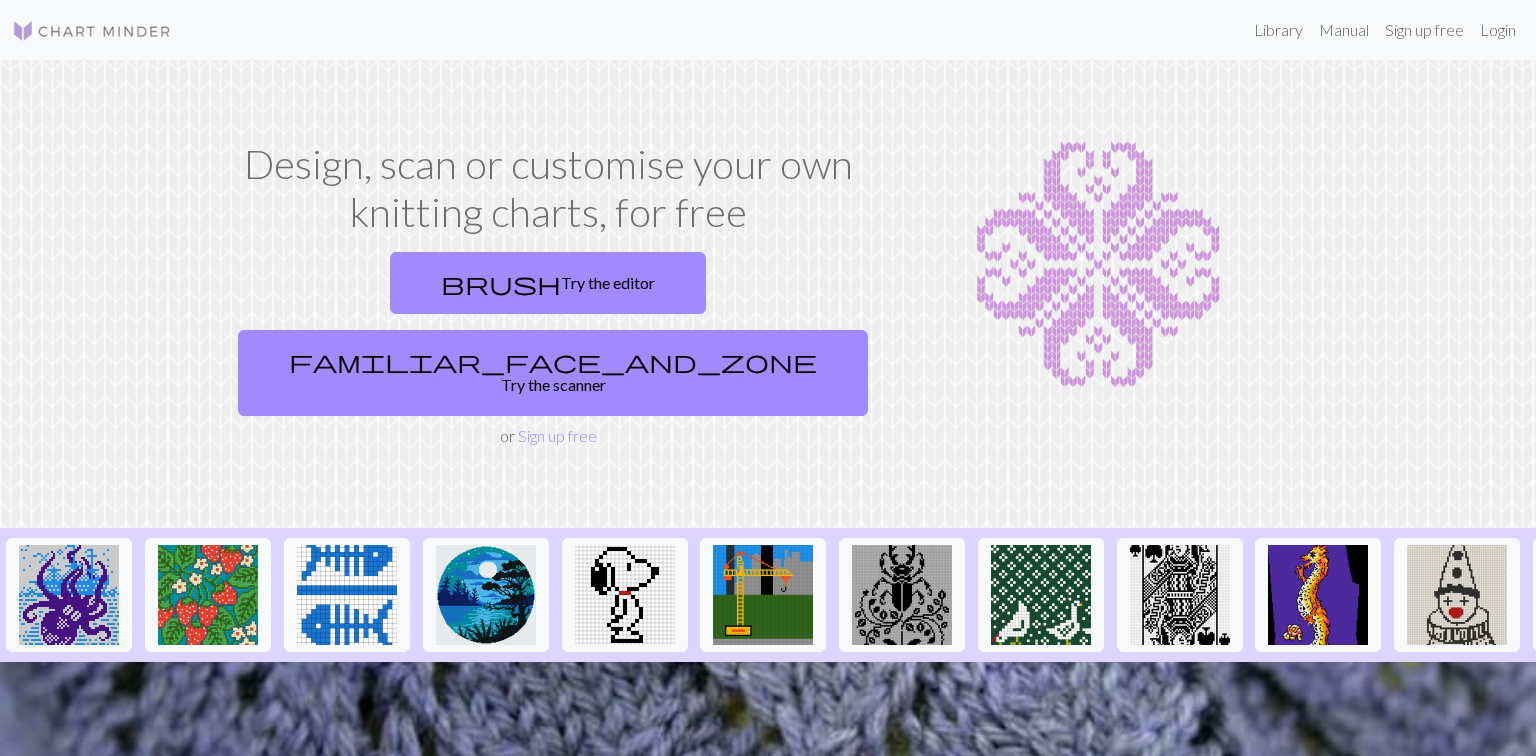 scroll, scrollTop: 0, scrollLeft: 0, axis: both 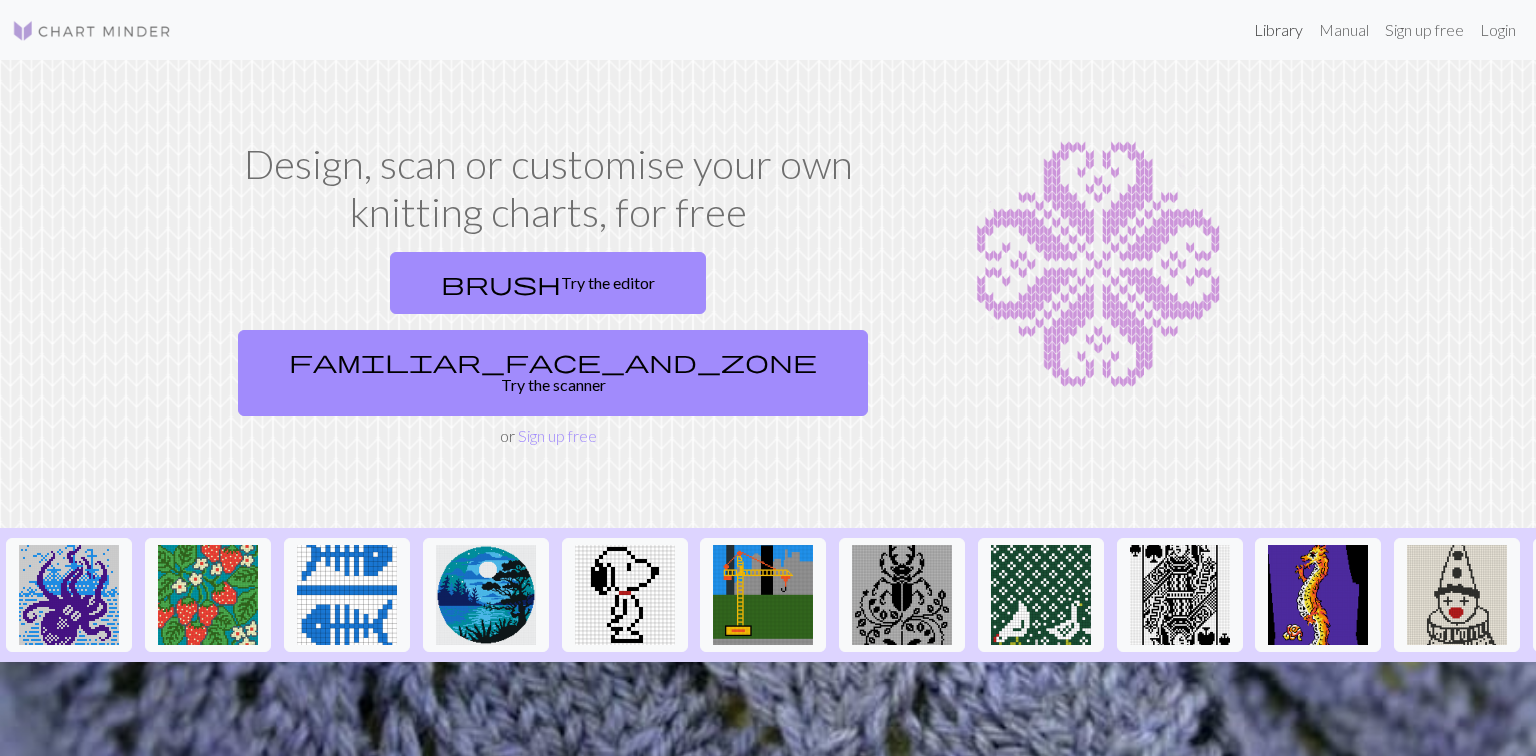 click on "Library" at bounding box center [1278, 30] 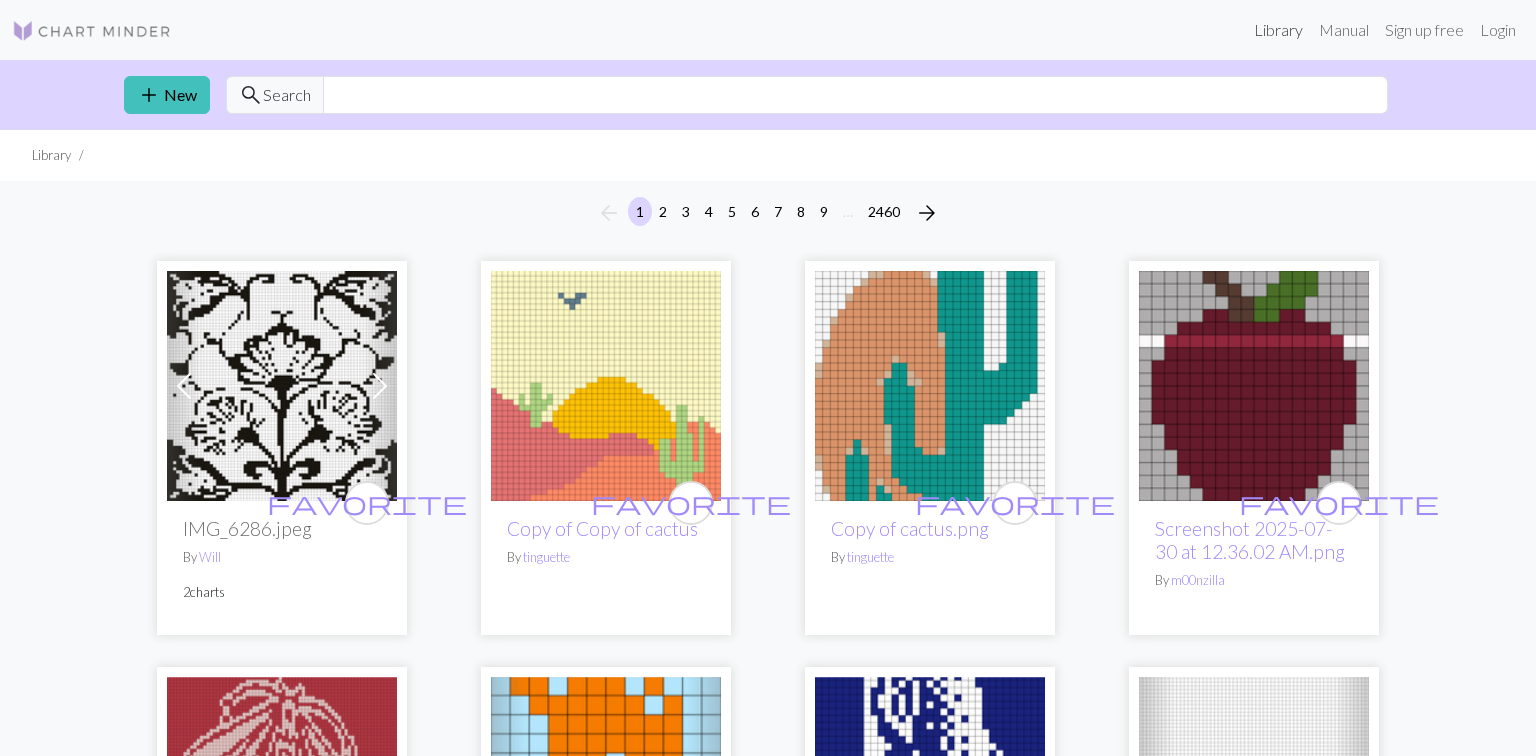click on "Library" at bounding box center (1278, 30) 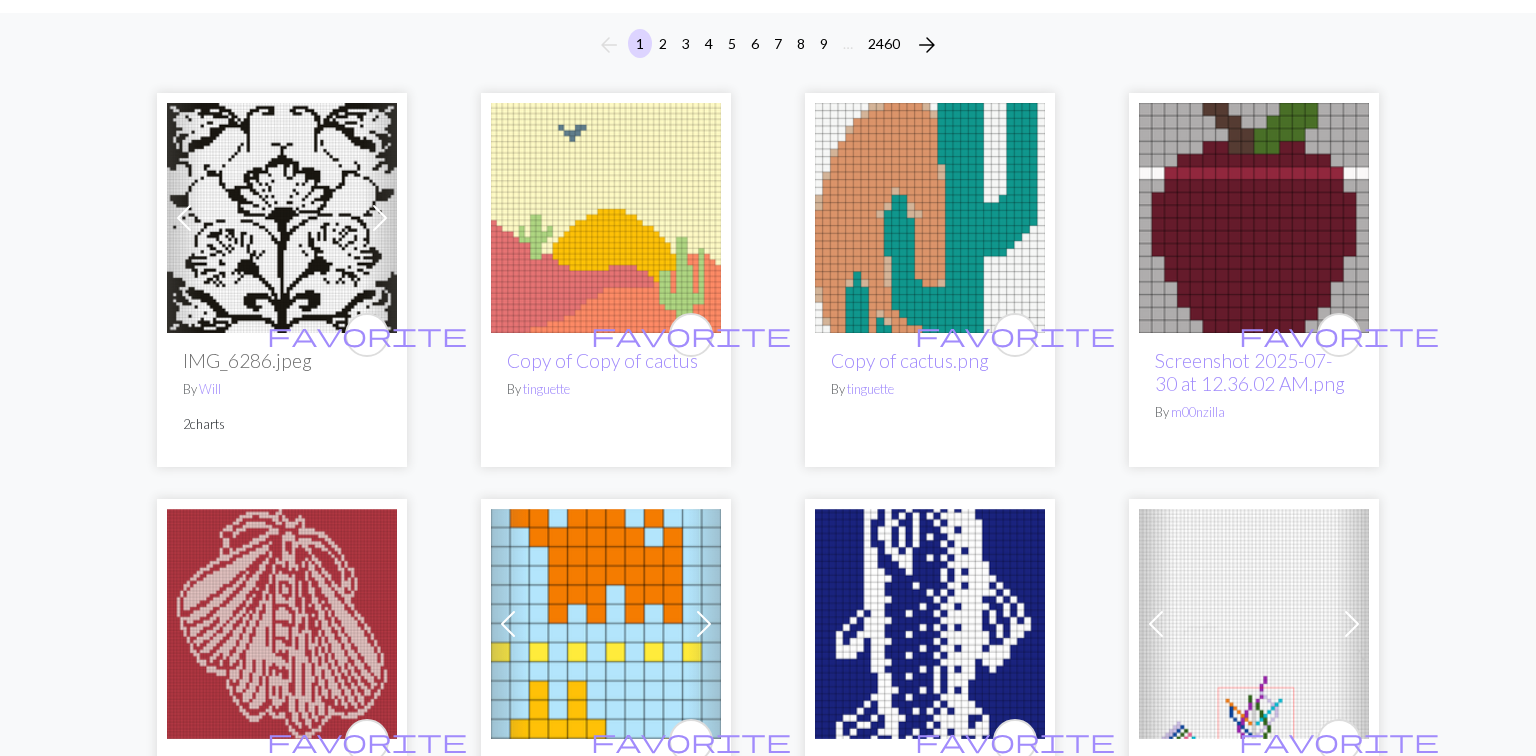 scroll, scrollTop: 0, scrollLeft: 0, axis: both 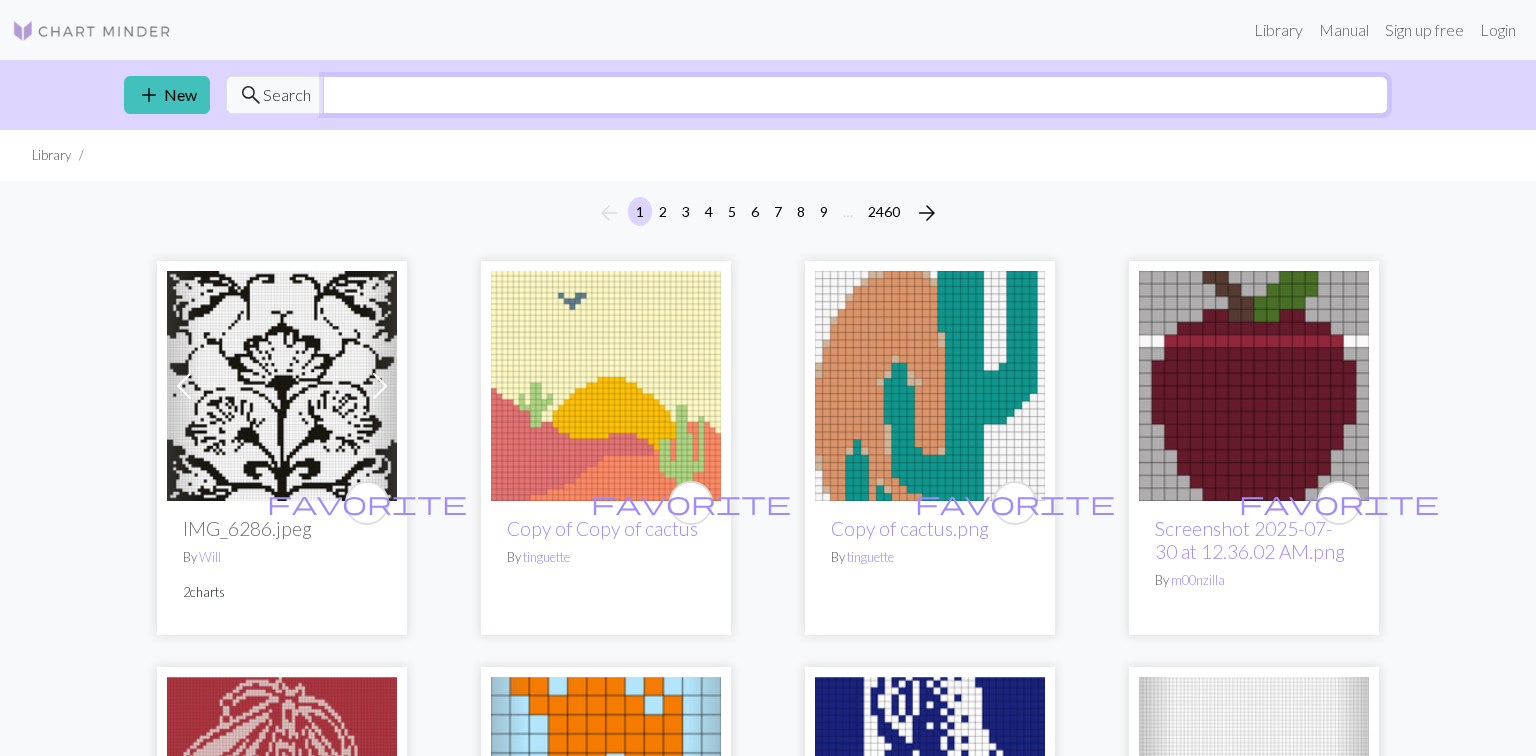 click at bounding box center [855, 95] 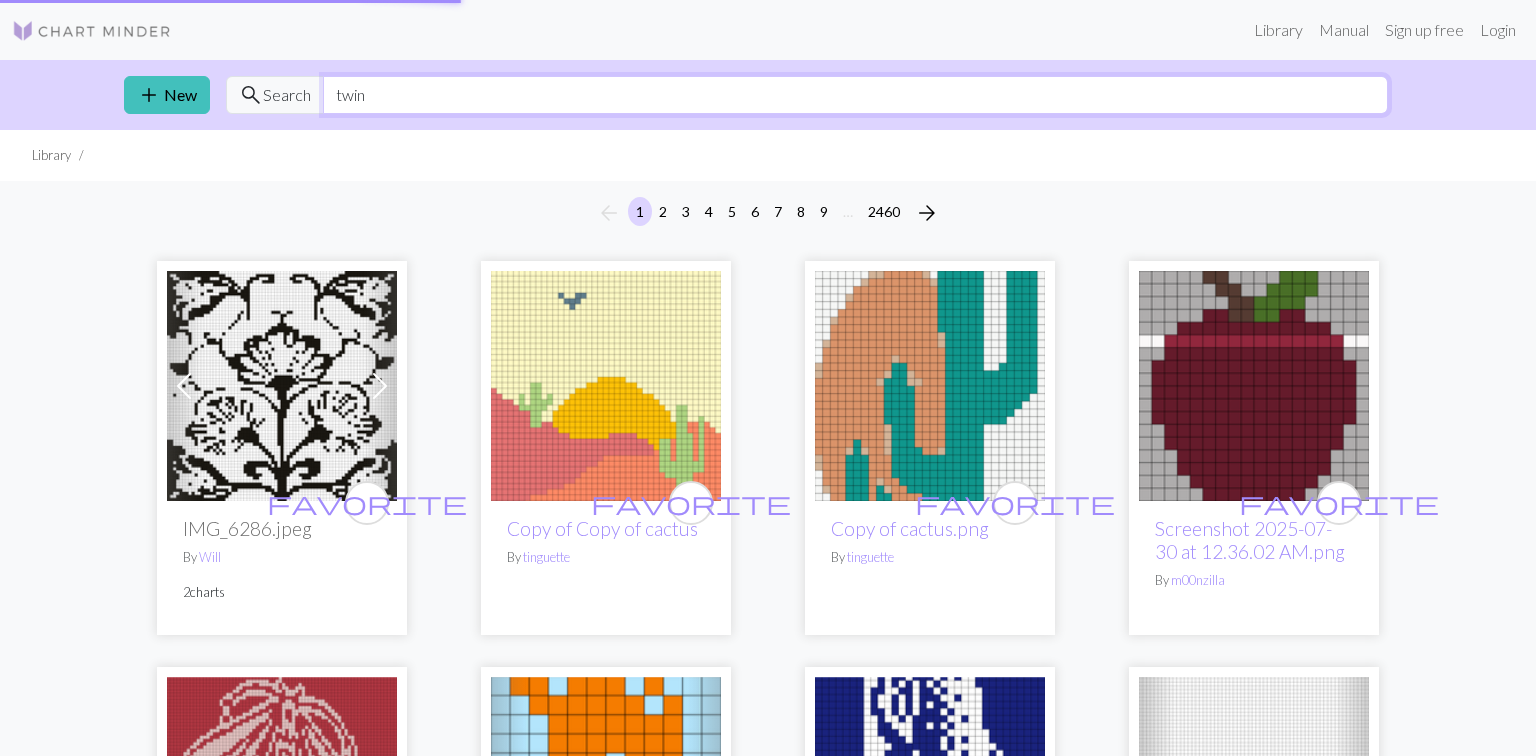 type on "twin" 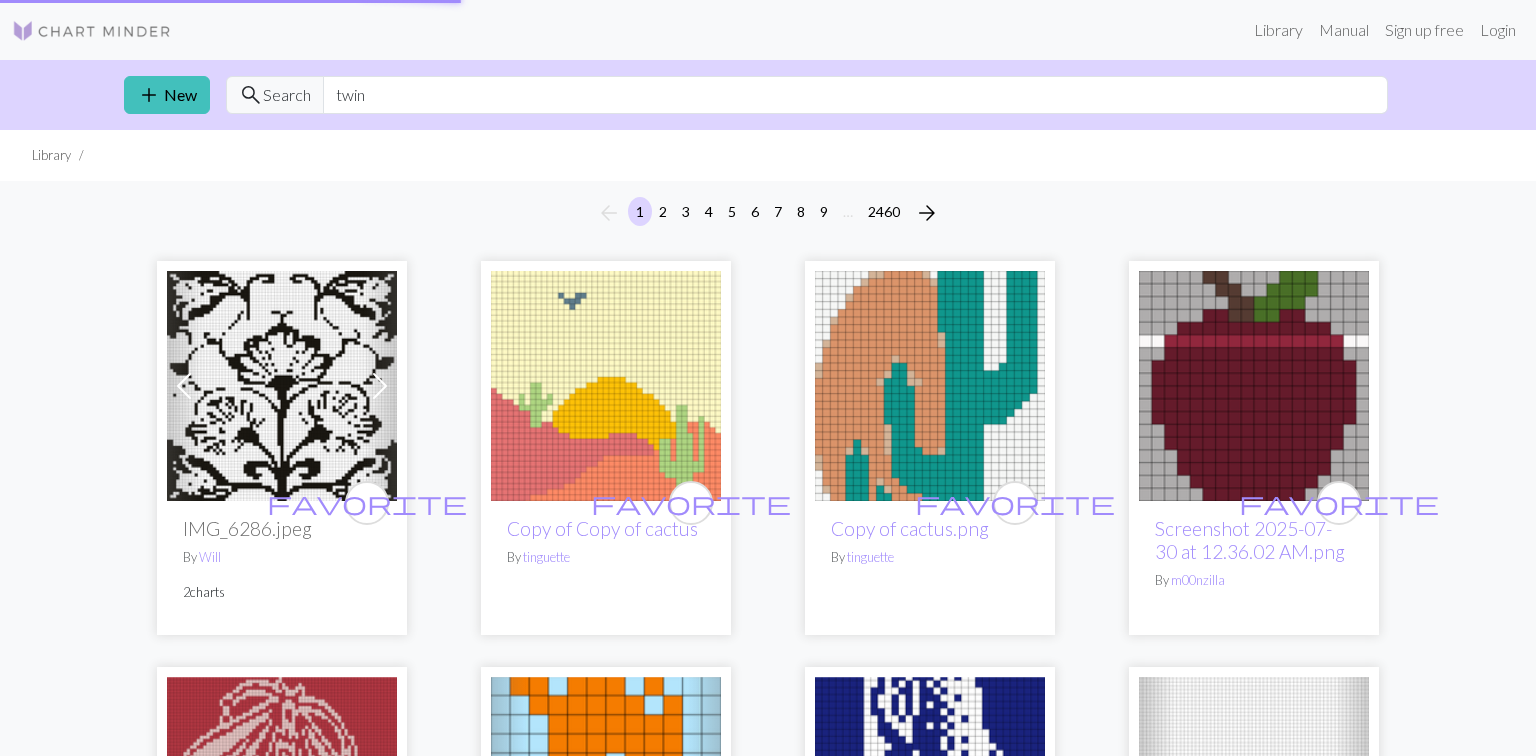click on "Library" at bounding box center [768, 155] 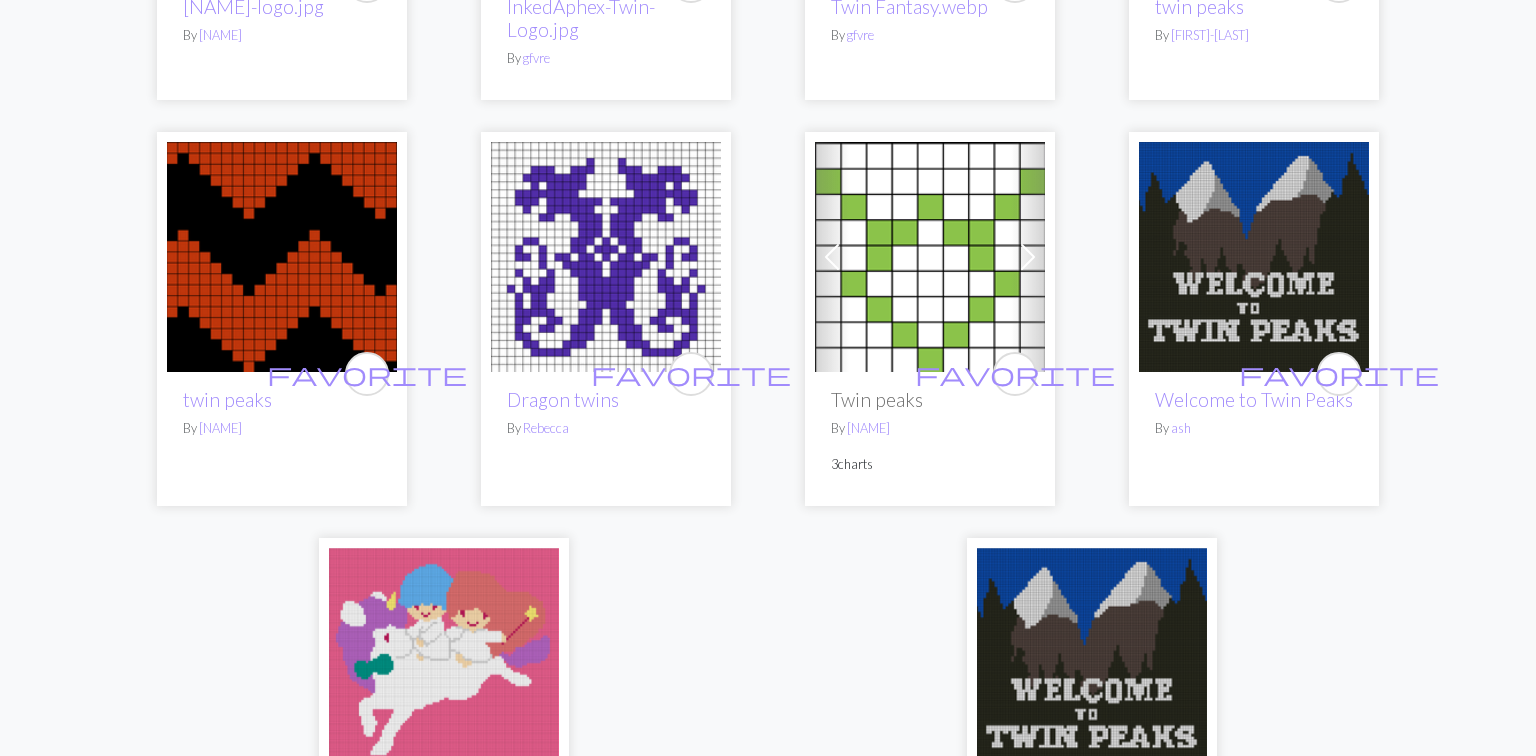 scroll, scrollTop: 3221, scrollLeft: 0, axis: vertical 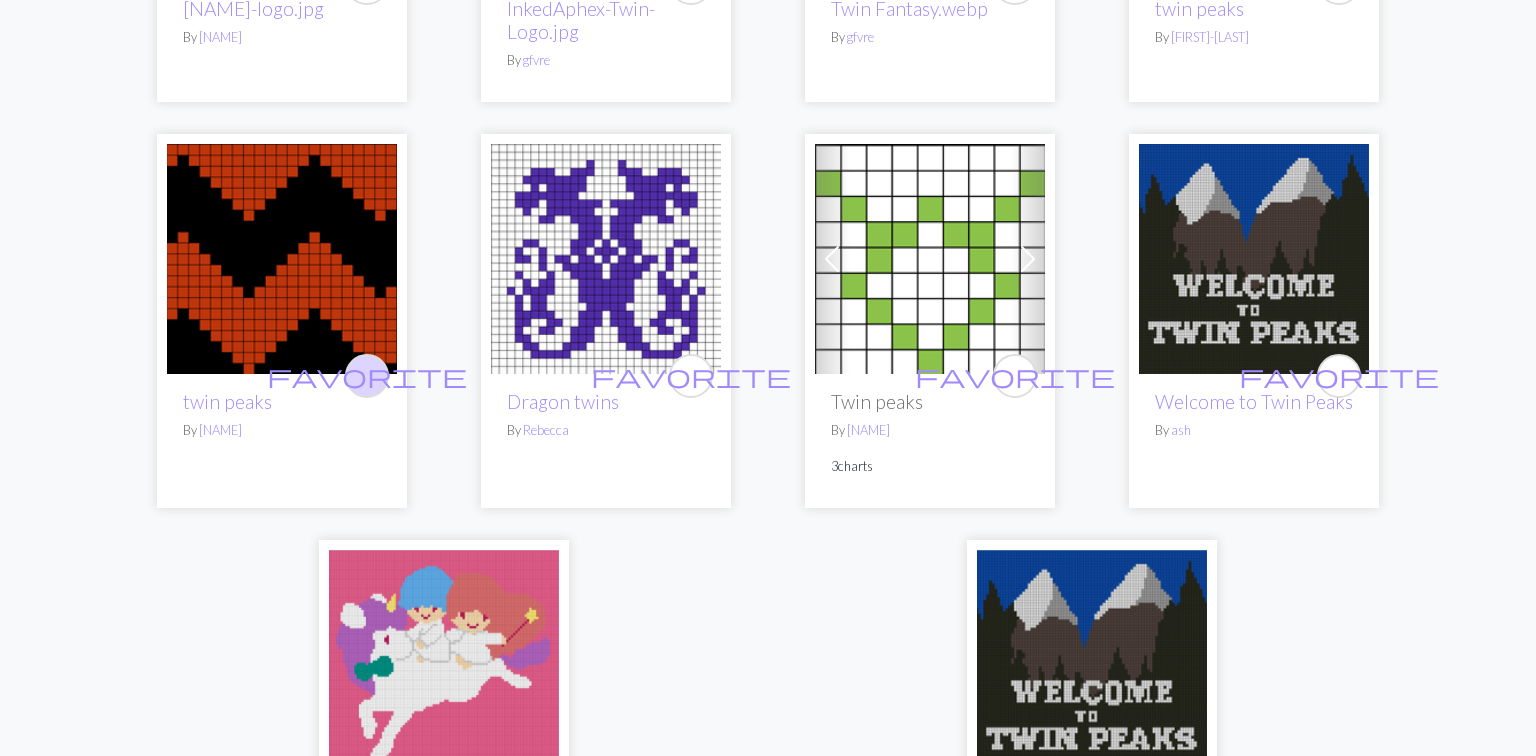 click on "favorite" at bounding box center [367, 375] 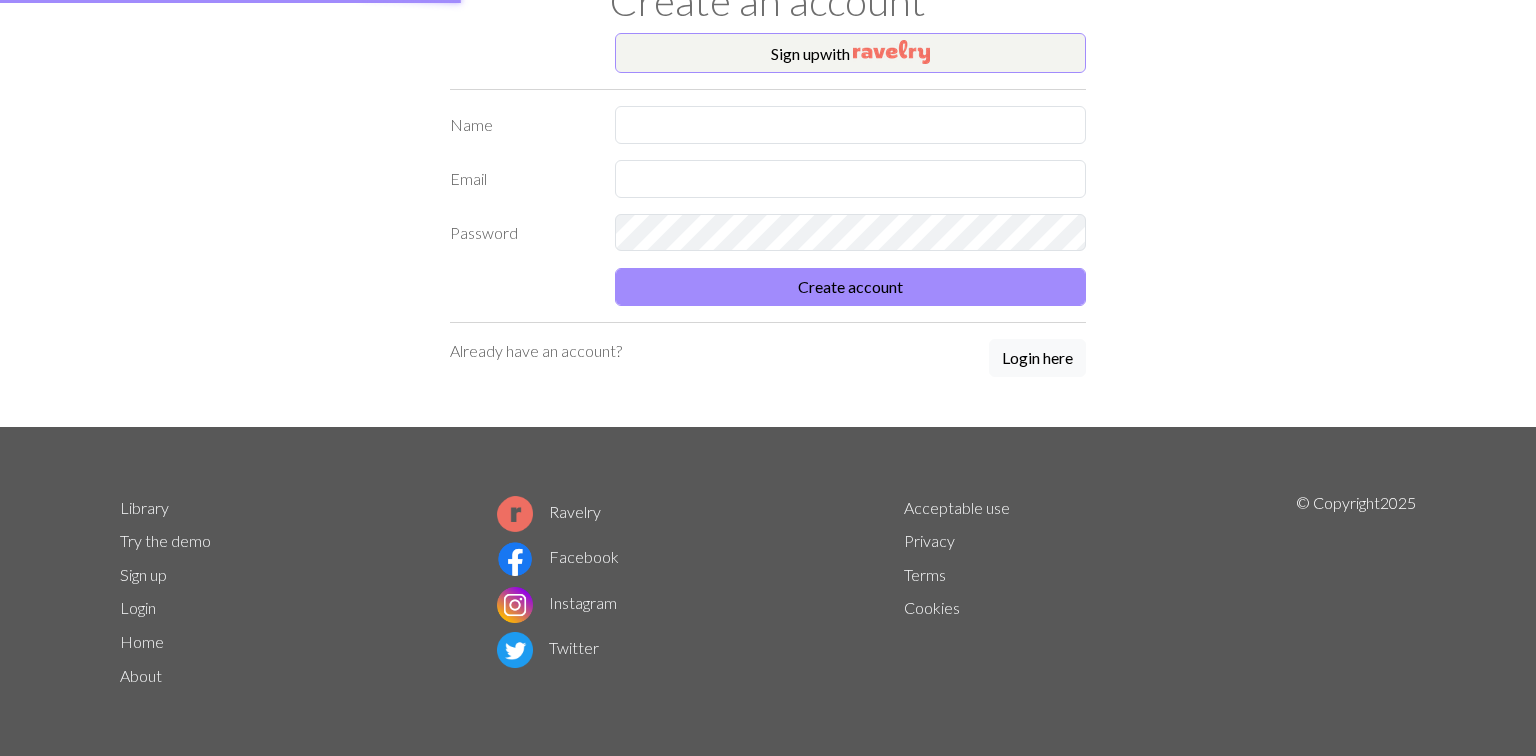 scroll, scrollTop: 0, scrollLeft: 0, axis: both 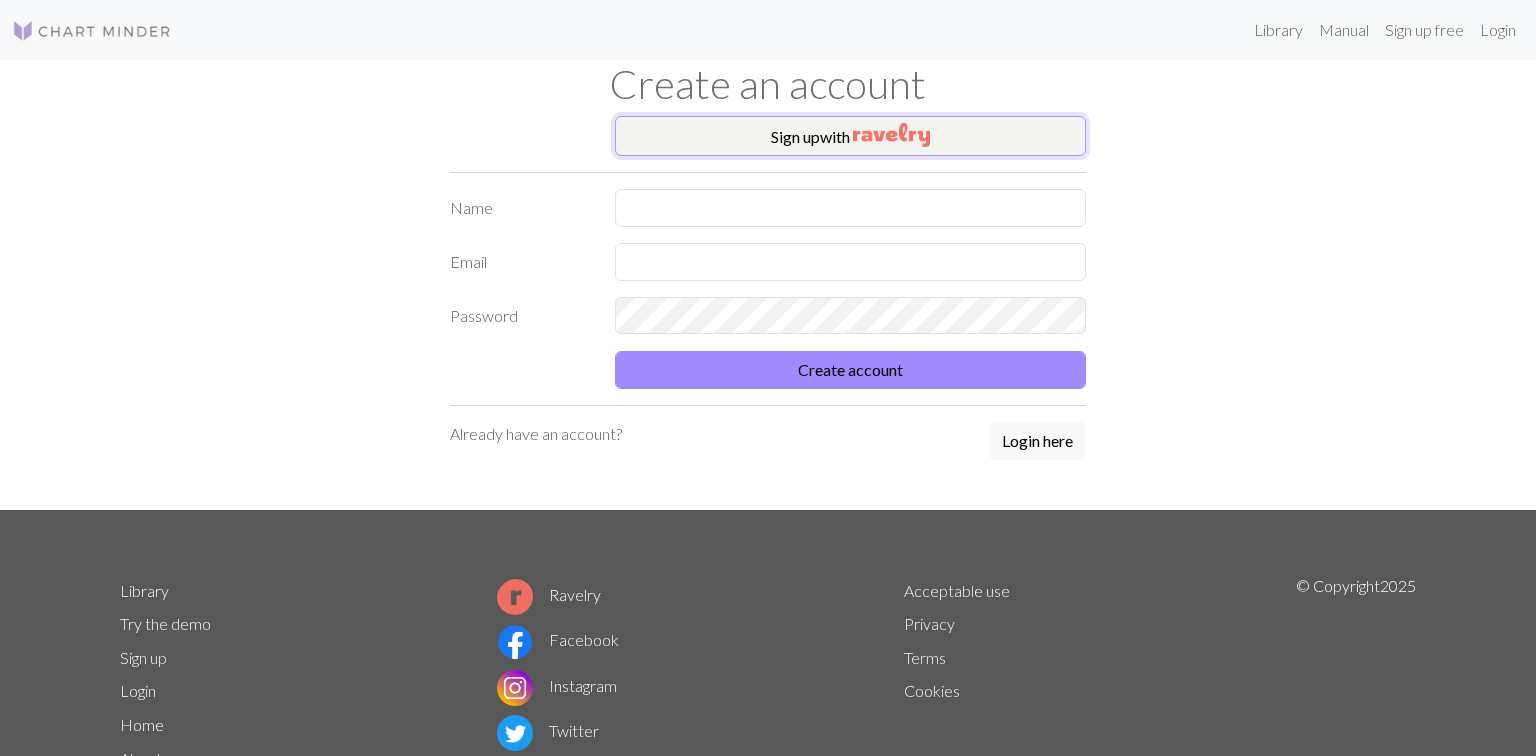 click on "Sign up  with" at bounding box center [850, 136] 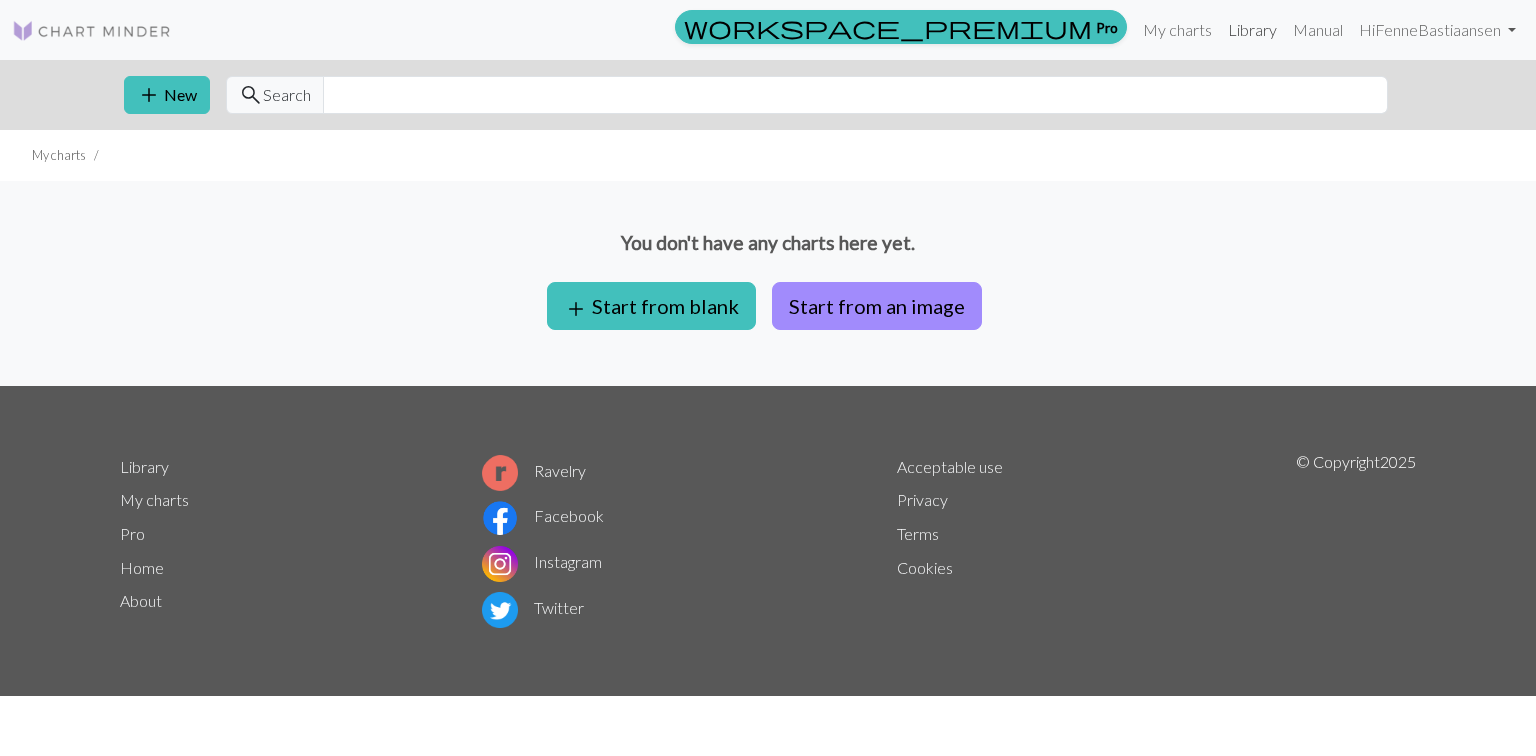 click on "Library" at bounding box center (1252, 30) 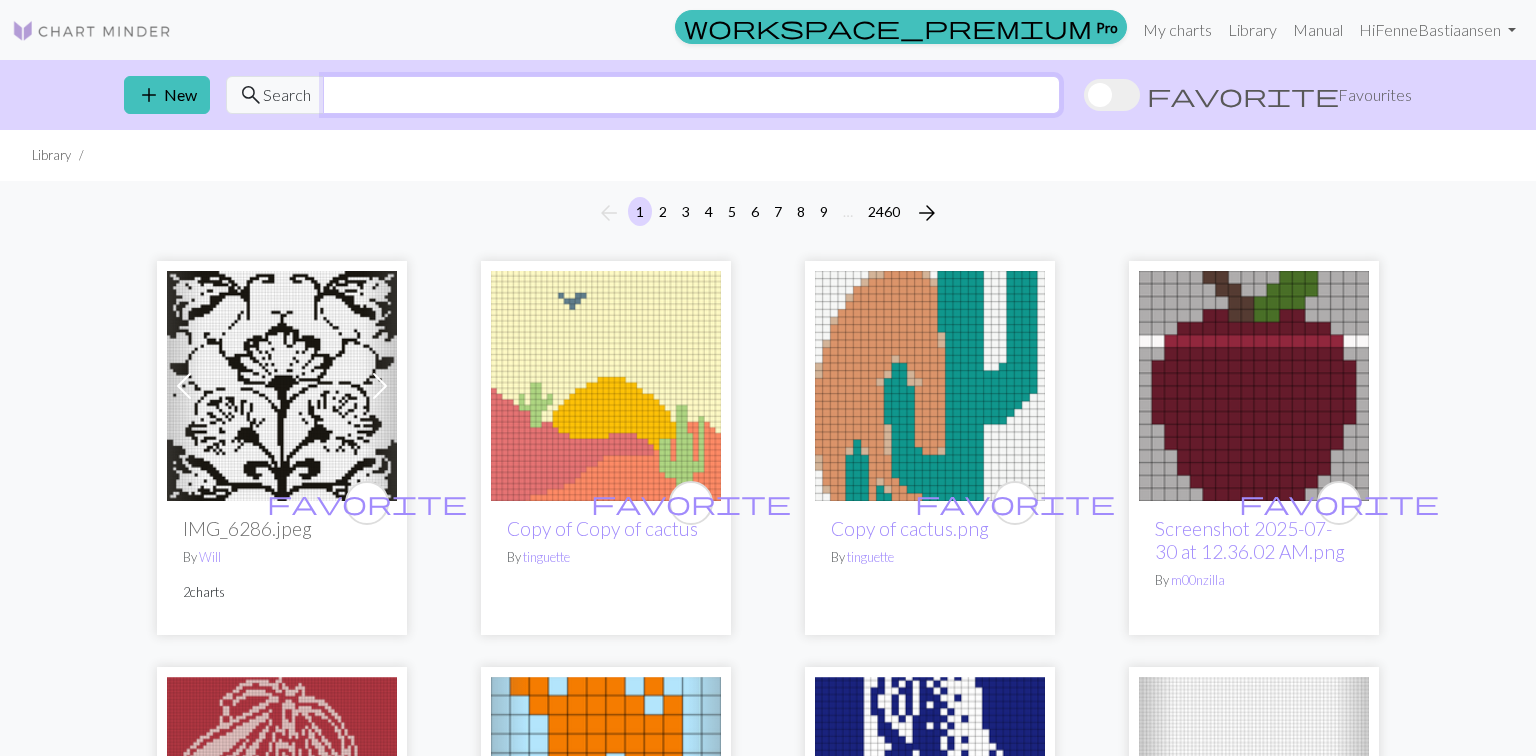 click at bounding box center (691, 95) 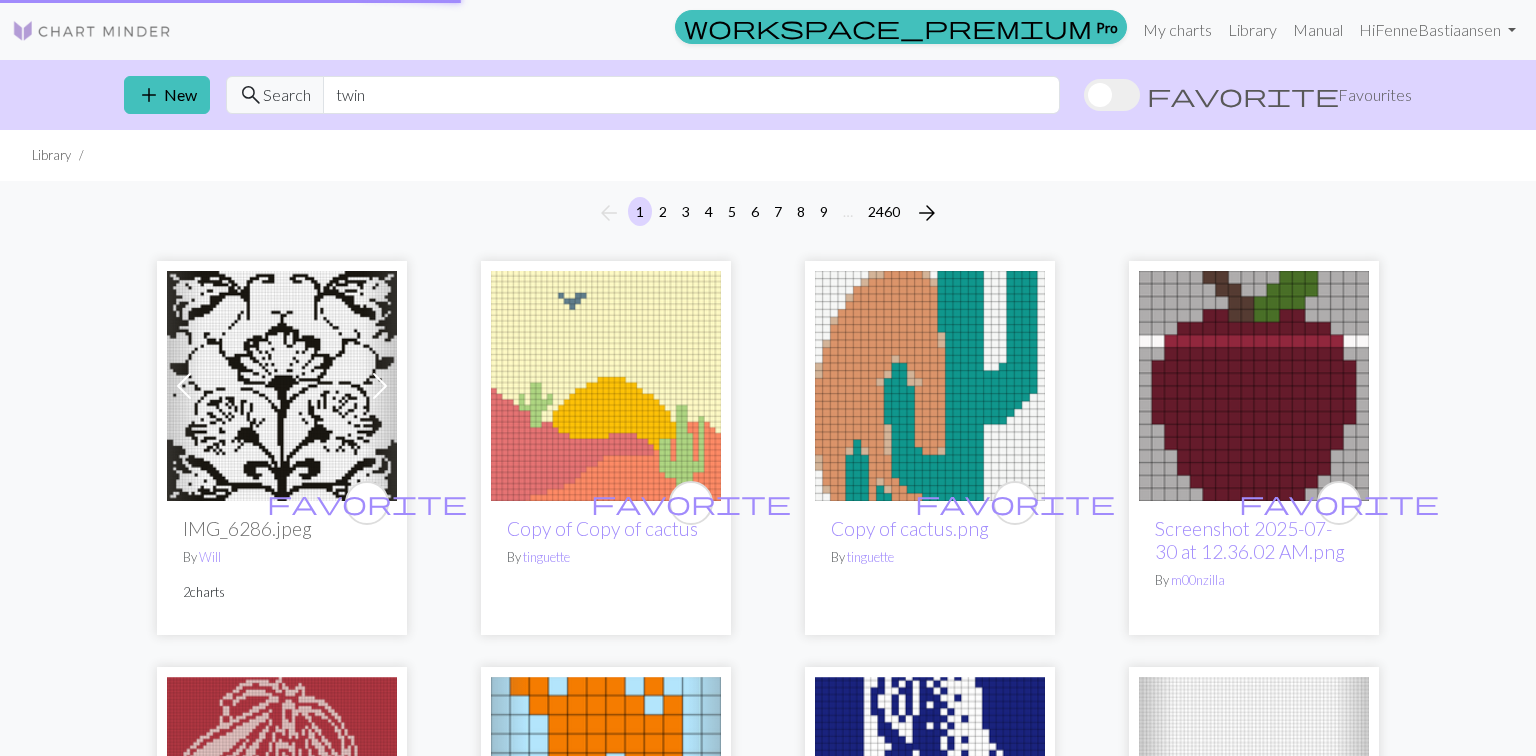 click on "Library" at bounding box center [768, 155] 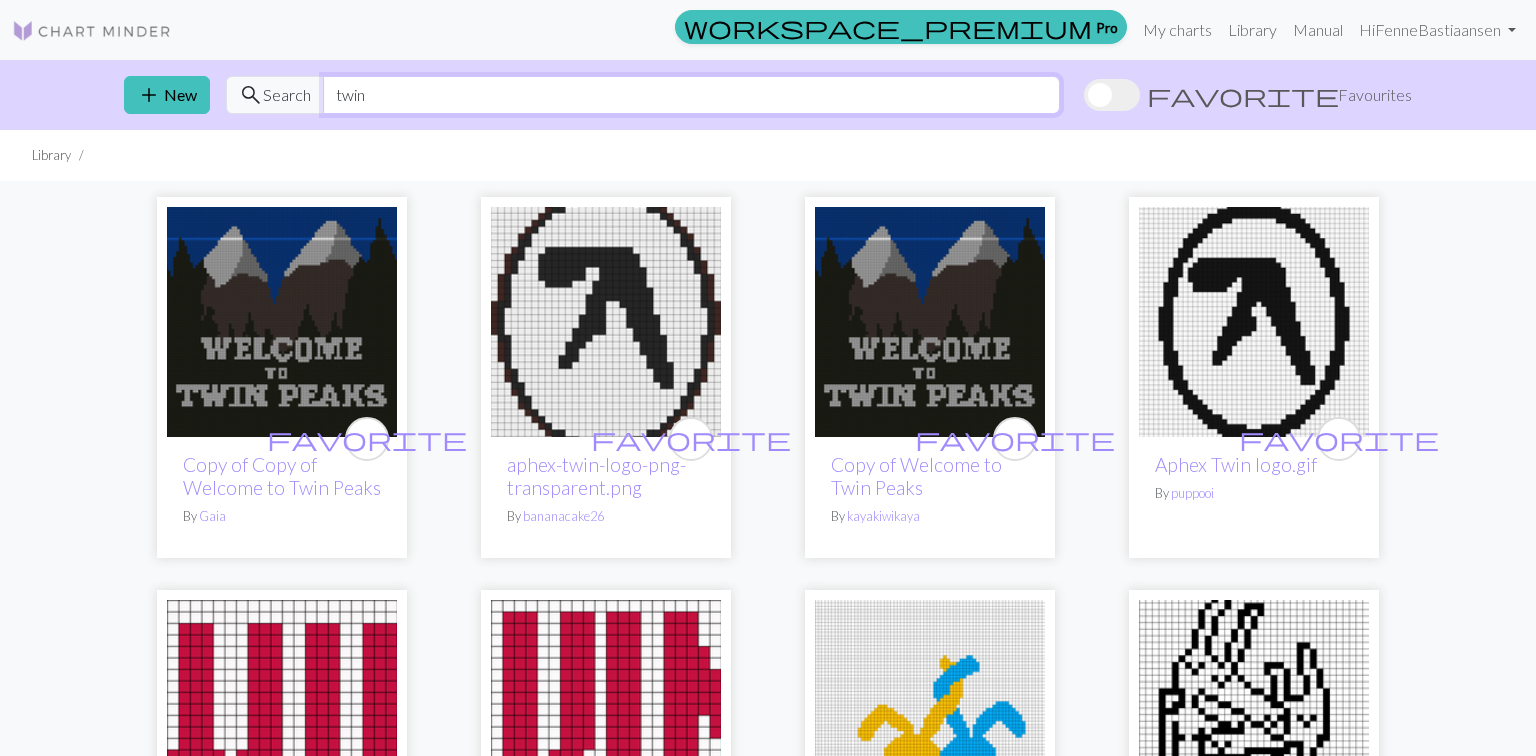 click on "twin" at bounding box center [691, 95] 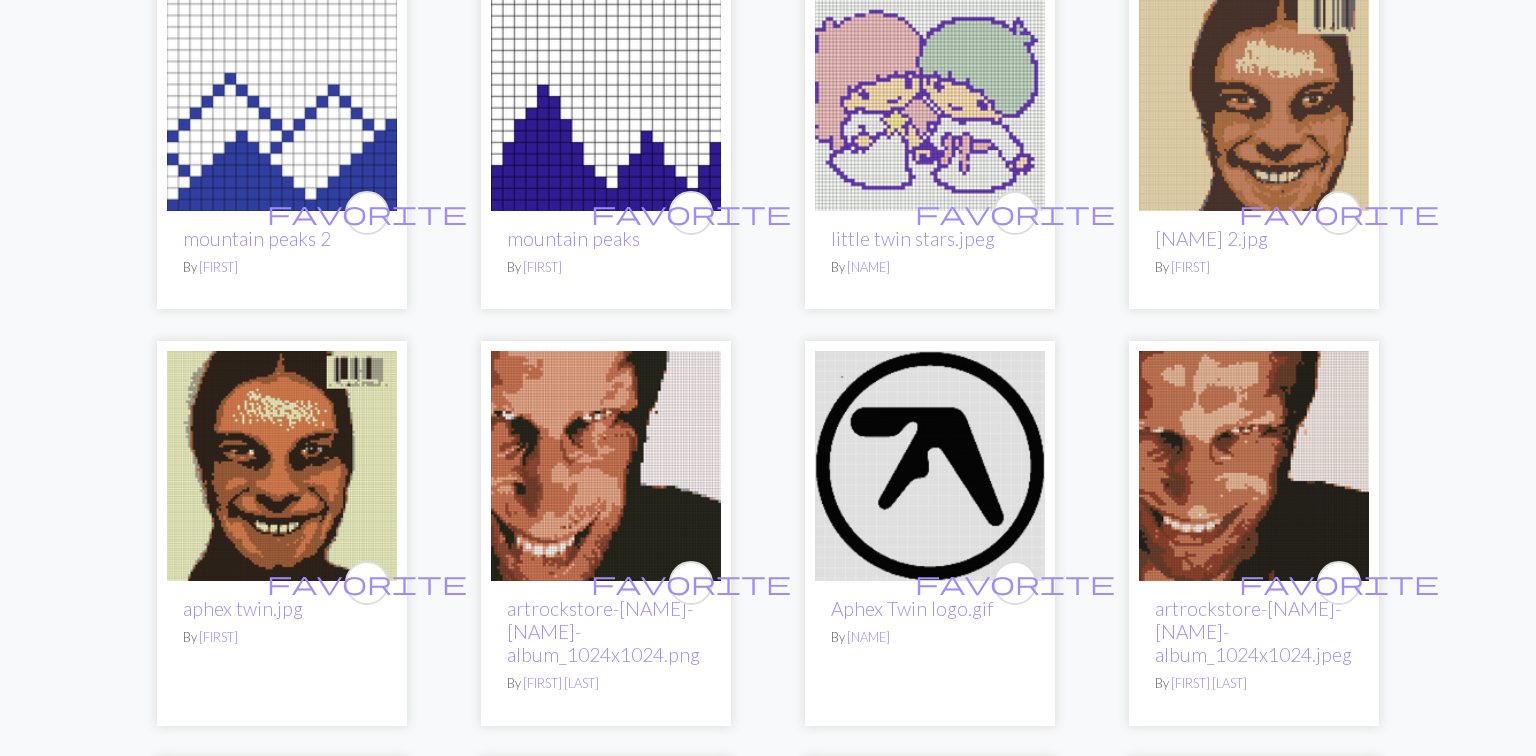 scroll, scrollTop: 2676, scrollLeft: 0, axis: vertical 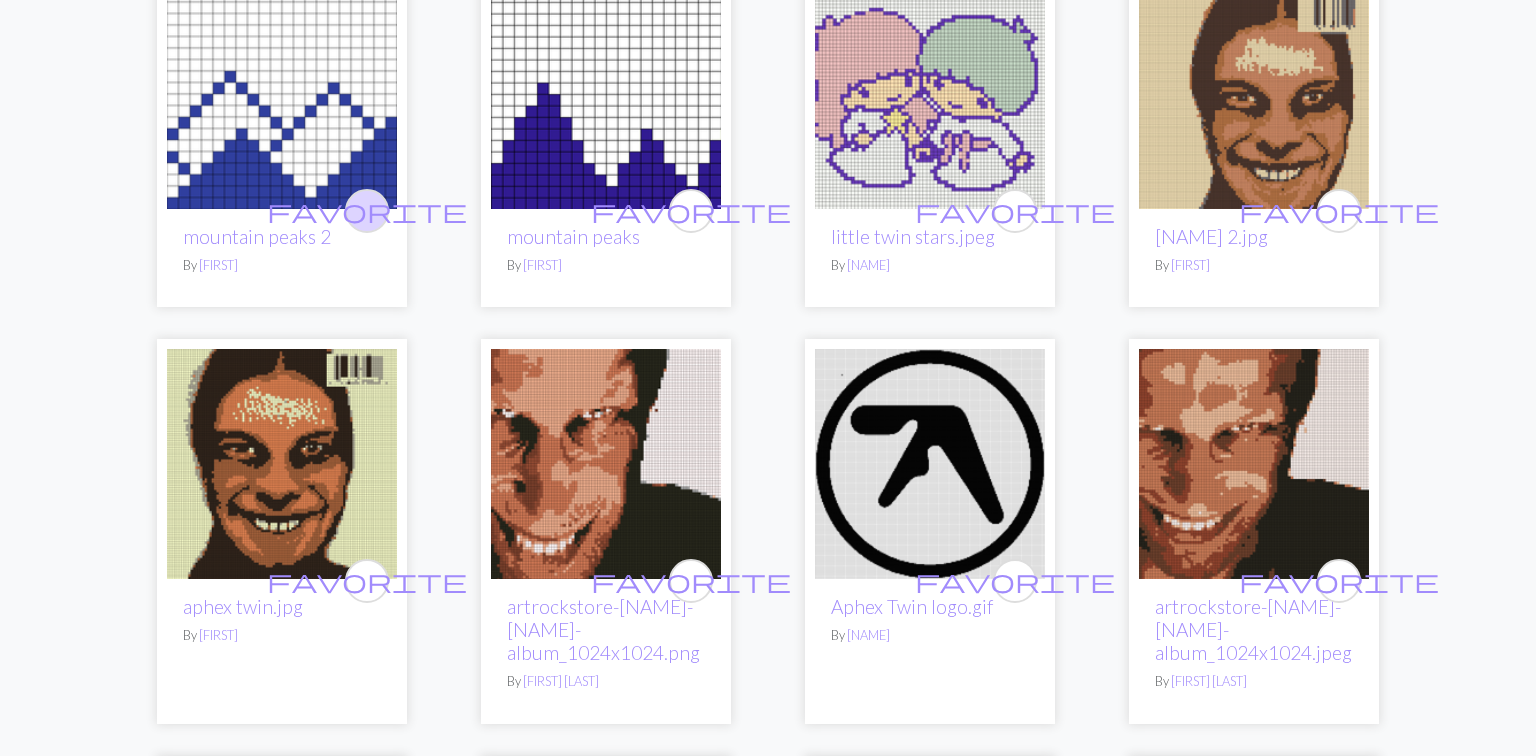 type on "twin peaks" 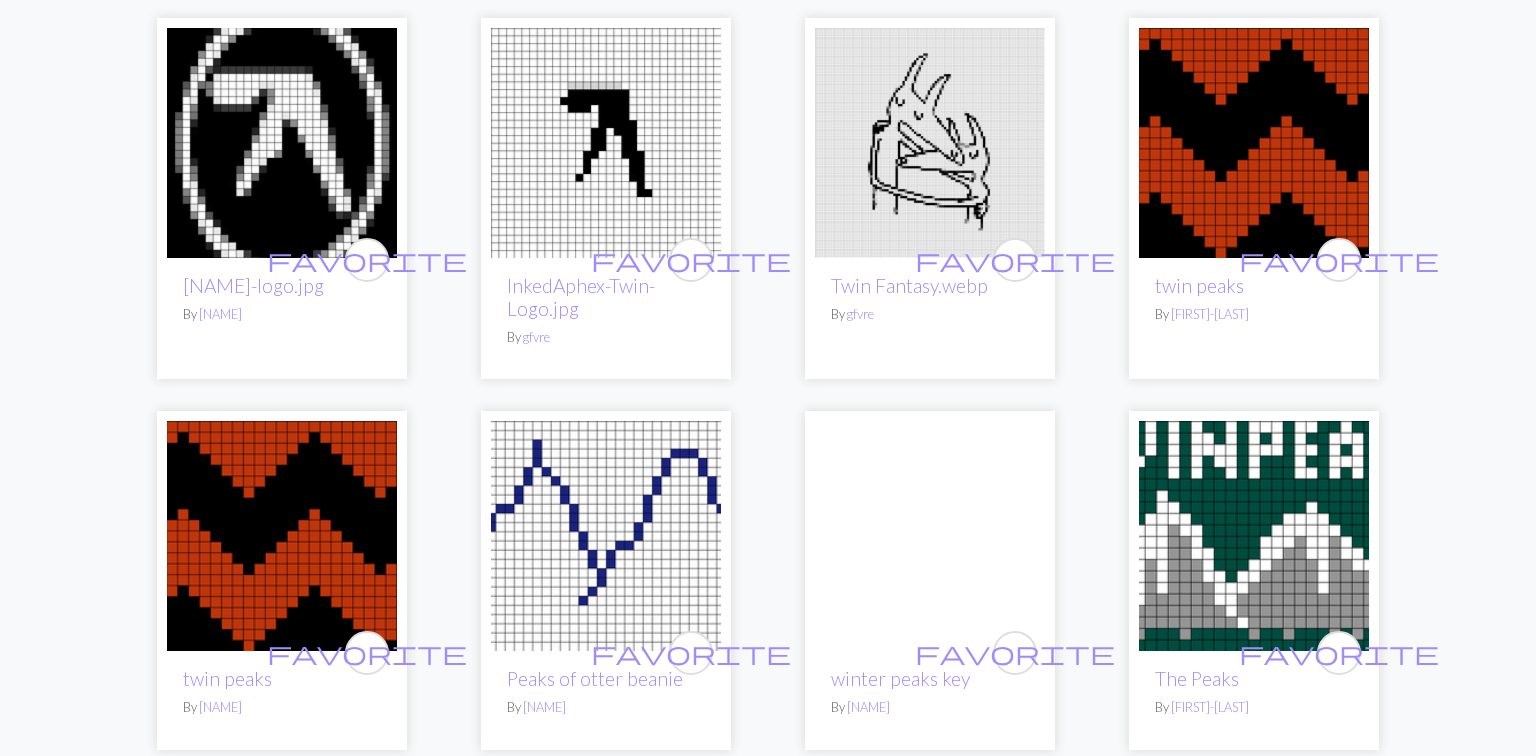 scroll, scrollTop: 4233, scrollLeft: 0, axis: vertical 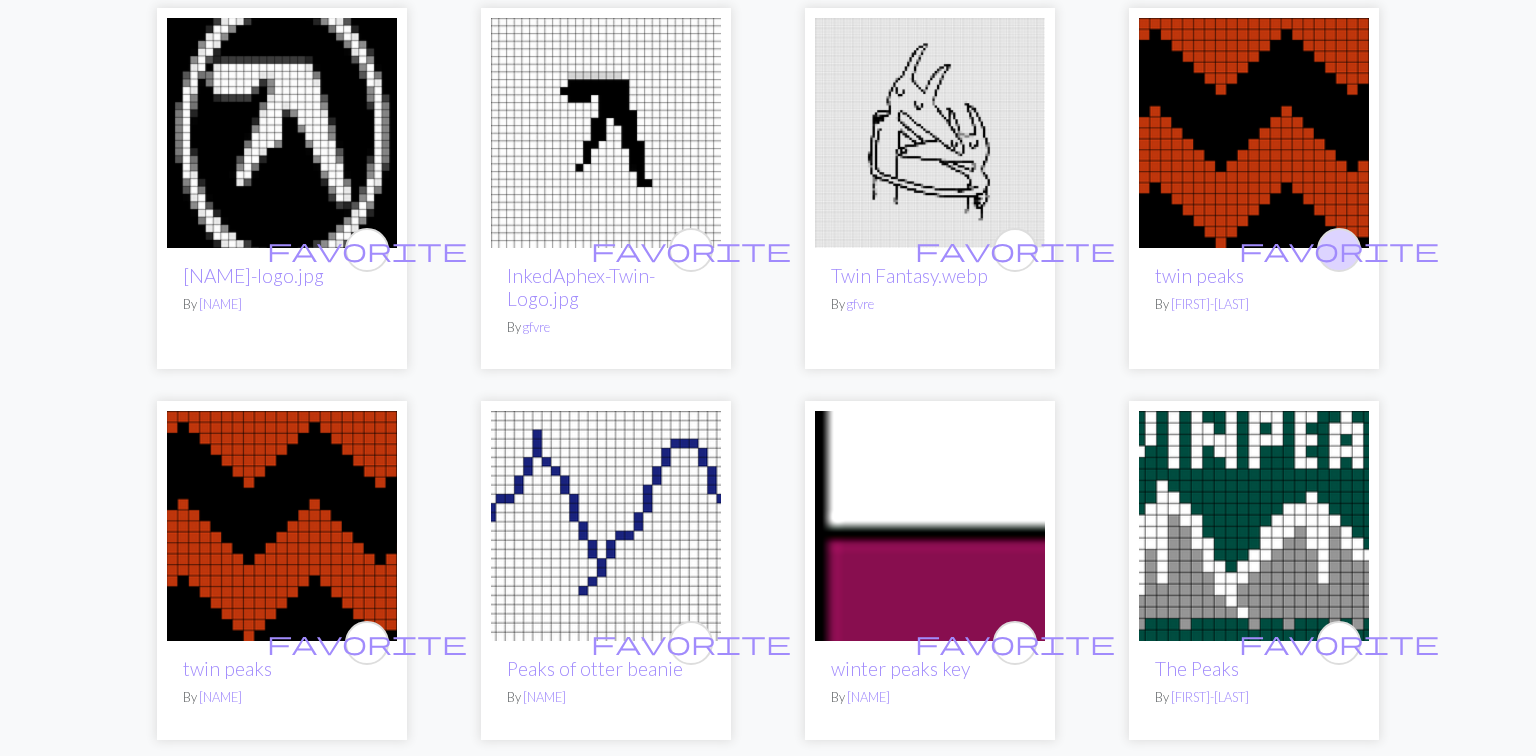 click on "favorite" at bounding box center (1339, 249) 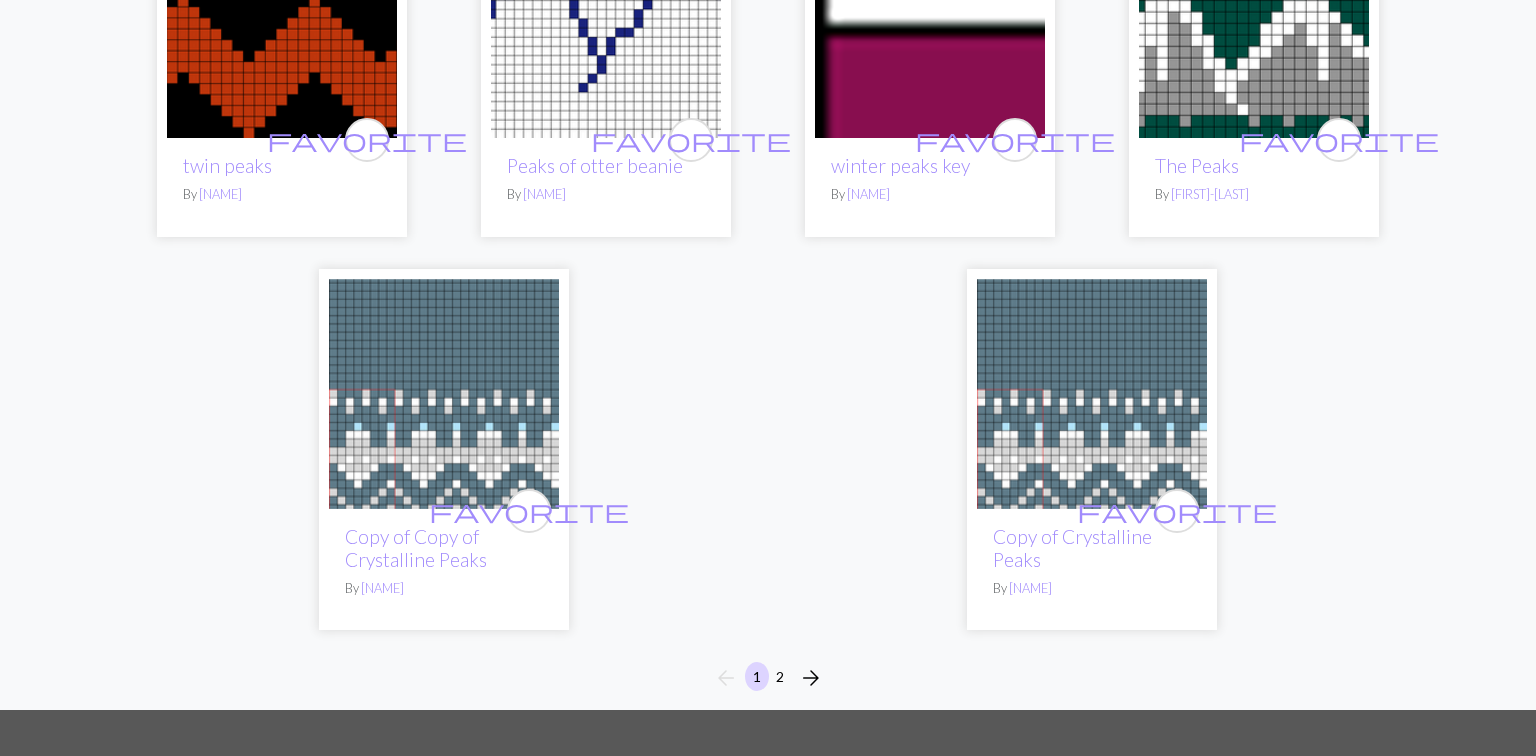 scroll, scrollTop: 4735, scrollLeft: 0, axis: vertical 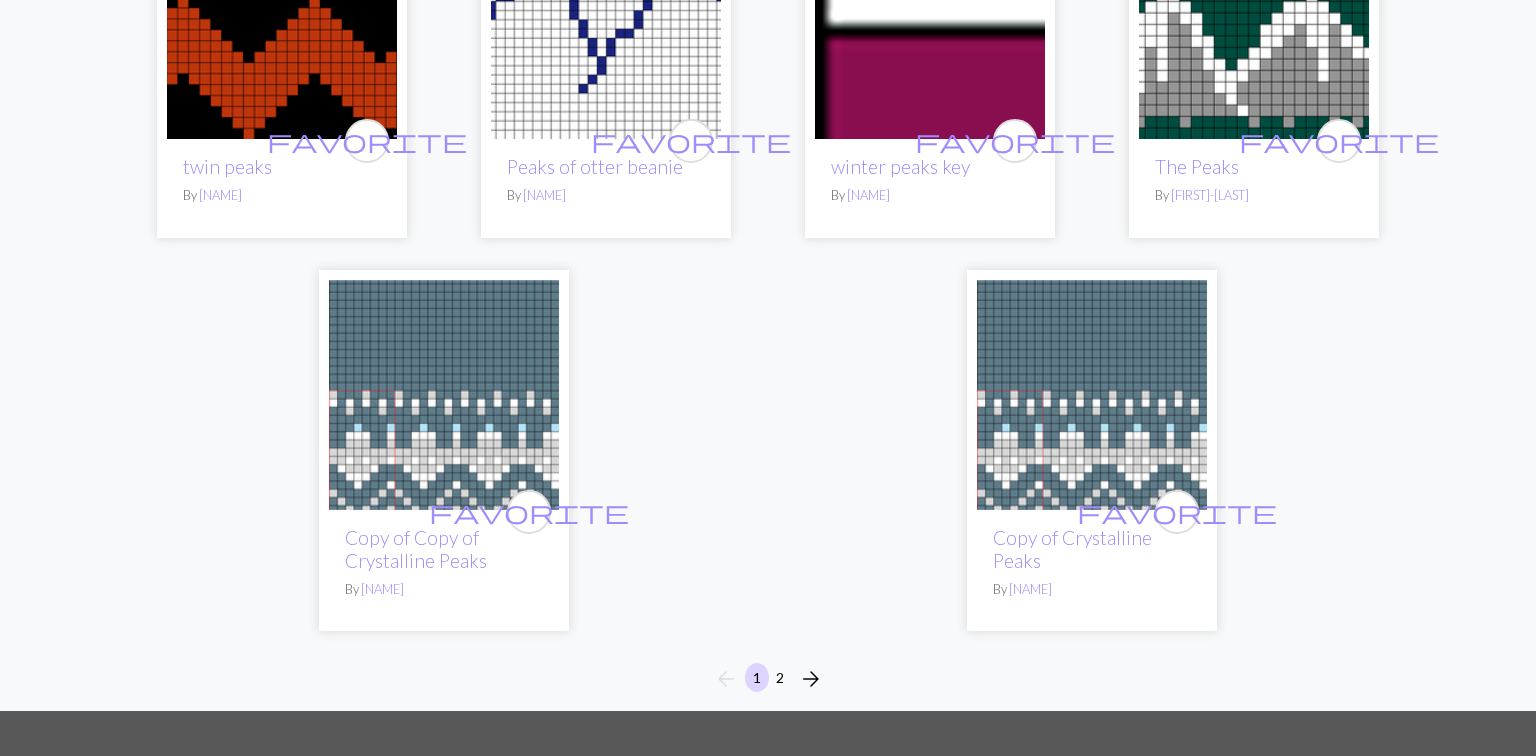 click at bounding box center (1254, 24) 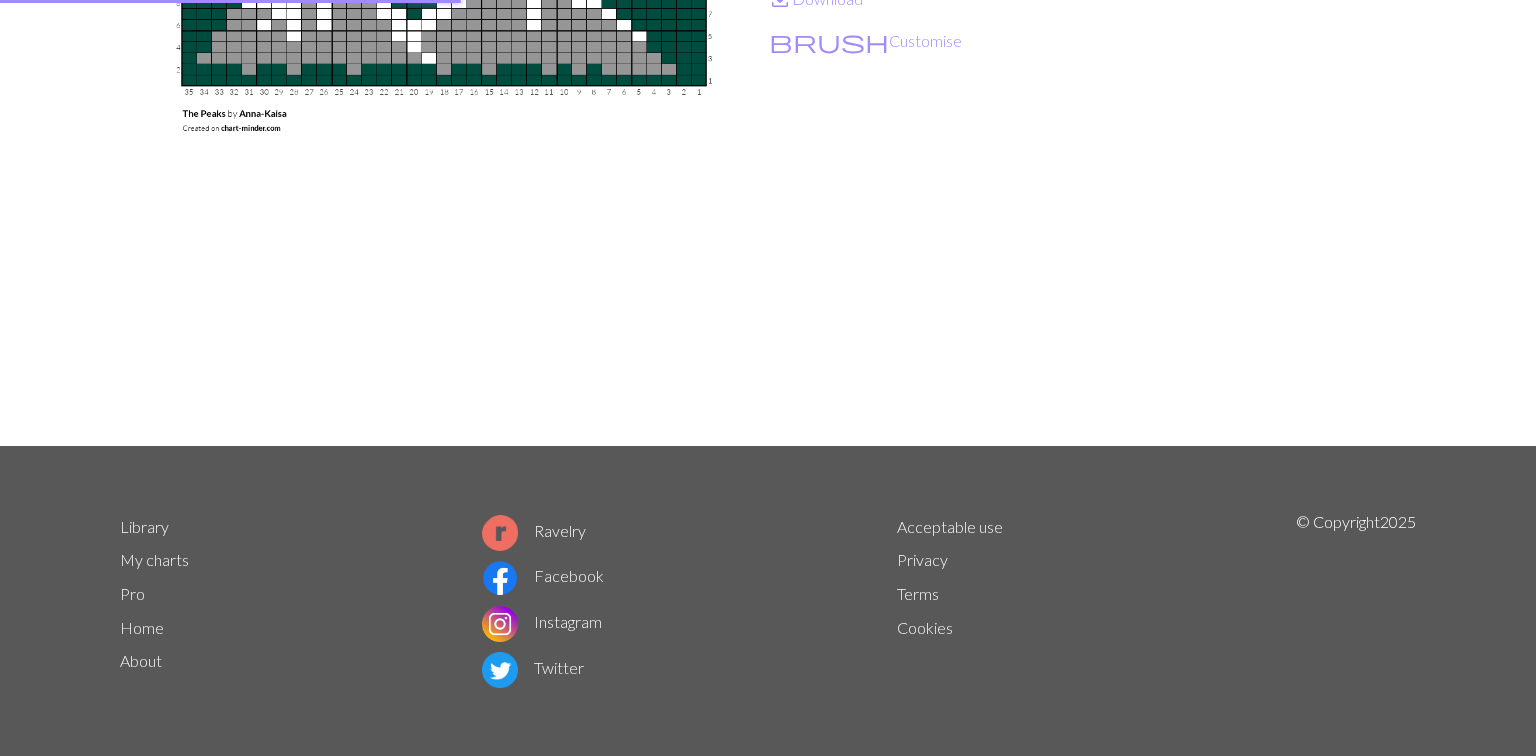 scroll, scrollTop: 0, scrollLeft: 0, axis: both 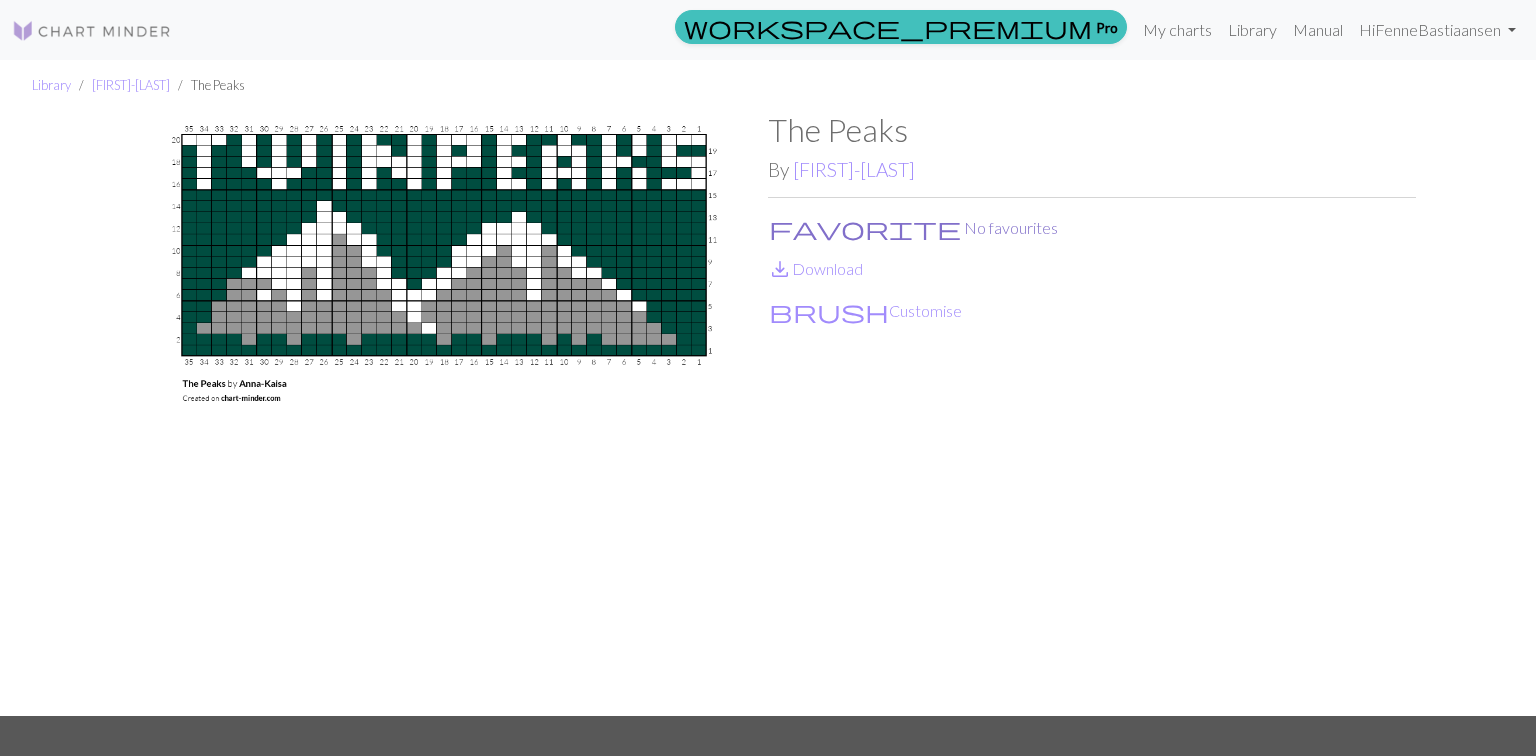 click on "favorite   No favourites" at bounding box center (913, 228) 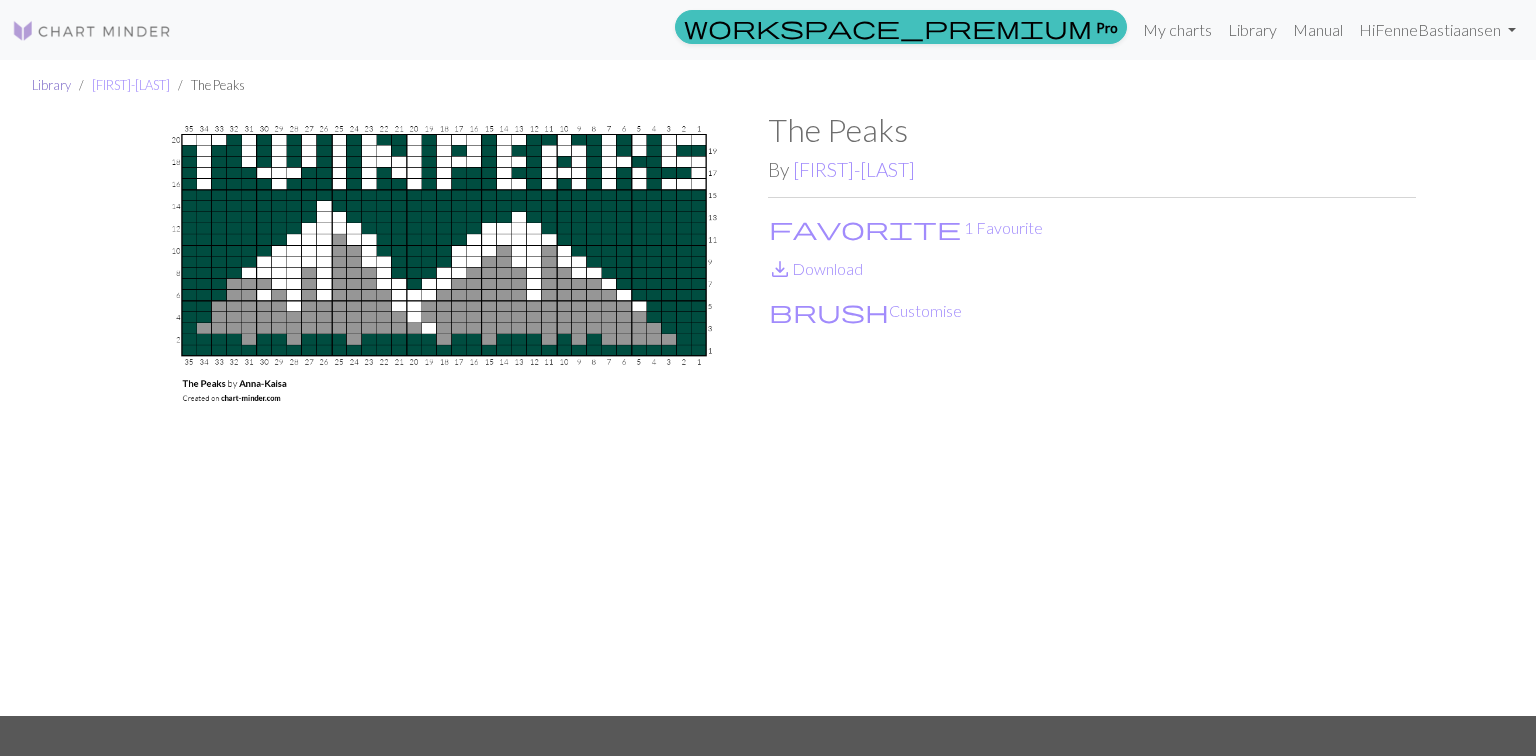 click on "Library" at bounding box center (51, 85) 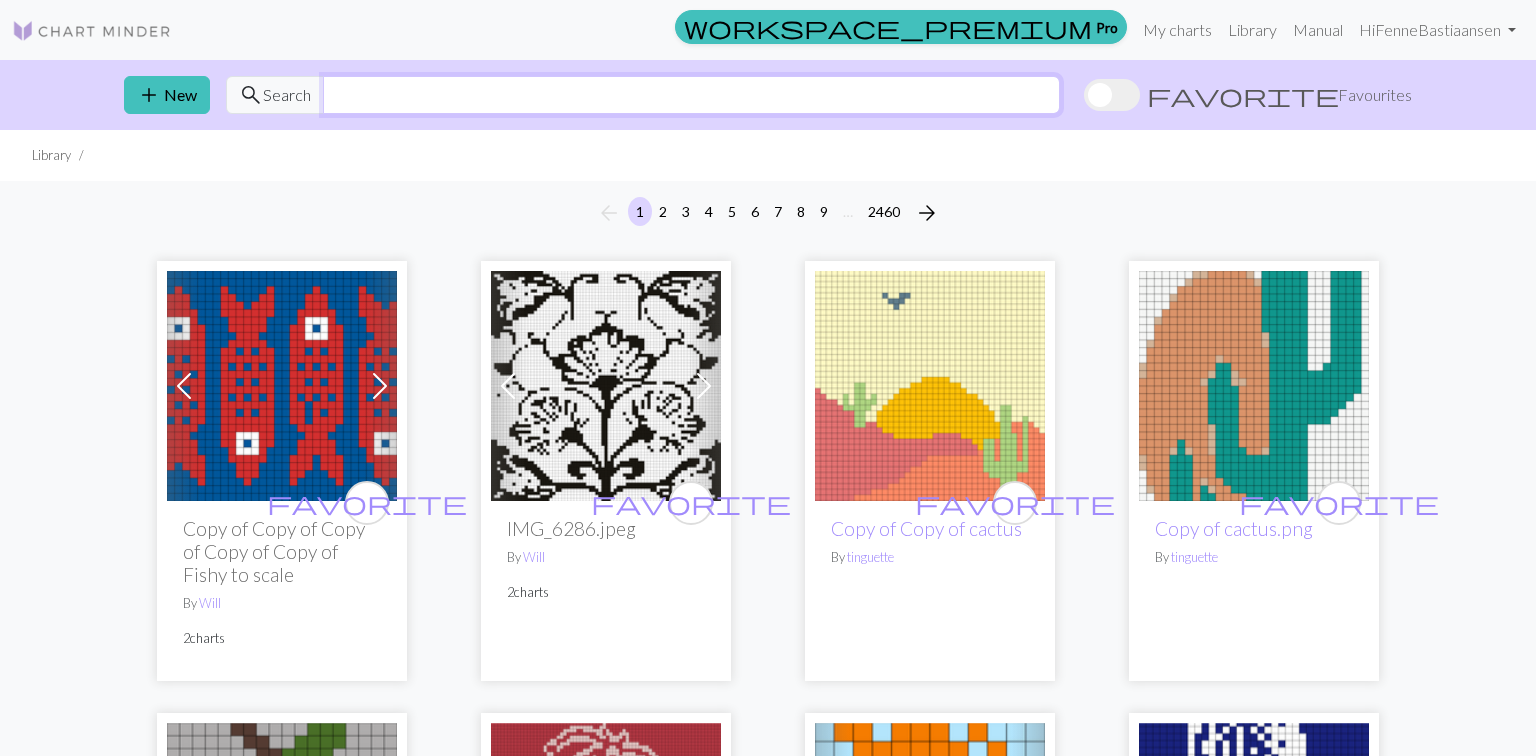 click at bounding box center [691, 95] 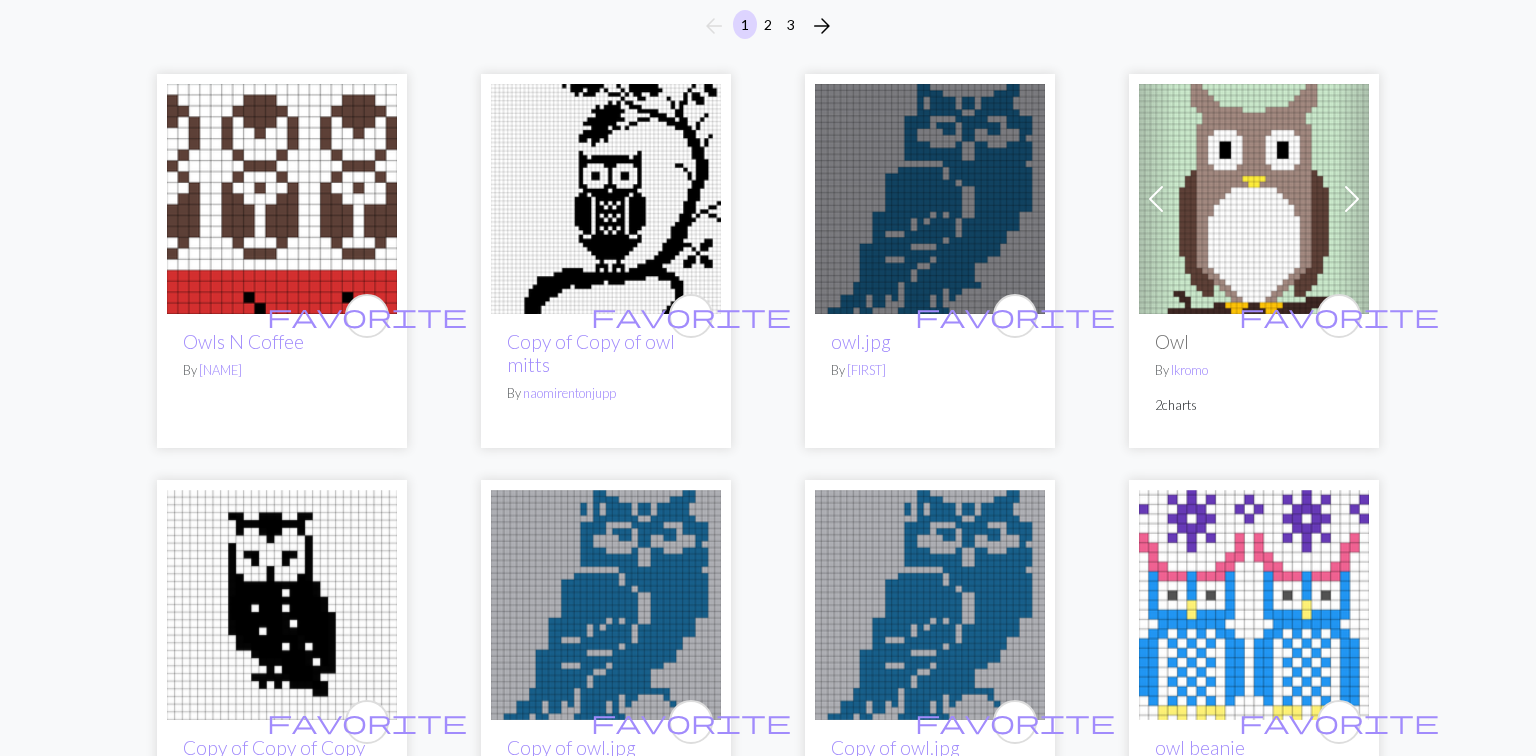scroll, scrollTop: 356, scrollLeft: 0, axis: vertical 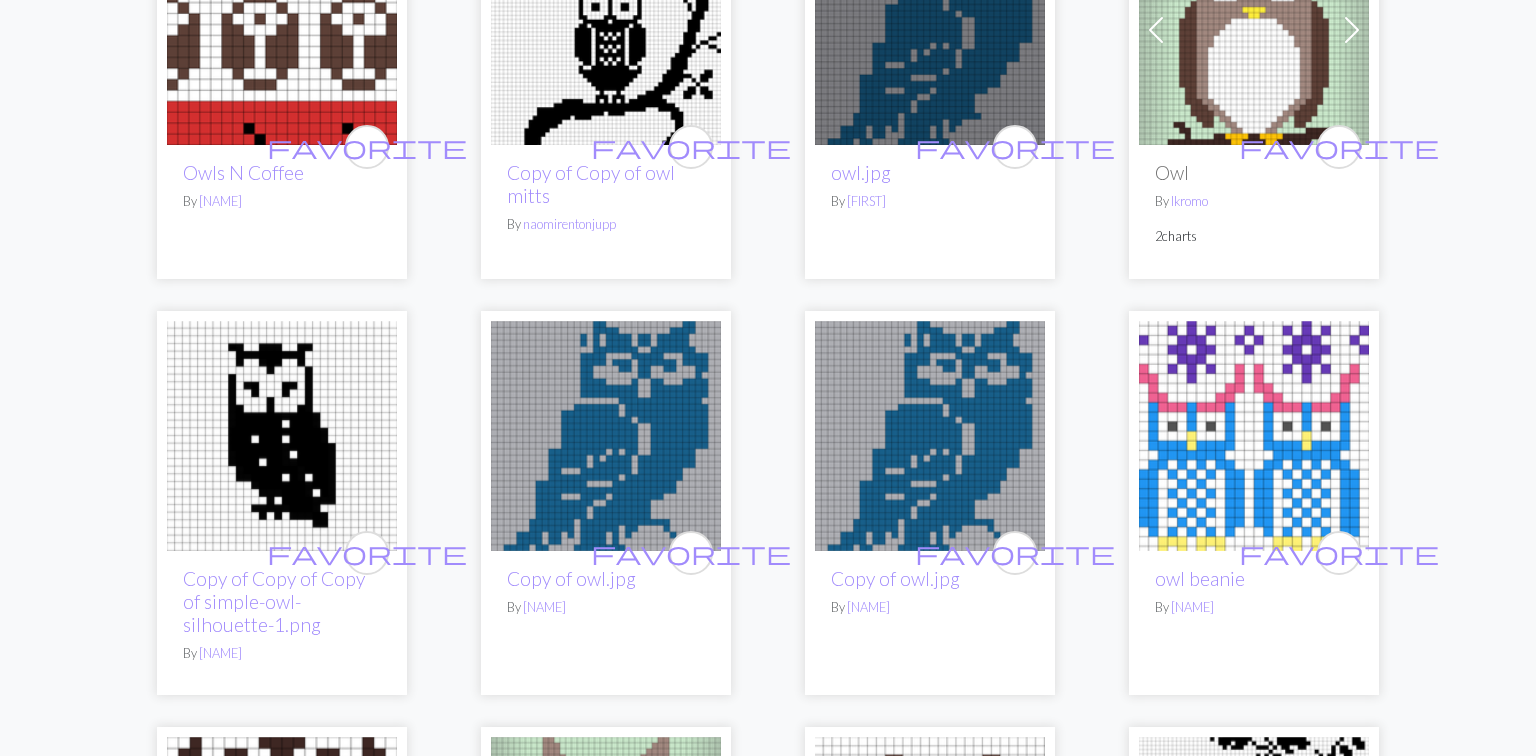 click at bounding box center (282, 436) 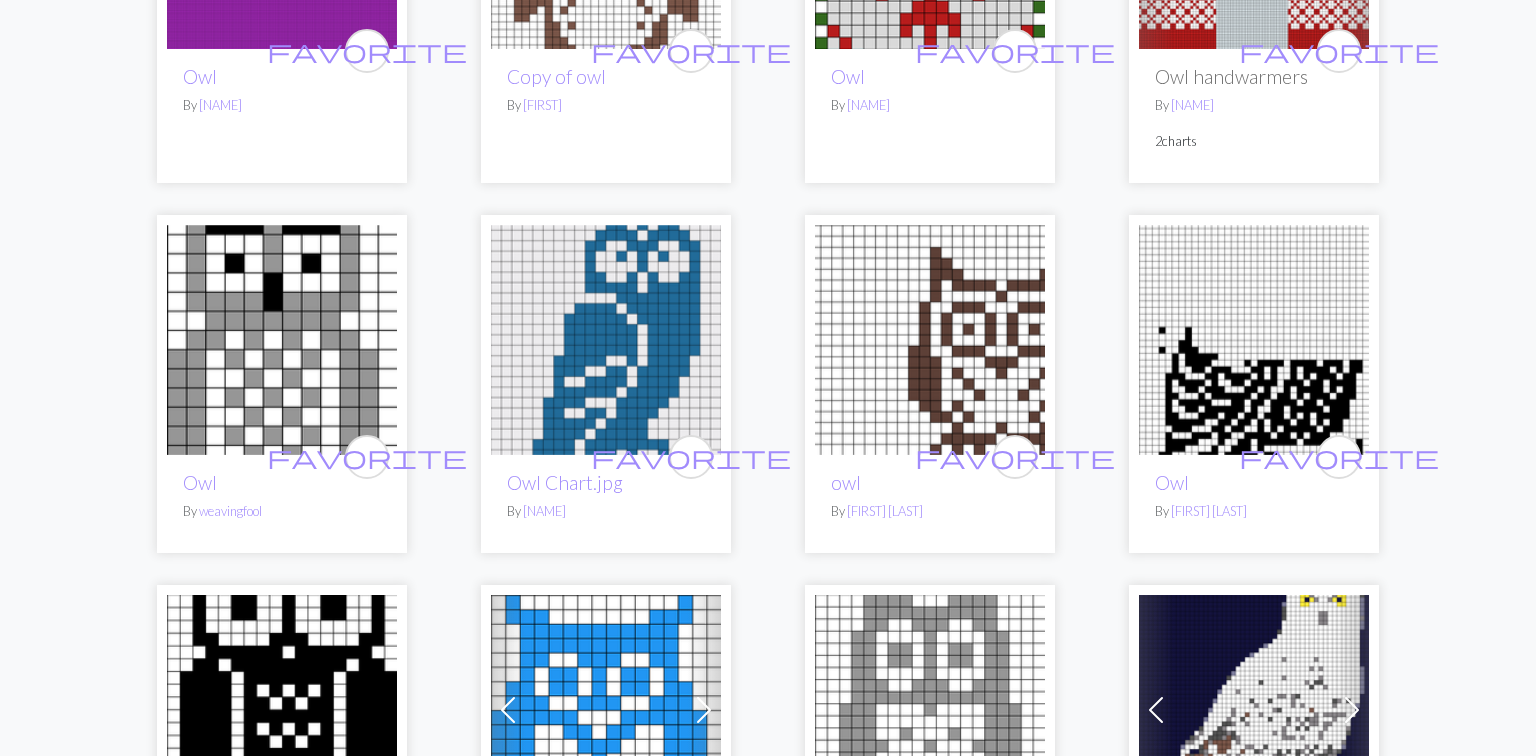 scroll, scrollTop: 3501, scrollLeft: 0, axis: vertical 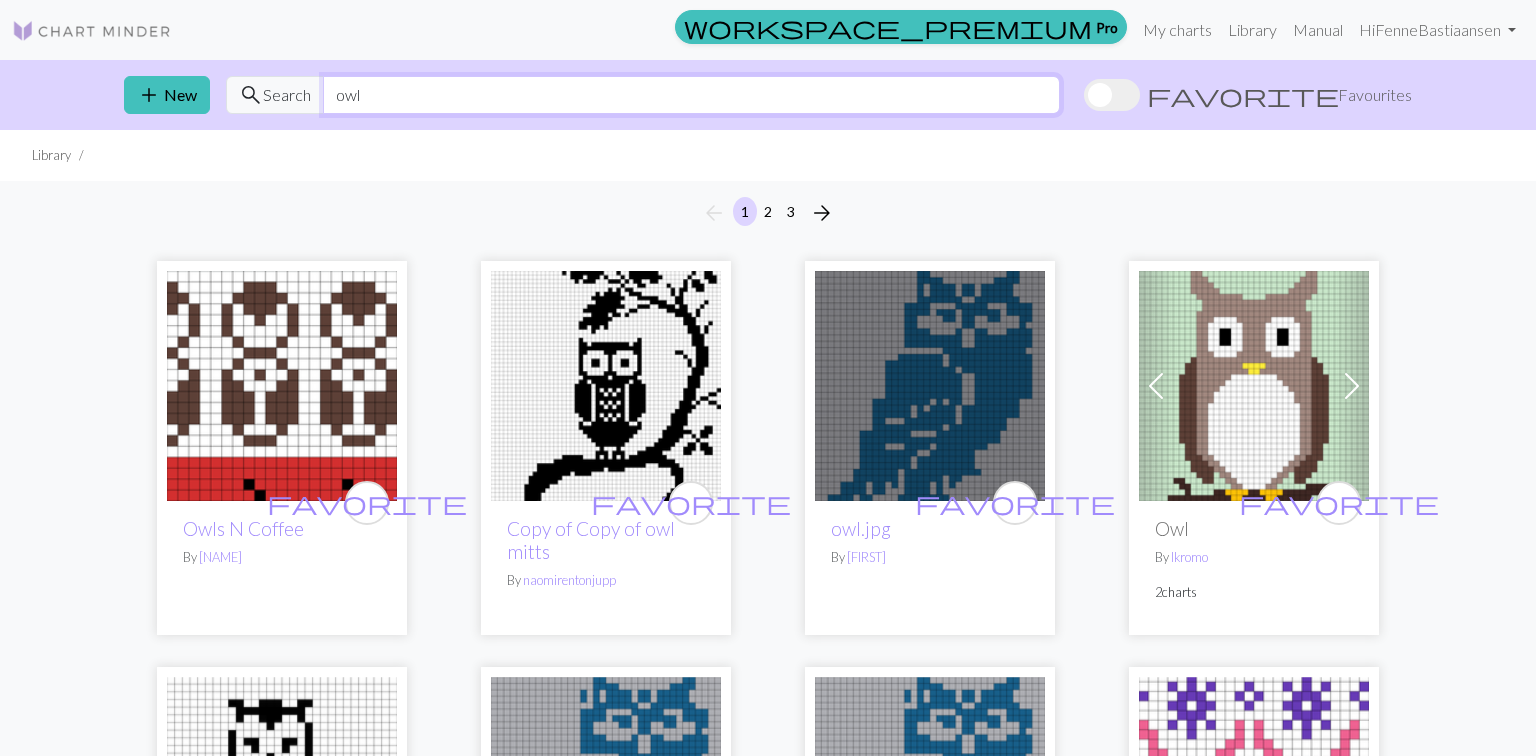 click on "owl" at bounding box center (691, 95) 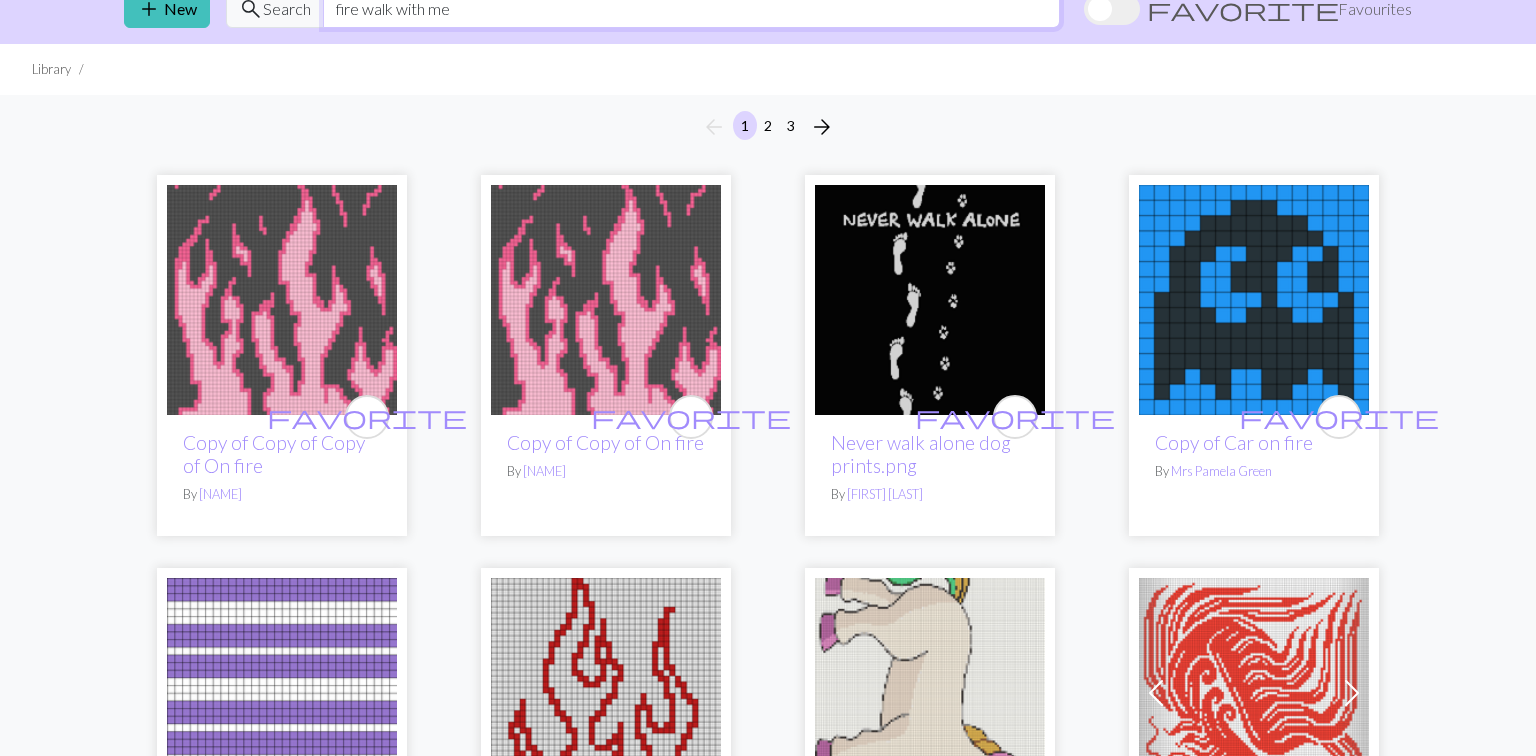 scroll, scrollTop: 0, scrollLeft: 0, axis: both 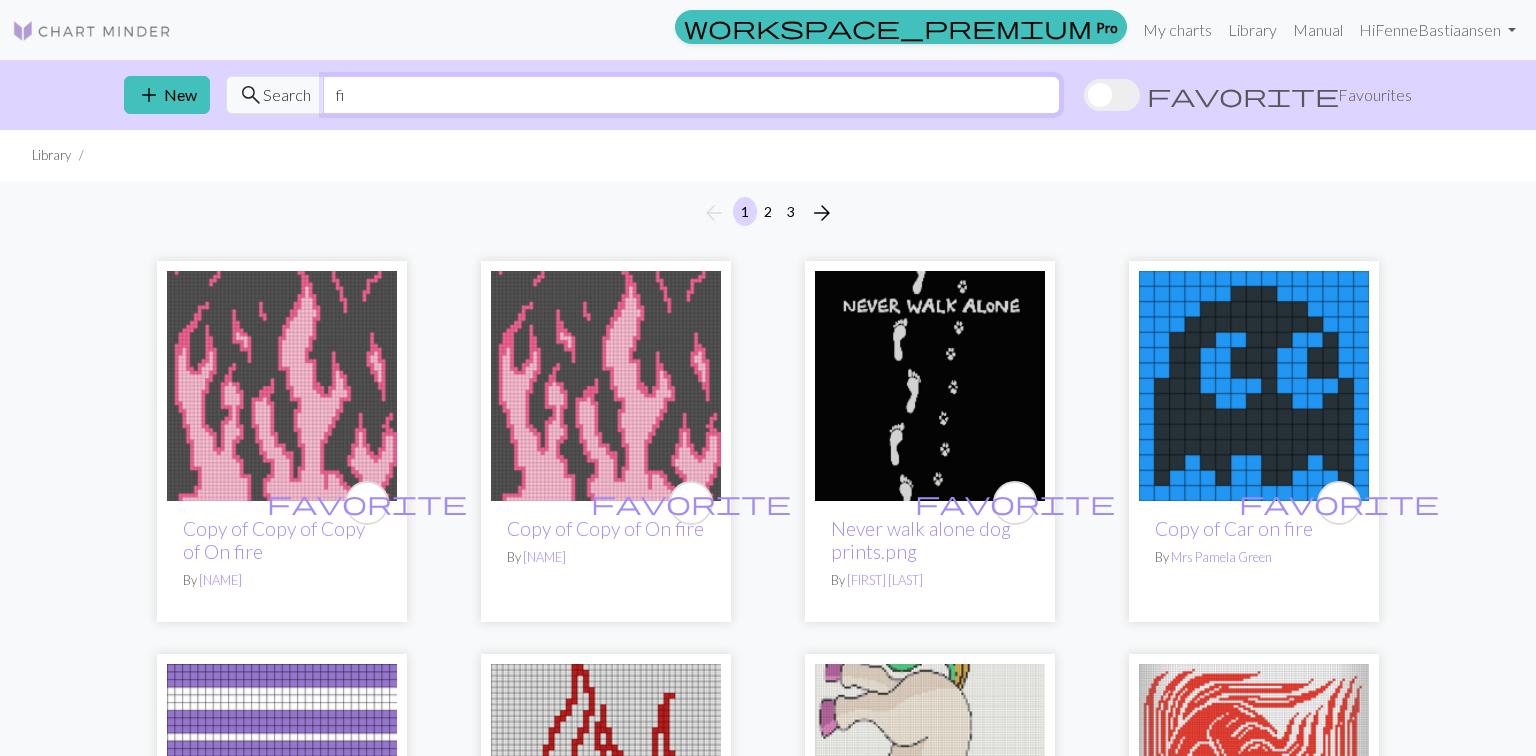 type on "f" 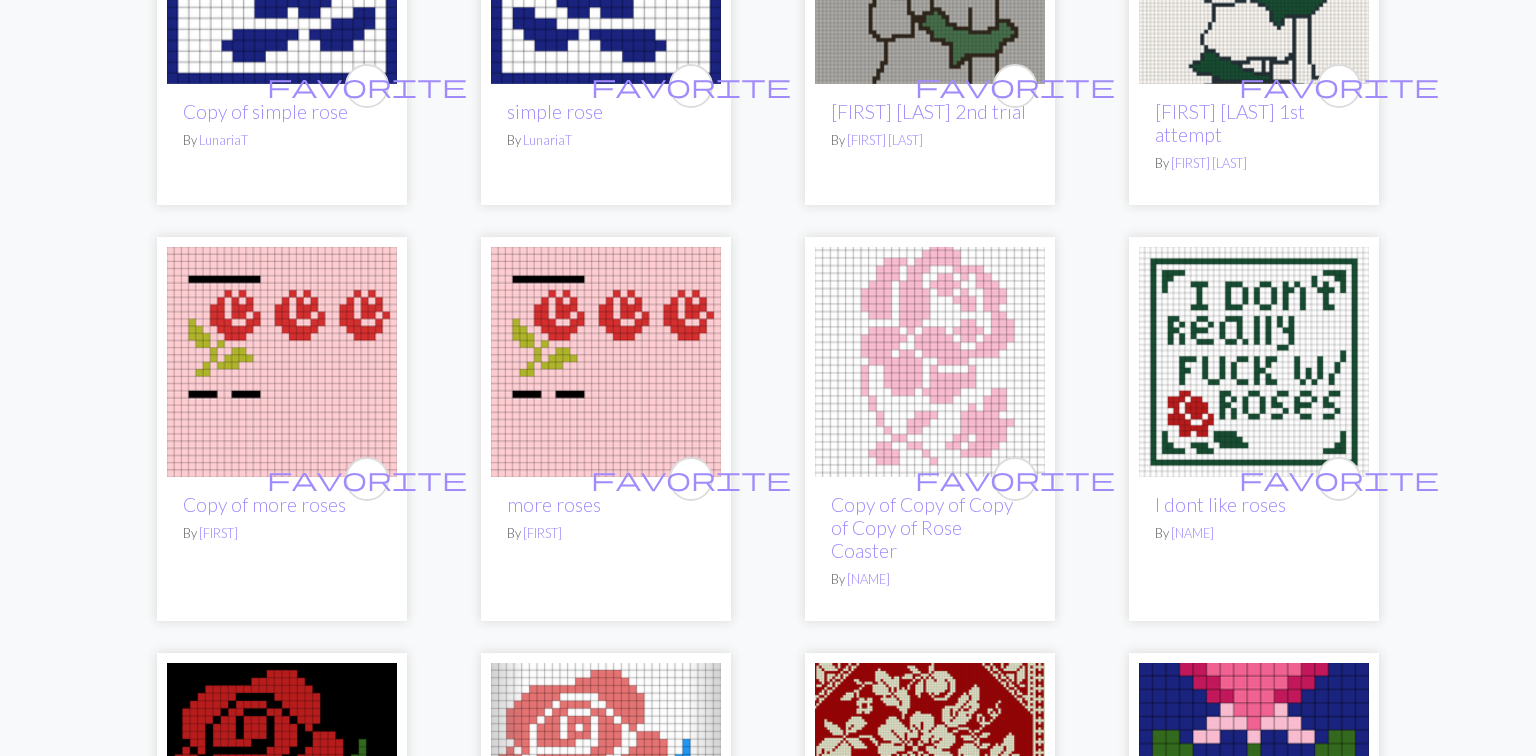 scroll, scrollTop: 1441, scrollLeft: 0, axis: vertical 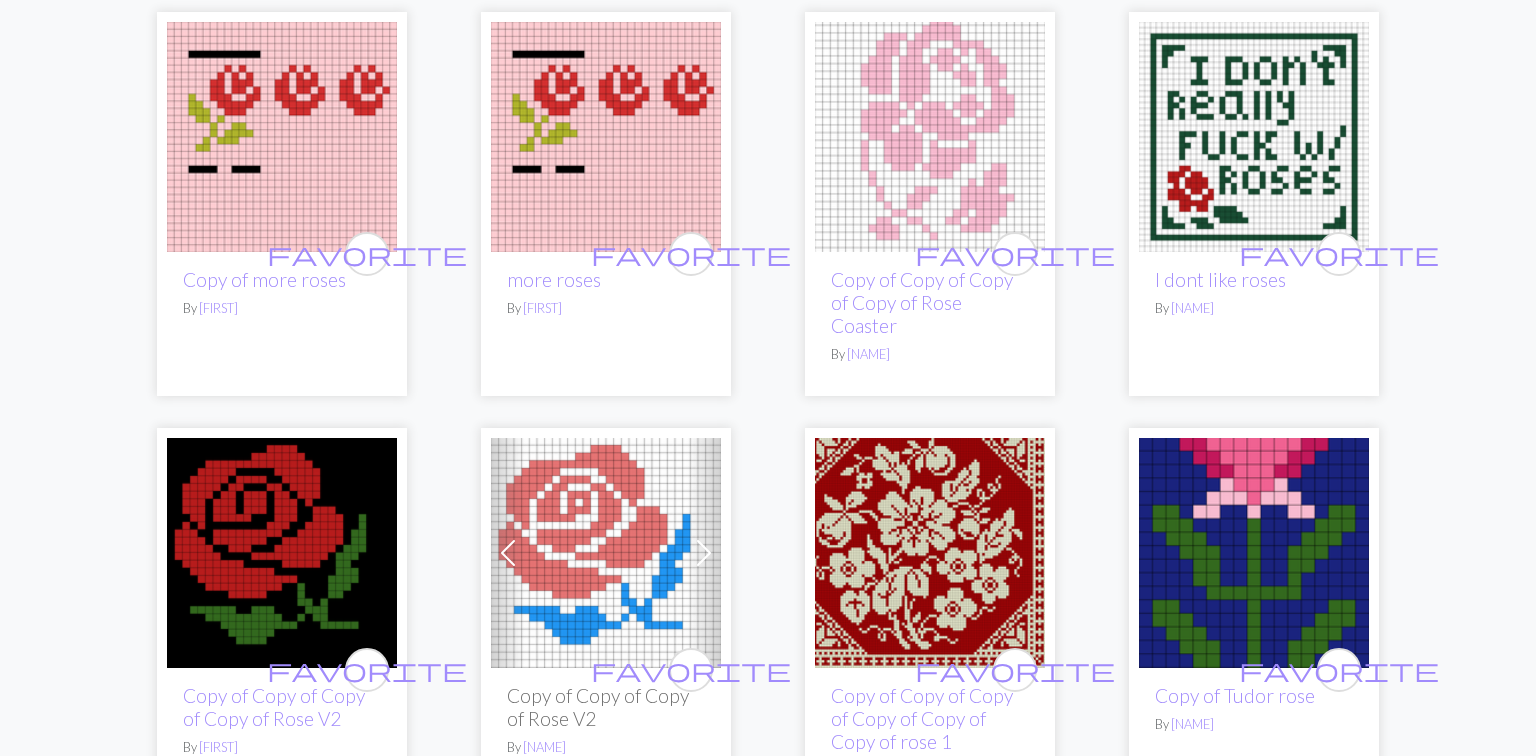 type on "rose" 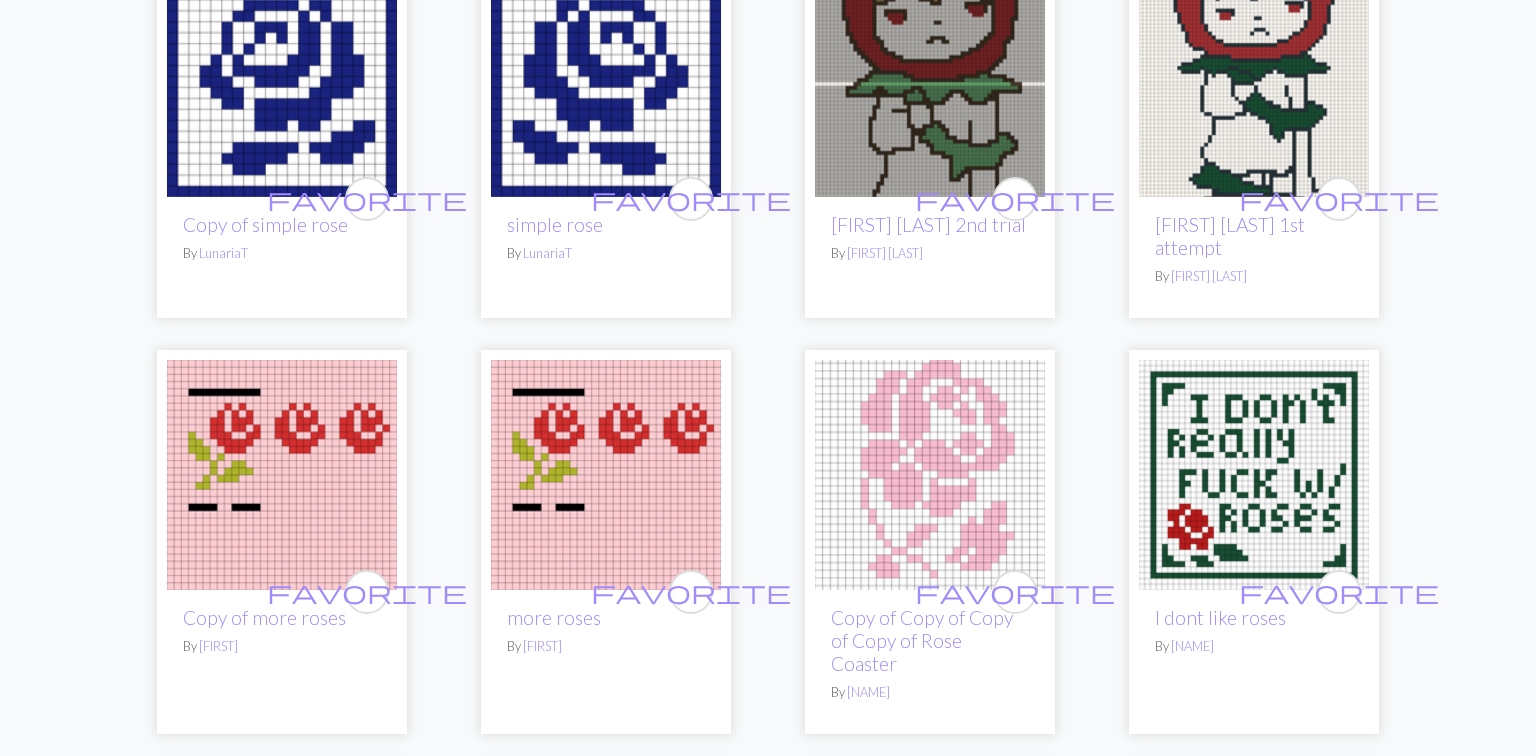 scroll, scrollTop: 0, scrollLeft: 0, axis: both 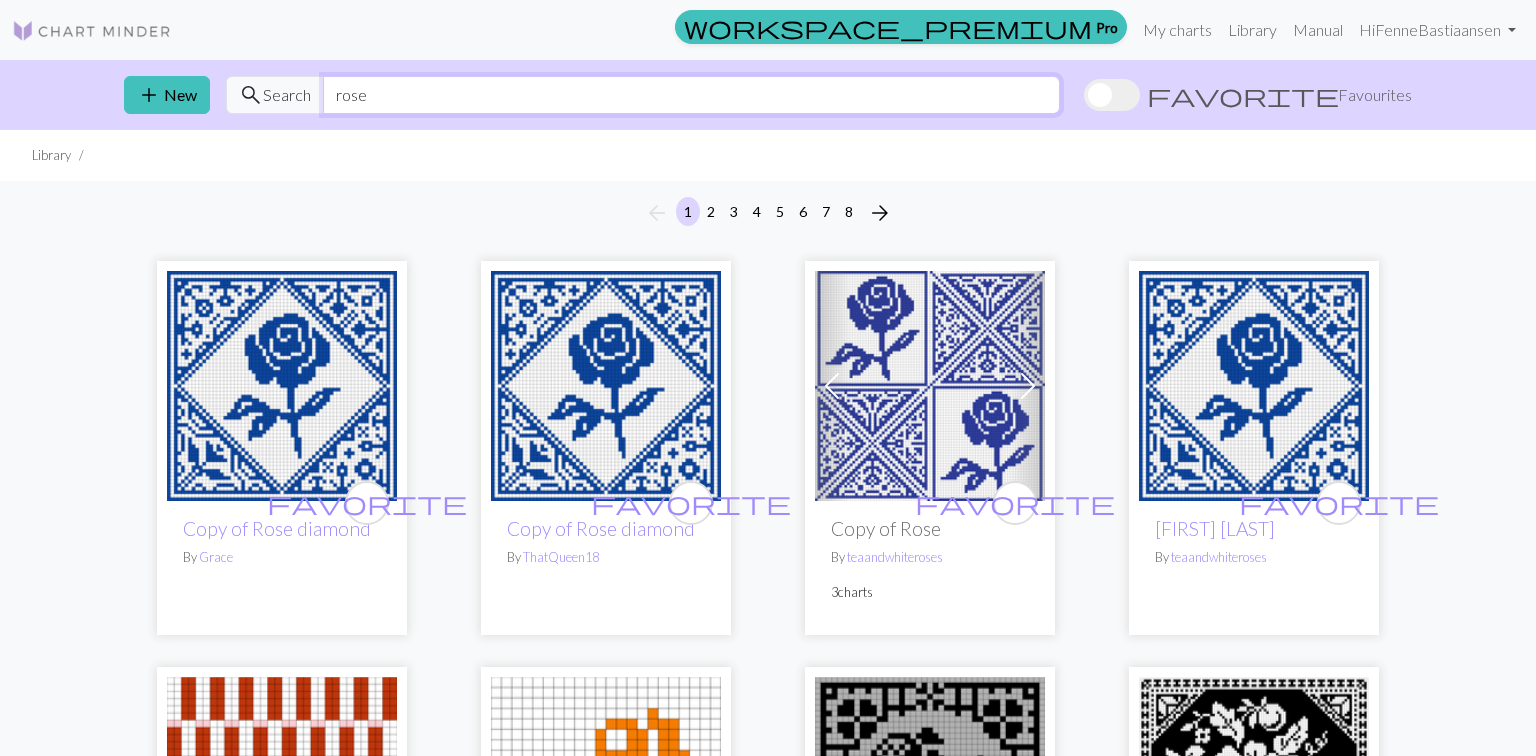 click on "rose" at bounding box center [691, 95] 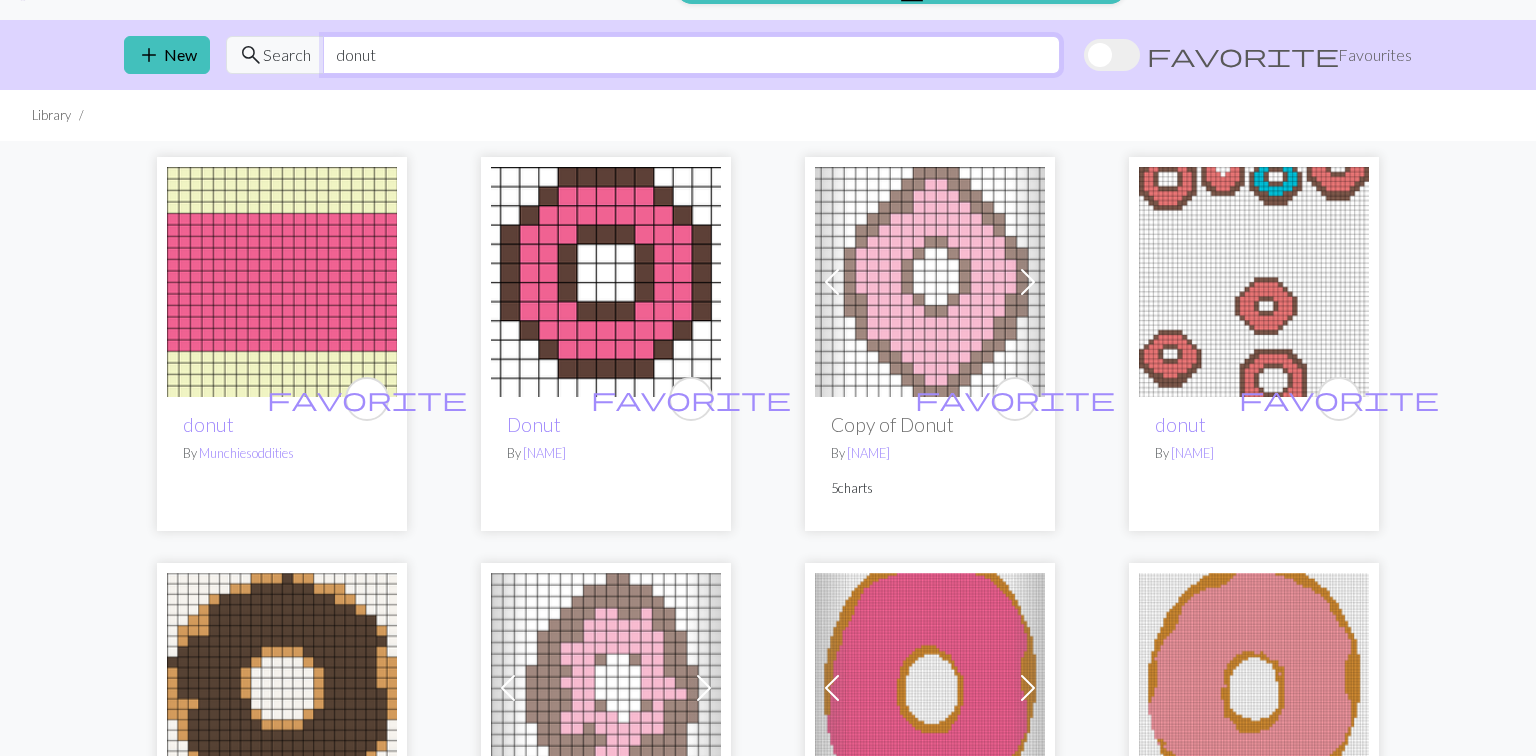 scroll, scrollTop: 0, scrollLeft: 0, axis: both 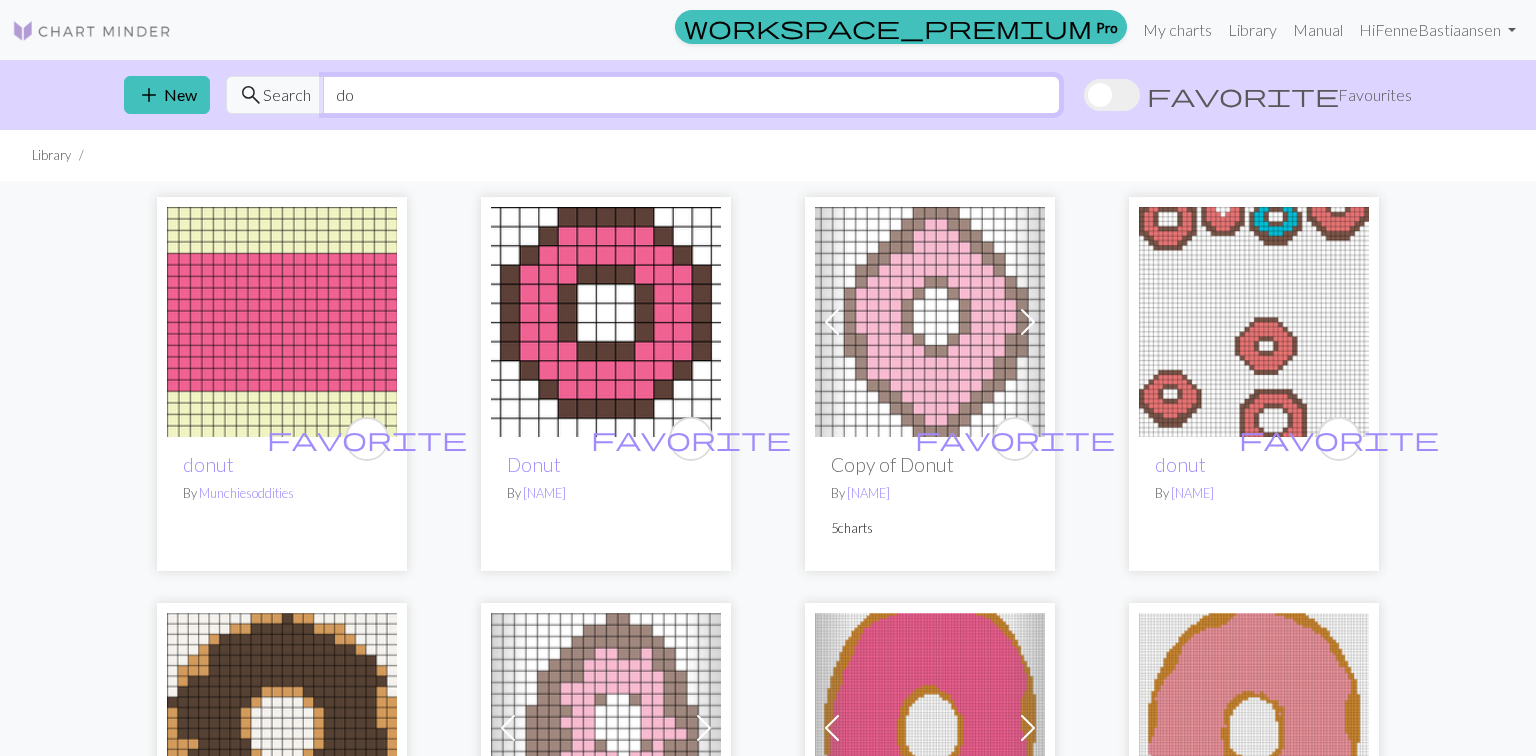 type on "d" 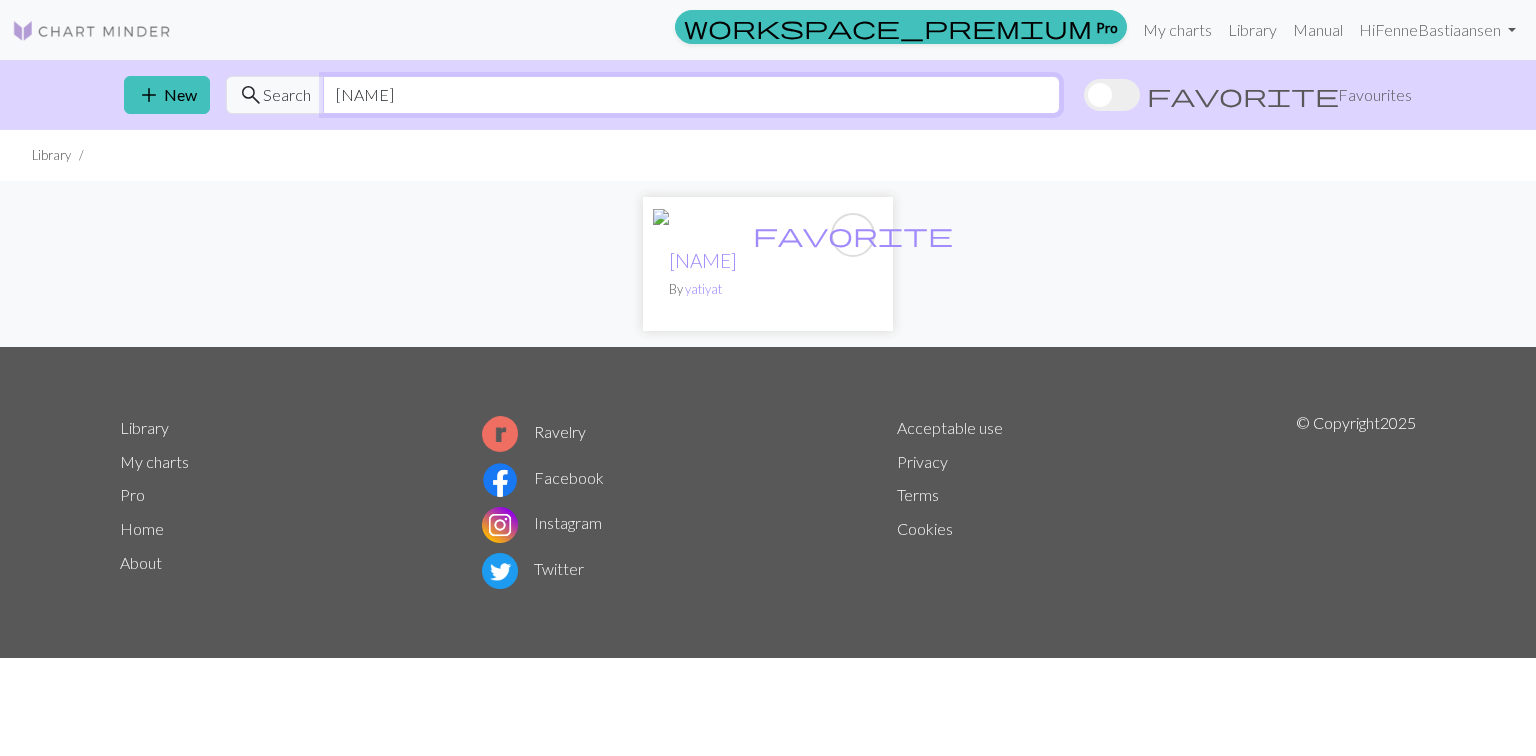 type on "lynch" 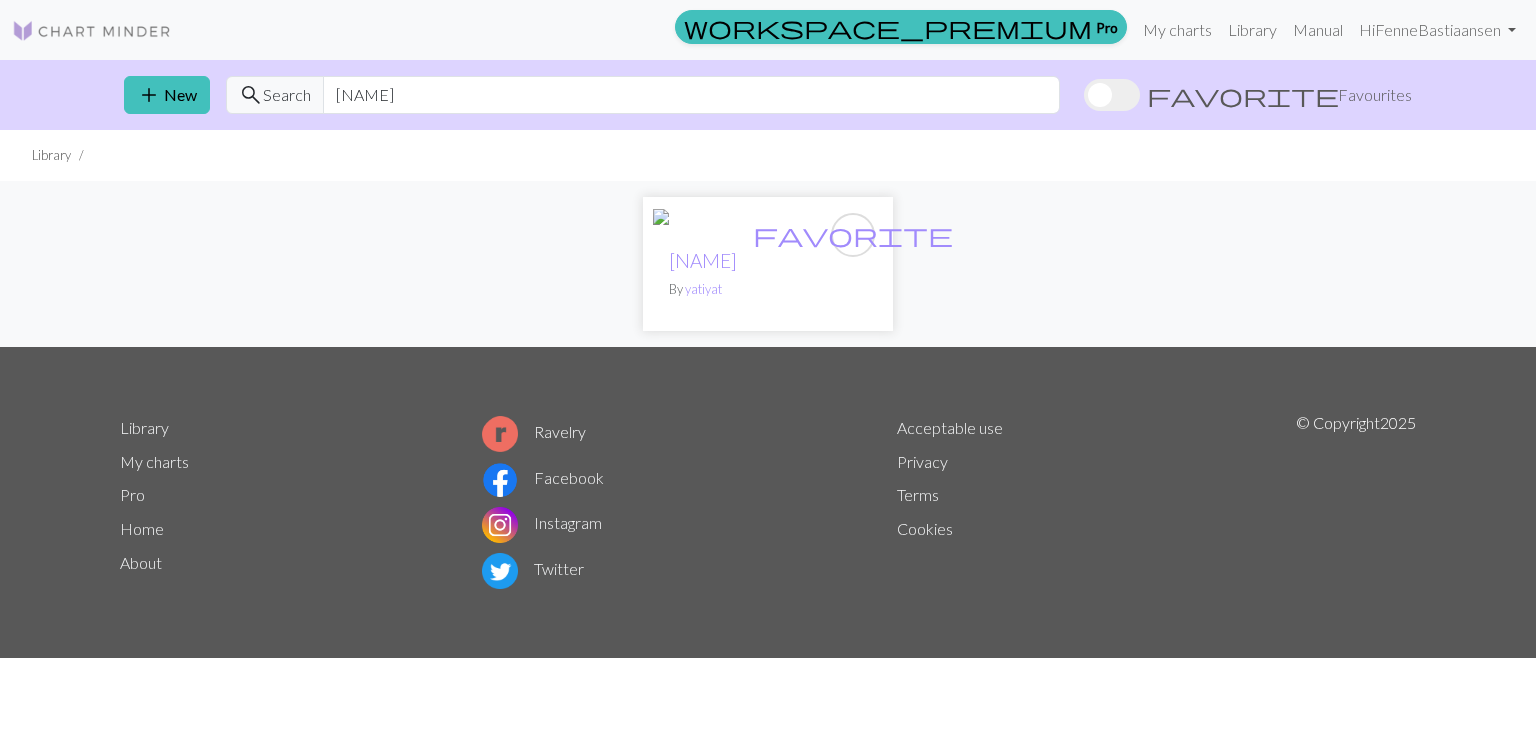 click at bounding box center [681, 221] 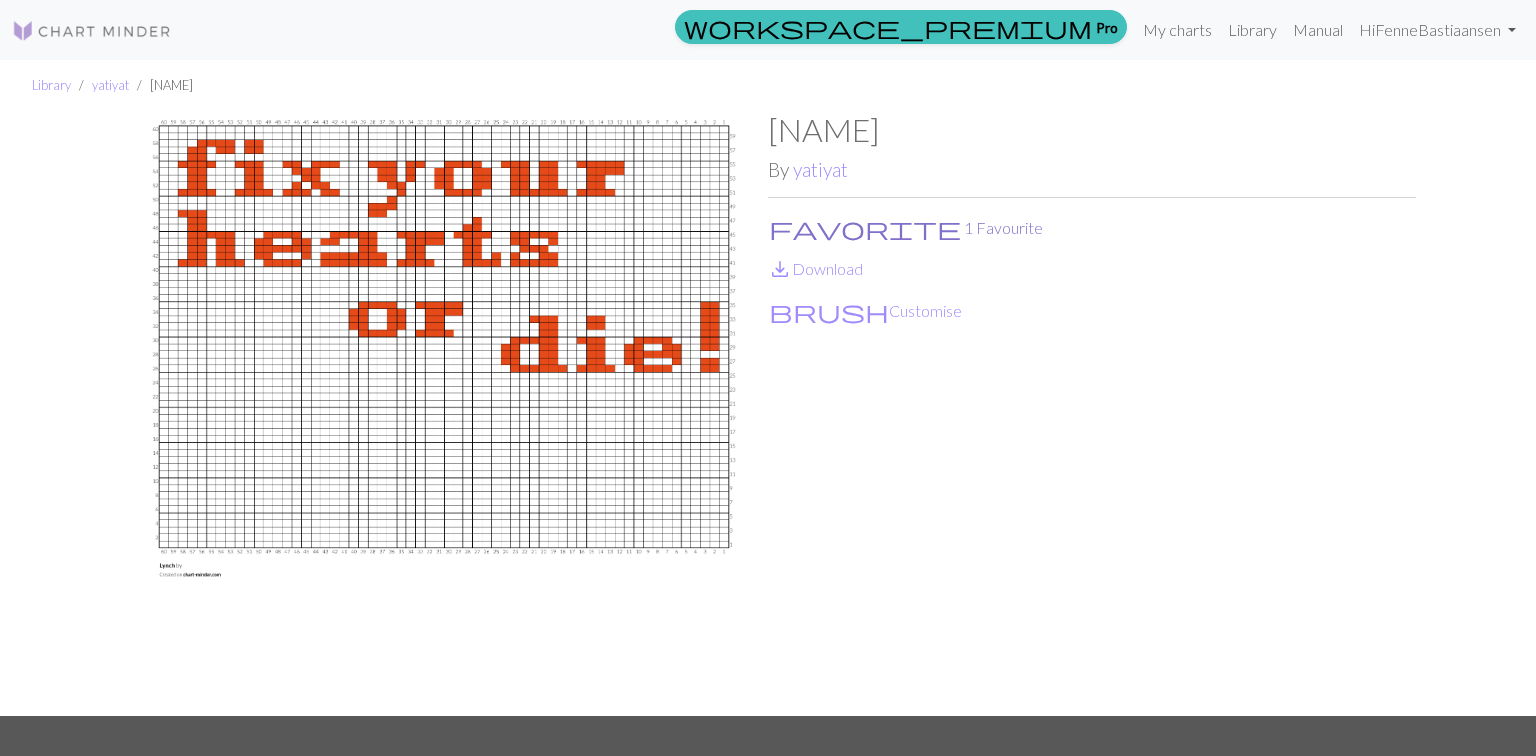 click on "favorite   1 Favourite" at bounding box center [906, 228] 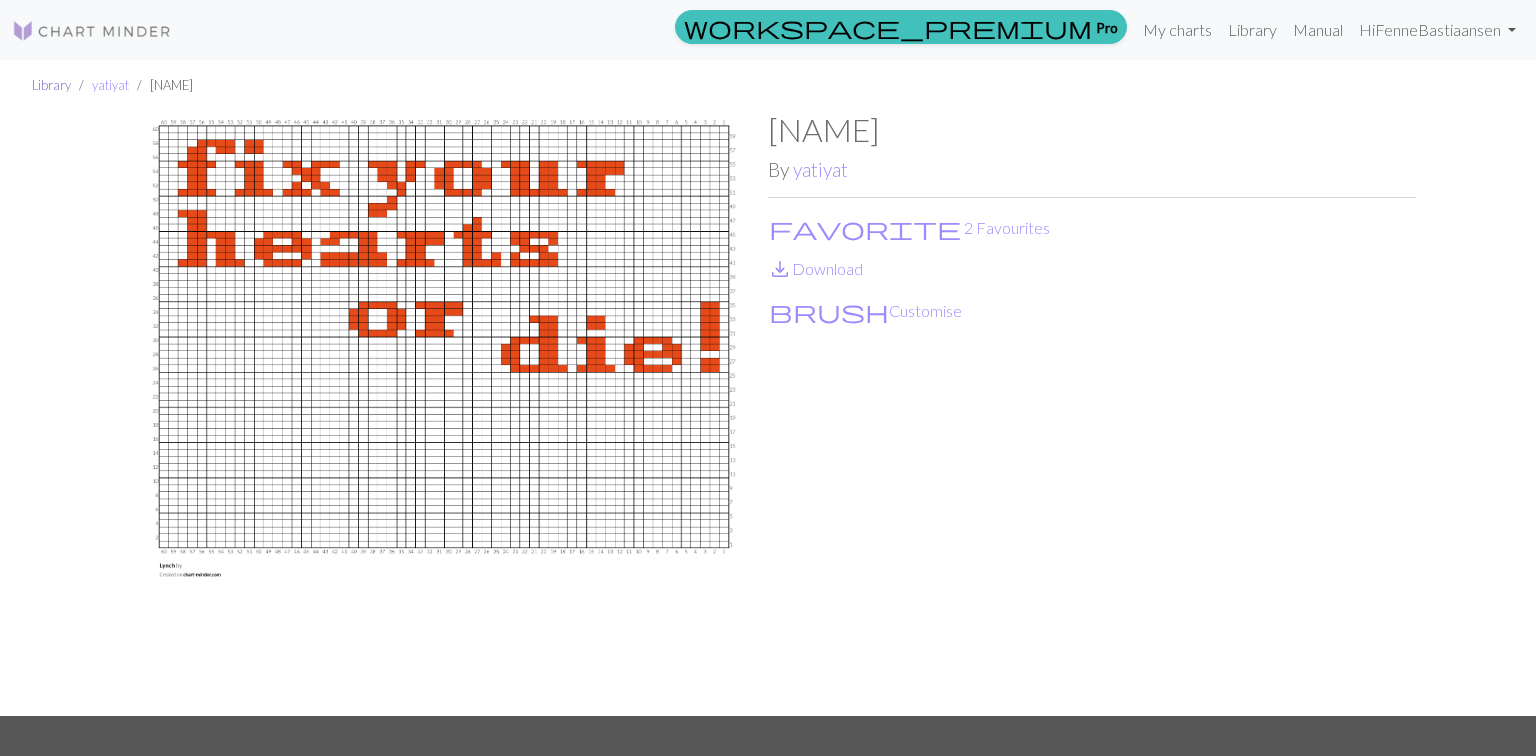 click on "Library" at bounding box center [51, 85] 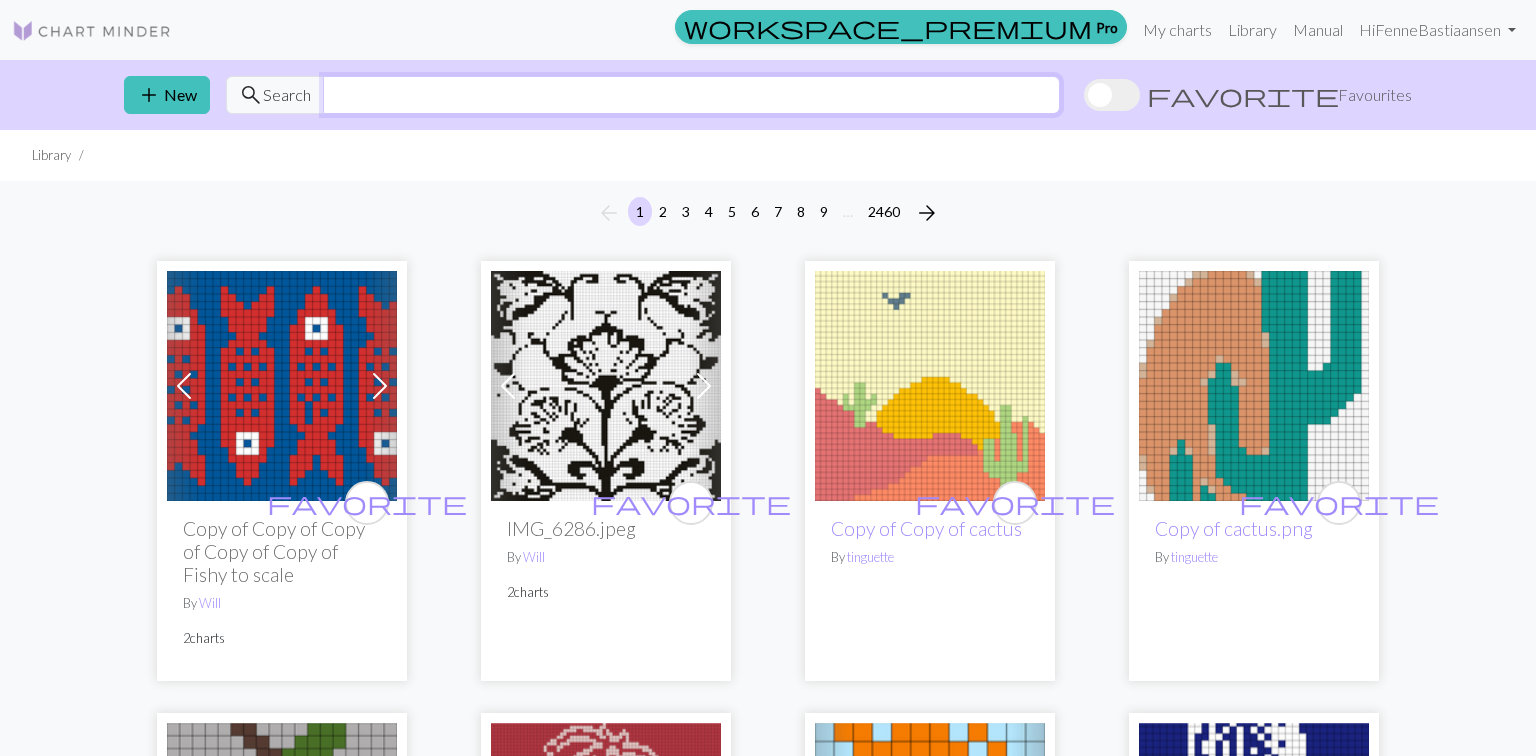 click at bounding box center [691, 95] 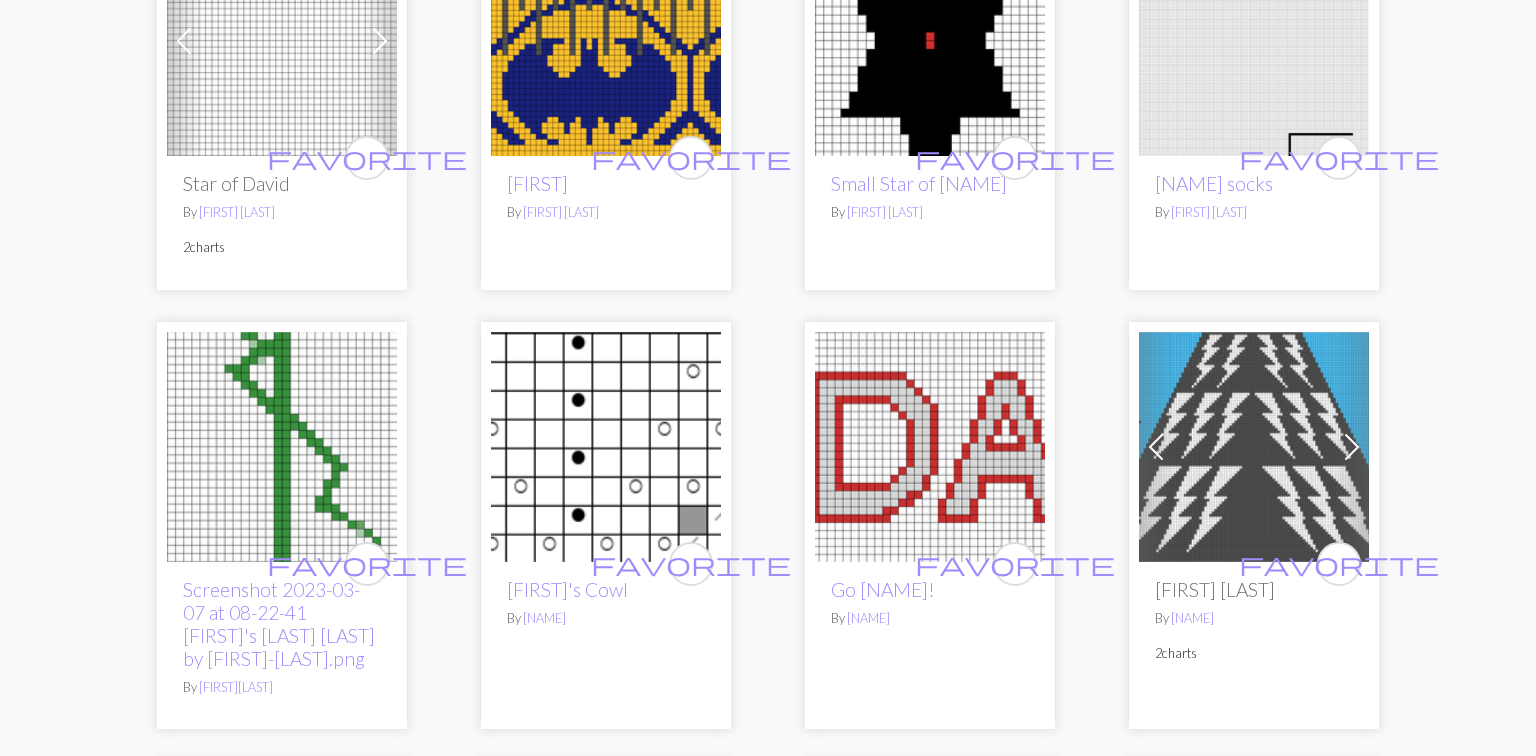 scroll, scrollTop: 0, scrollLeft: 0, axis: both 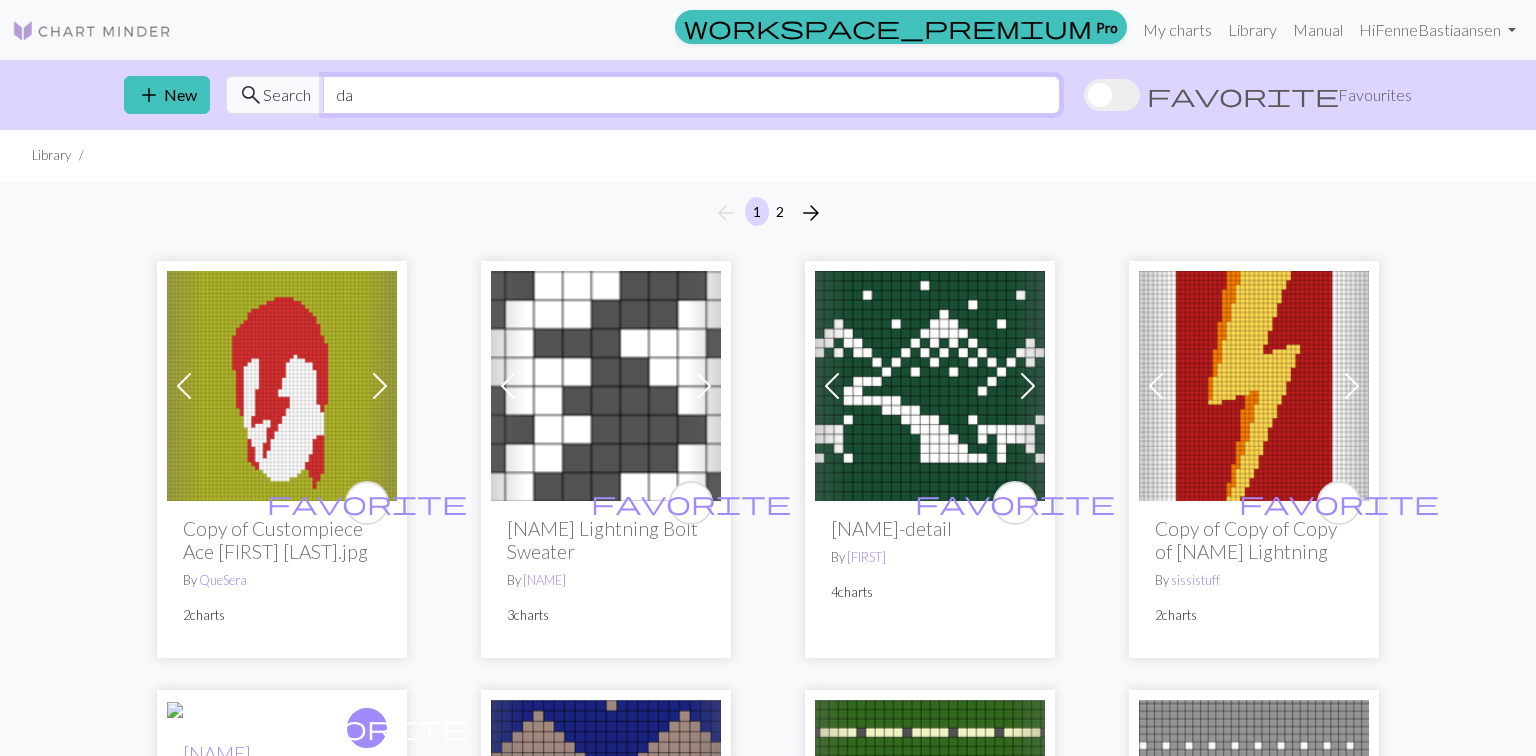 type on "d" 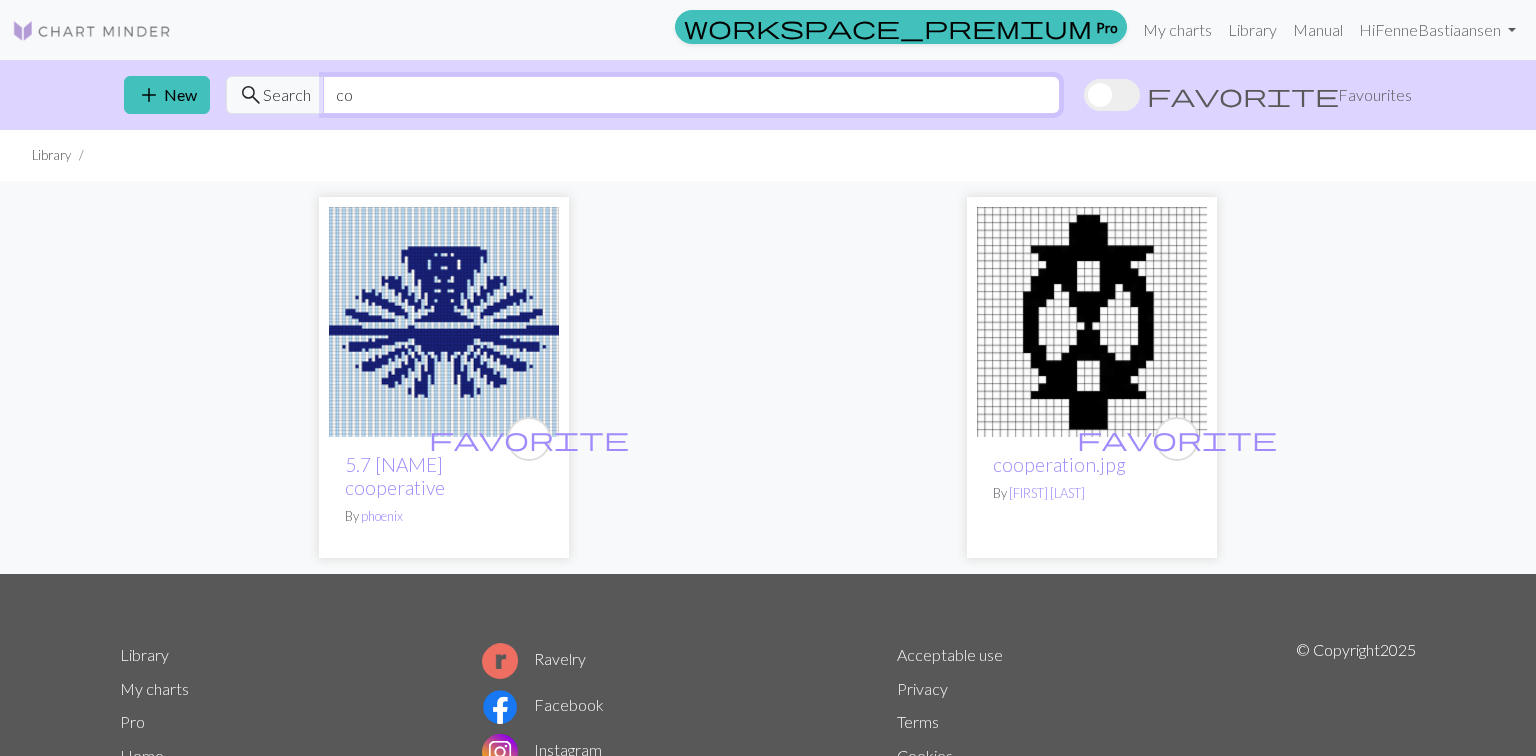 type on "c" 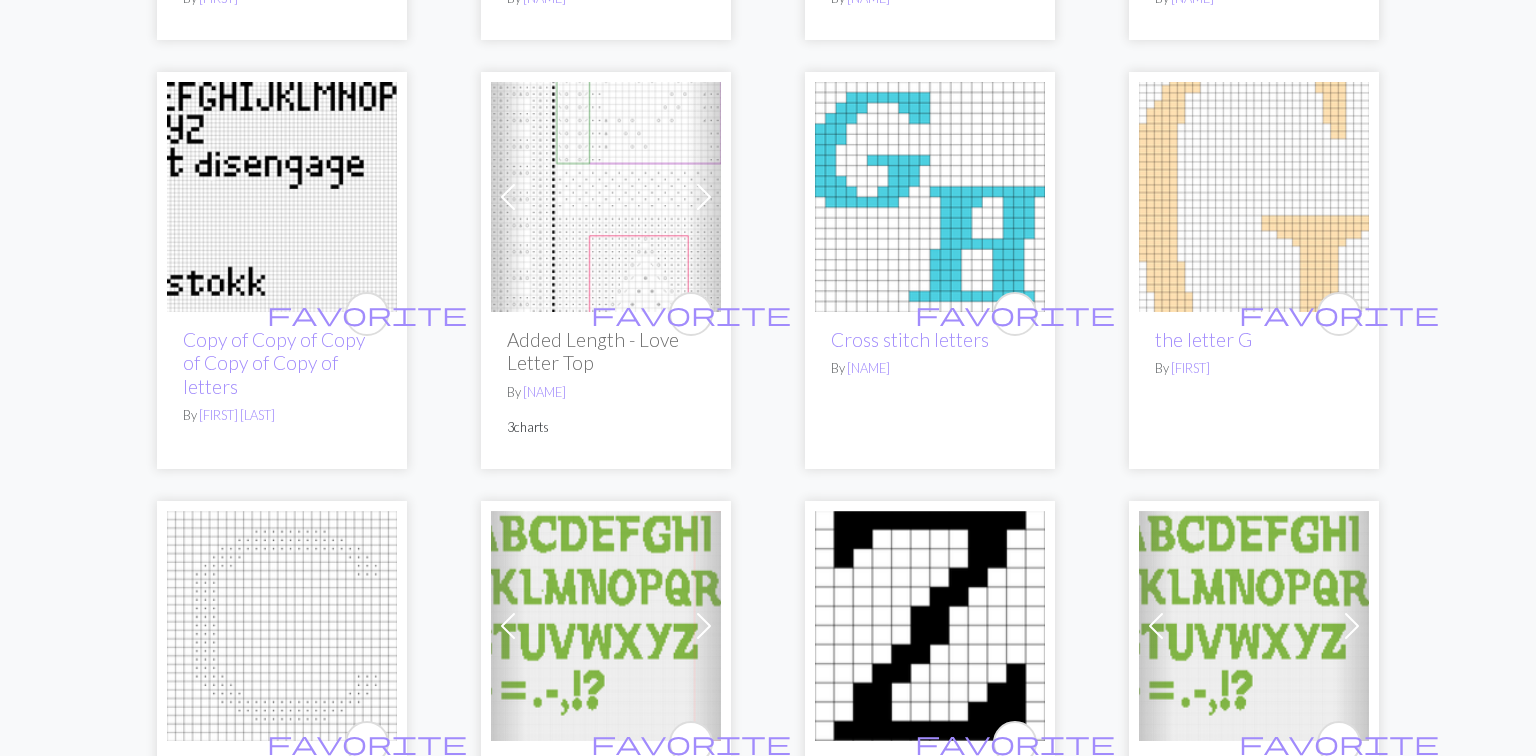 scroll, scrollTop: 585, scrollLeft: 0, axis: vertical 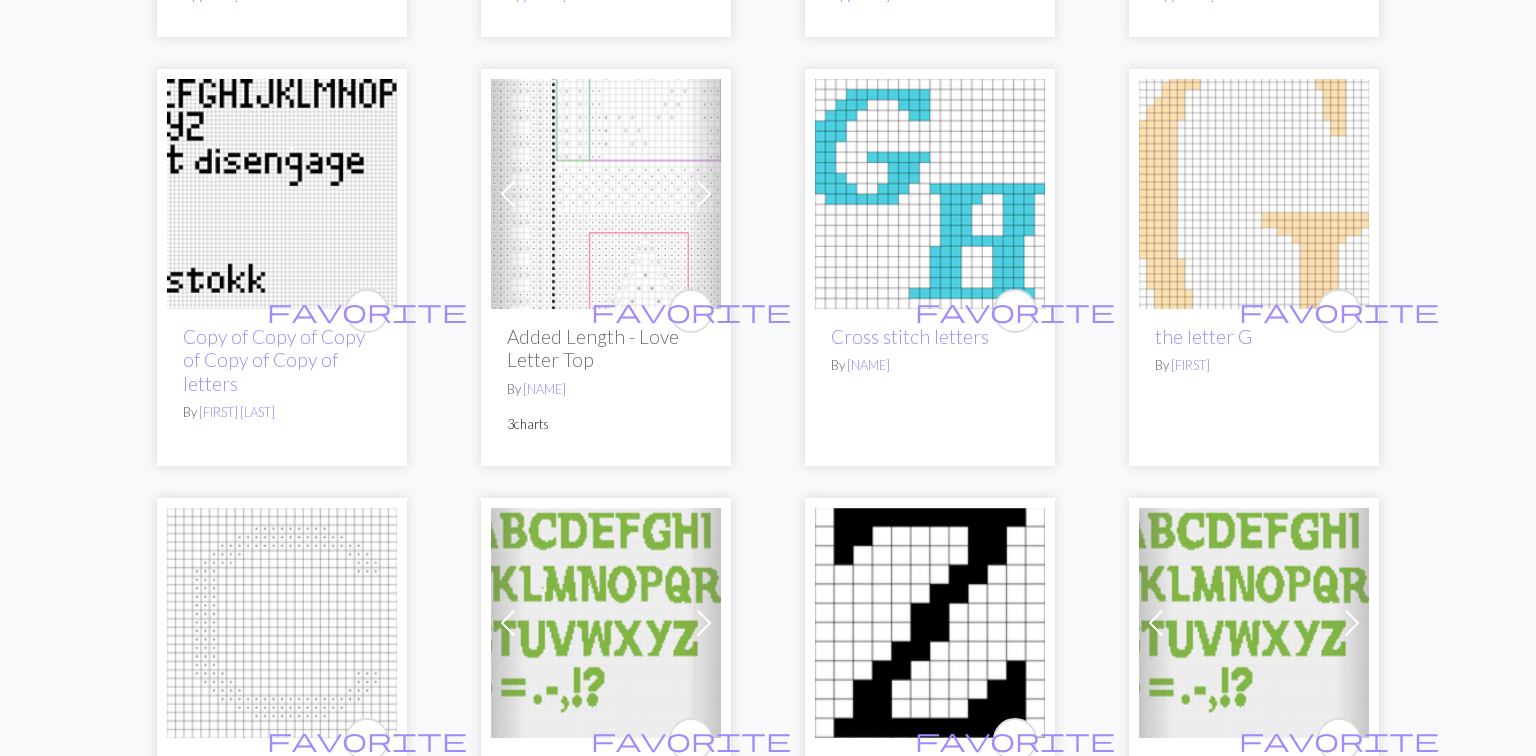 click at bounding box center (282, 194) 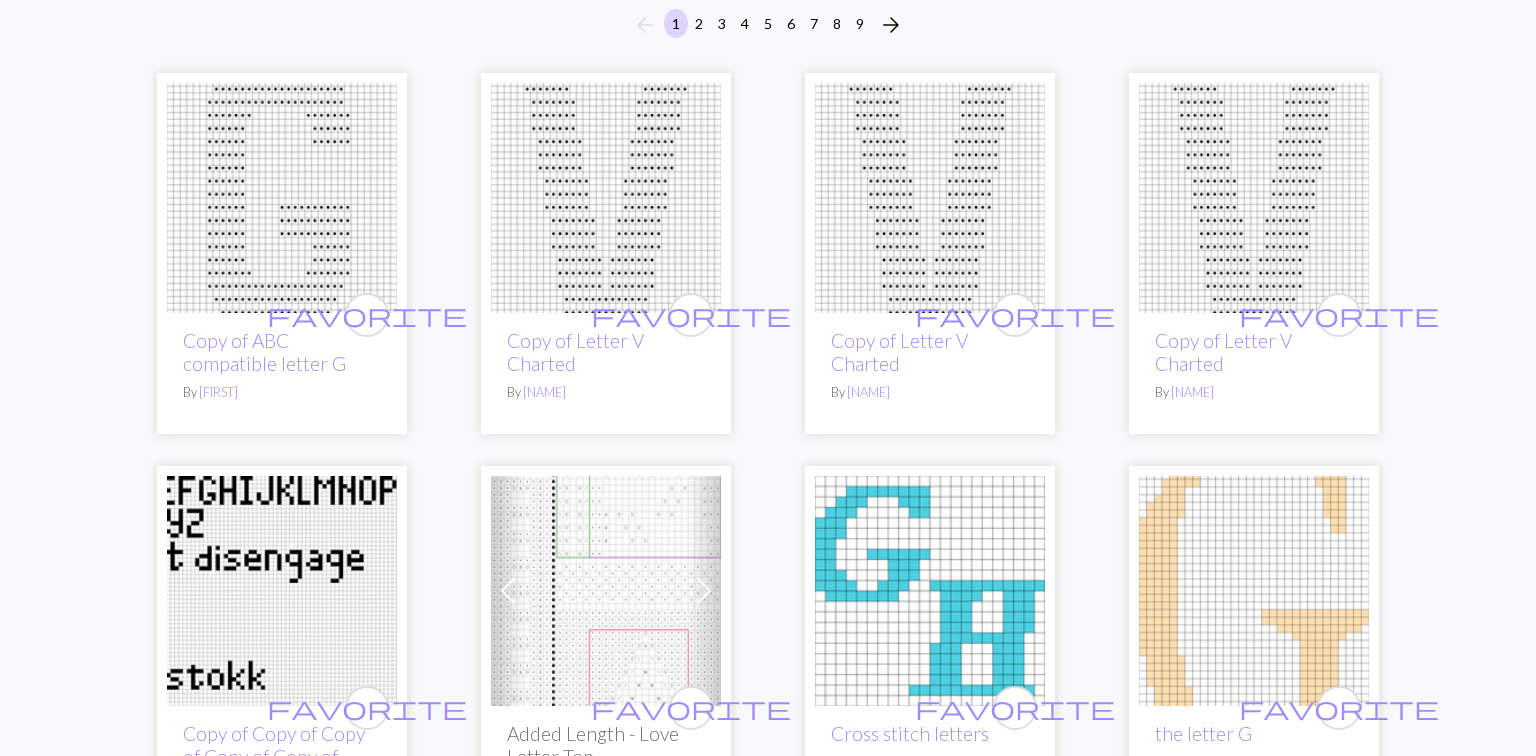 scroll, scrollTop: 0, scrollLeft: 0, axis: both 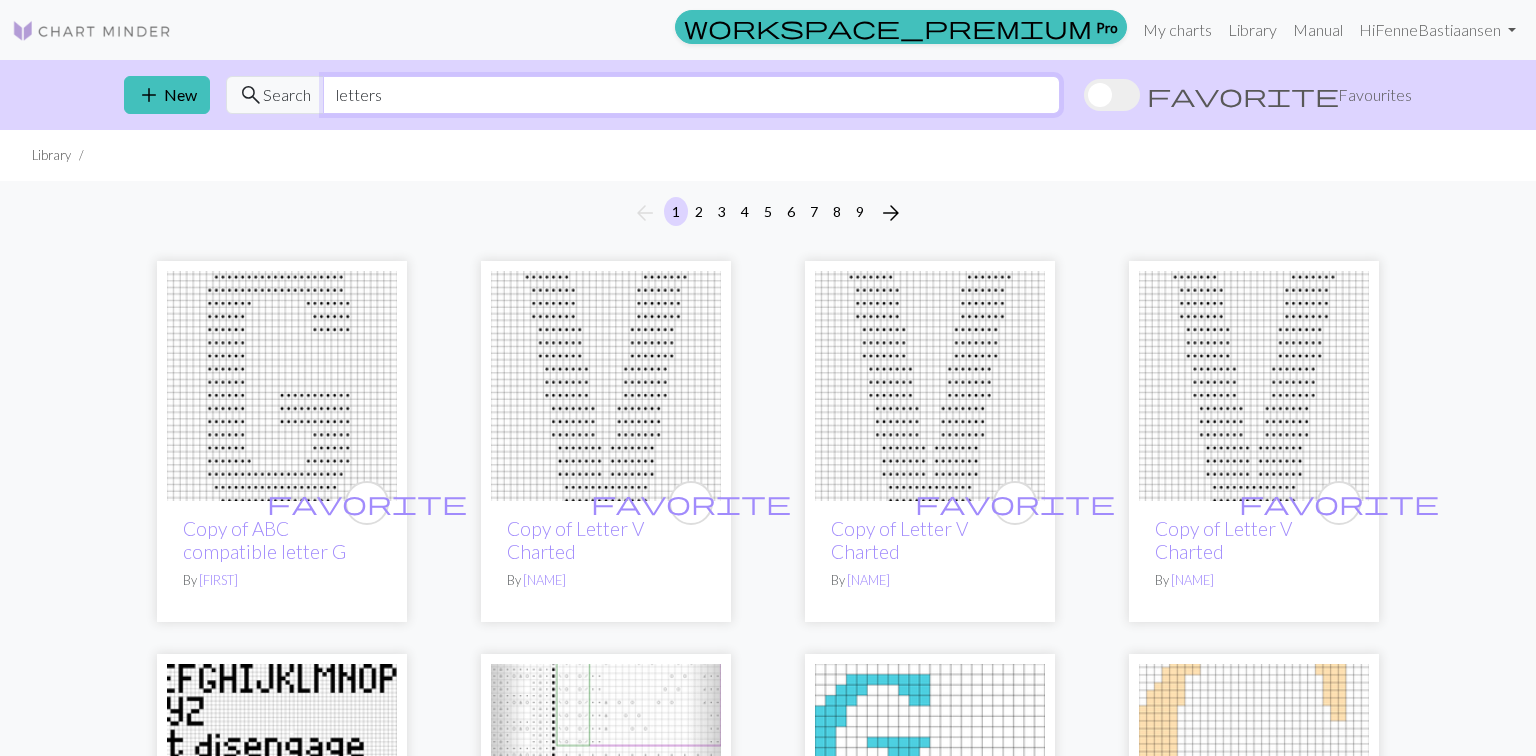 click on "letters" at bounding box center [691, 95] 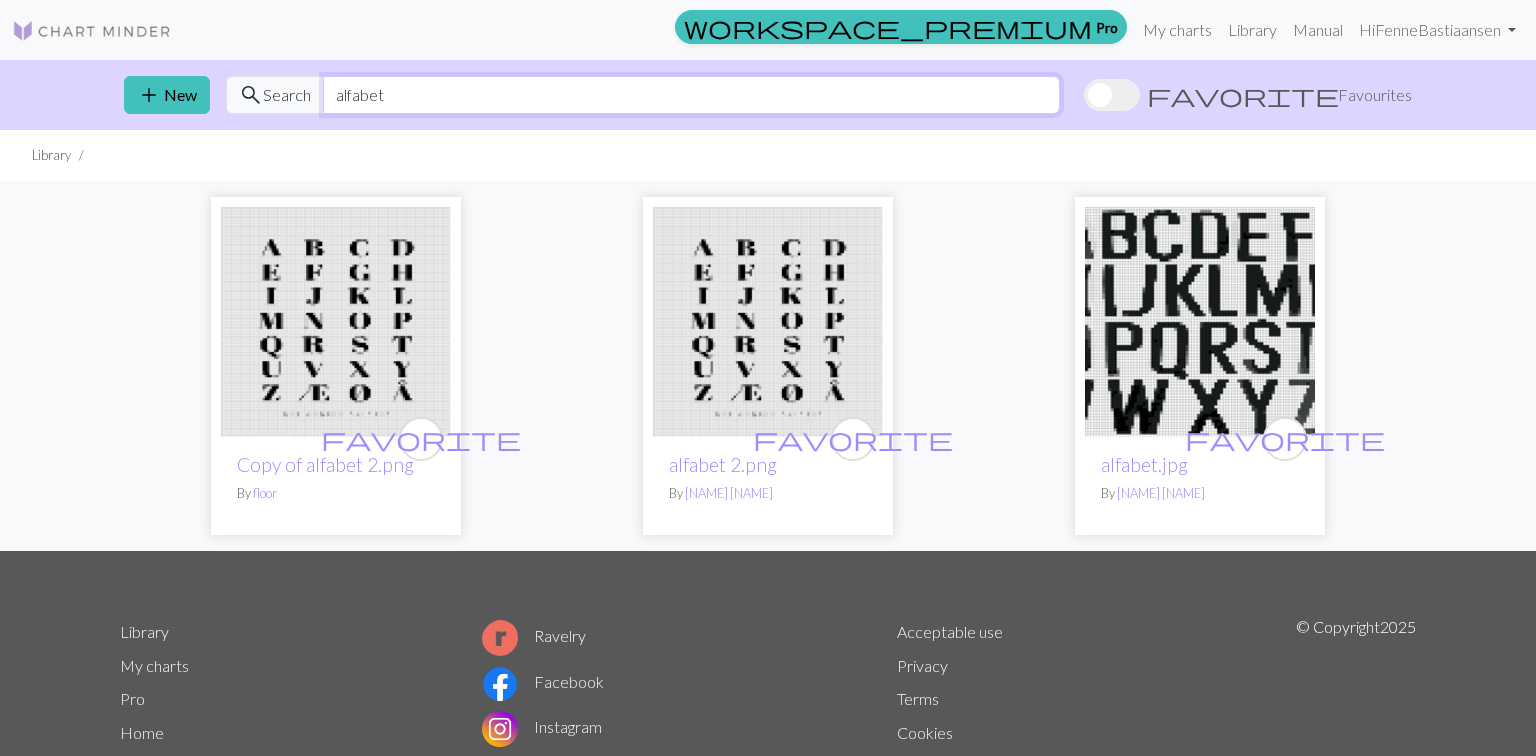 click on "alfabet" at bounding box center (691, 95) 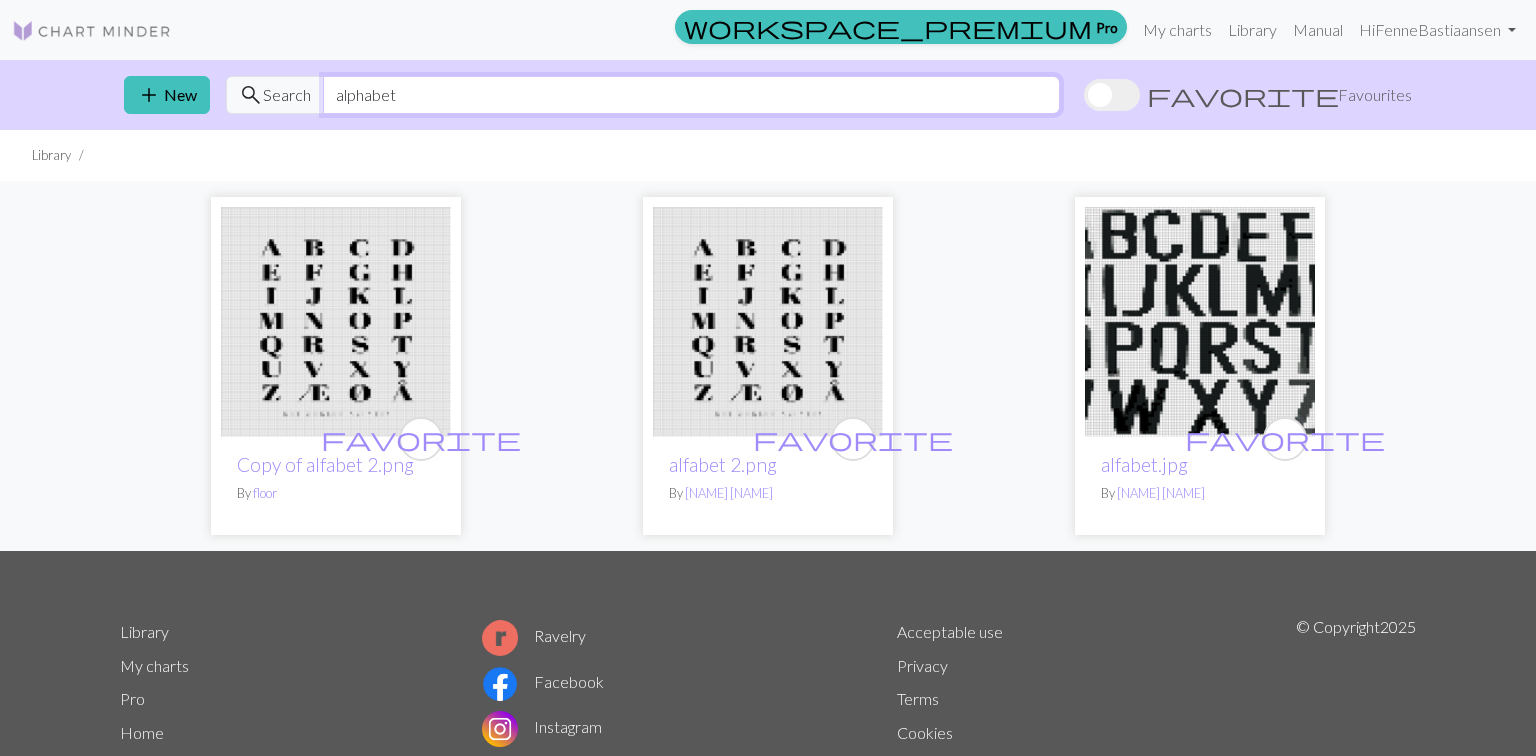 type on "alphabet" 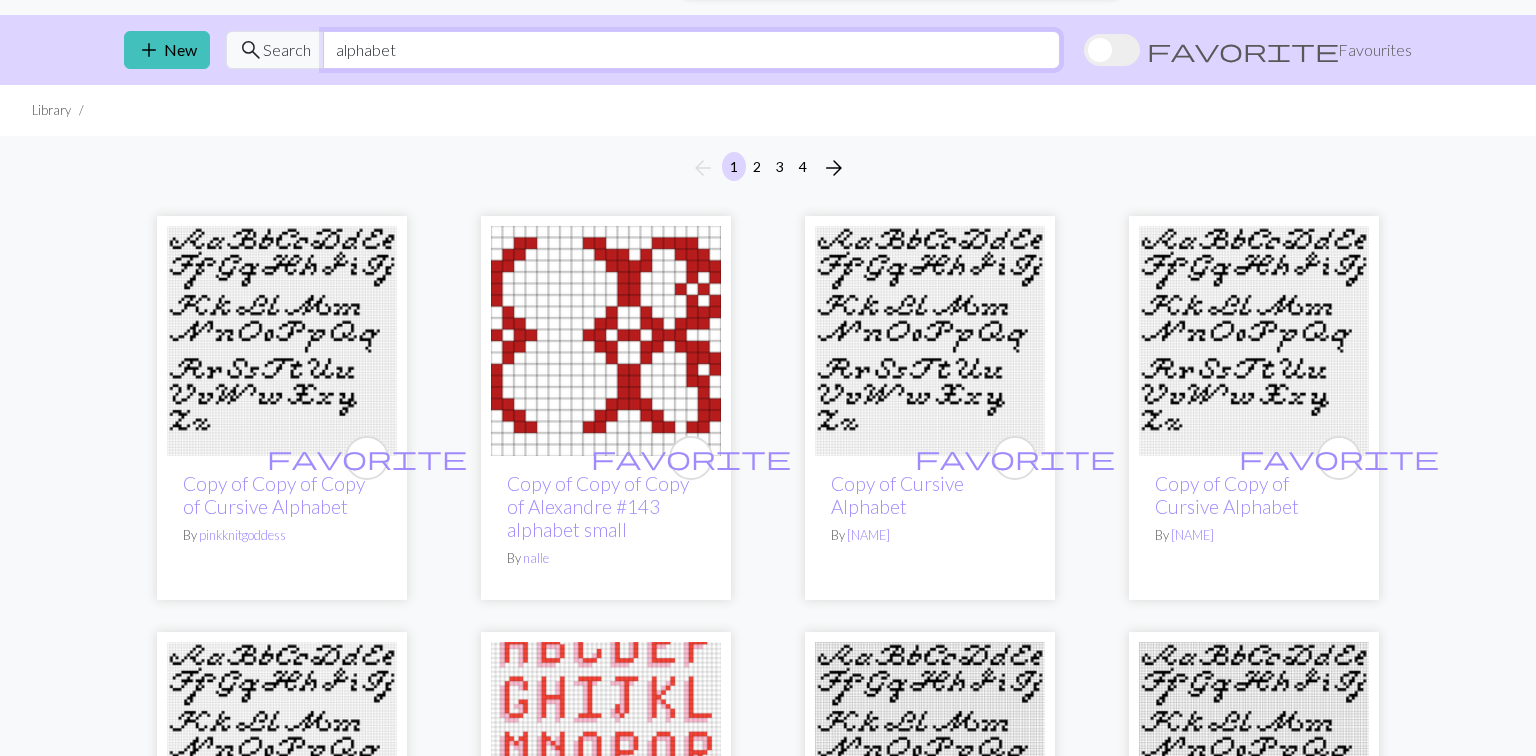 scroll, scrollTop: 152, scrollLeft: 0, axis: vertical 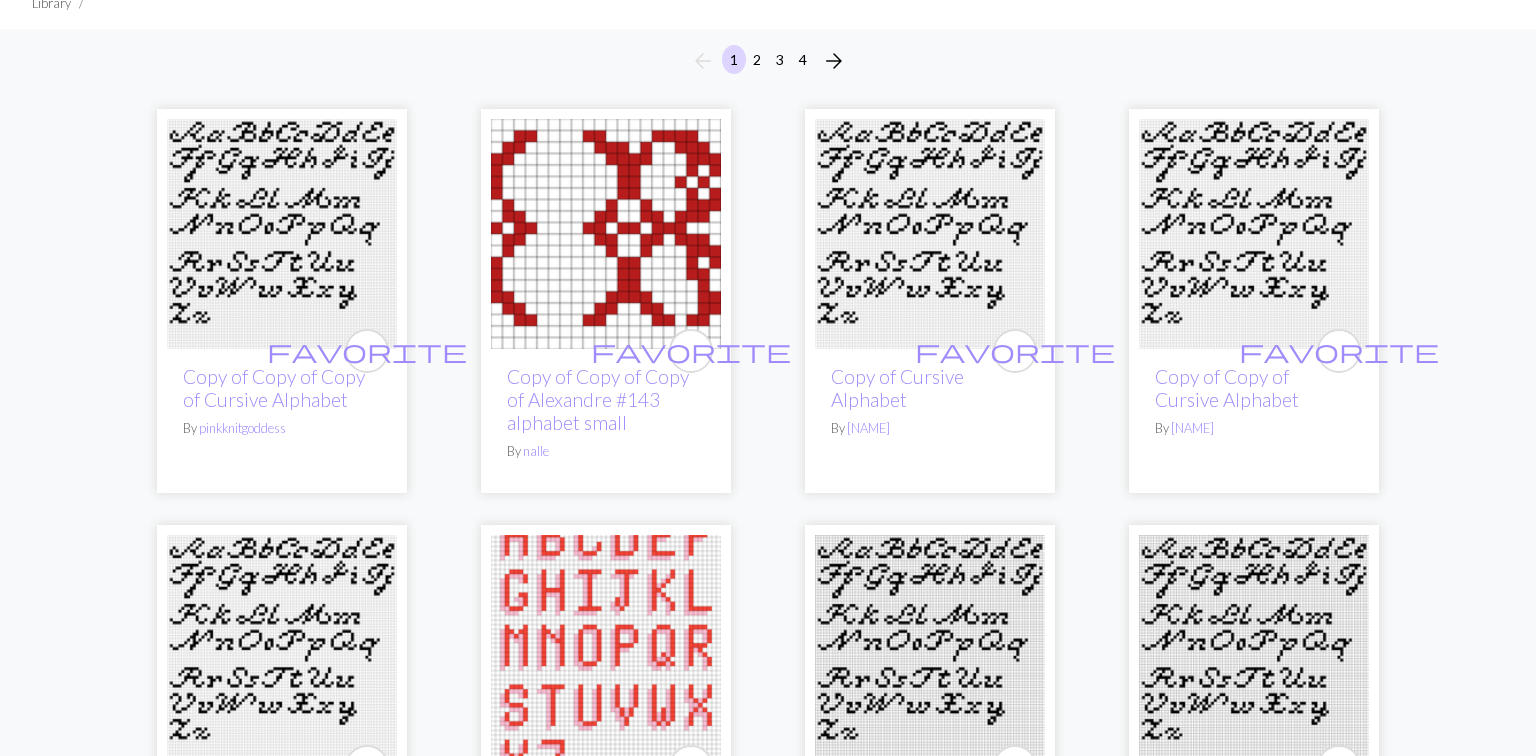 click at bounding box center [930, 234] 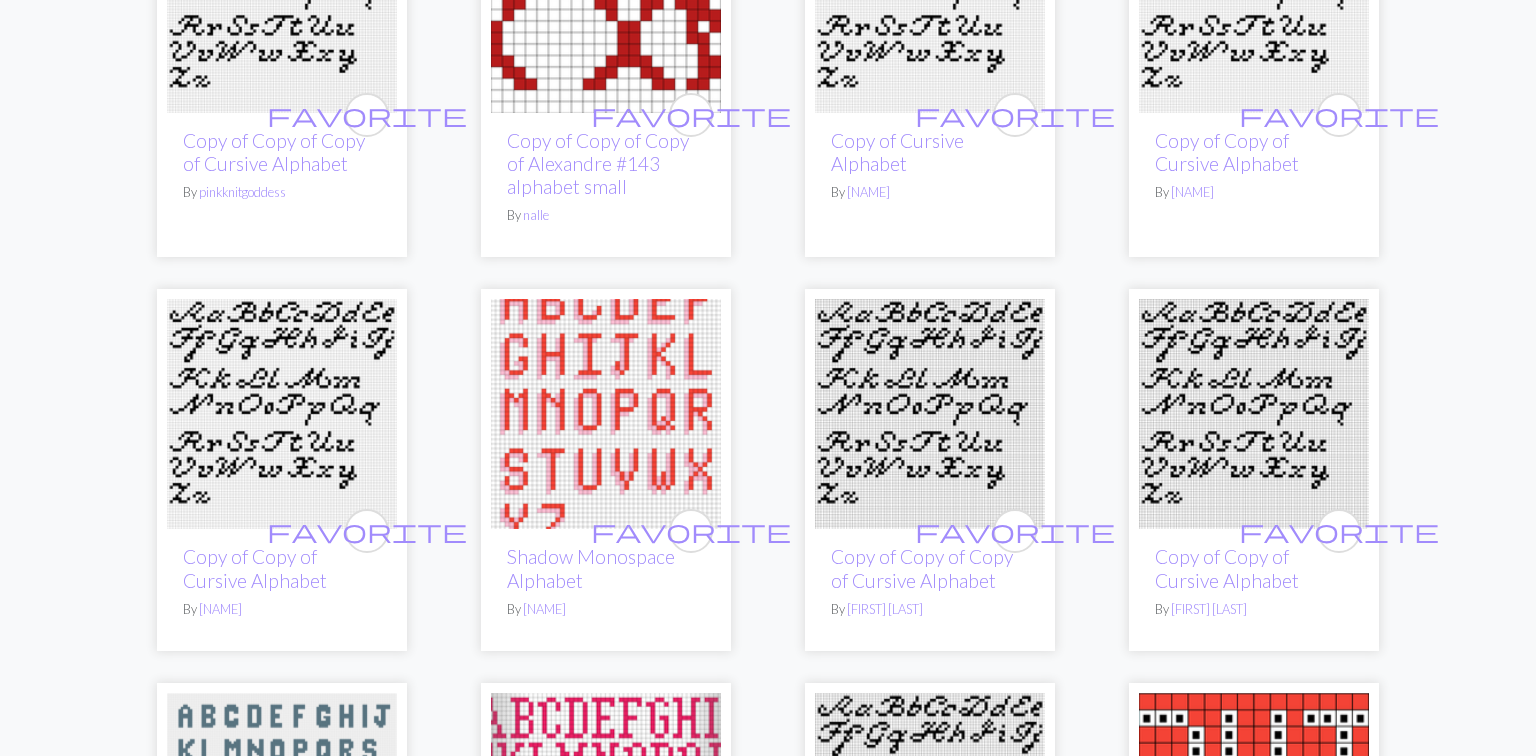 click at bounding box center [606, 414] 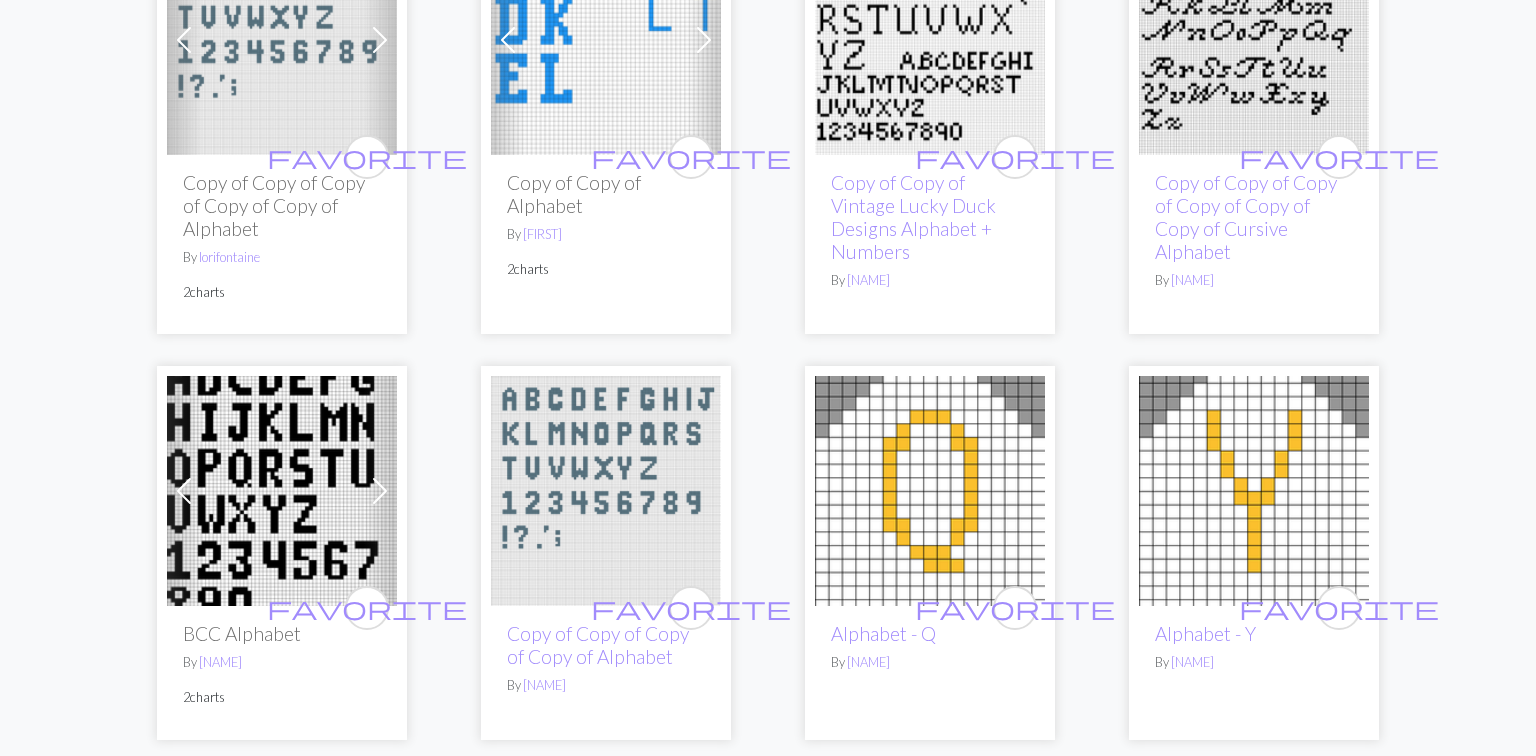 scroll, scrollTop: 2991, scrollLeft: 0, axis: vertical 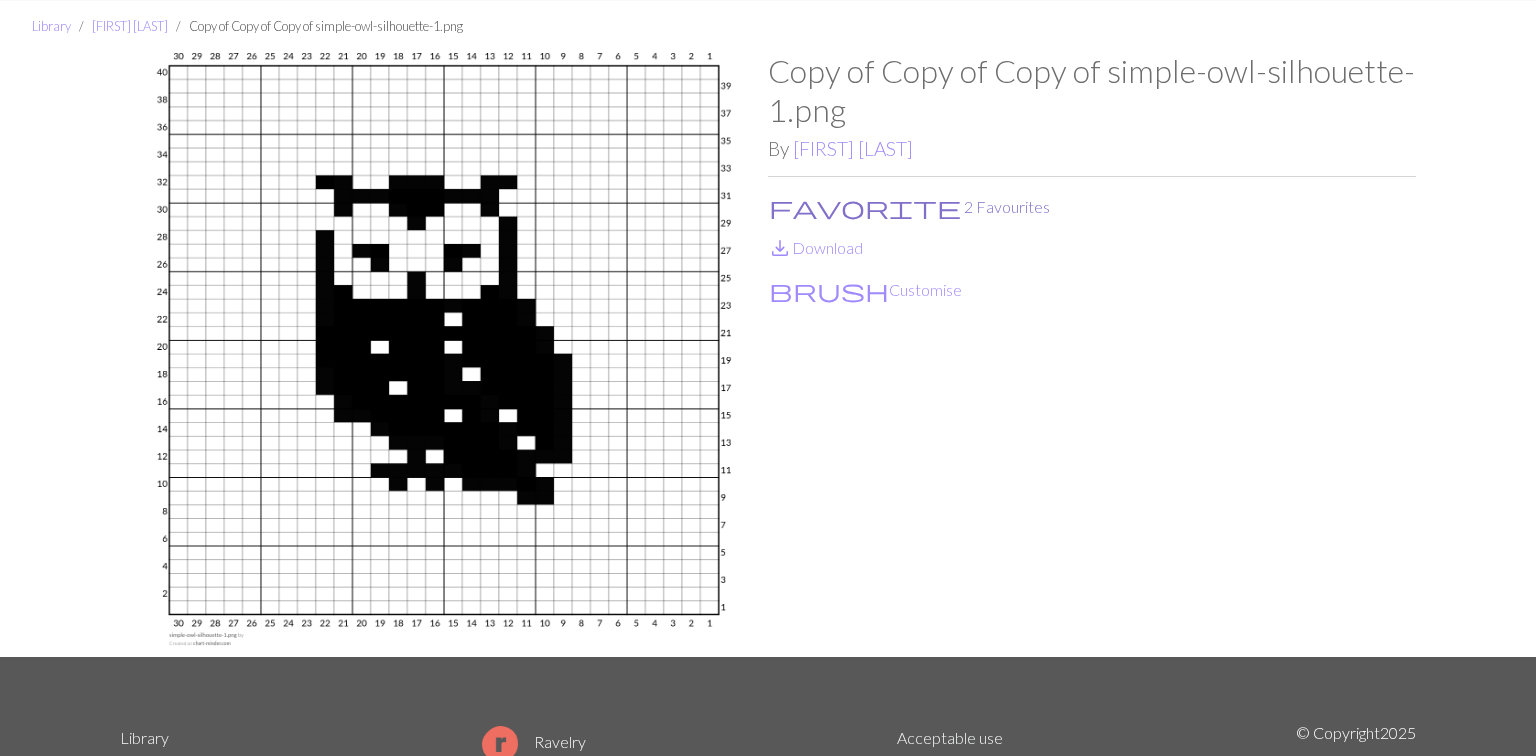 click on "favorite   2 Favourites" at bounding box center (909, 207) 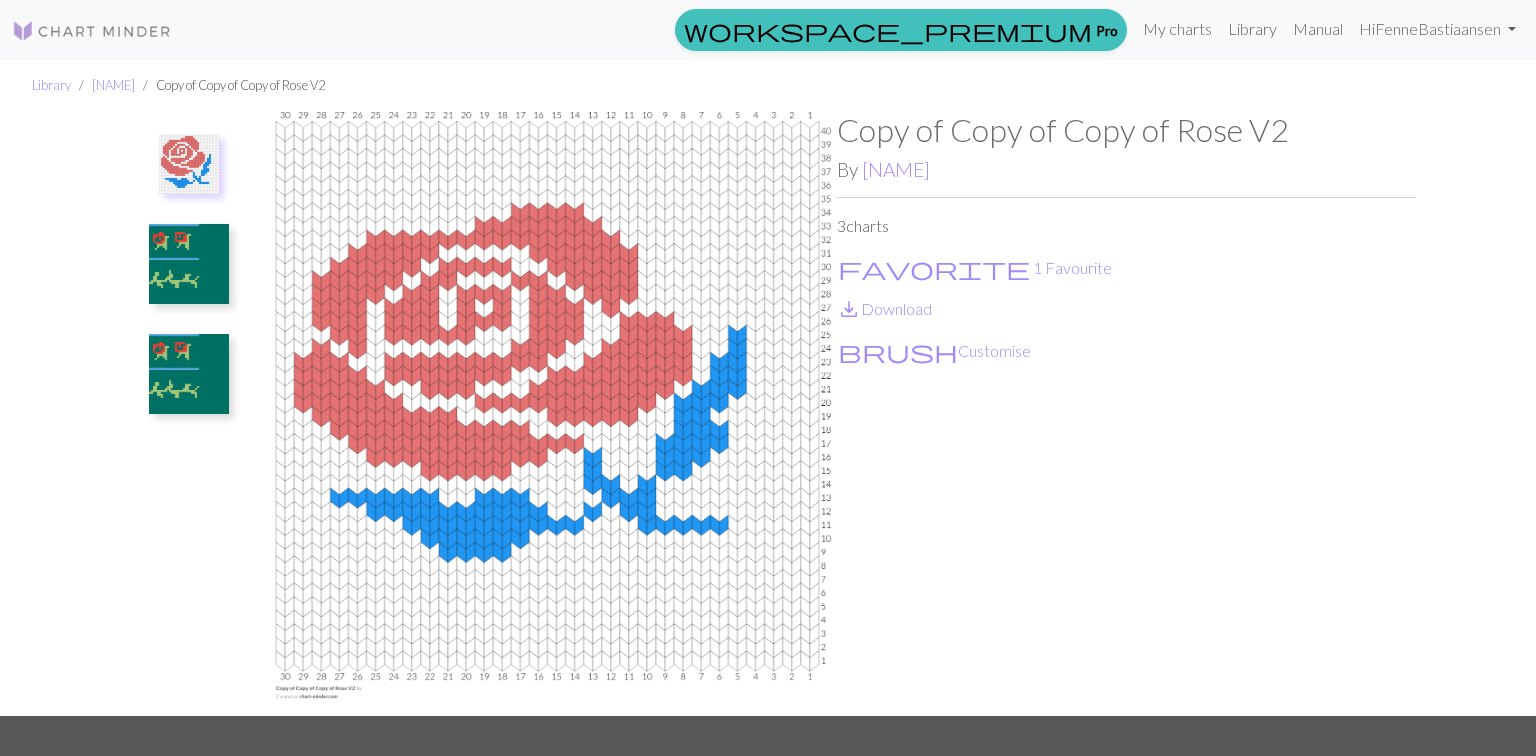 scroll, scrollTop: 0, scrollLeft: 0, axis: both 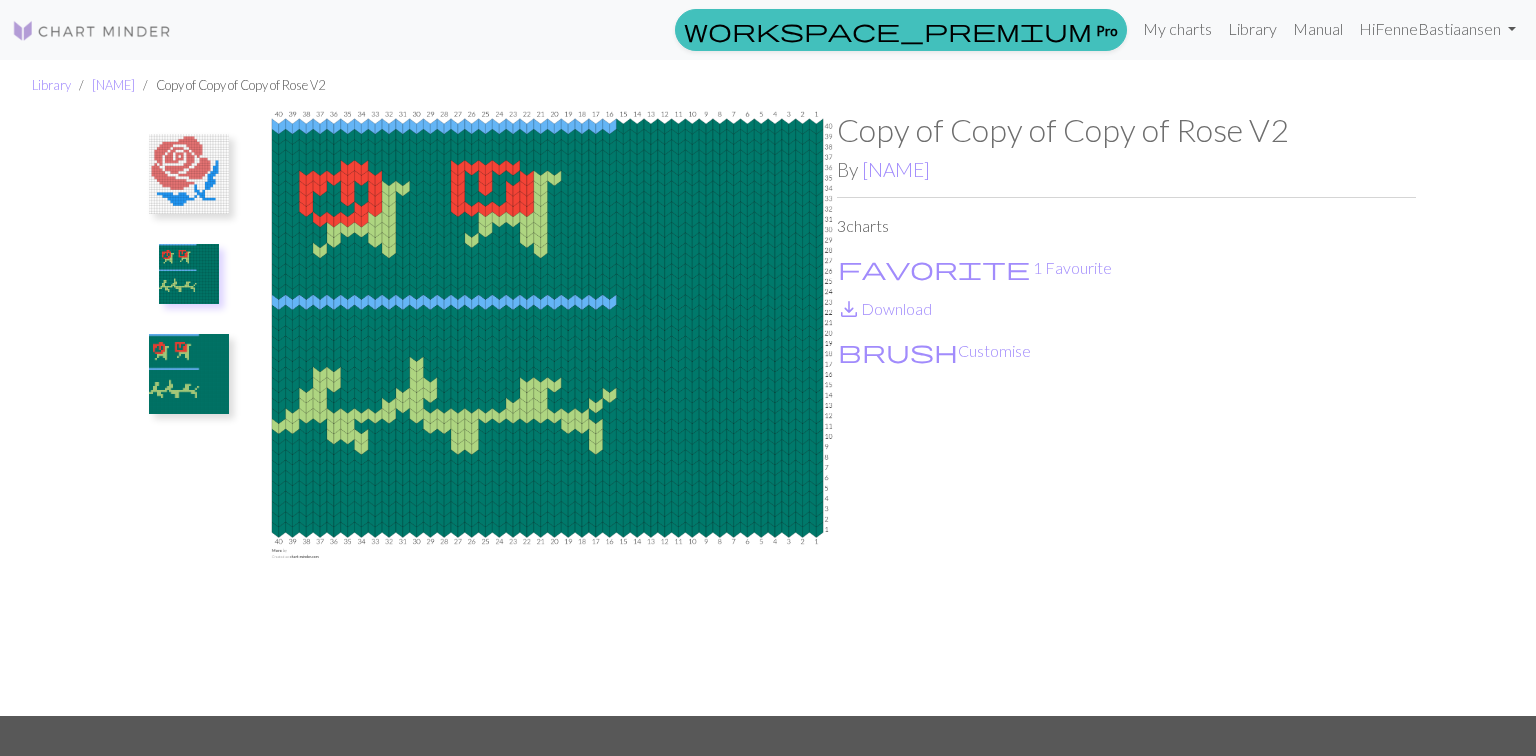 click at bounding box center (189, 374) 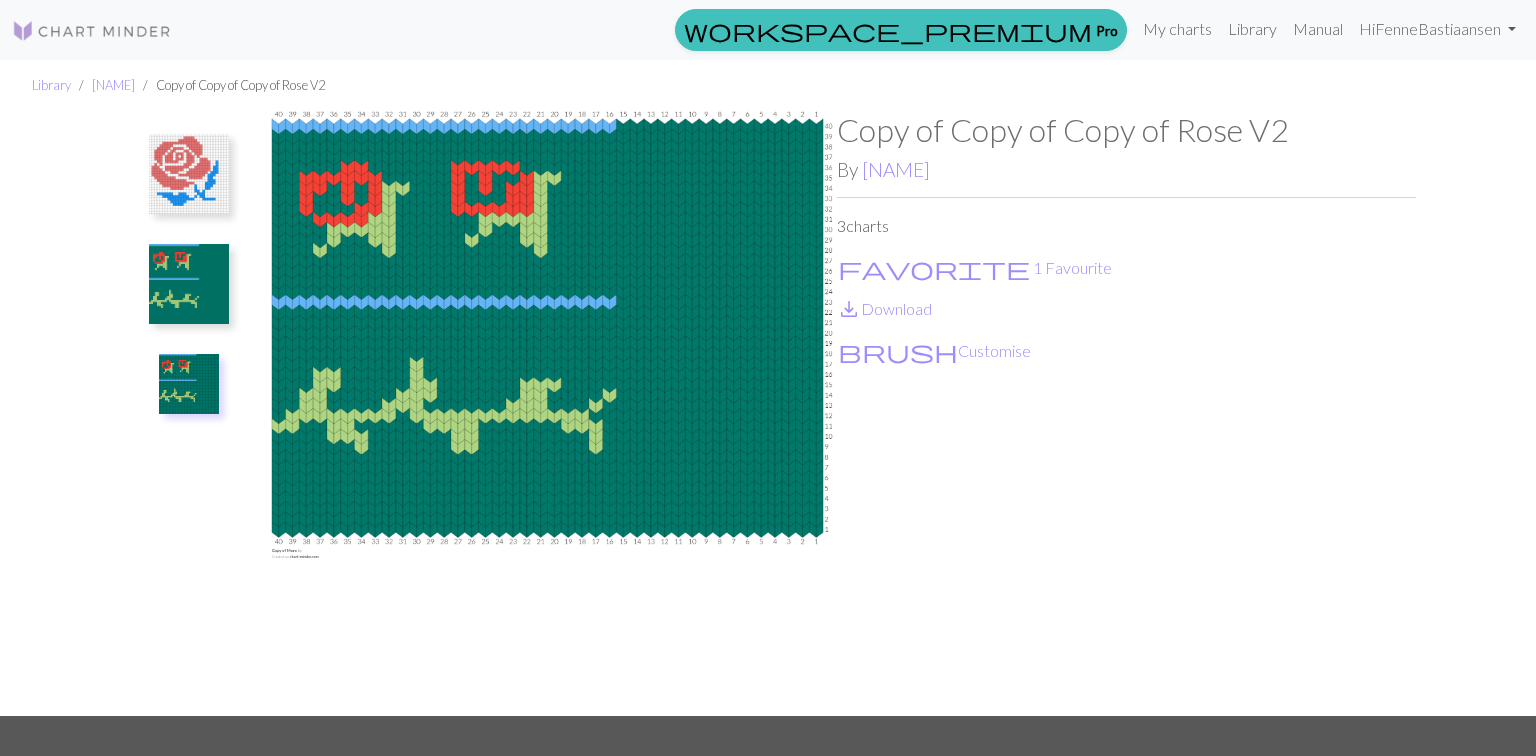 click at bounding box center [189, 174] 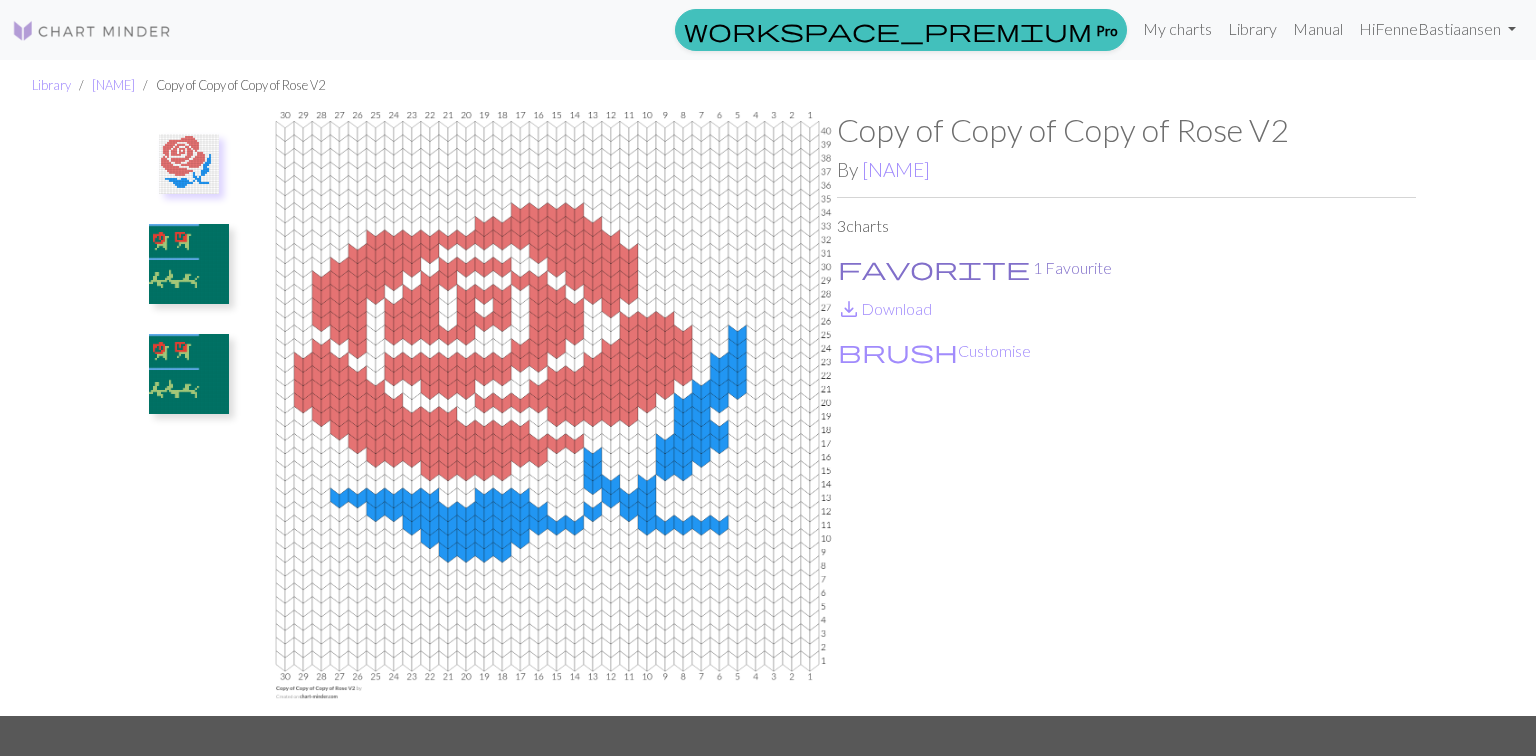 click on "favorite   1 Favourite" at bounding box center [975, 268] 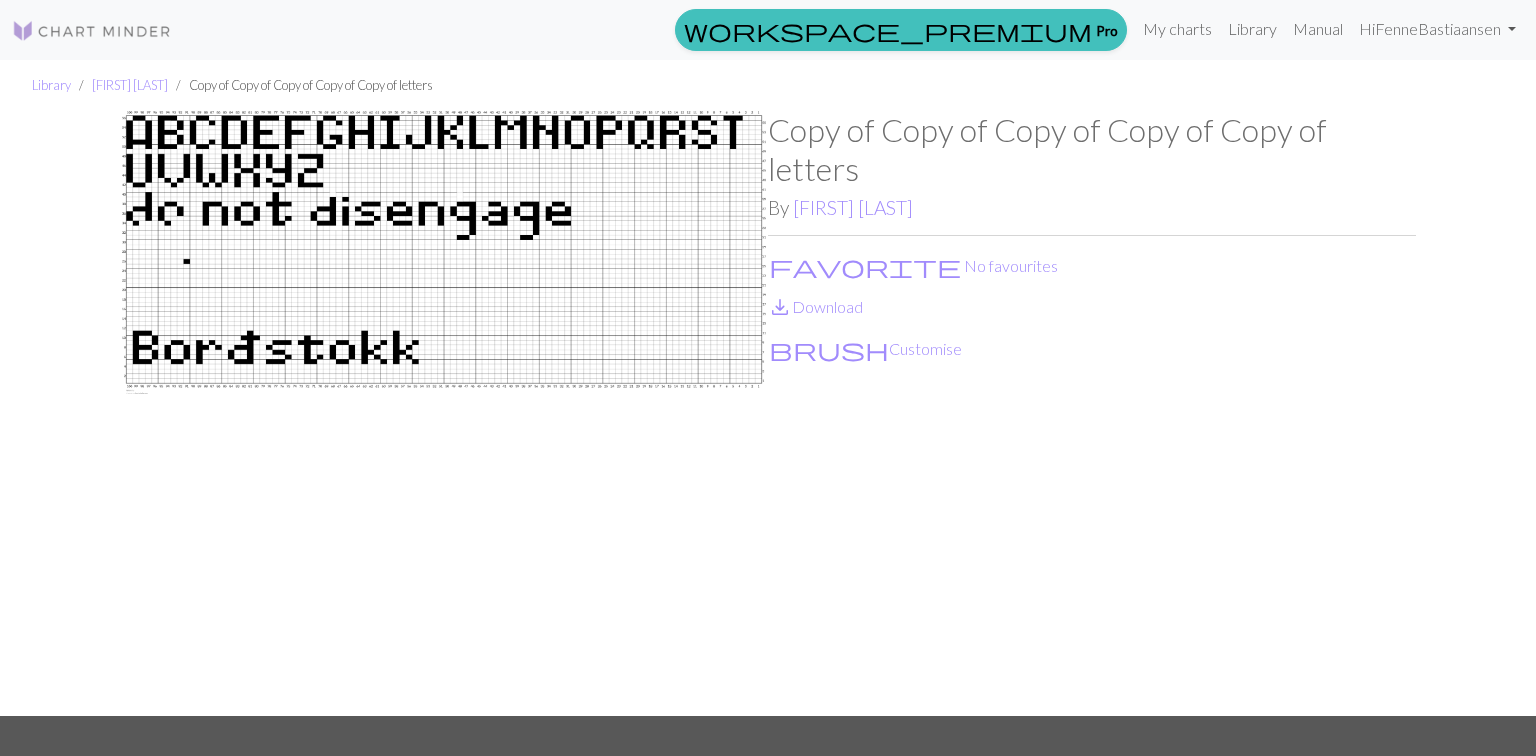 scroll, scrollTop: 0, scrollLeft: 0, axis: both 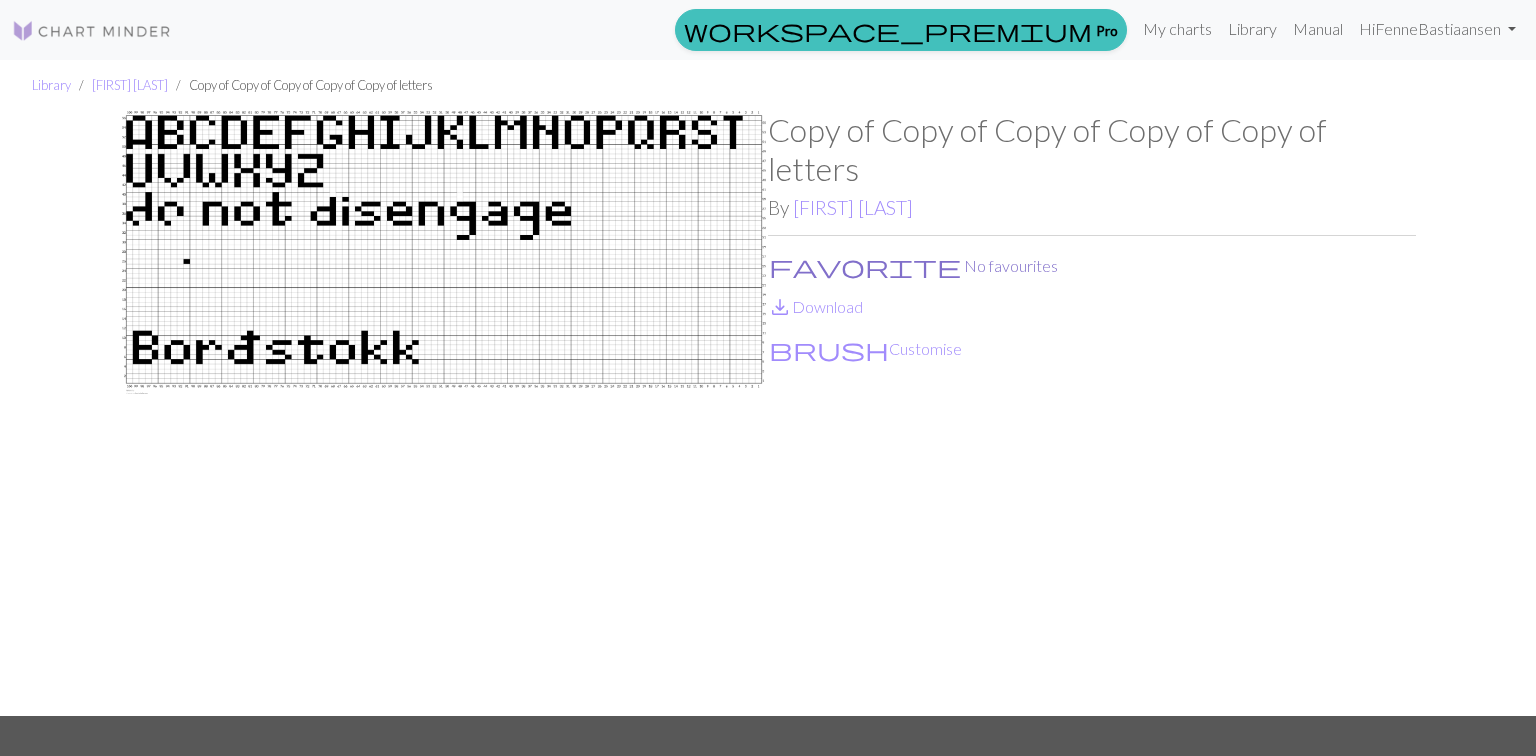 click on "favorite   No favourites" at bounding box center (913, 266) 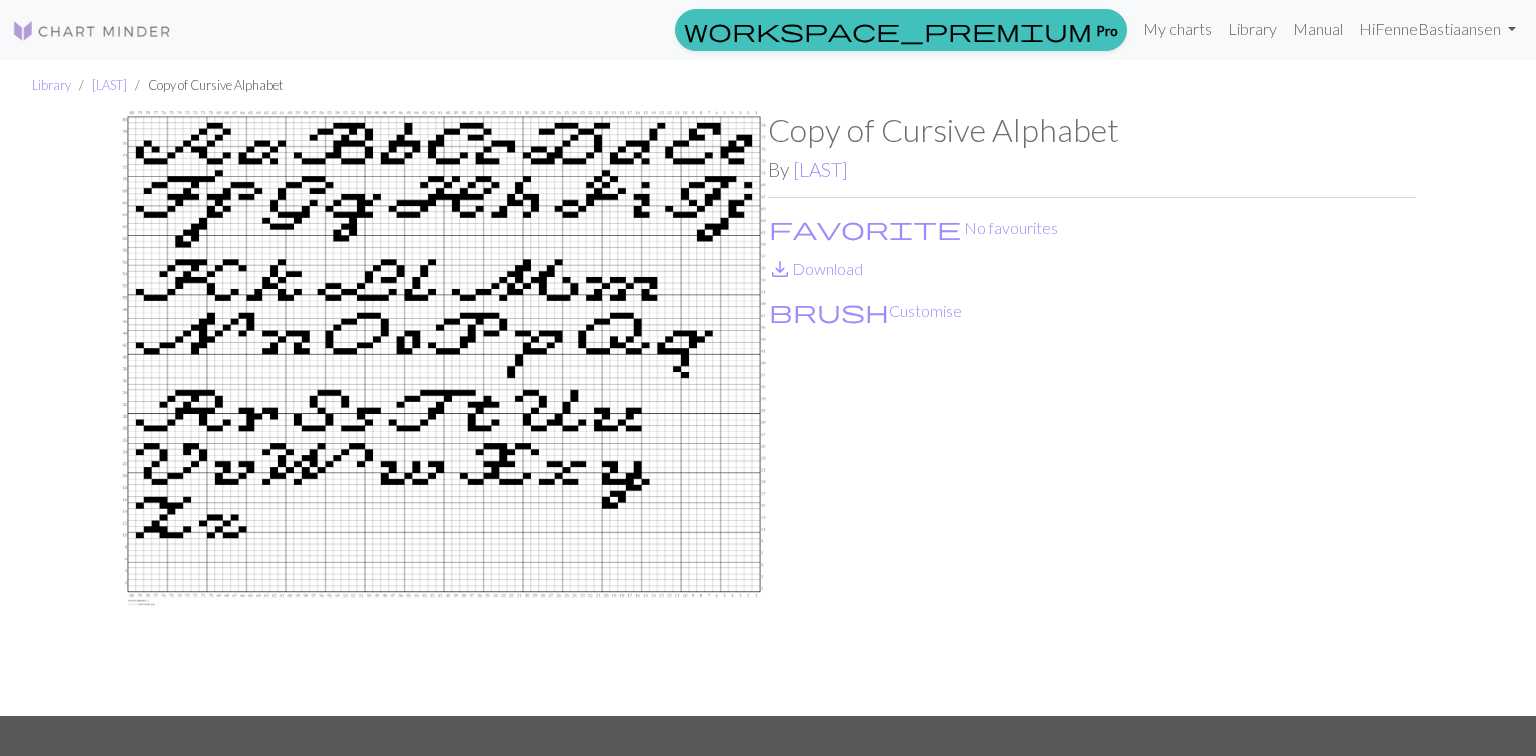 scroll, scrollTop: 0, scrollLeft: 0, axis: both 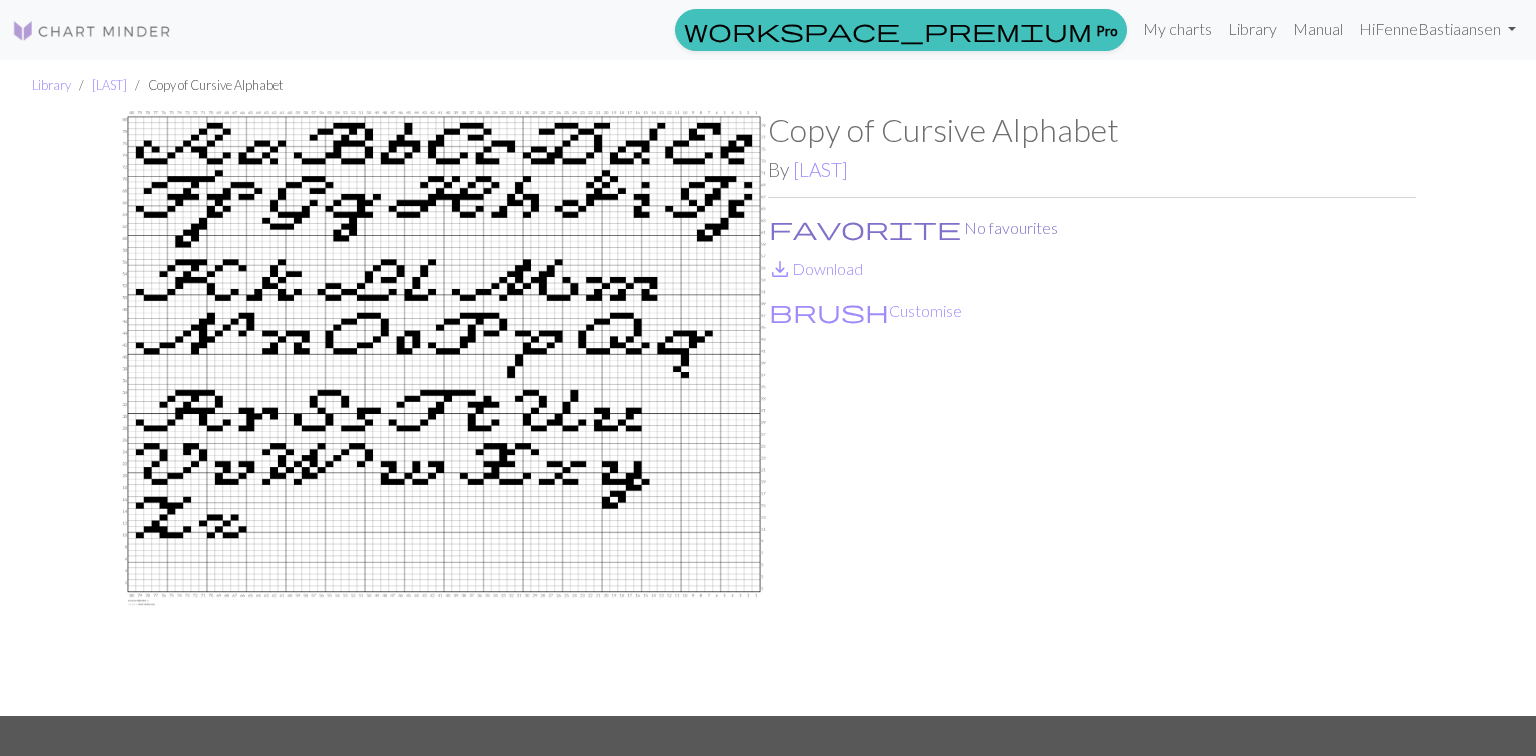 click on "favorite   No favourites" at bounding box center [913, 228] 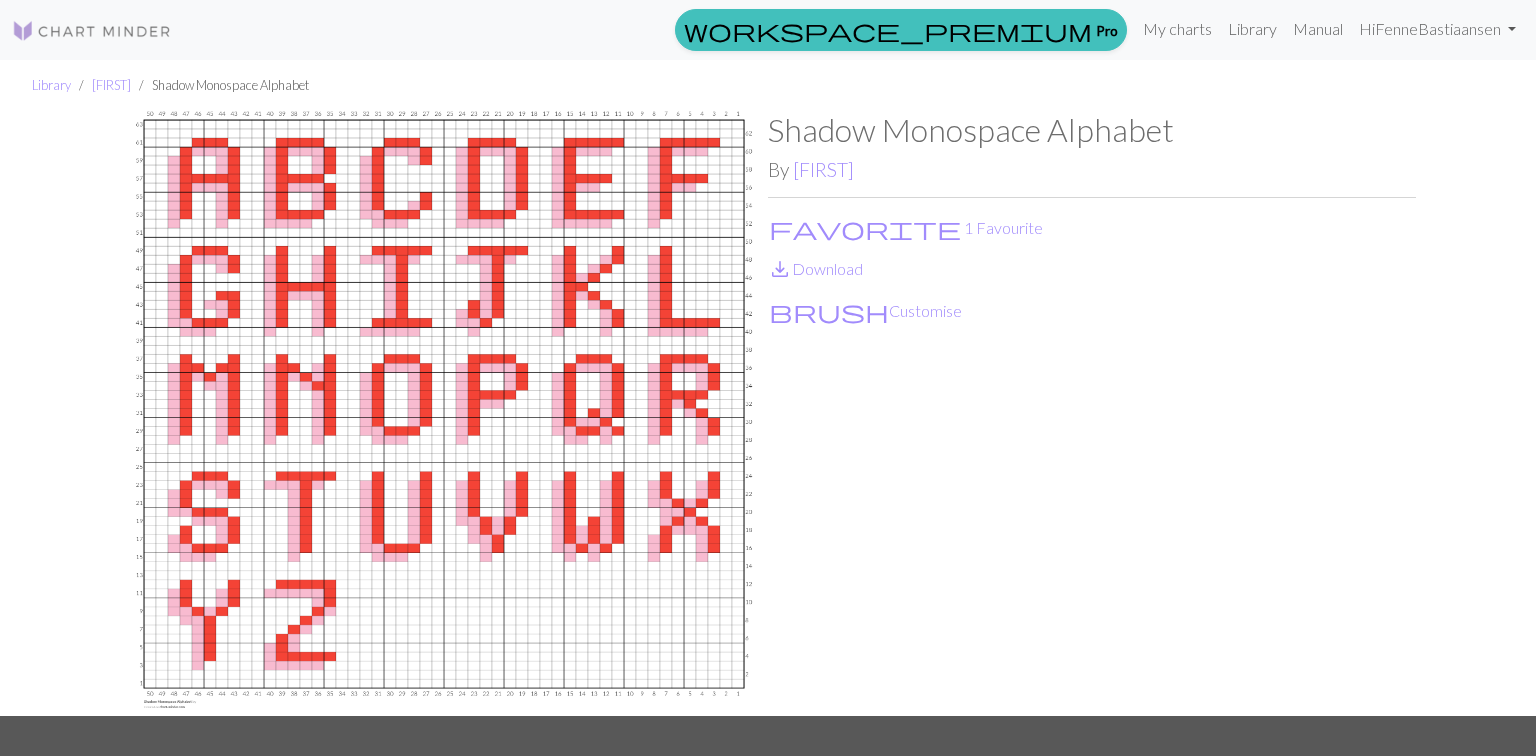 scroll, scrollTop: 0, scrollLeft: 0, axis: both 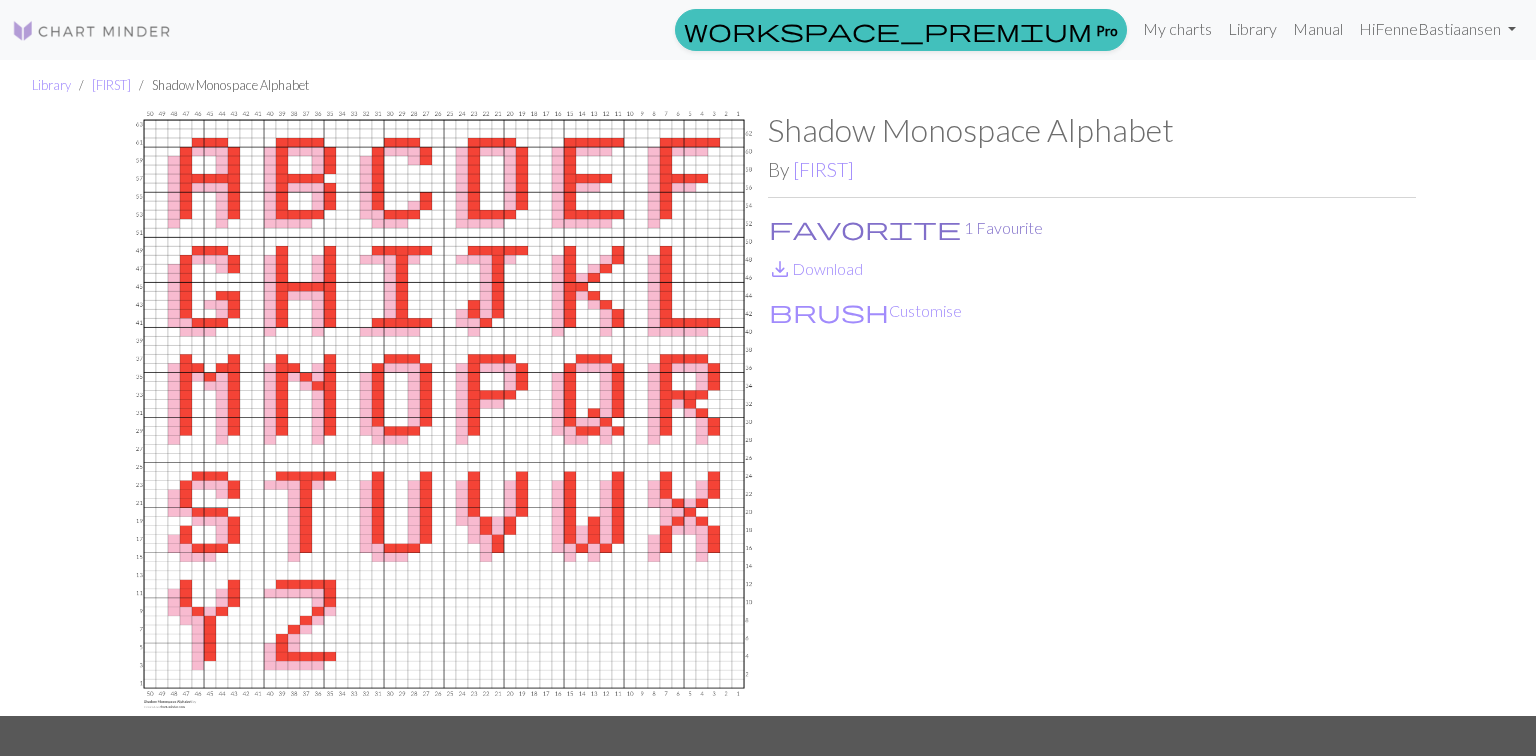 click on "favorite   1 Favourite" at bounding box center (906, 228) 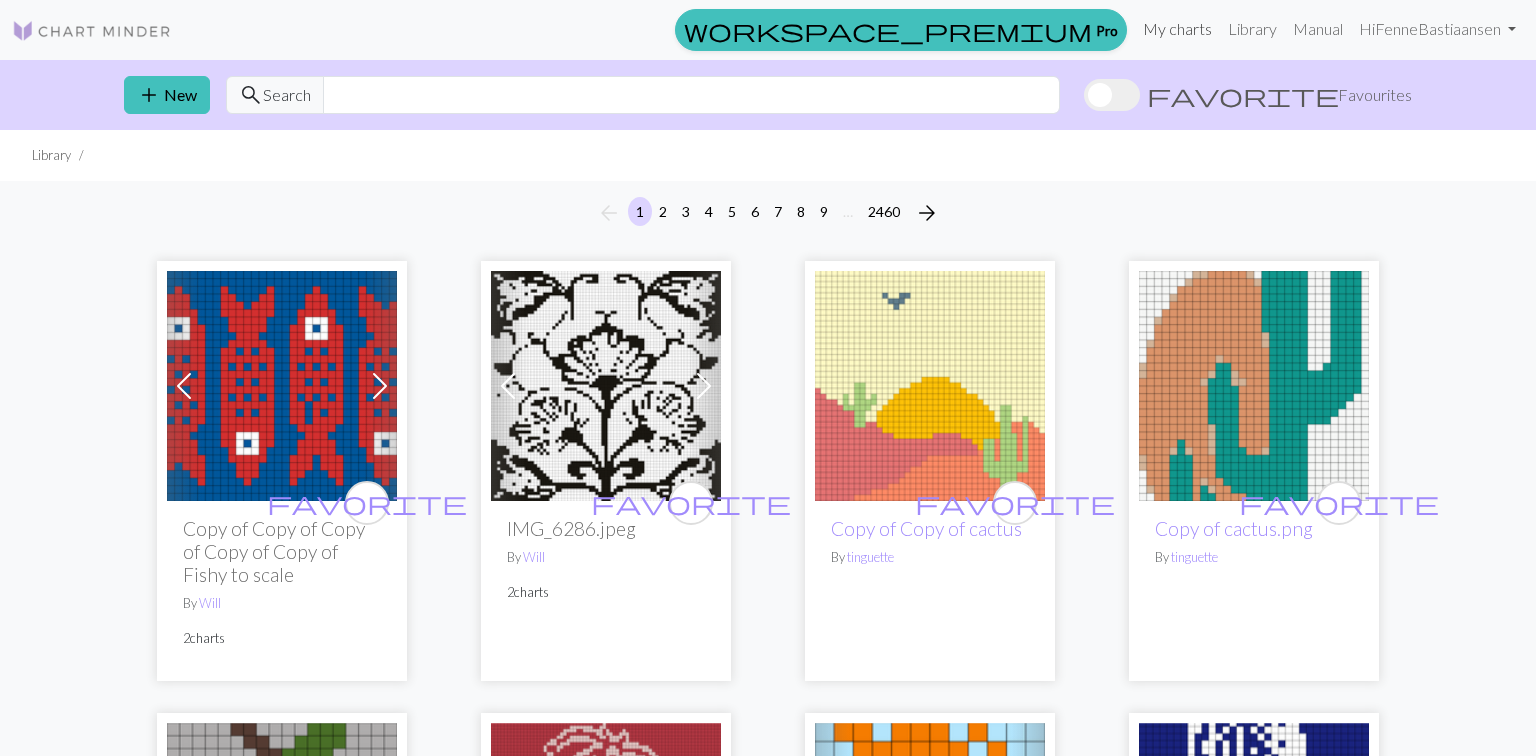 click on "My charts" at bounding box center [1177, 29] 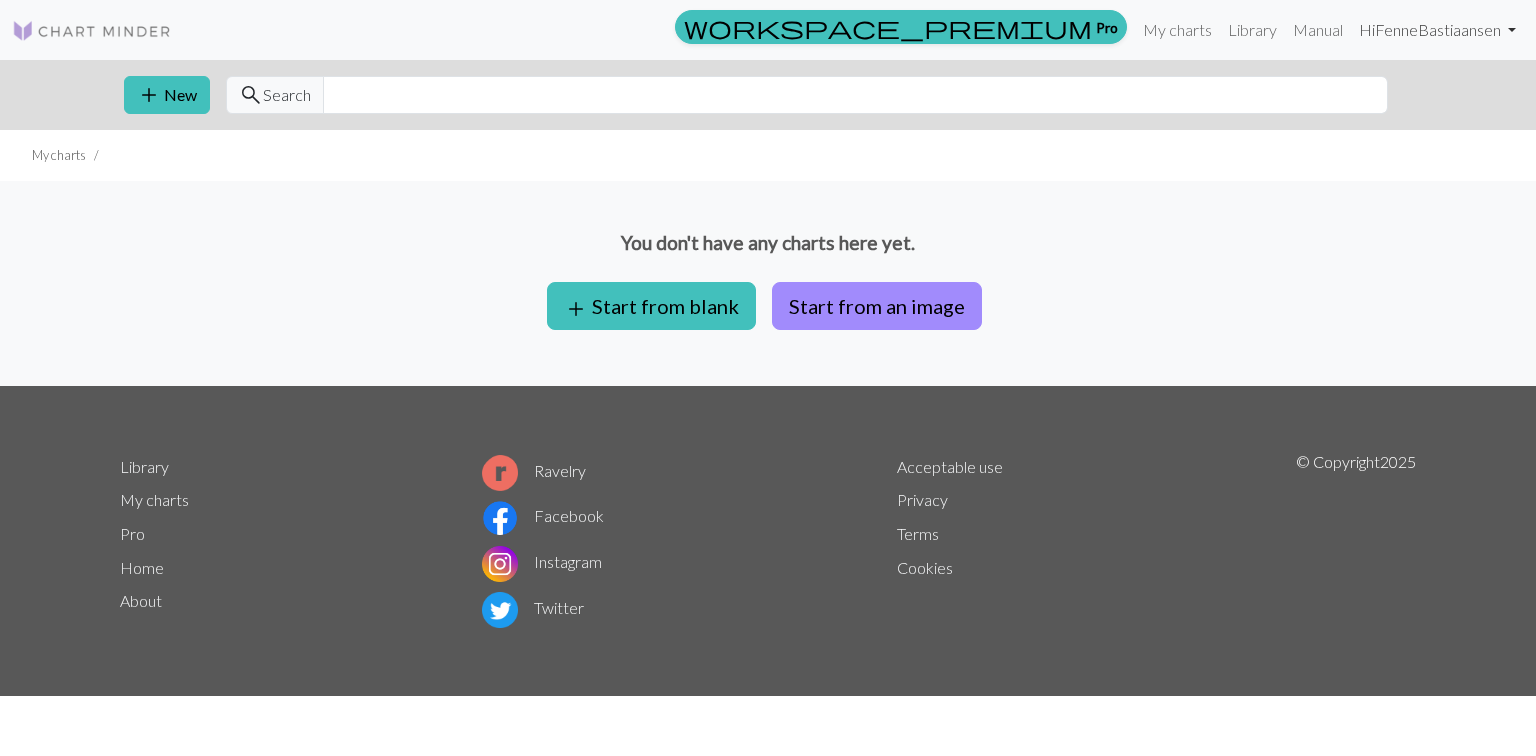 click on "Hi  [LAST]" at bounding box center (1437, 30) 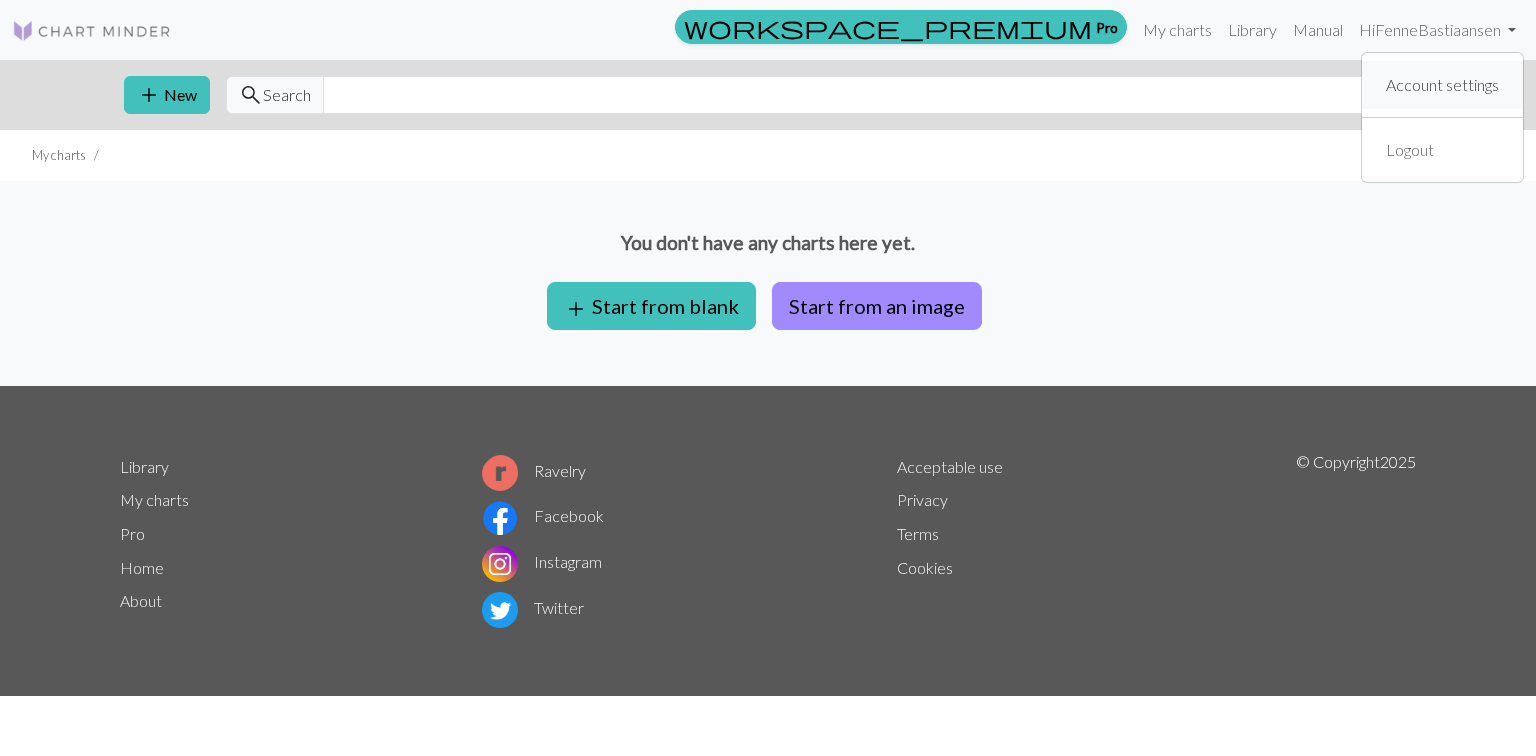 click on "Account settings" at bounding box center (1442, 85) 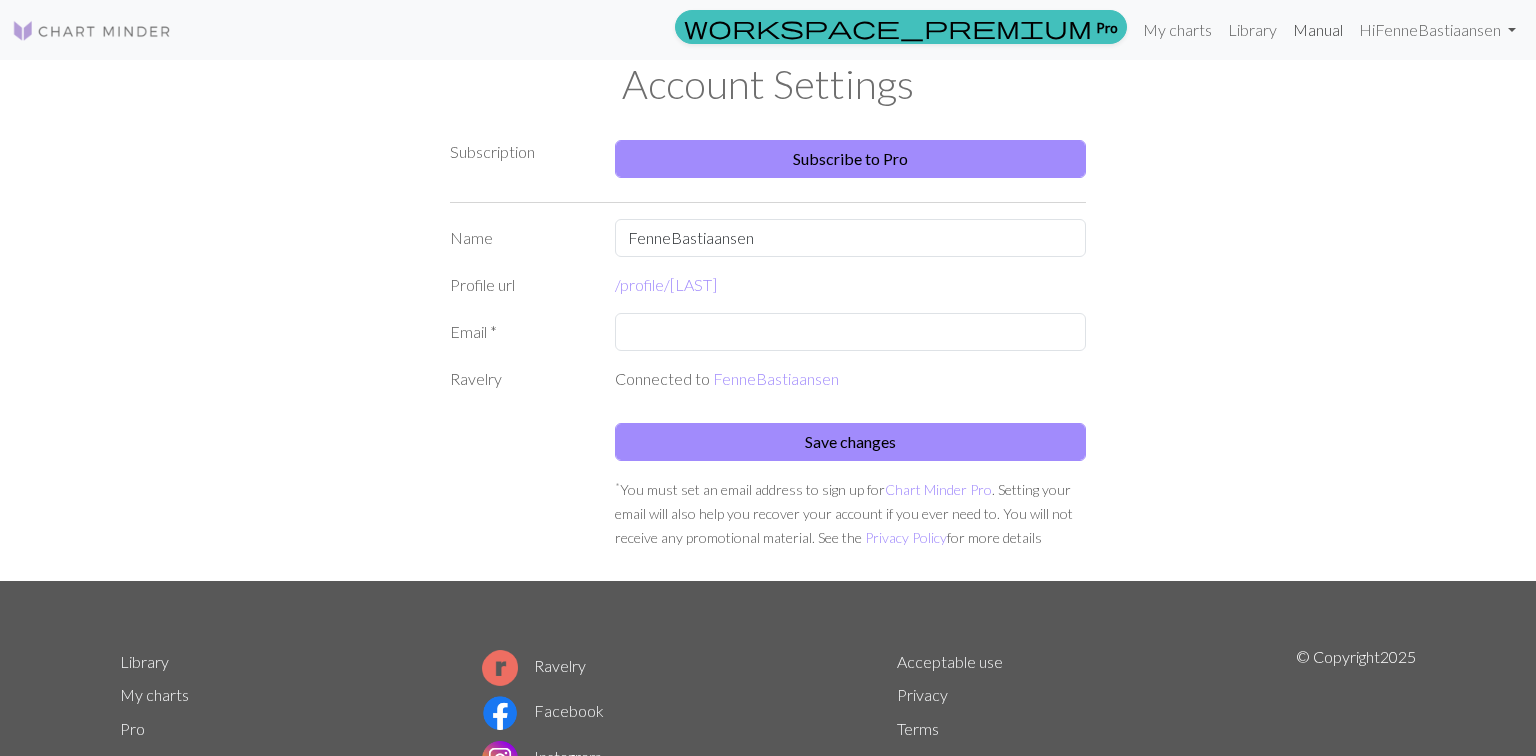 click on "Manual" at bounding box center [1318, 30] 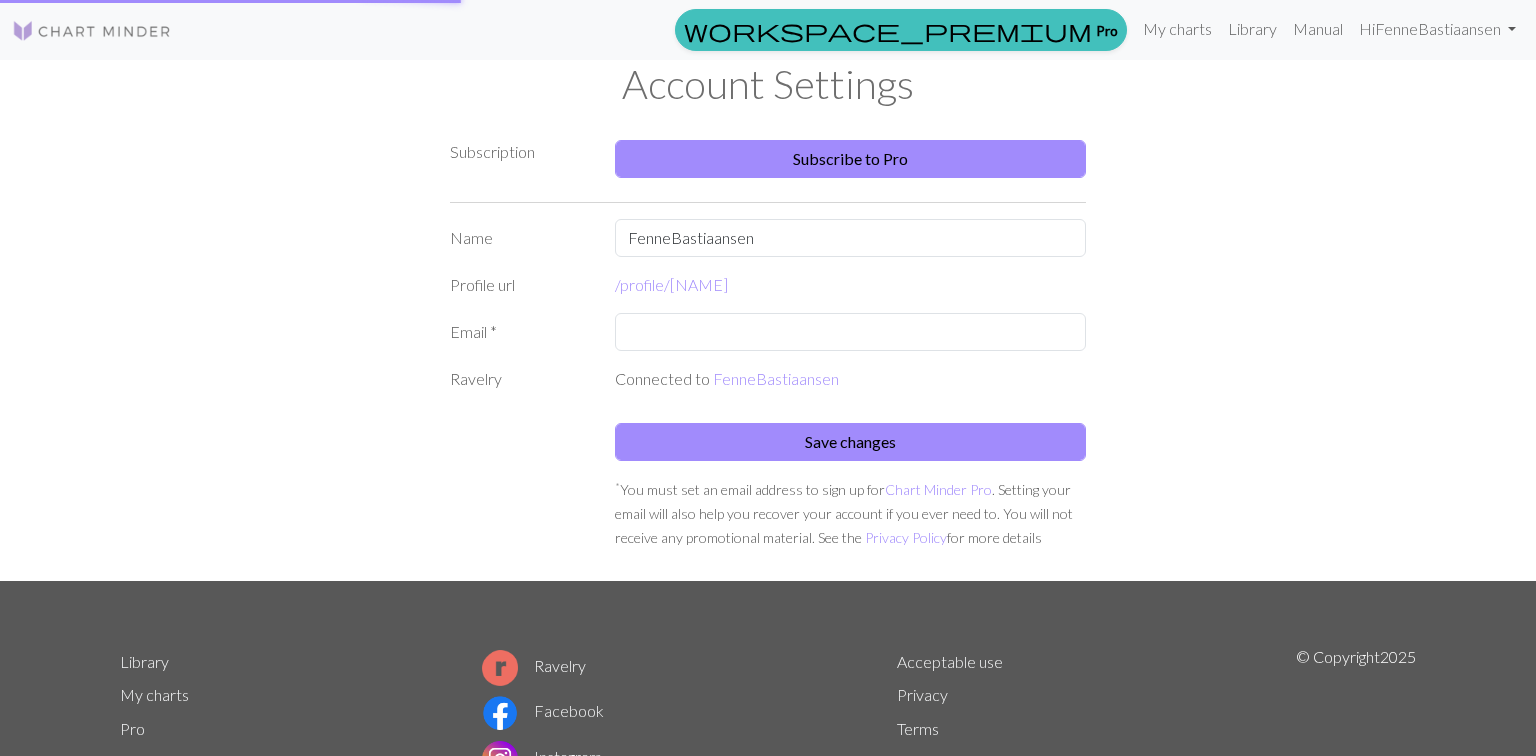 scroll, scrollTop: 0, scrollLeft: 0, axis: both 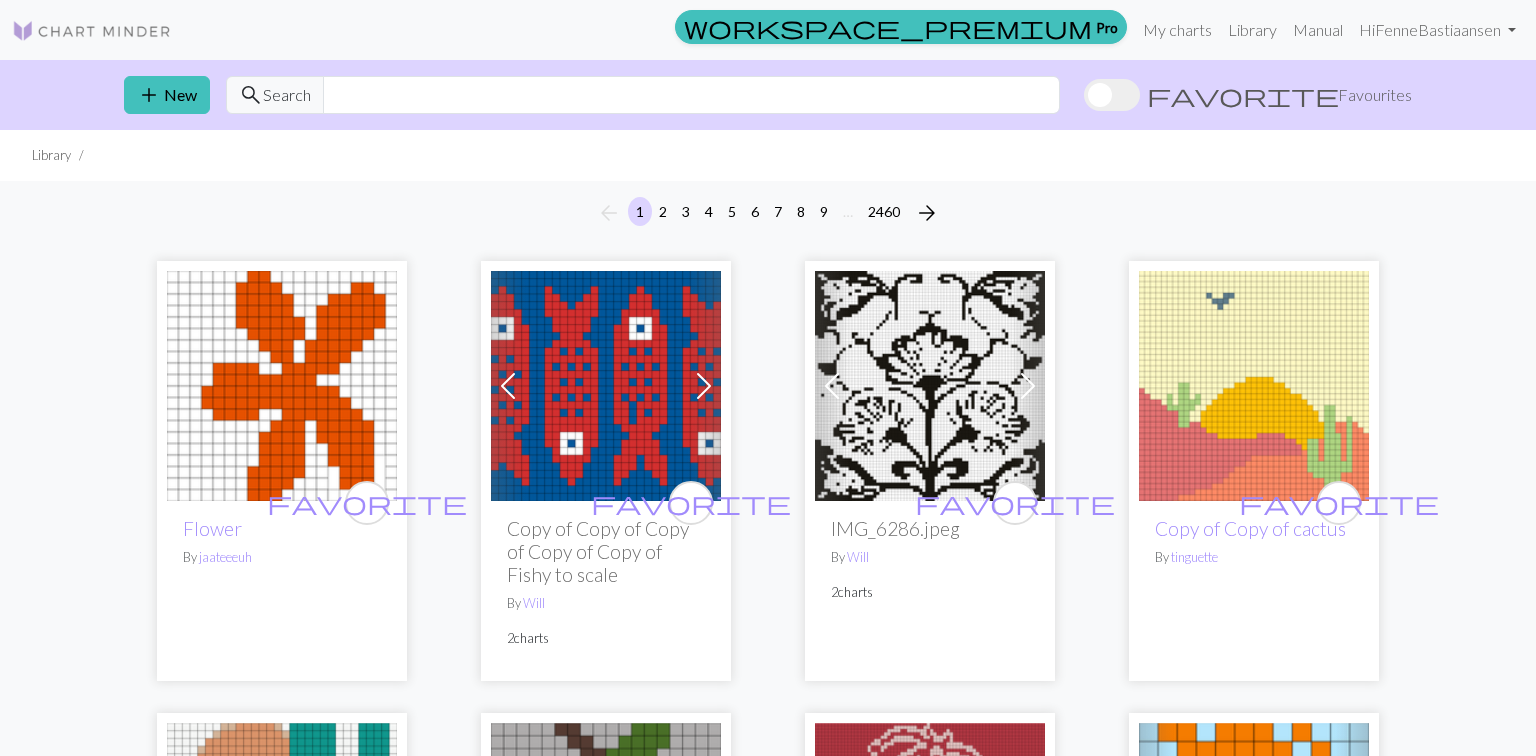 click at bounding box center [1112, 95] 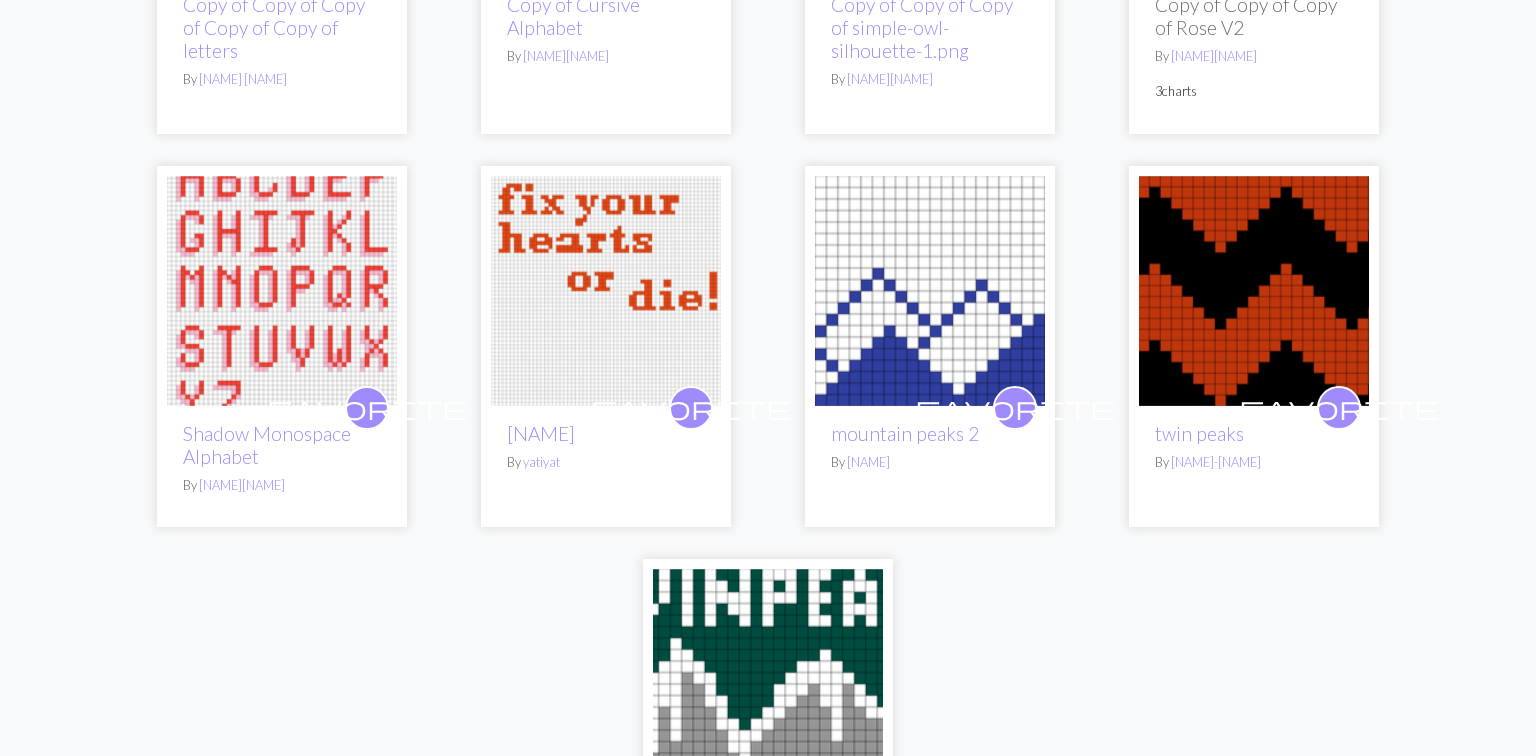 scroll, scrollTop: 456, scrollLeft: 0, axis: vertical 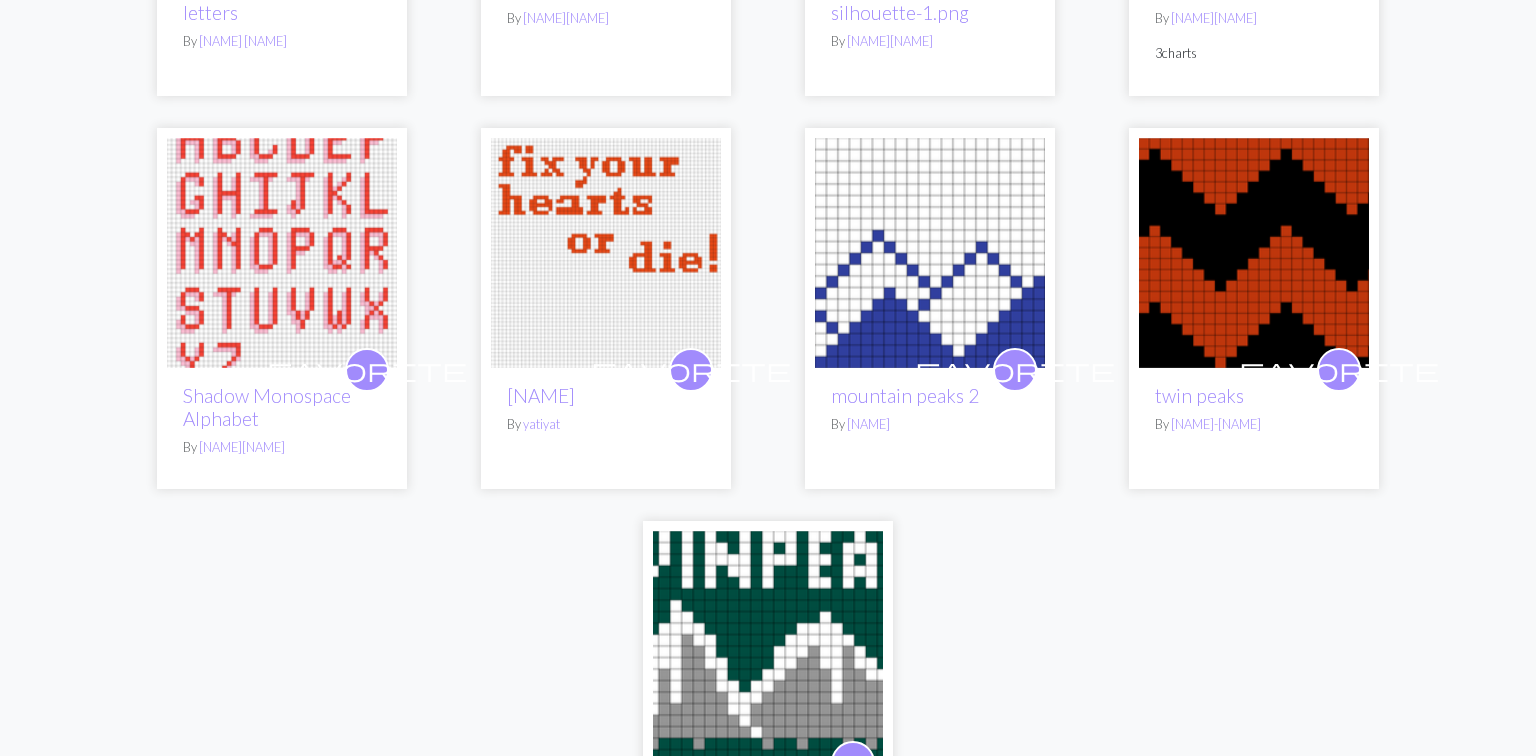 click at bounding box center [1254, 253] 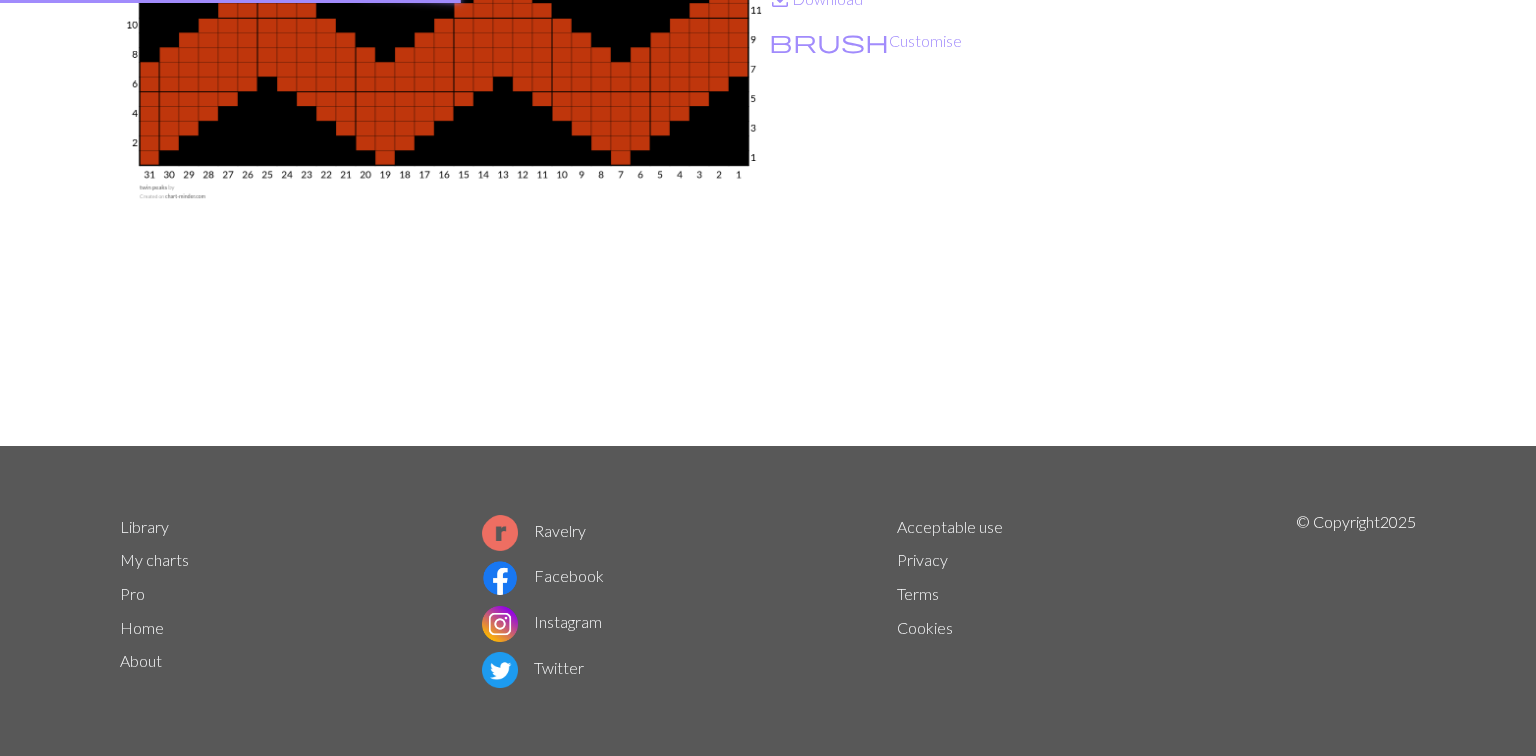 scroll, scrollTop: 0, scrollLeft: 0, axis: both 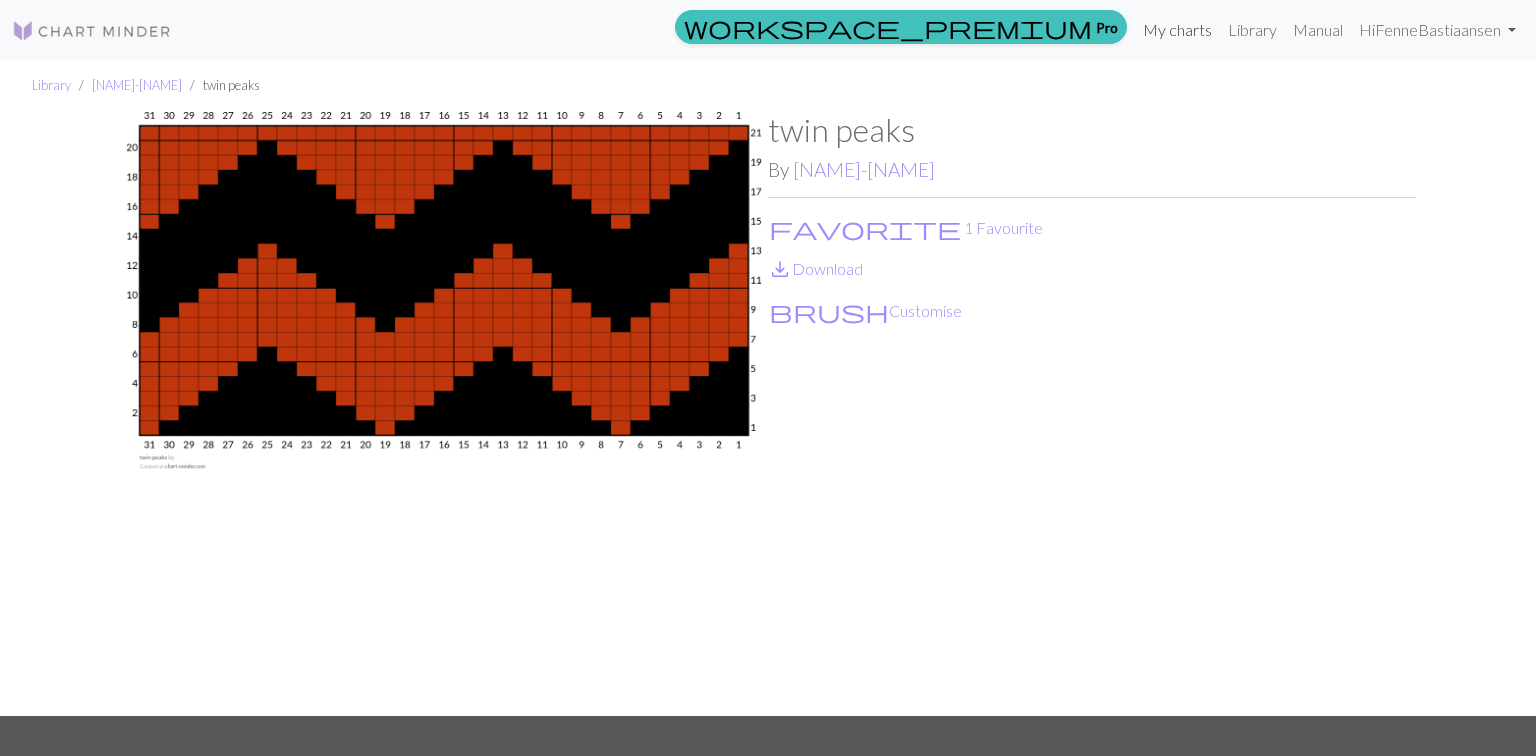 click on "My charts" at bounding box center (1177, 30) 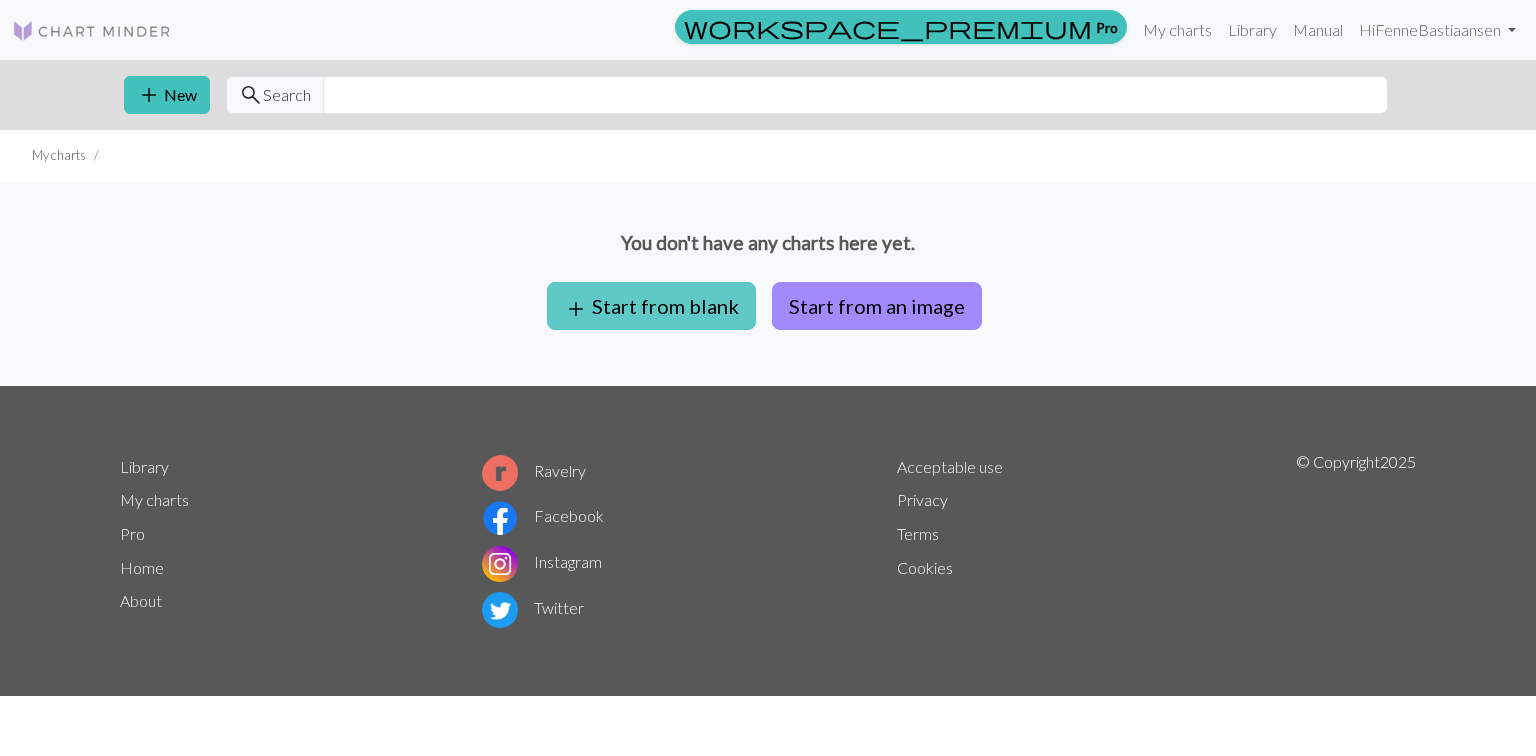 click on "add   Start from blank" at bounding box center (651, 306) 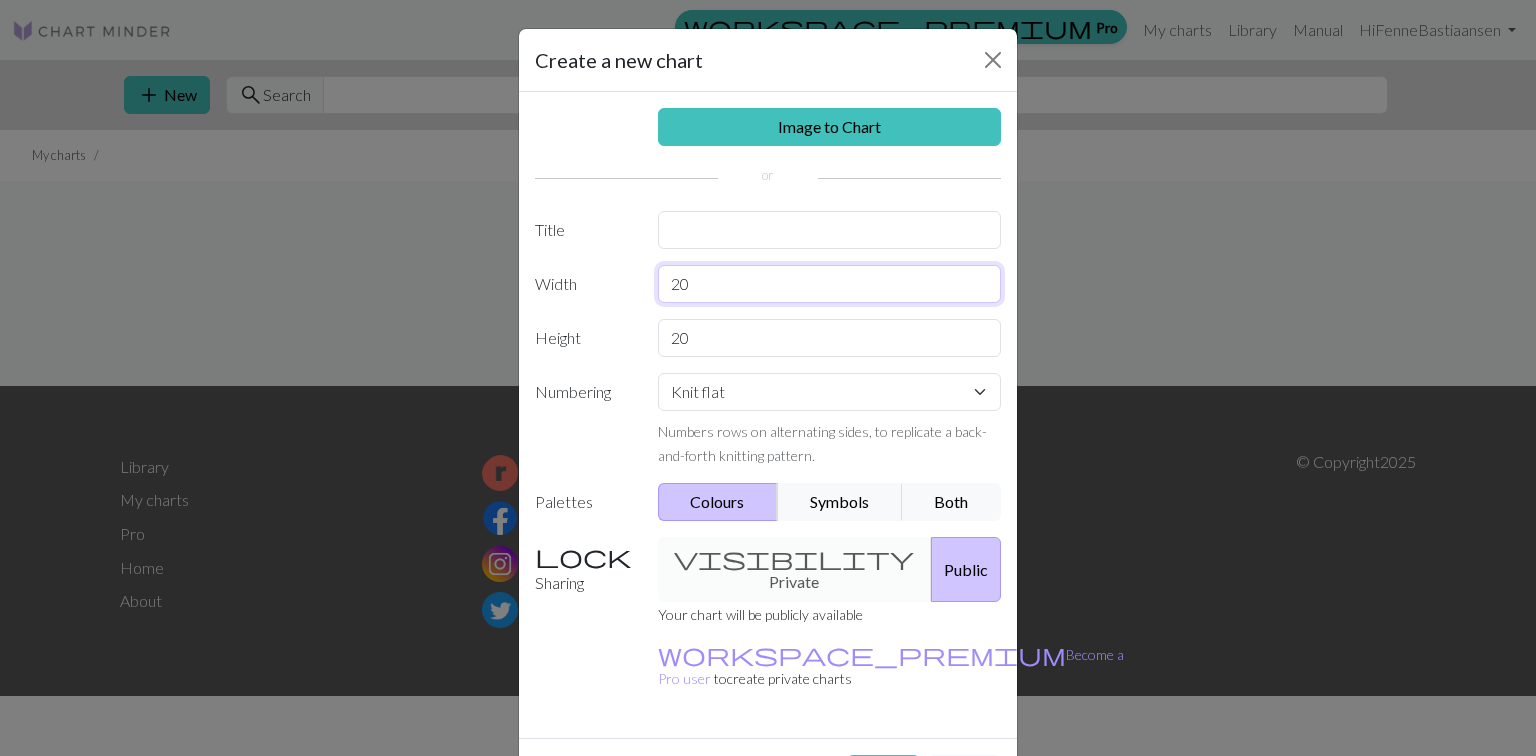 click on "20" at bounding box center (830, 284) 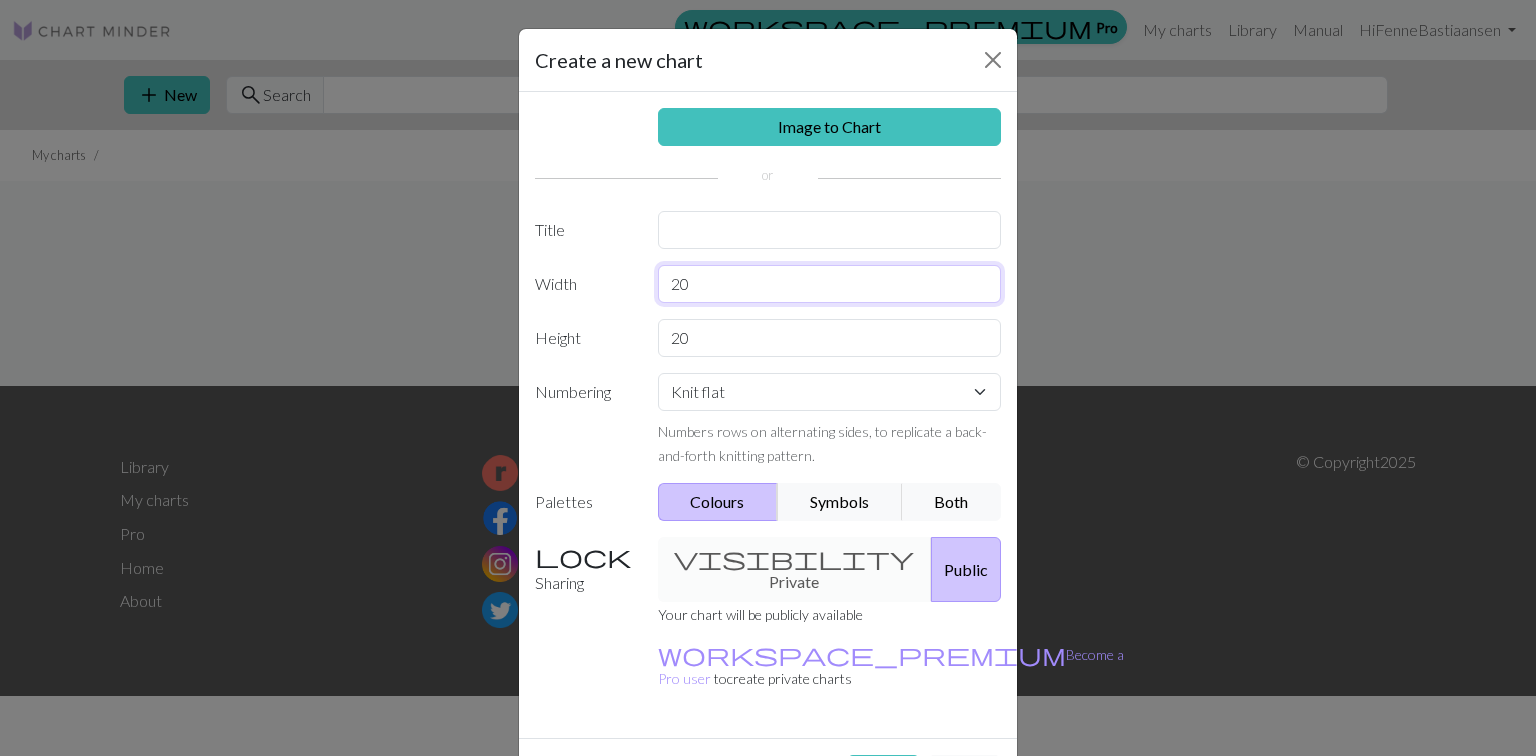 type on "2" 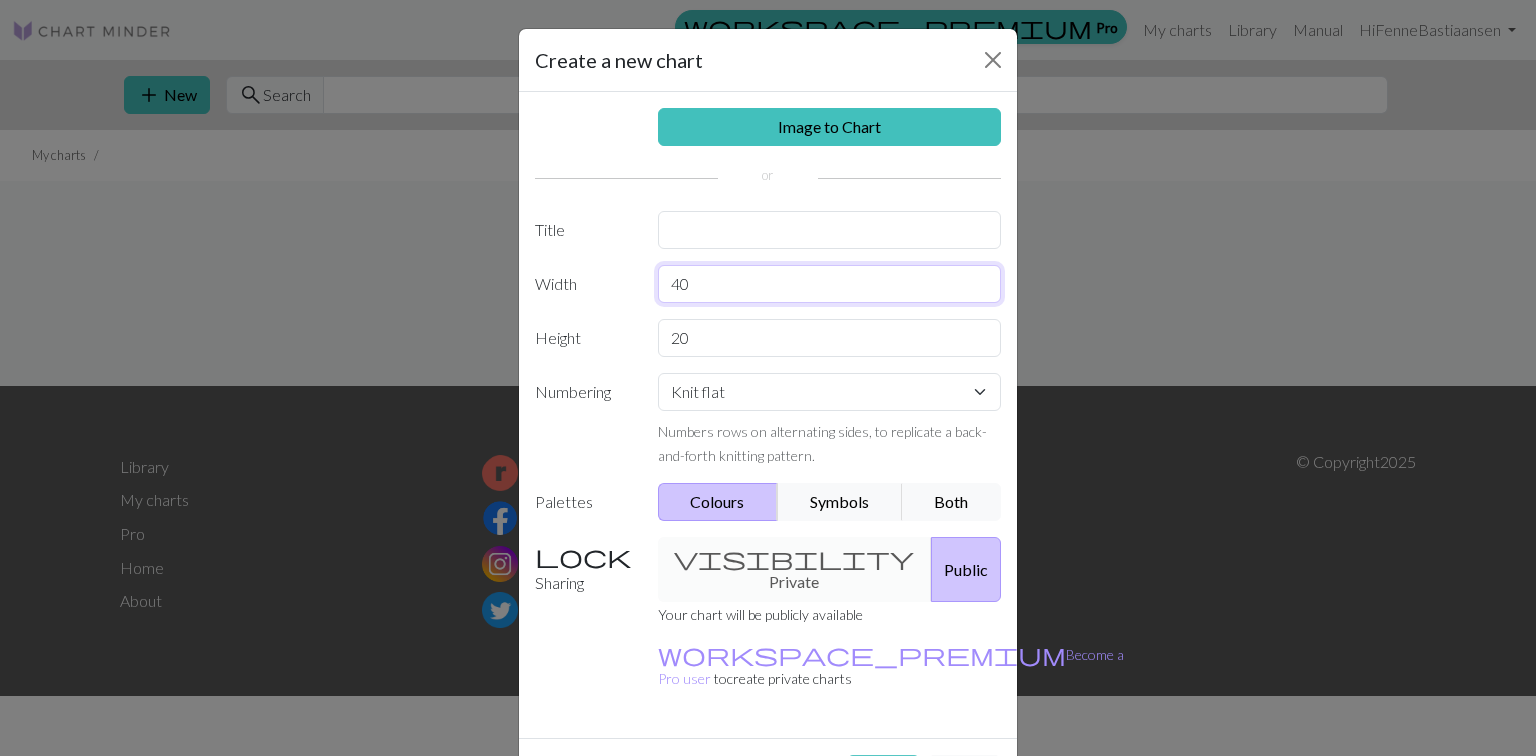 type on "40" 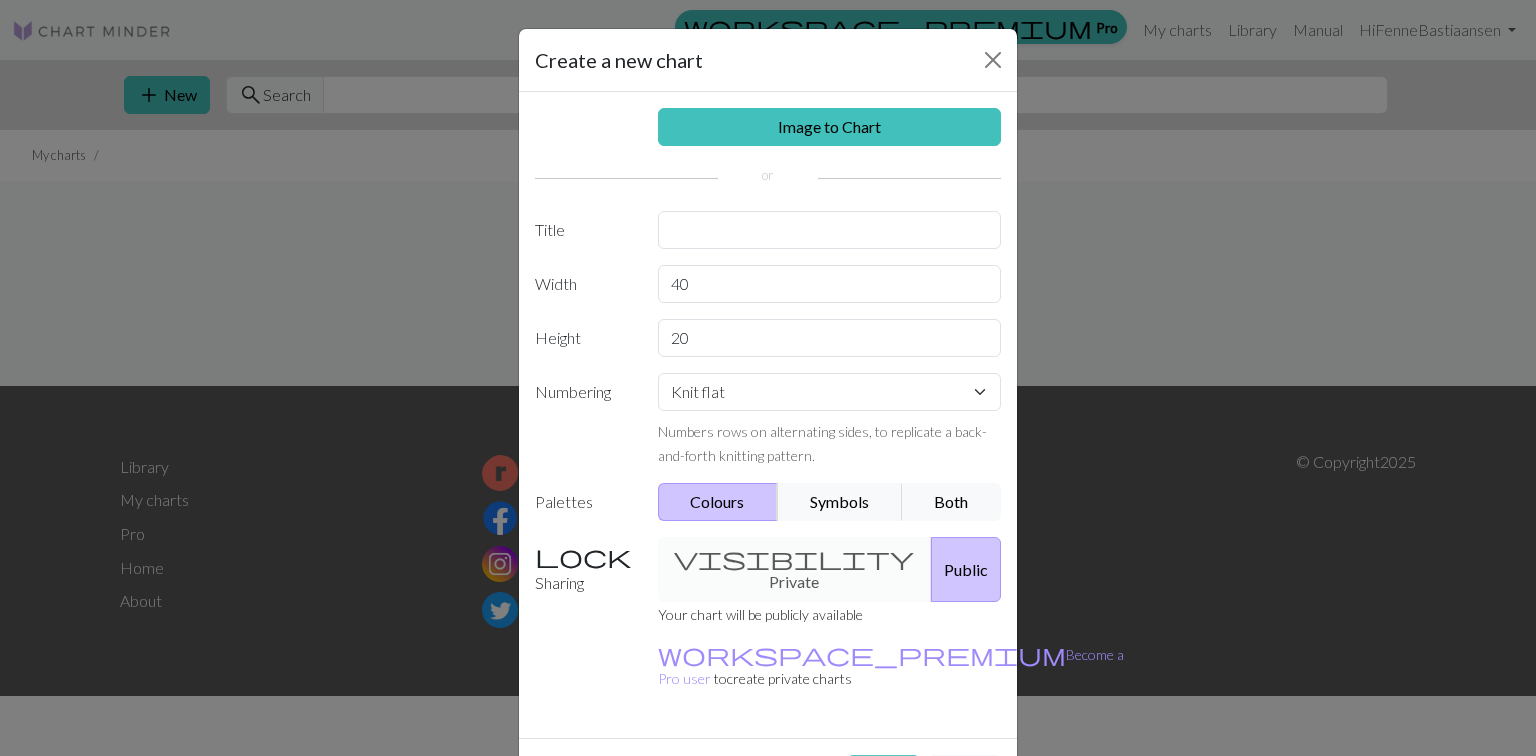 click on "Create" at bounding box center [883, 774] 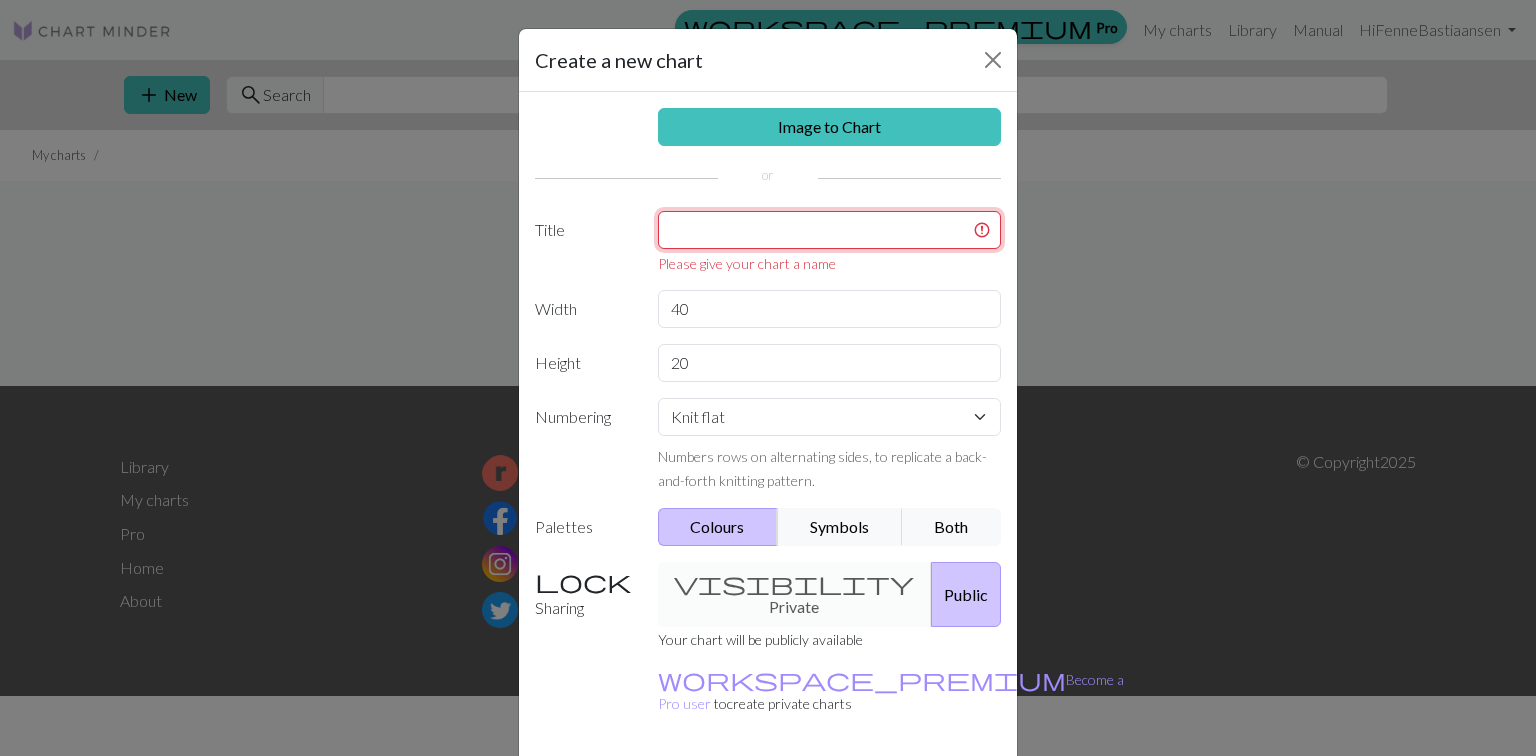 click at bounding box center (830, 230) 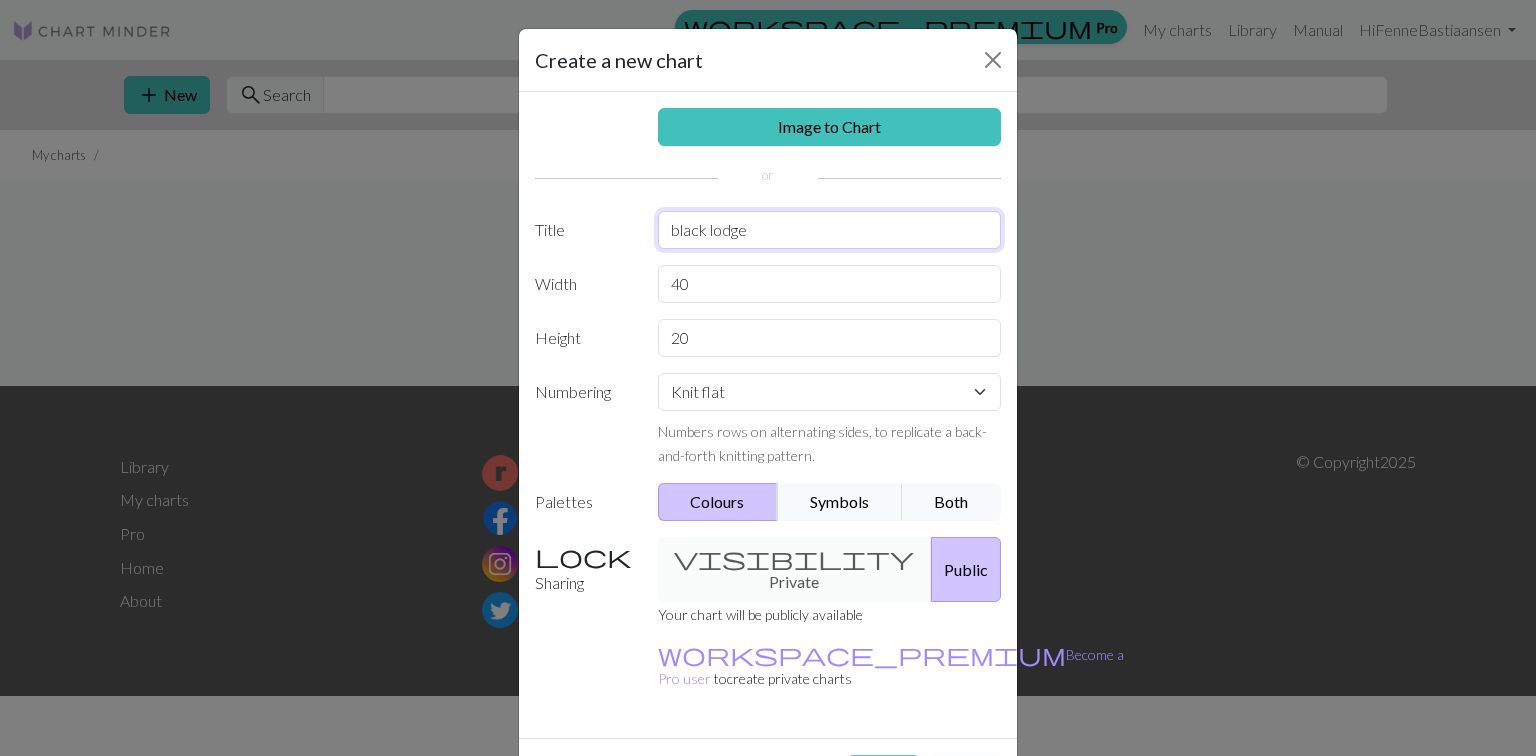 type on "black lodge" 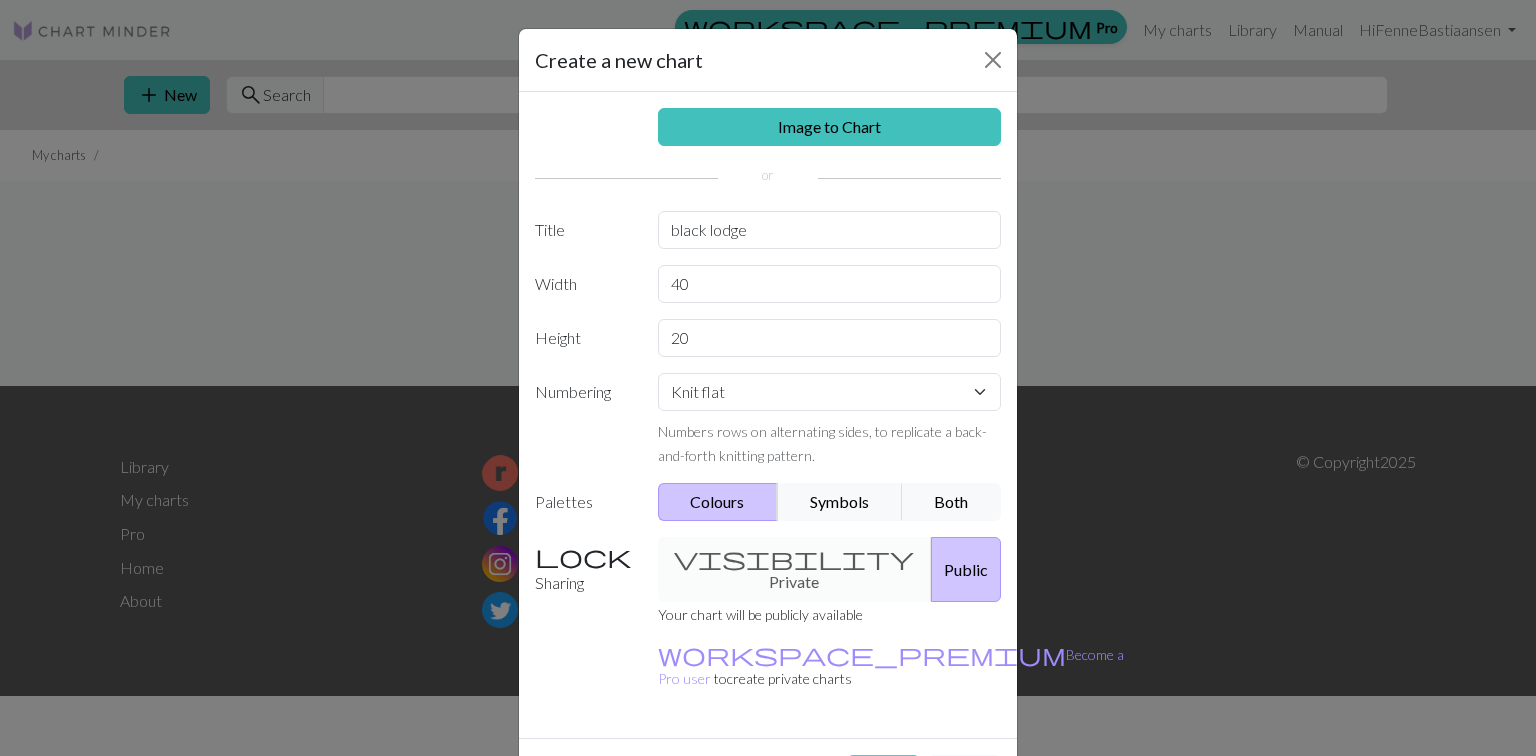 click on "Create" at bounding box center (883, 774) 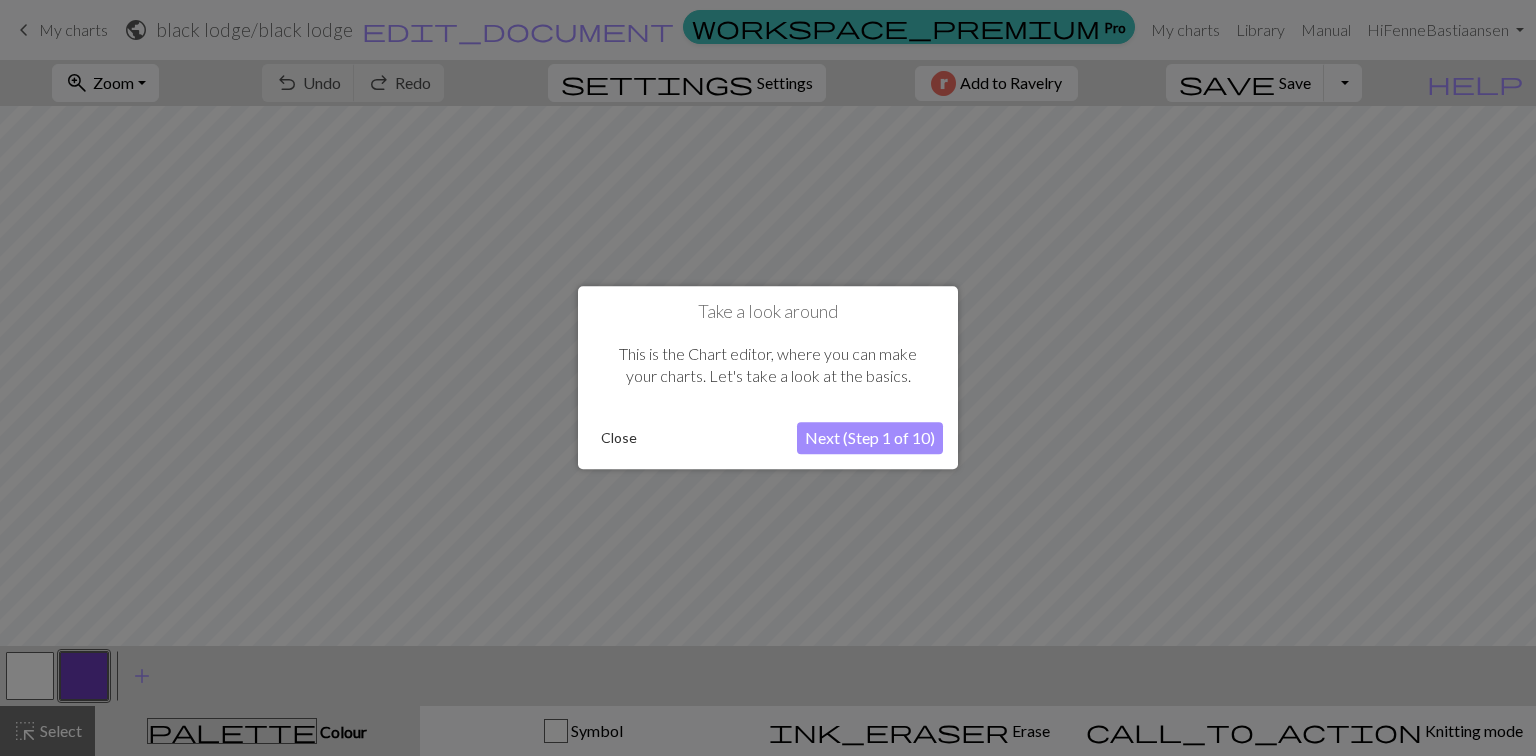 click on "Next (Step 1 of 10)" at bounding box center (870, 439) 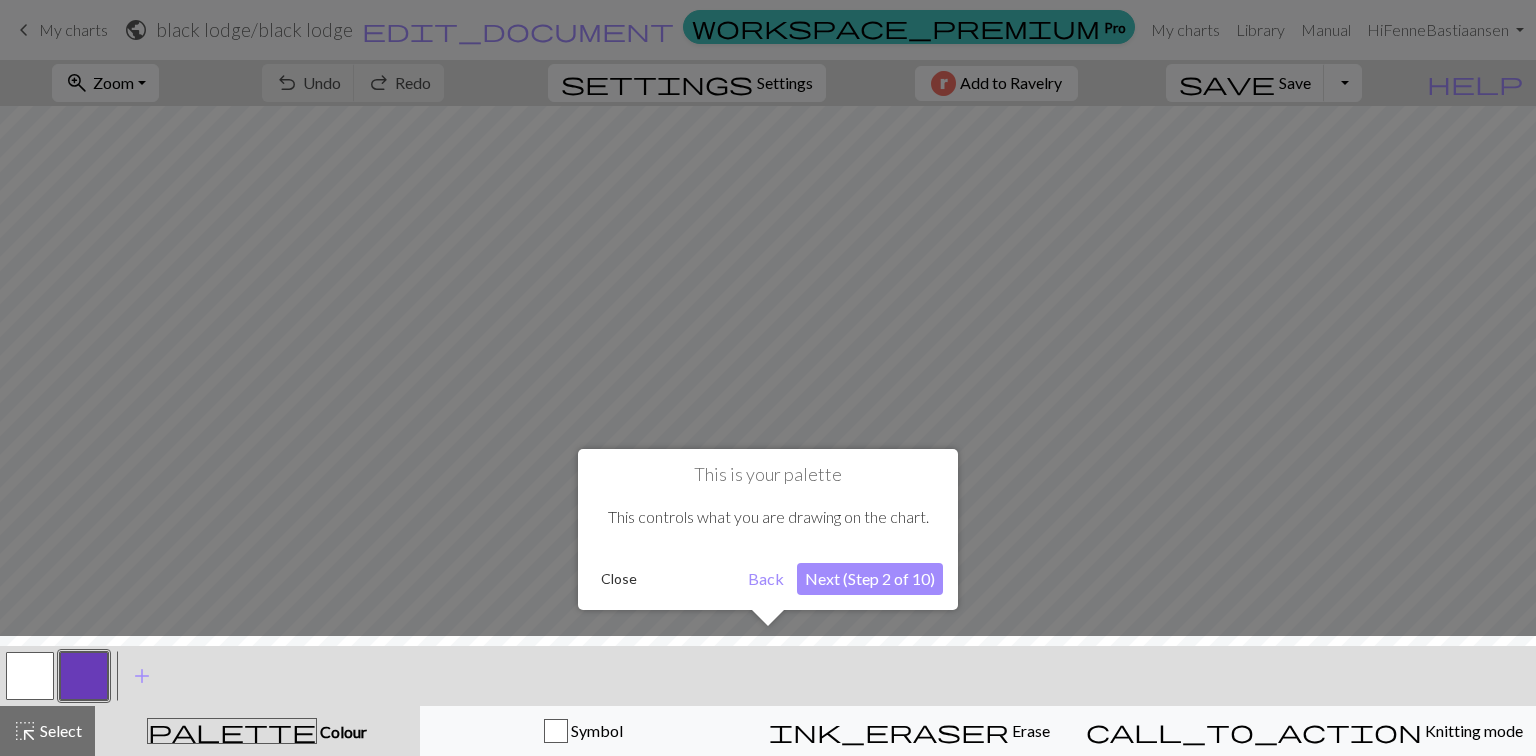 click on "Next (Step 2 of 10)" at bounding box center [870, 579] 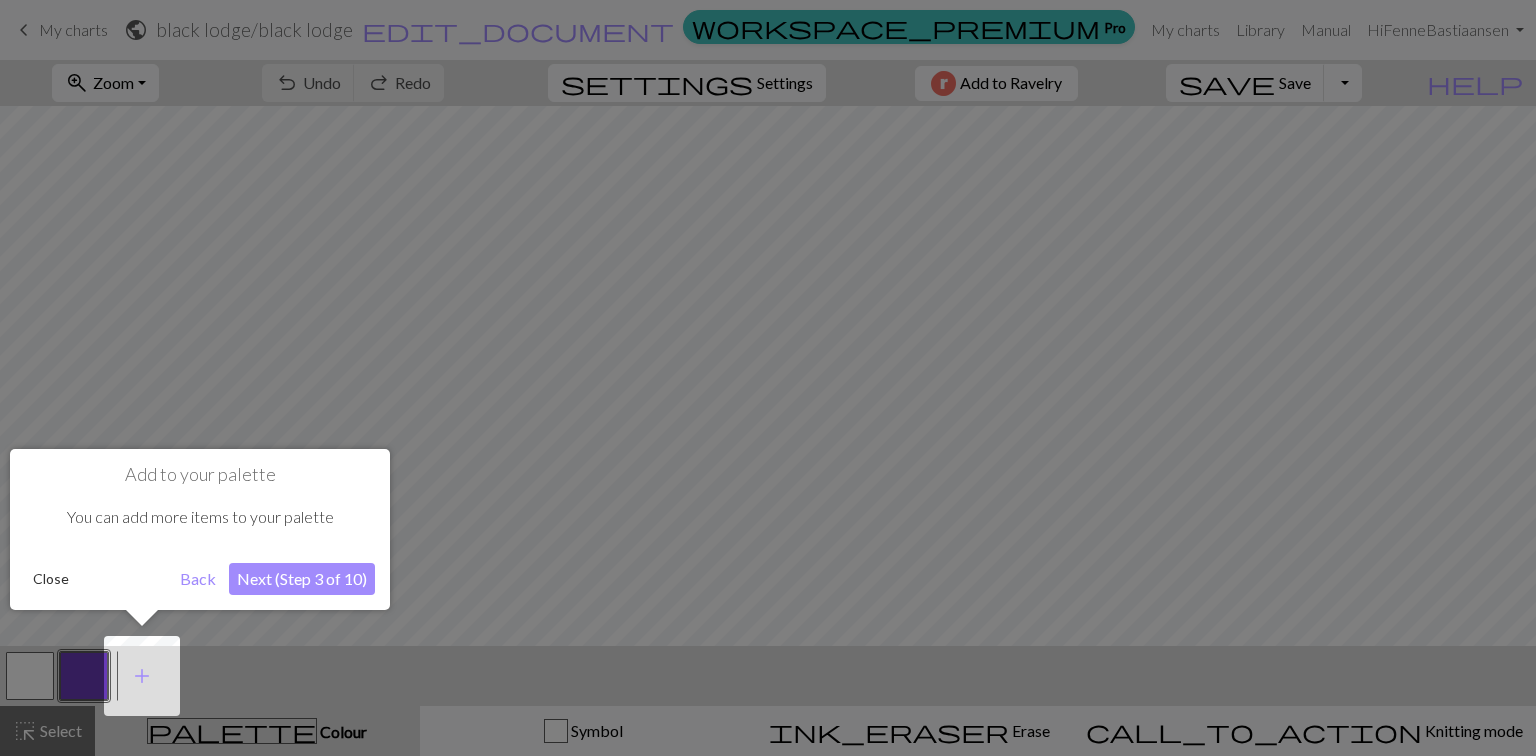 click on "Close" at bounding box center [51, 579] 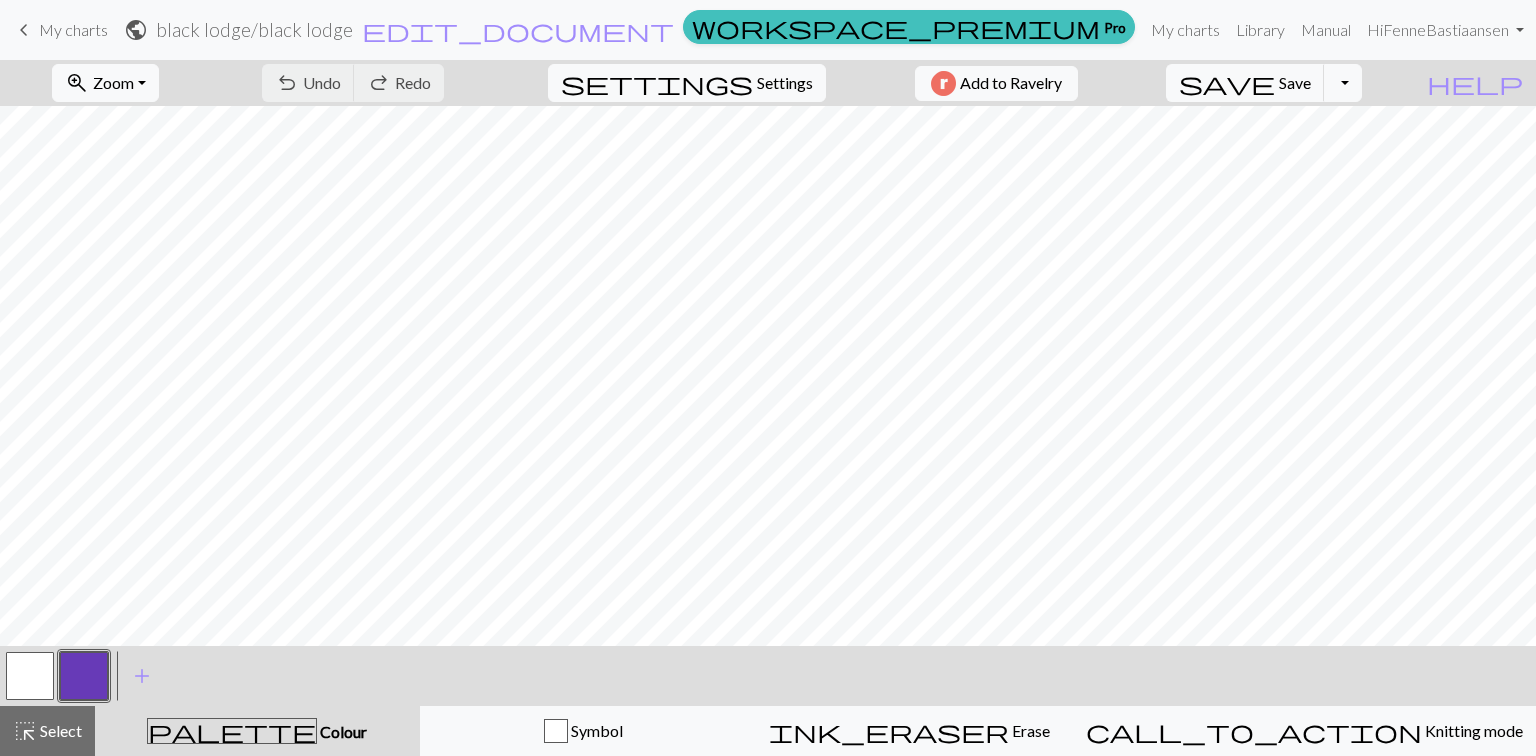 click at bounding box center [30, 676] 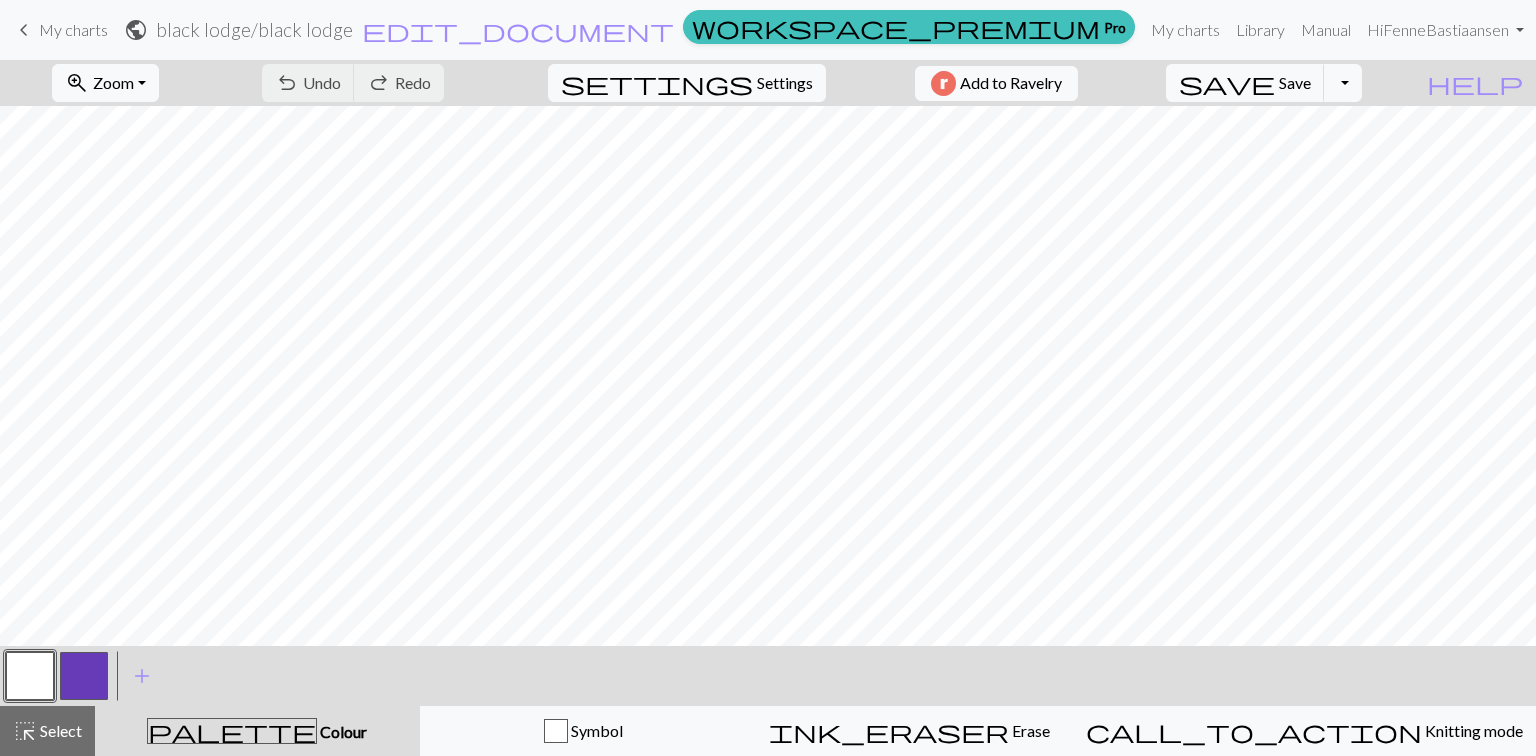 click at bounding box center [84, 676] 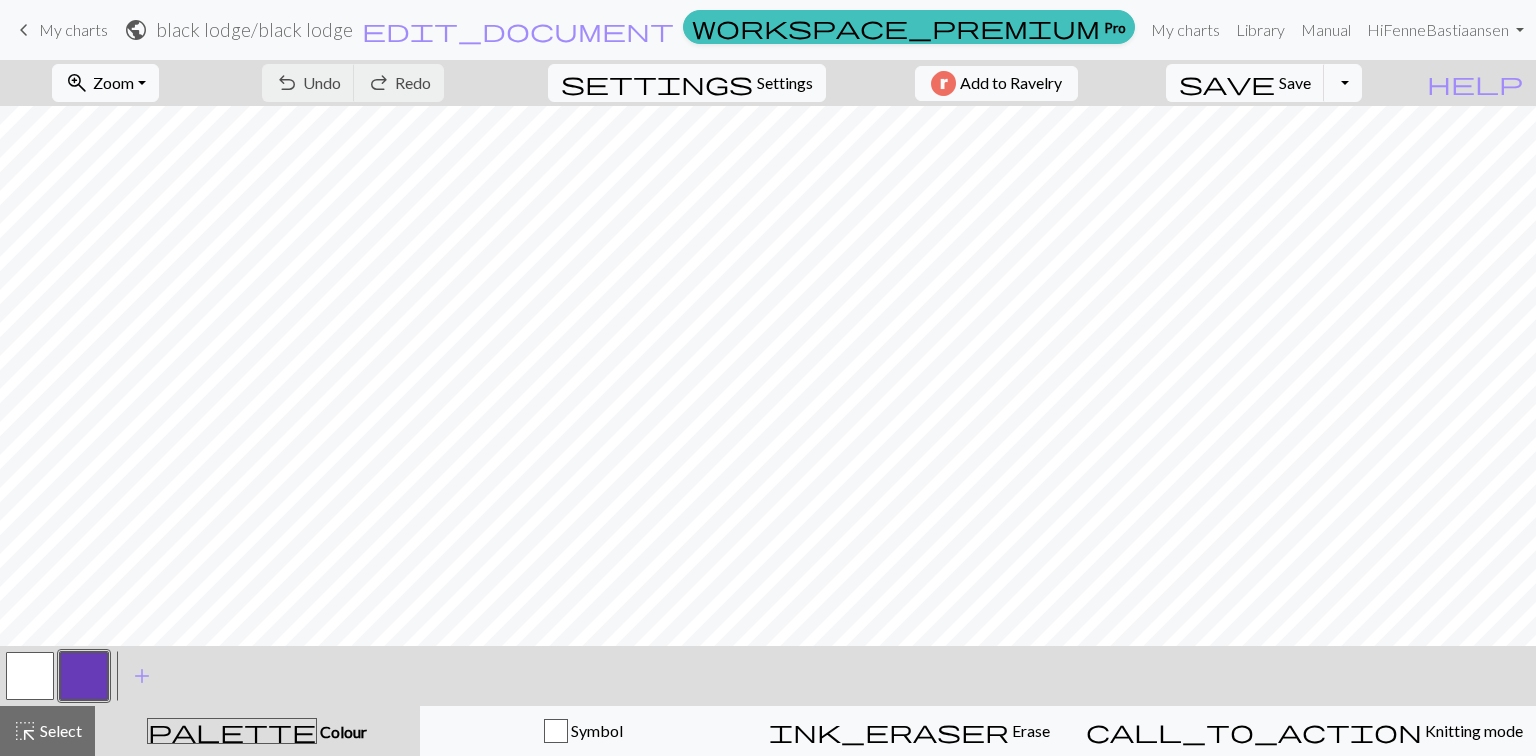 click on "Colour" at bounding box center (342, 731) 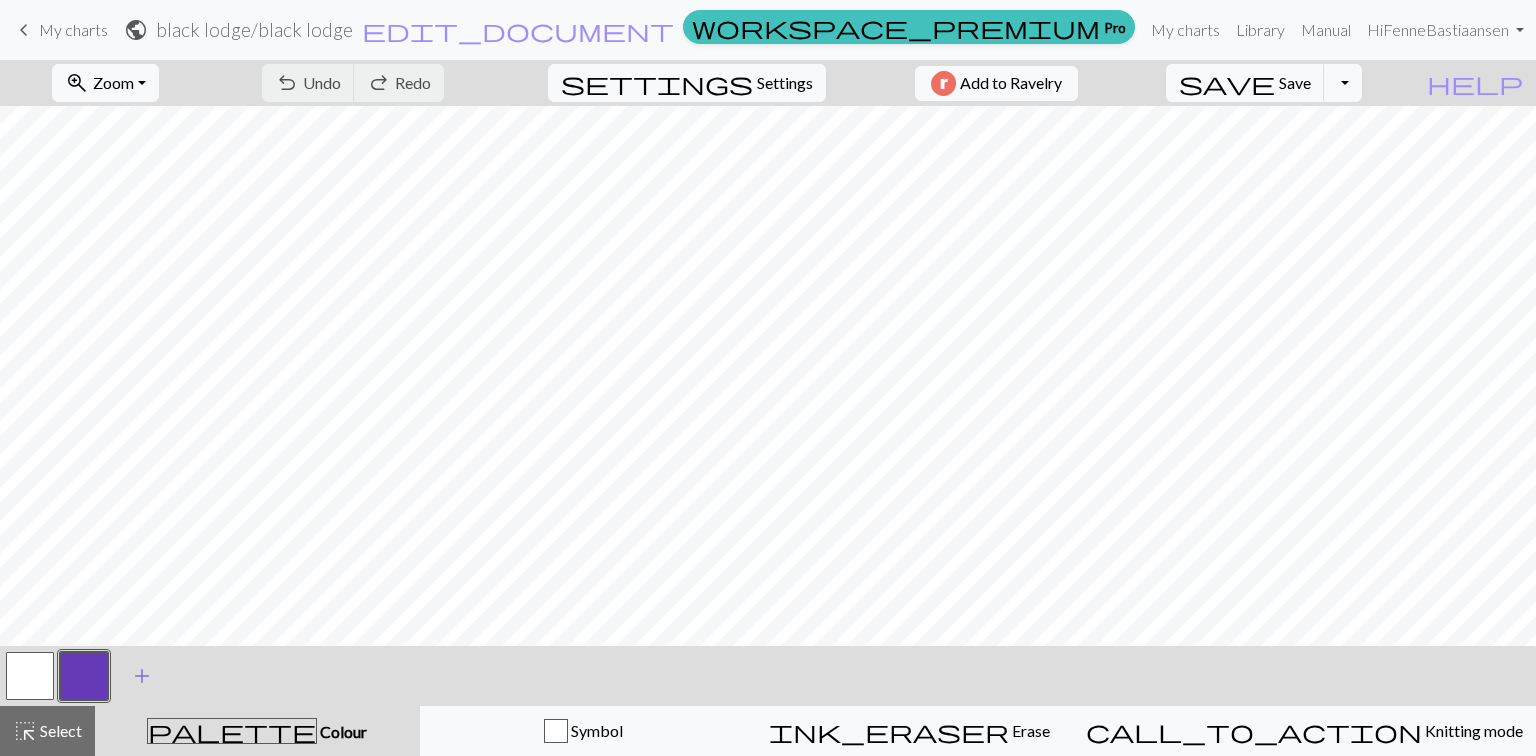 click on "add" at bounding box center [142, 676] 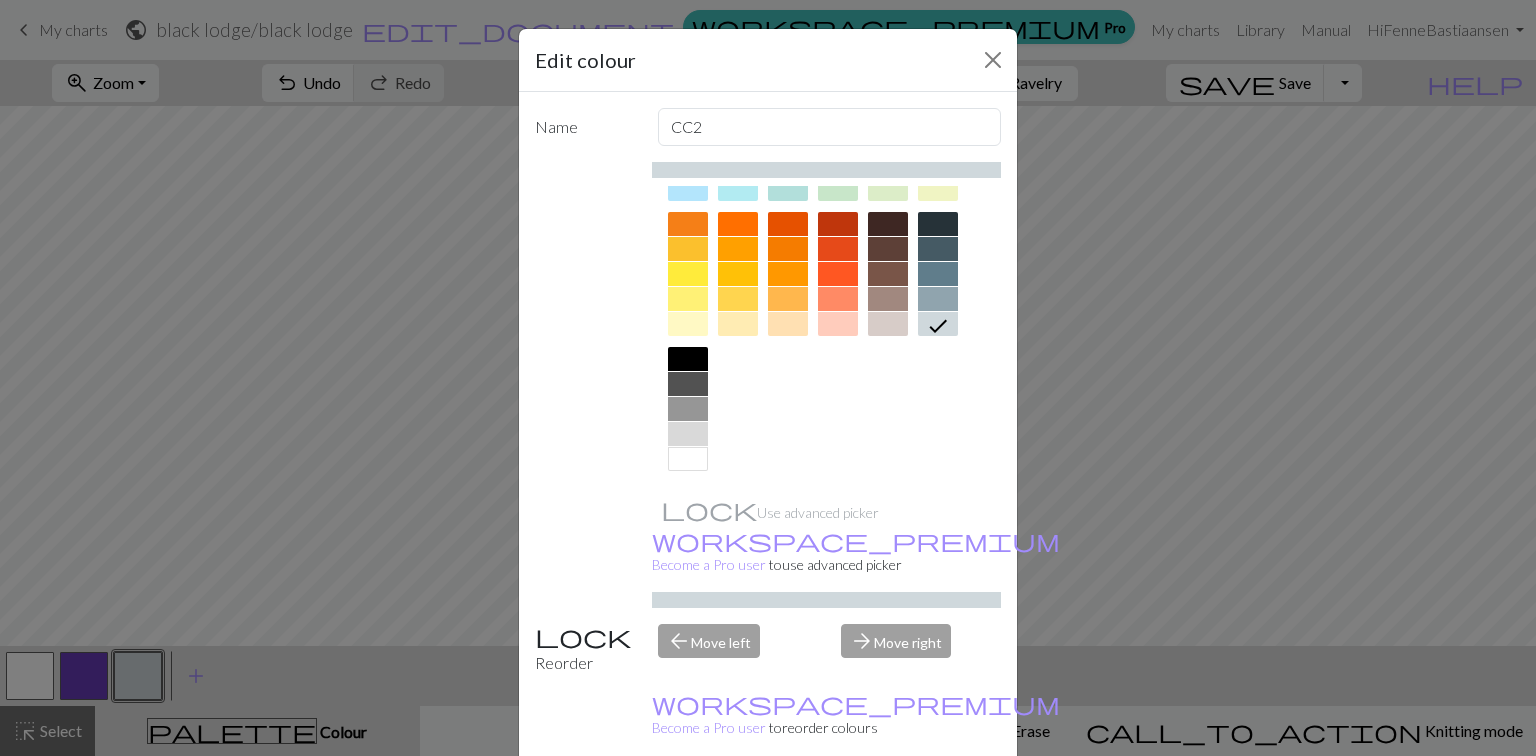 scroll, scrollTop: 261, scrollLeft: 0, axis: vertical 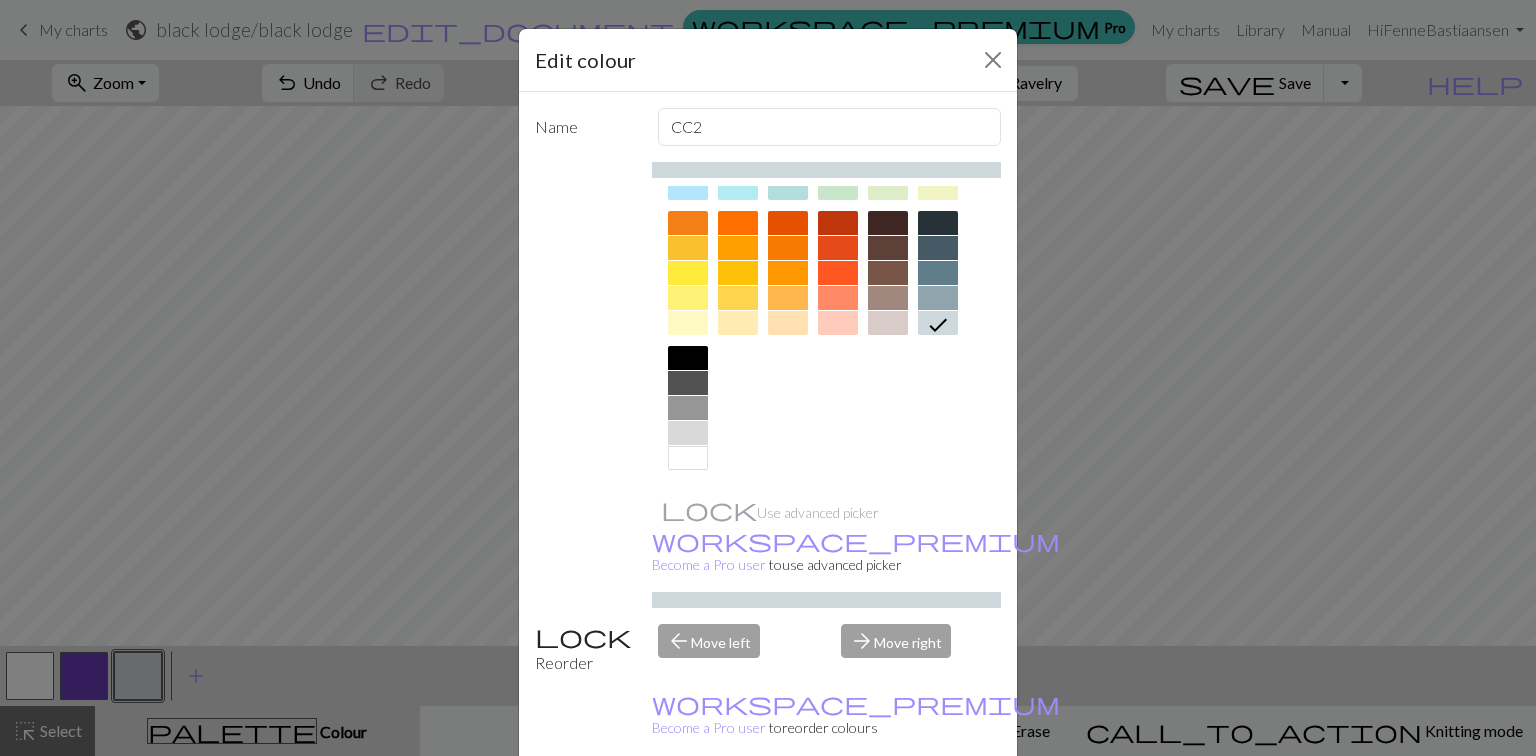 click at bounding box center [888, 223] 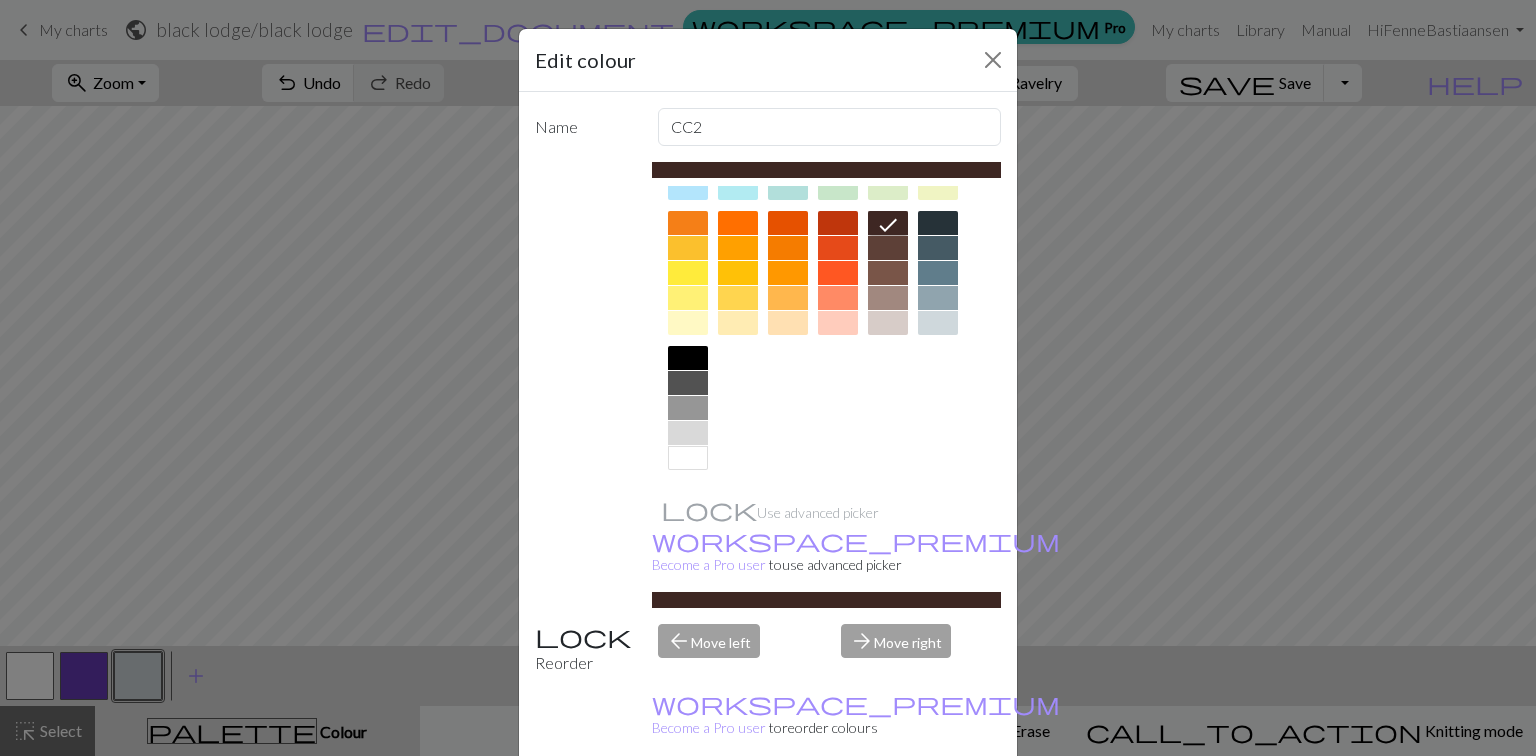 scroll, scrollTop: 48, scrollLeft: 0, axis: vertical 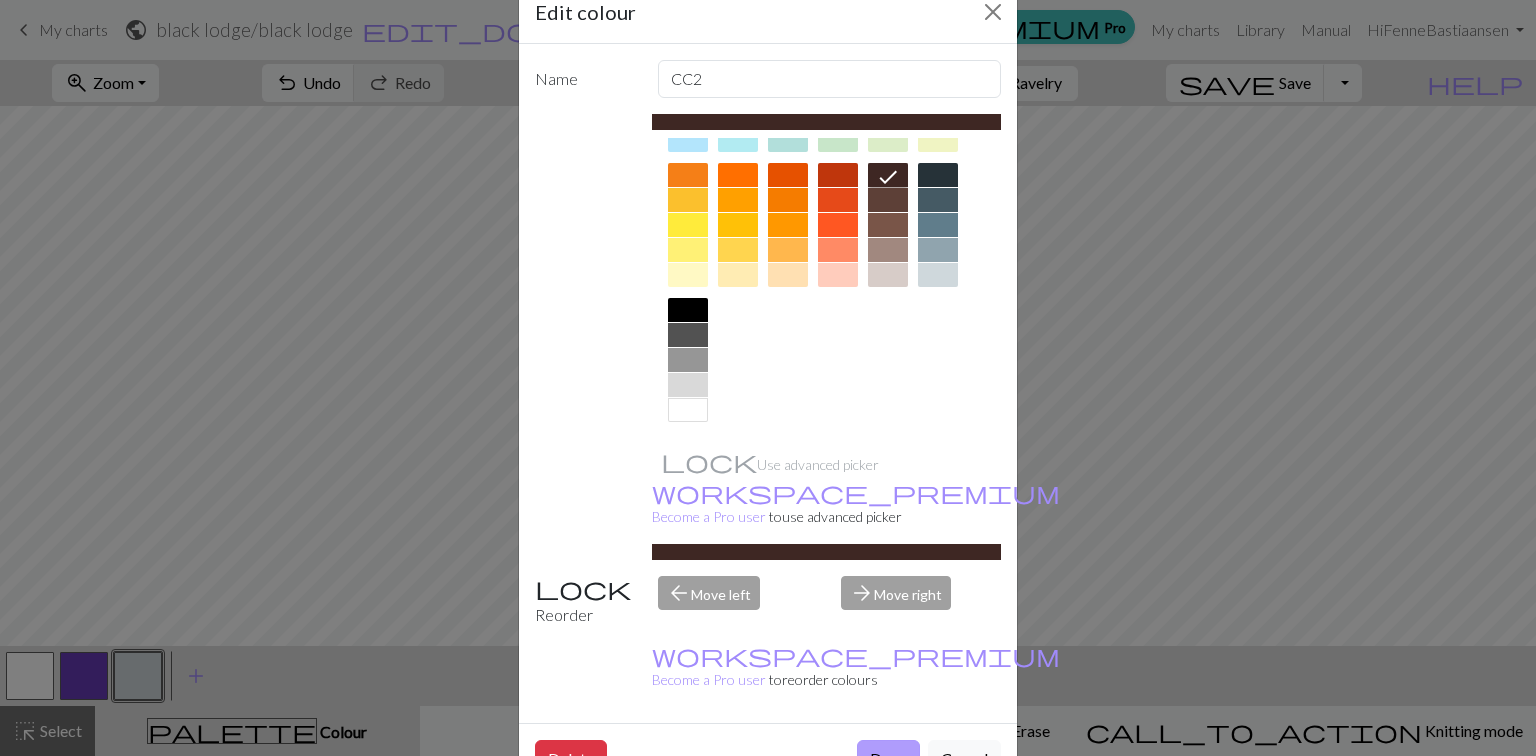 click on "Done" at bounding box center [888, 759] 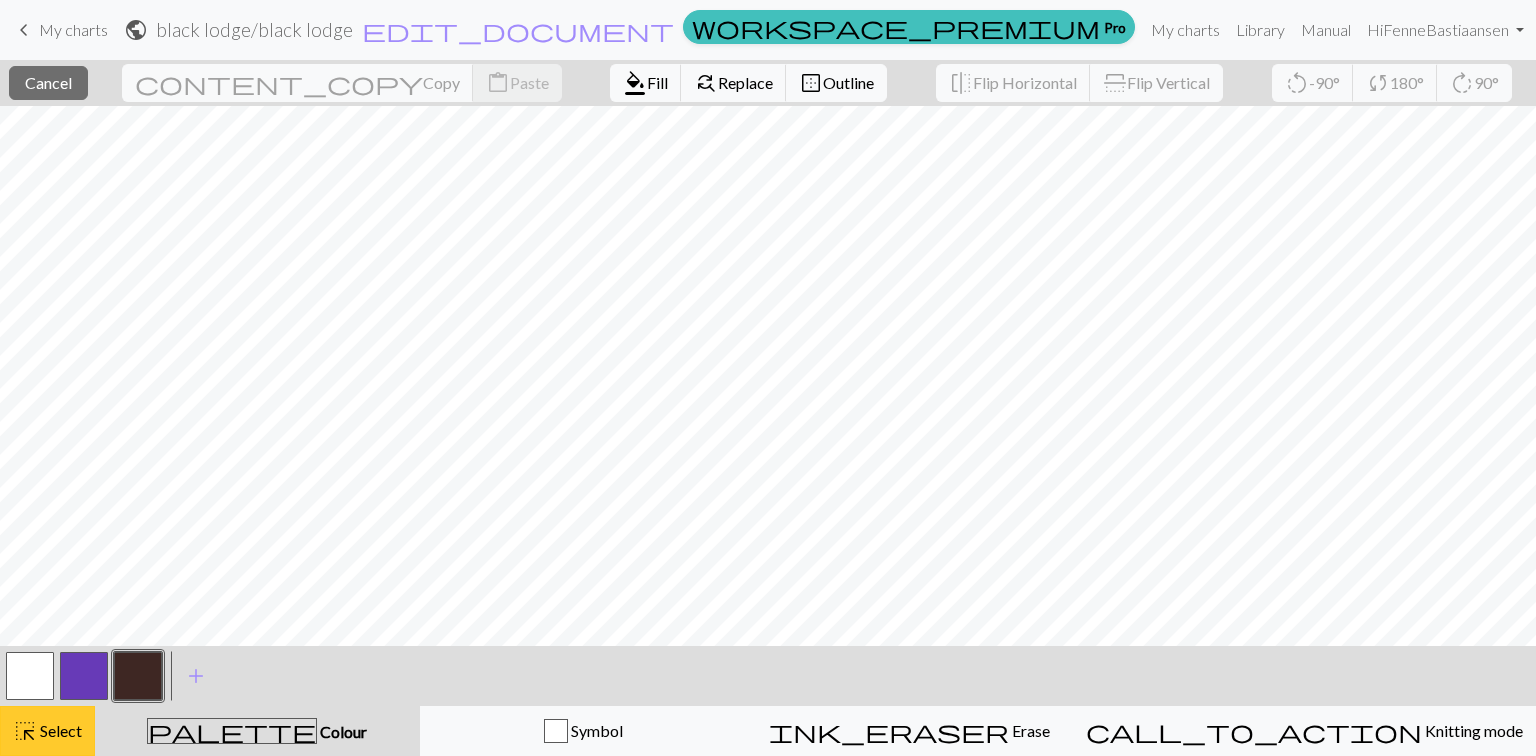 click on "Select" at bounding box center [59, 730] 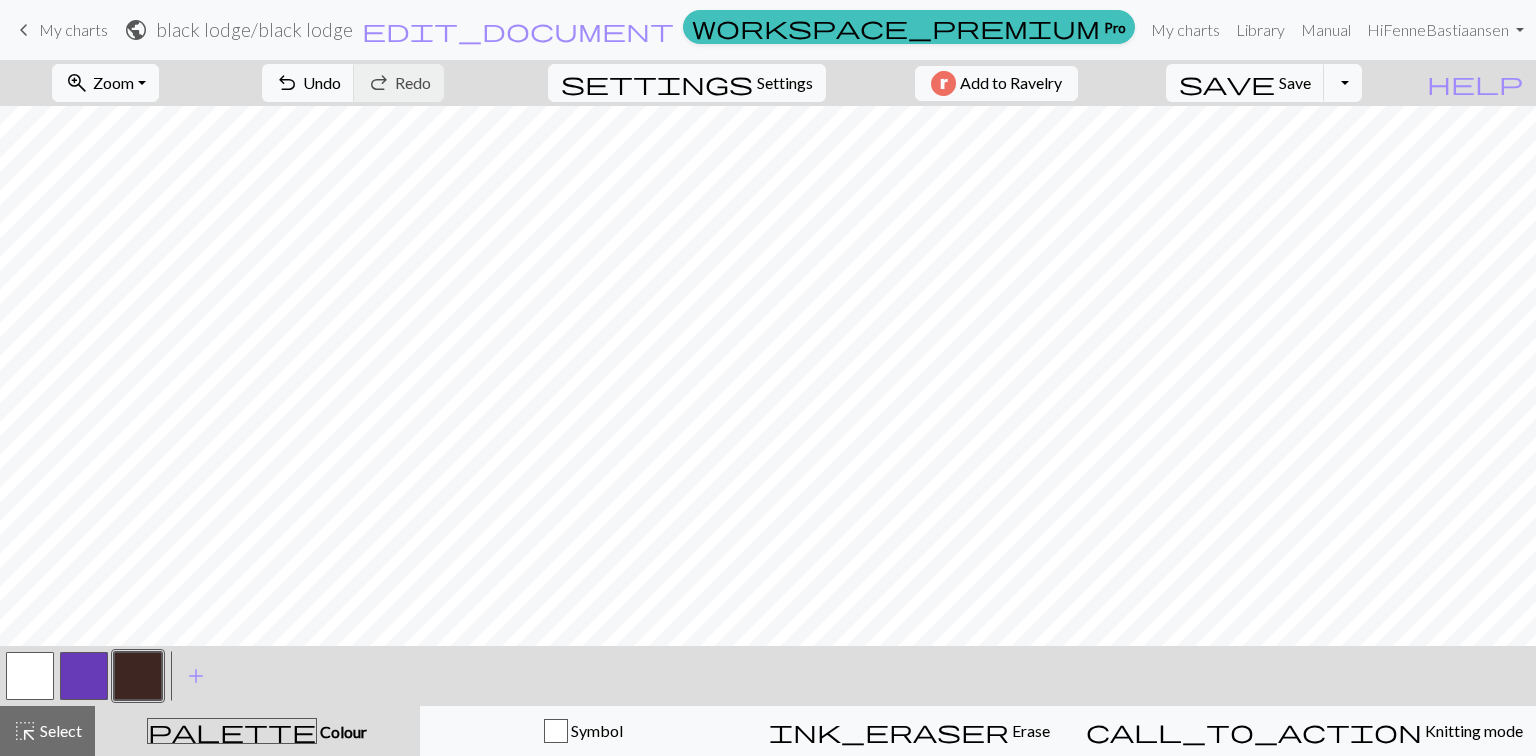 click at bounding box center (138, 676) 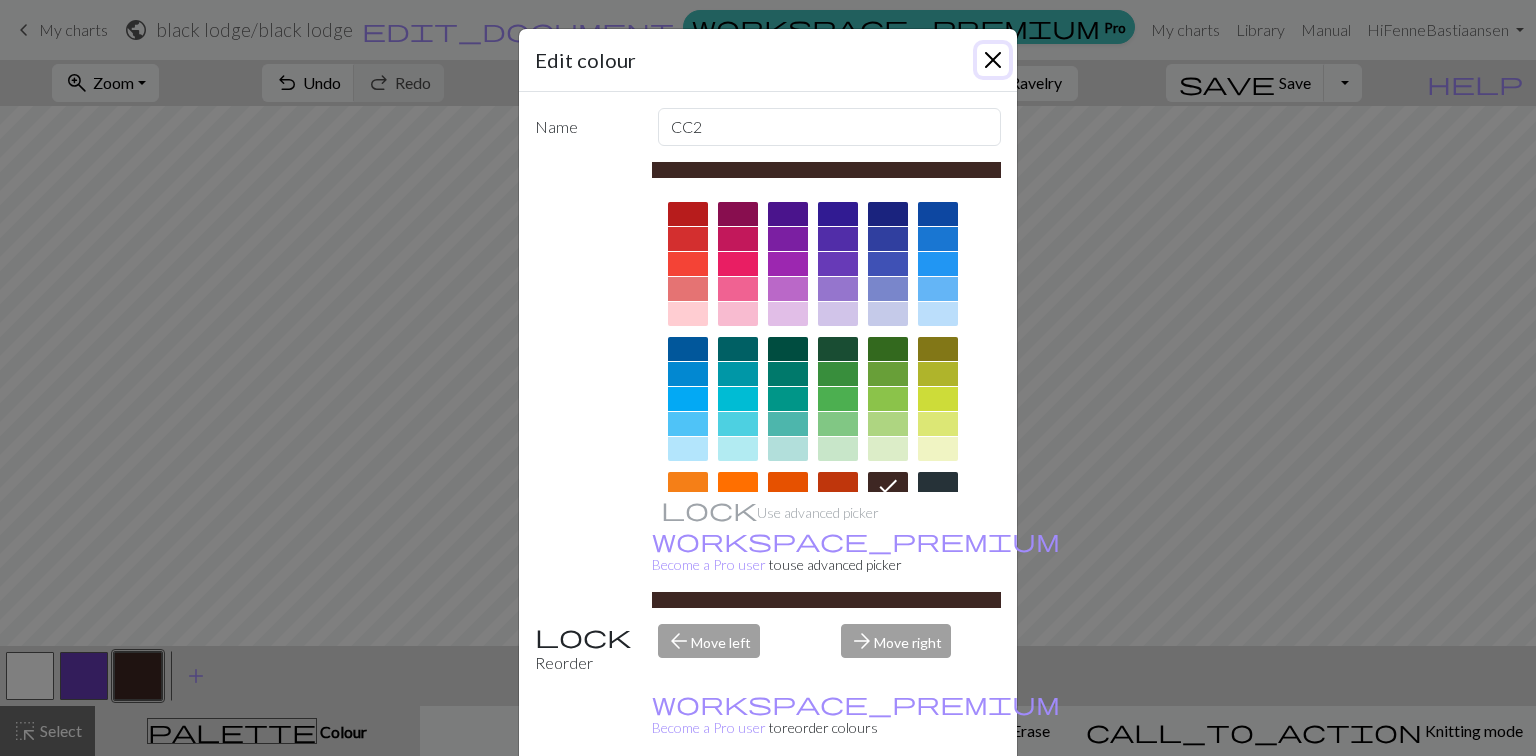 click at bounding box center [993, 60] 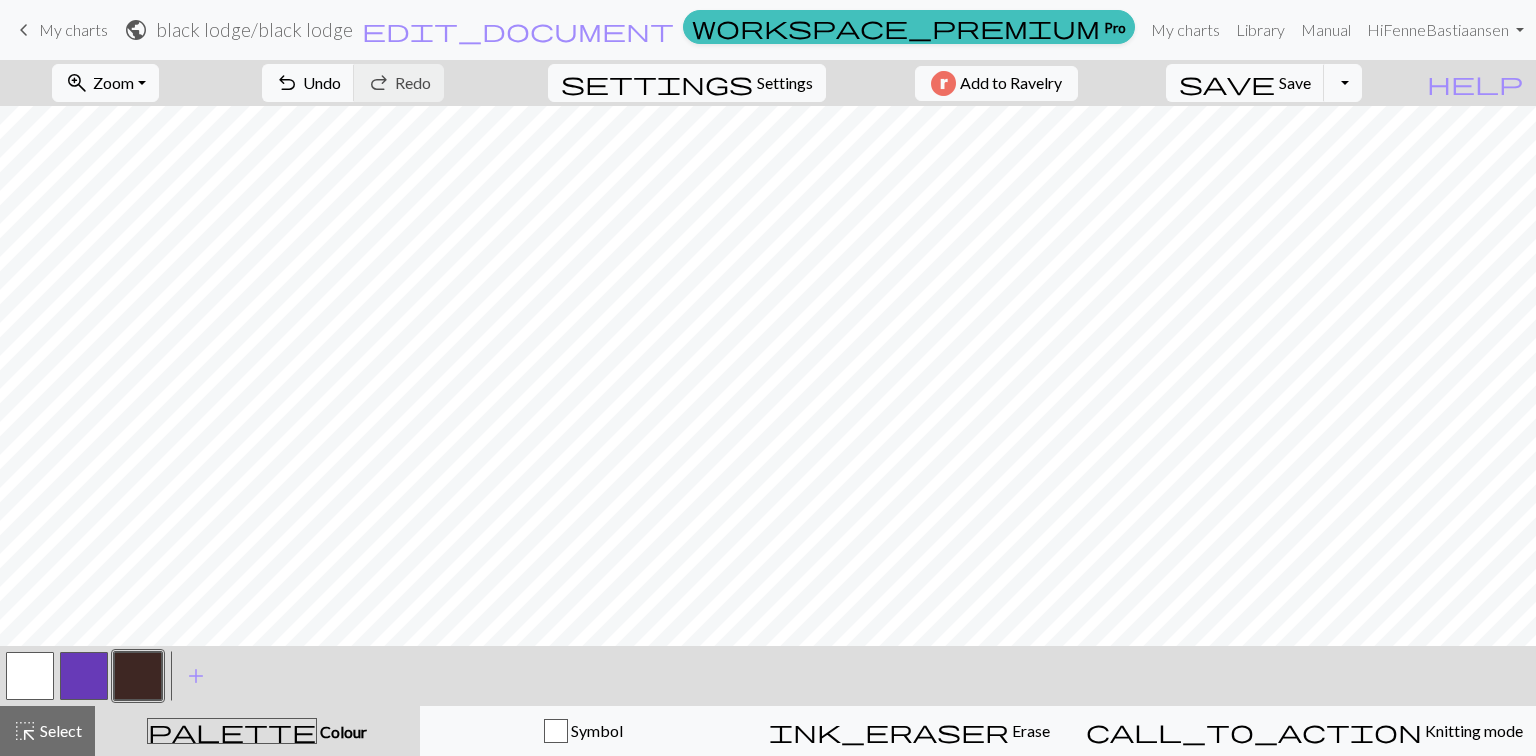 click at bounding box center [30, 676] 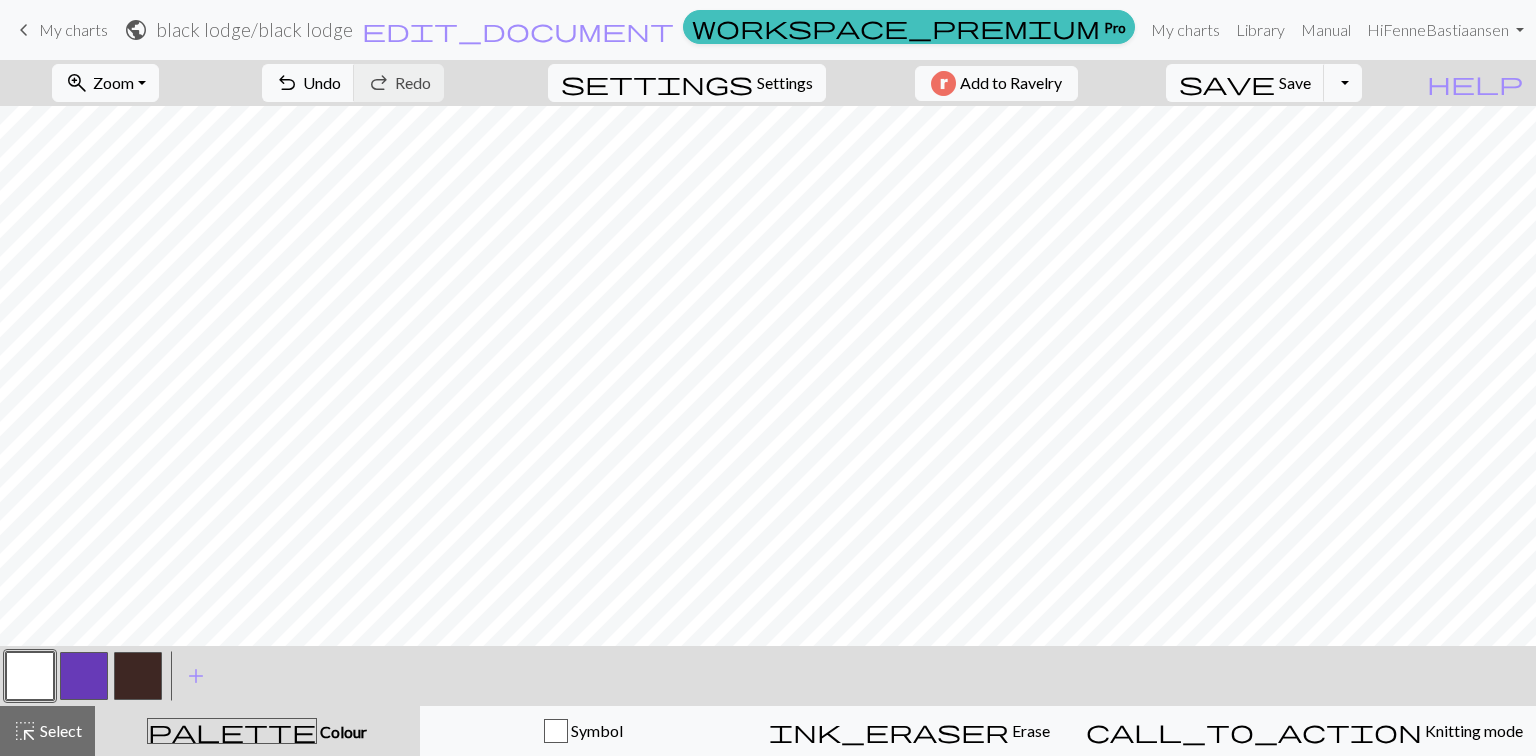 click at bounding box center [138, 676] 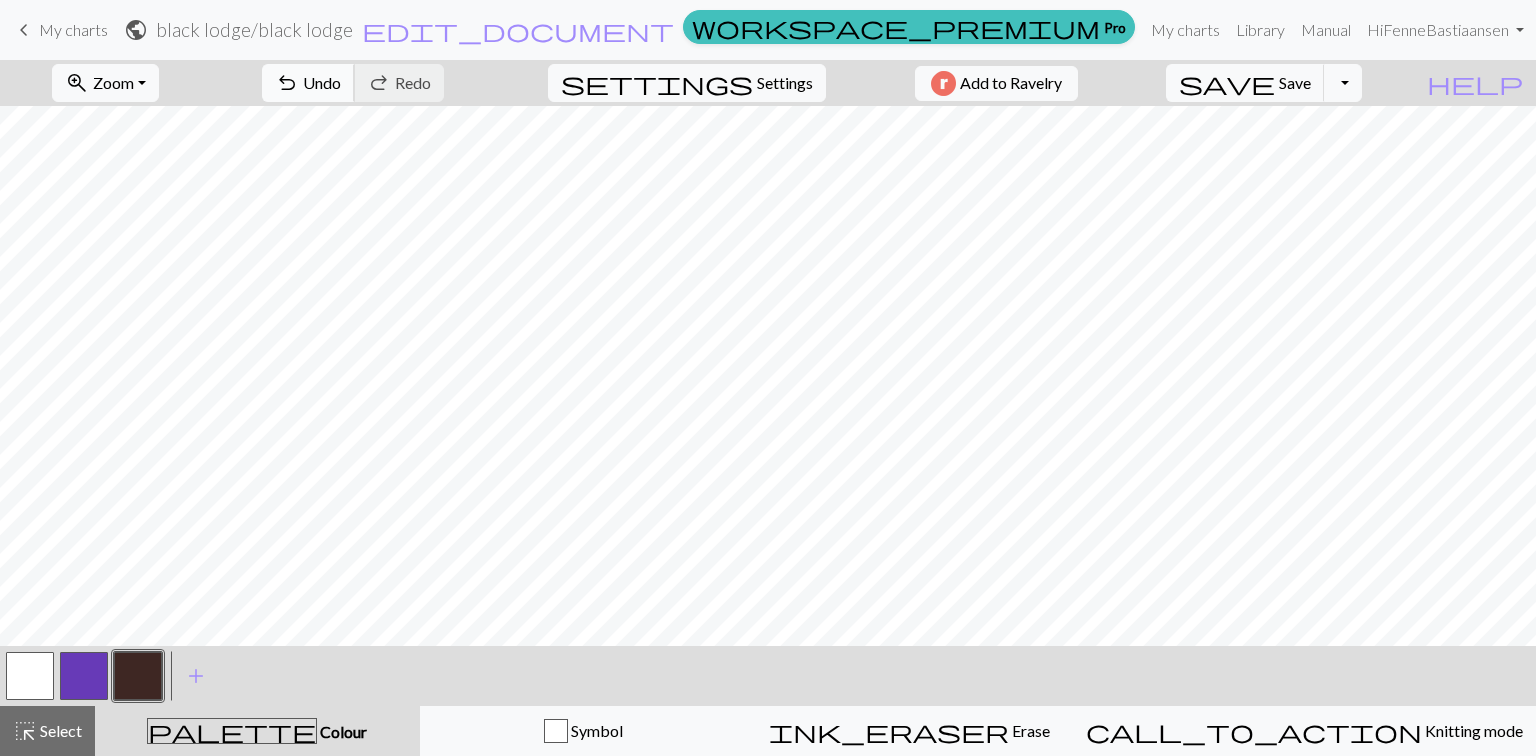 click on "Undo" at bounding box center [322, 82] 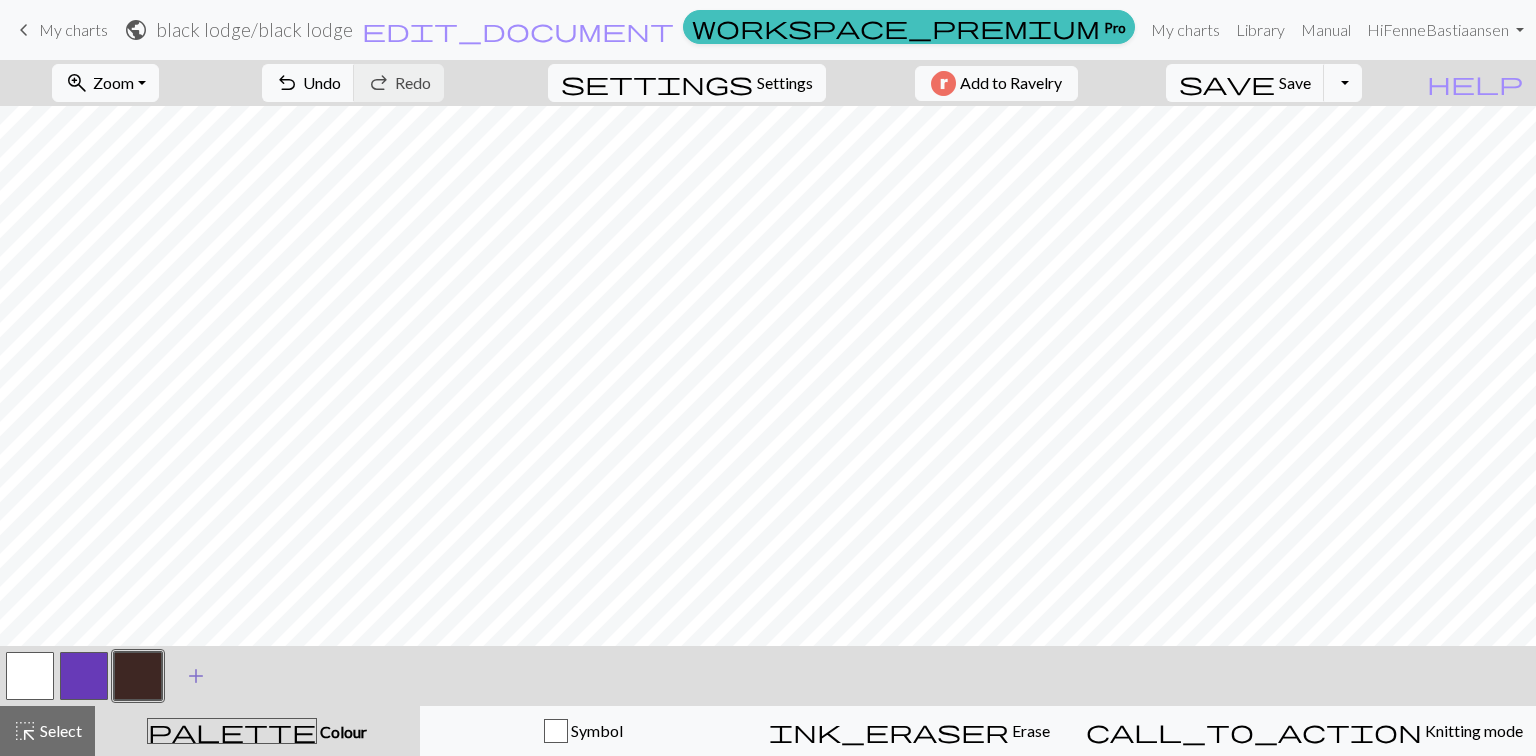 click on "add" at bounding box center (196, 676) 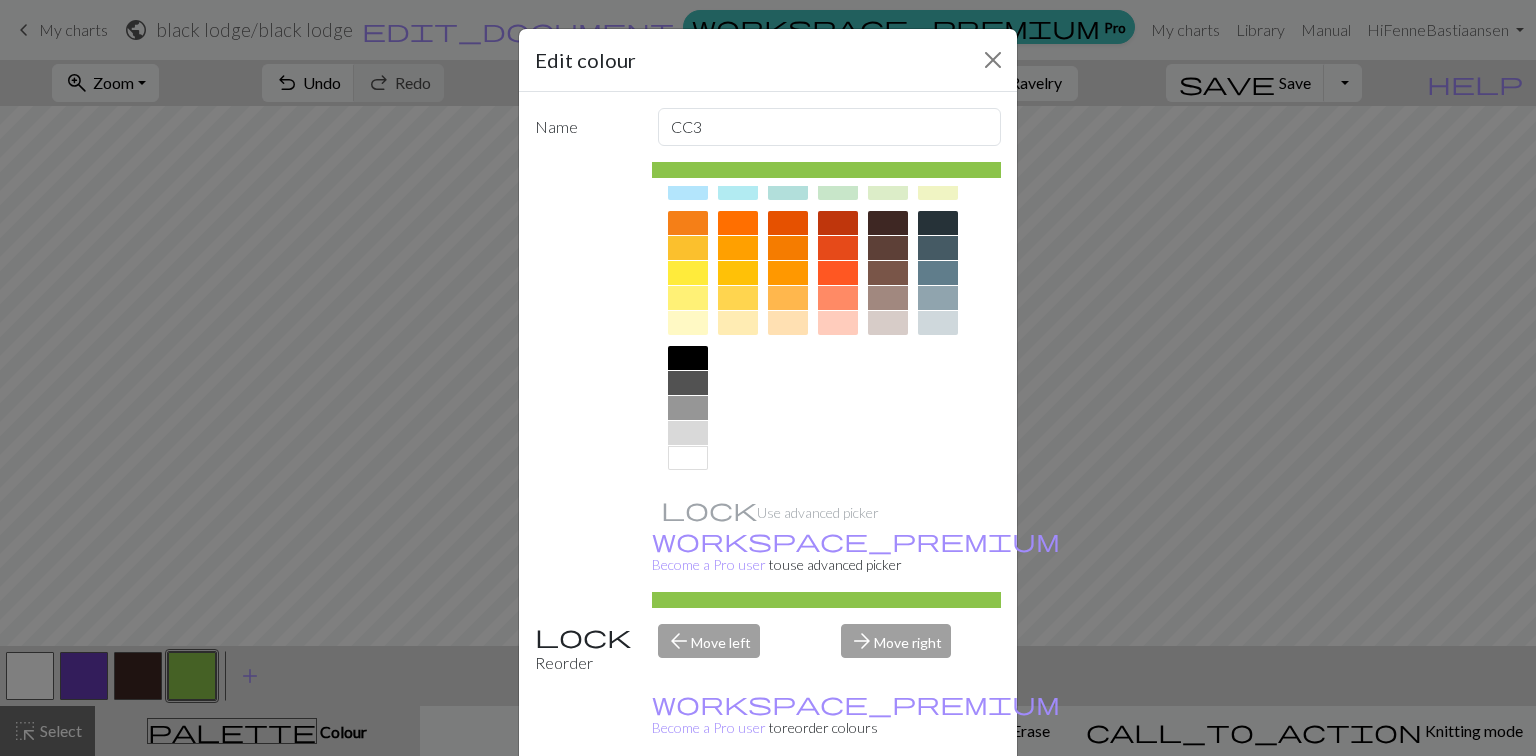 scroll, scrollTop: 0, scrollLeft: 0, axis: both 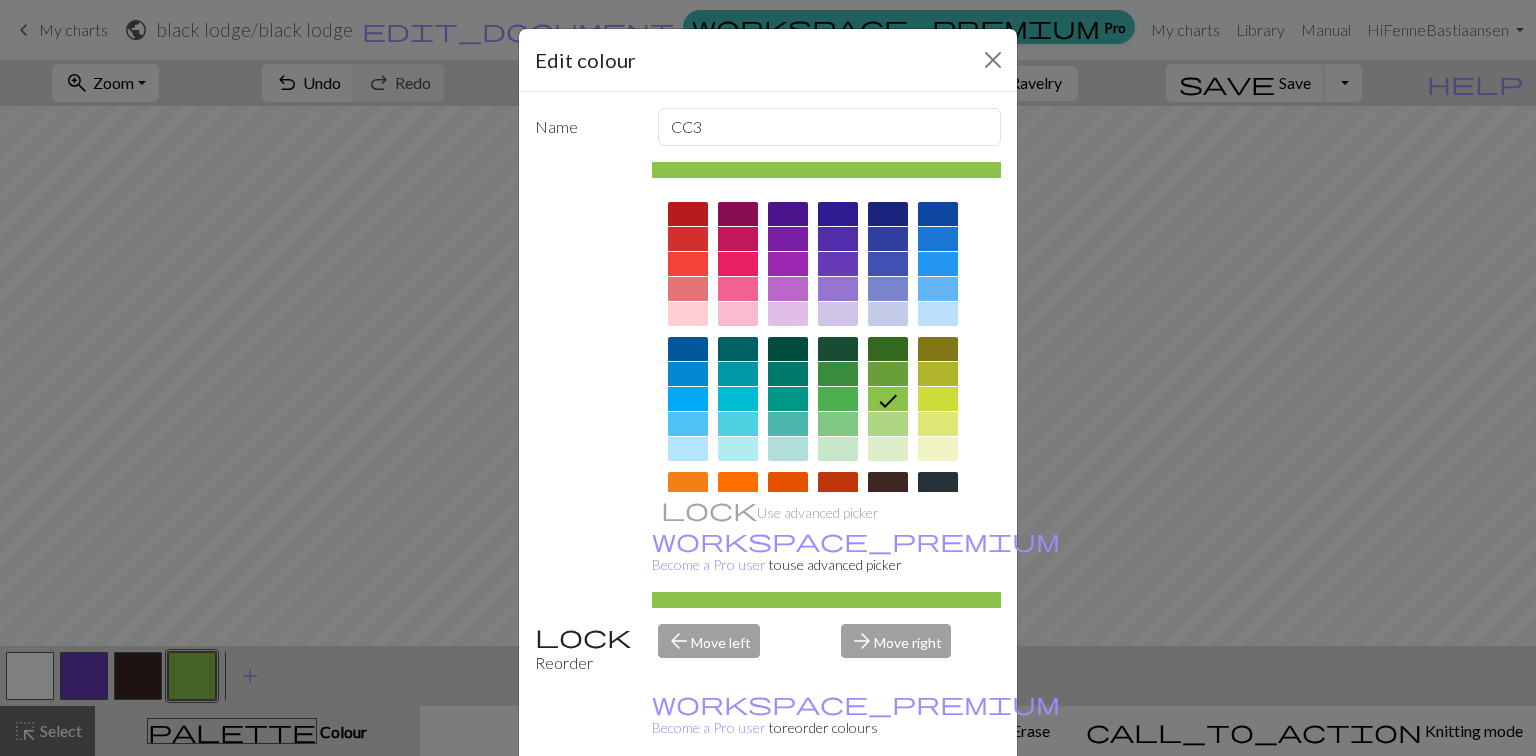click at bounding box center (688, 214) 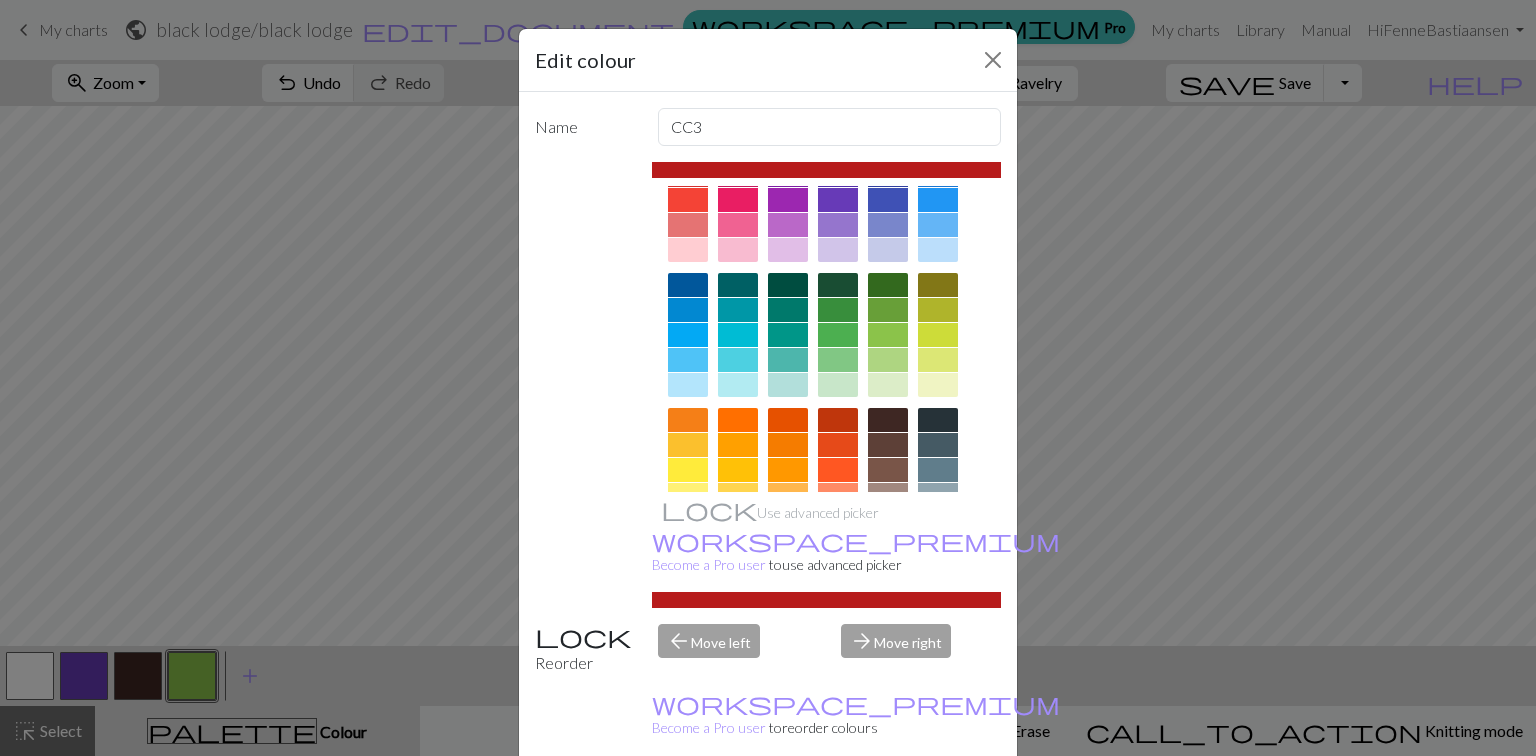 scroll, scrollTop: 261, scrollLeft: 0, axis: vertical 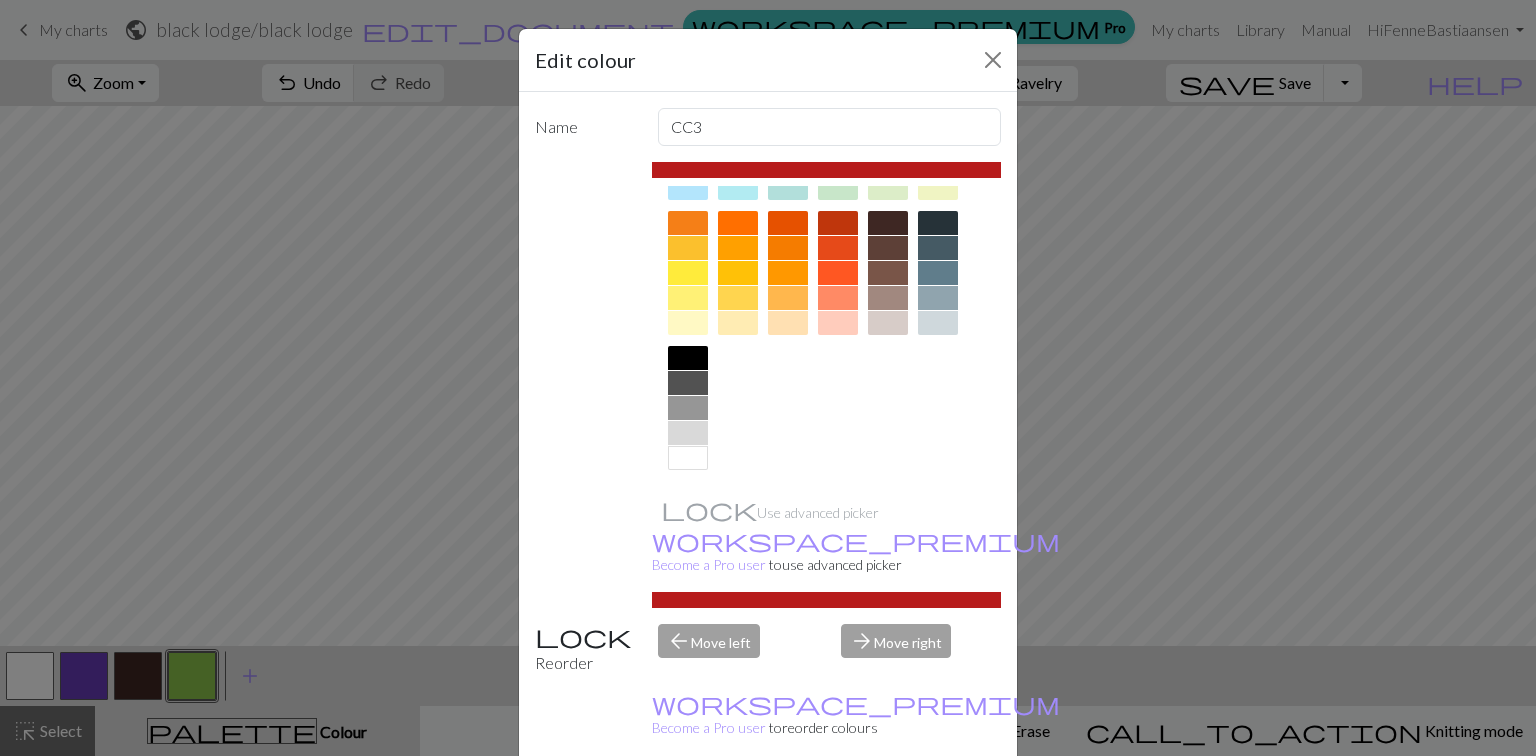 click on "Done" at bounding box center [888, 807] 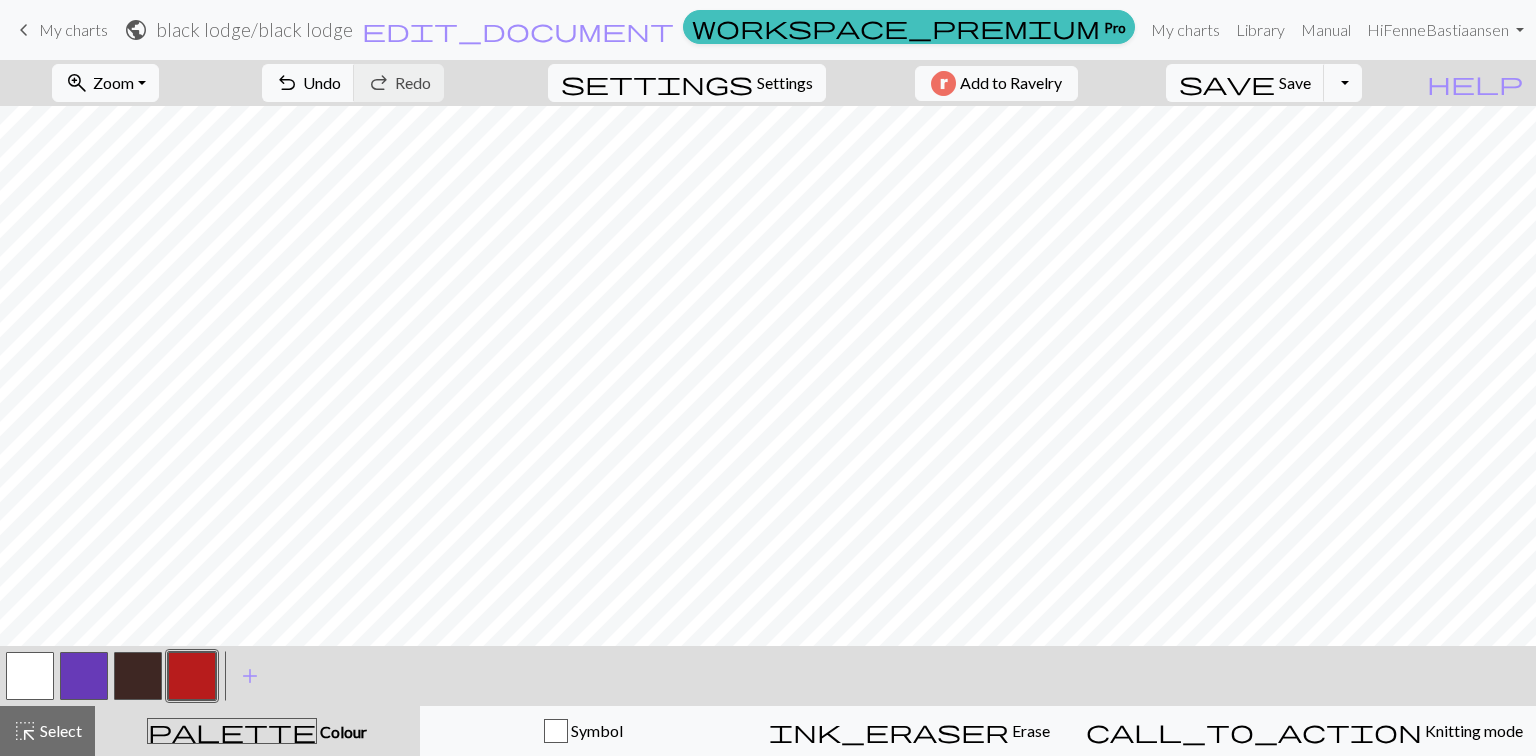 click at bounding box center [138, 676] 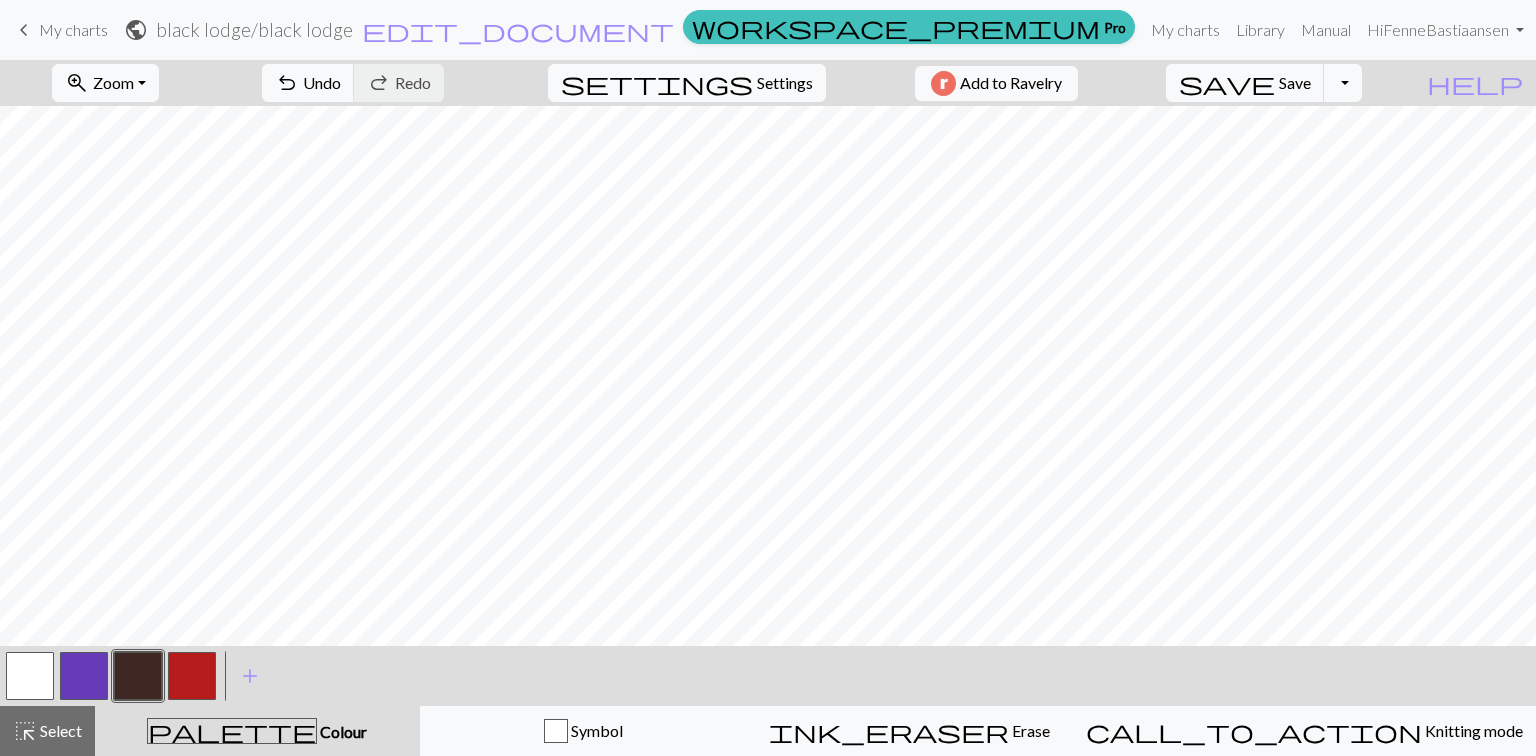 click at bounding box center (192, 676) 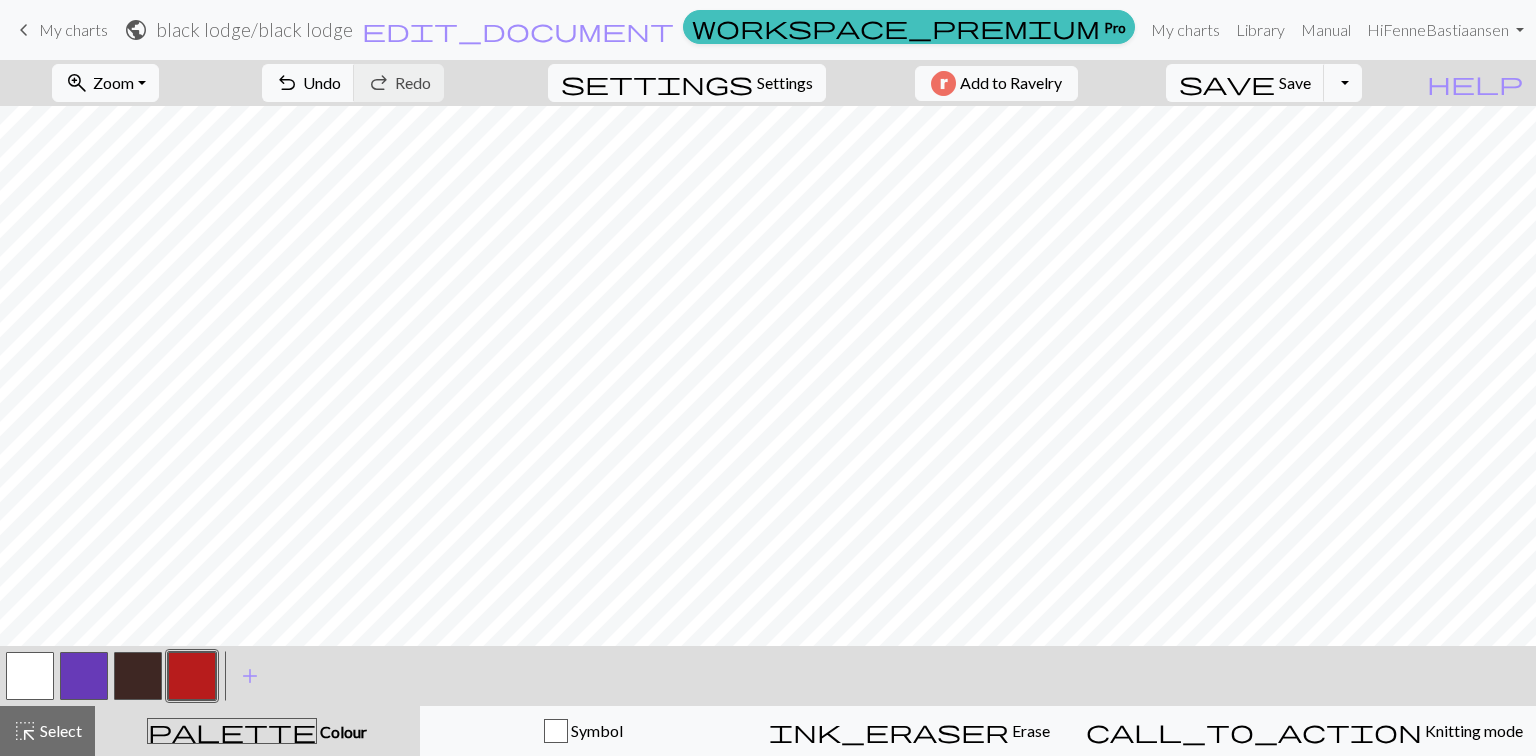 click at bounding box center (192, 676) 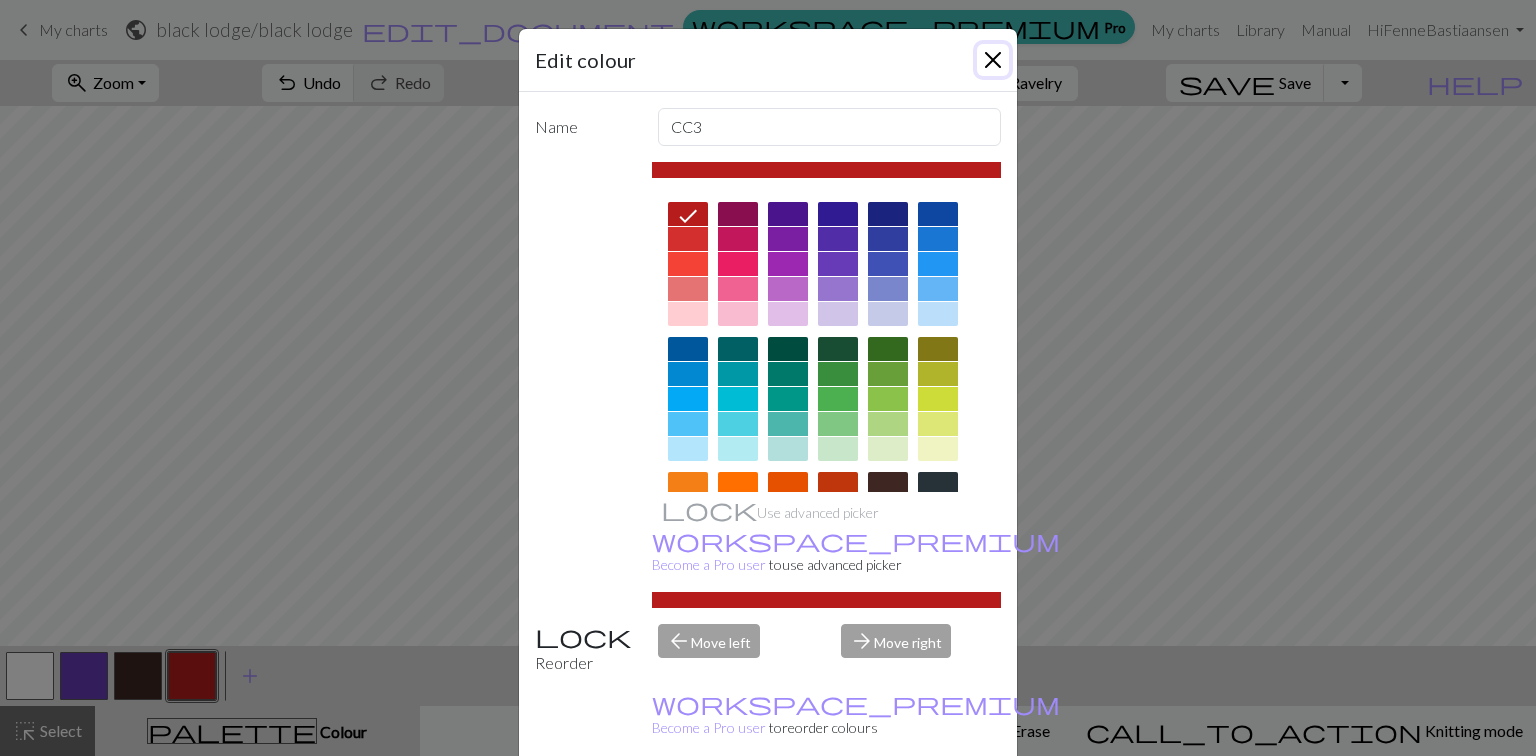 click at bounding box center (993, 60) 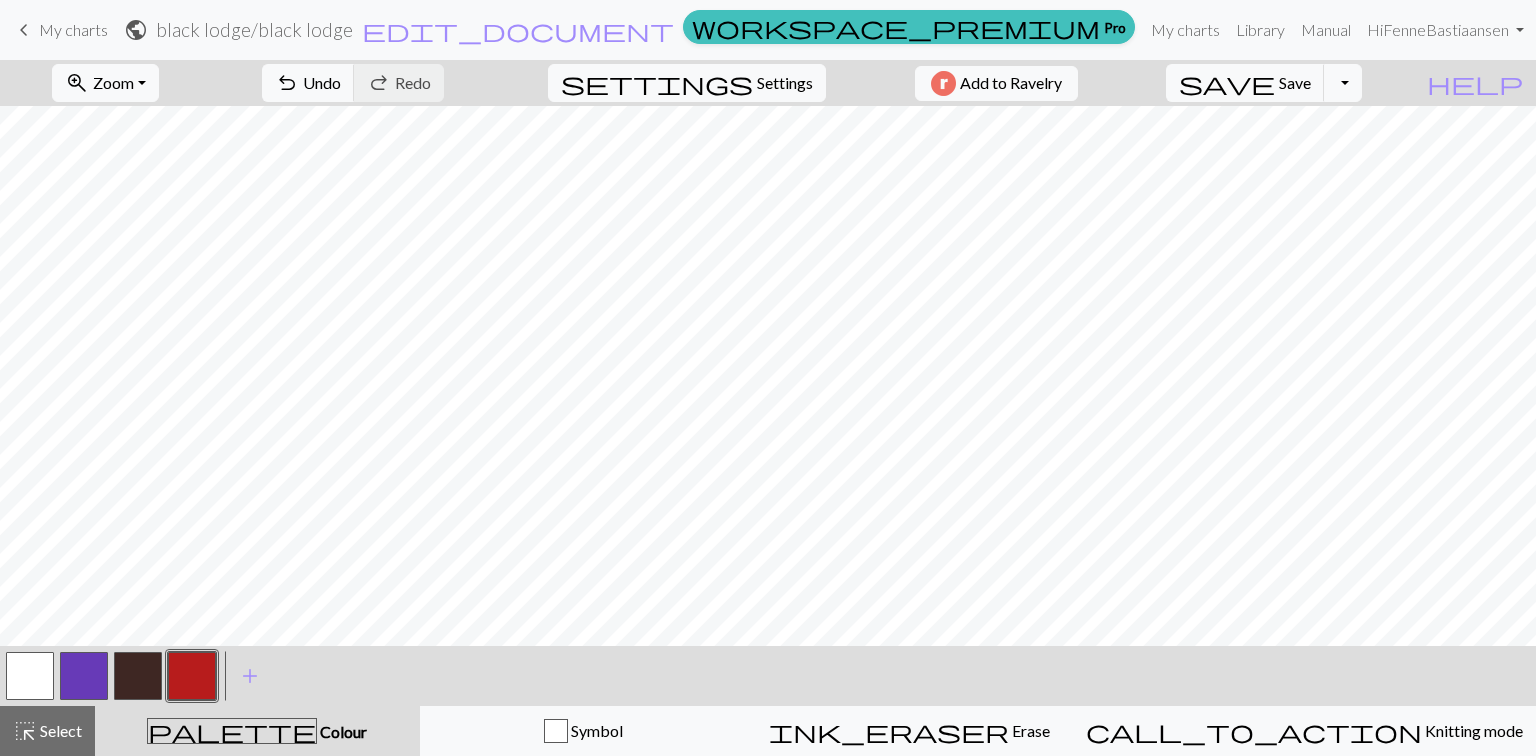 click at bounding box center (138, 676) 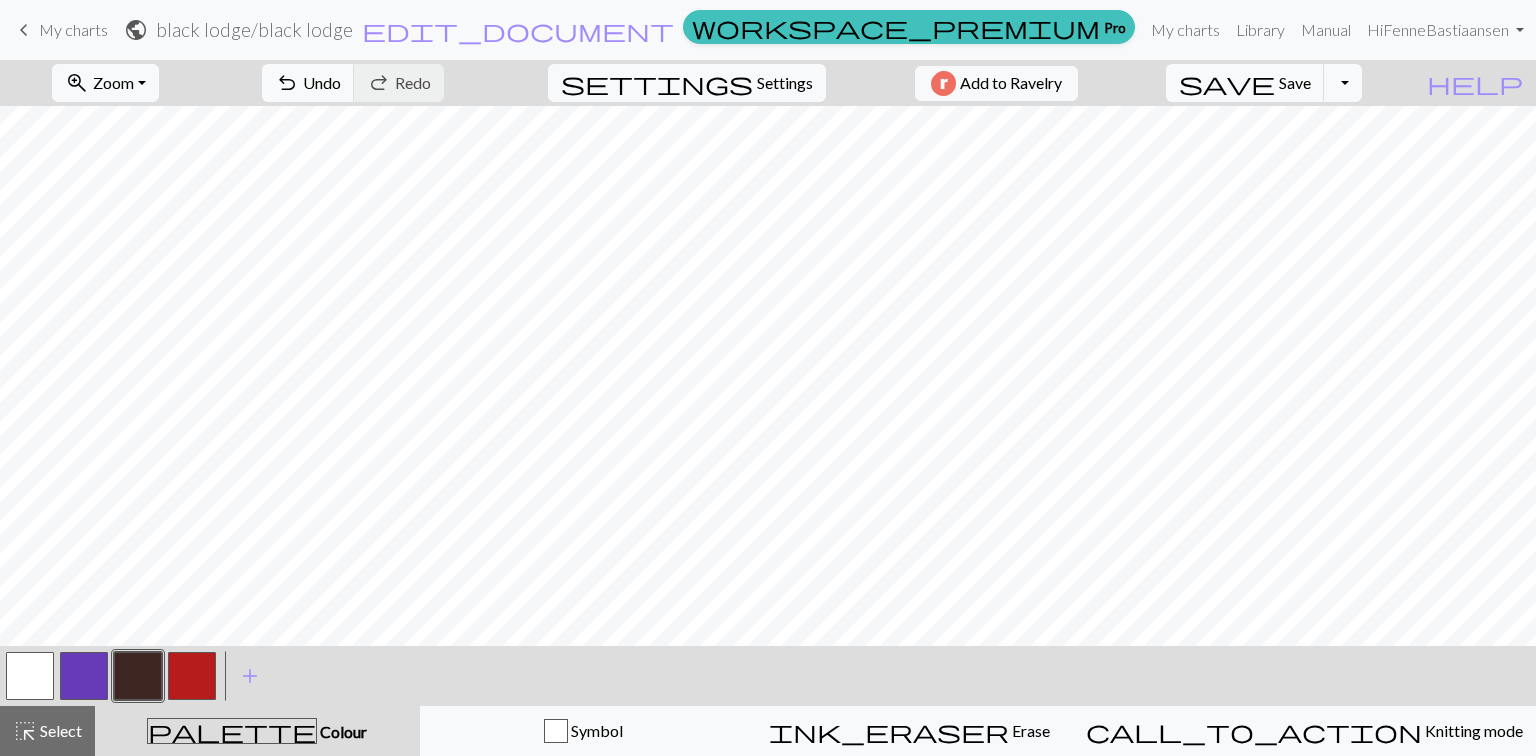 click at bounding box center (192, 676) 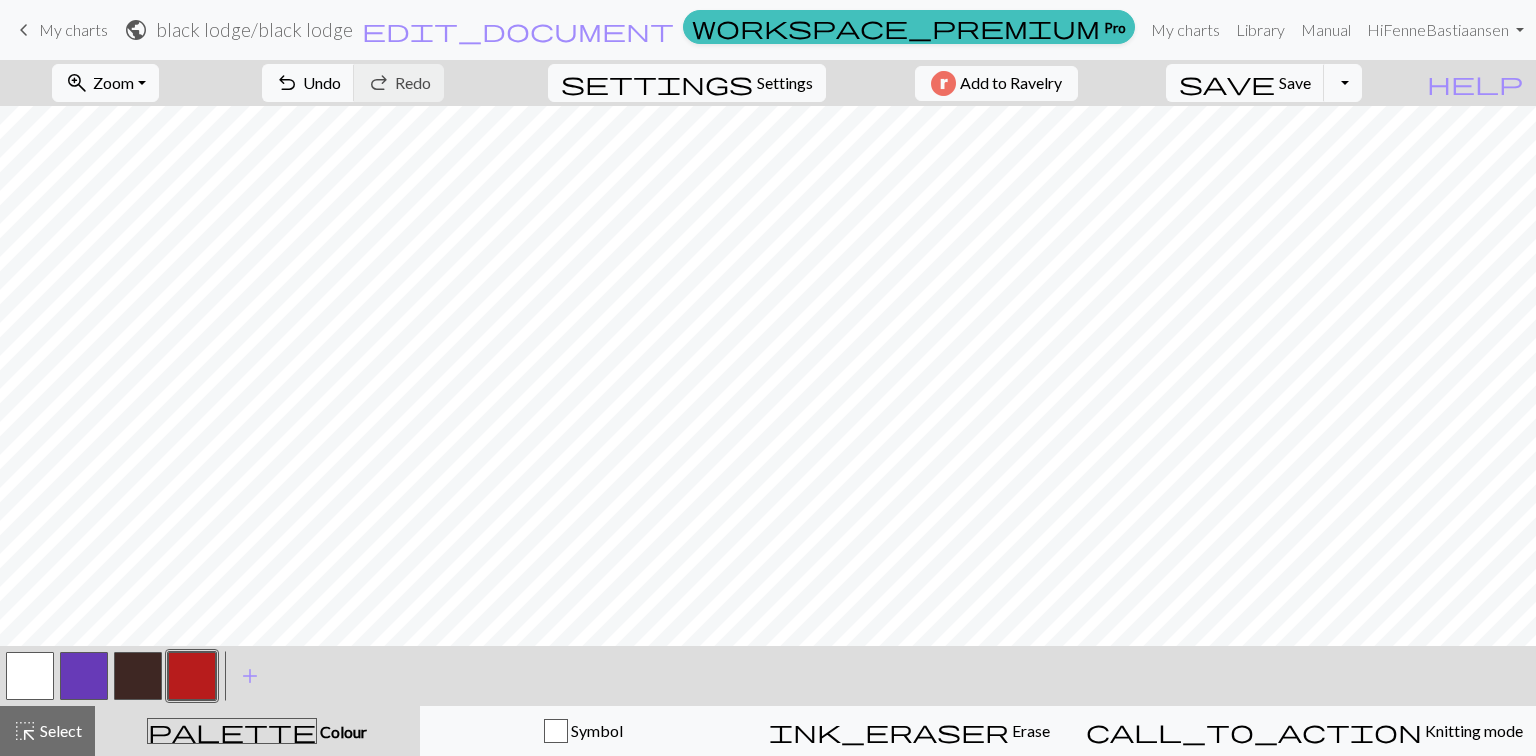 click at bounding box center [138, 676] 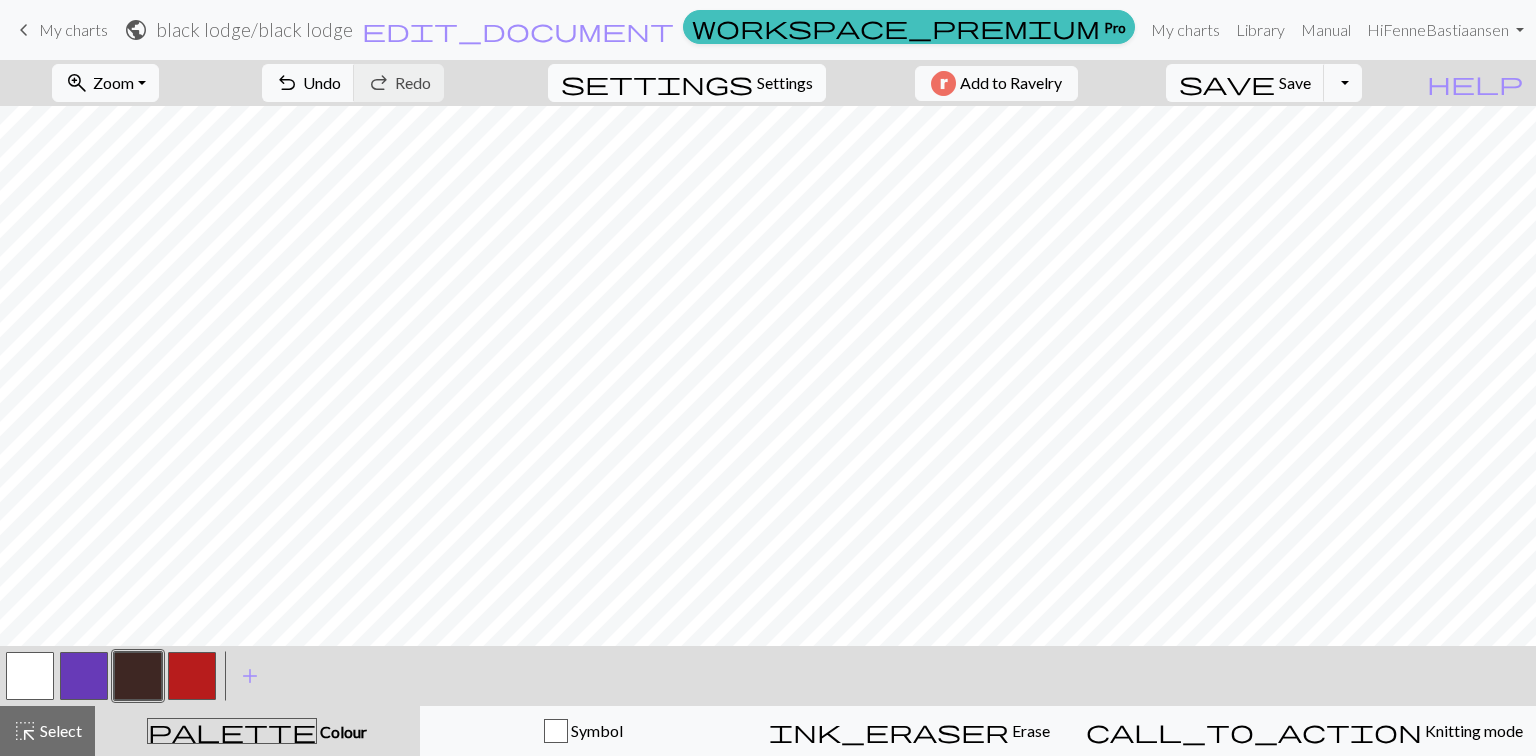click on "Settings" at bounding box center (785, 83) 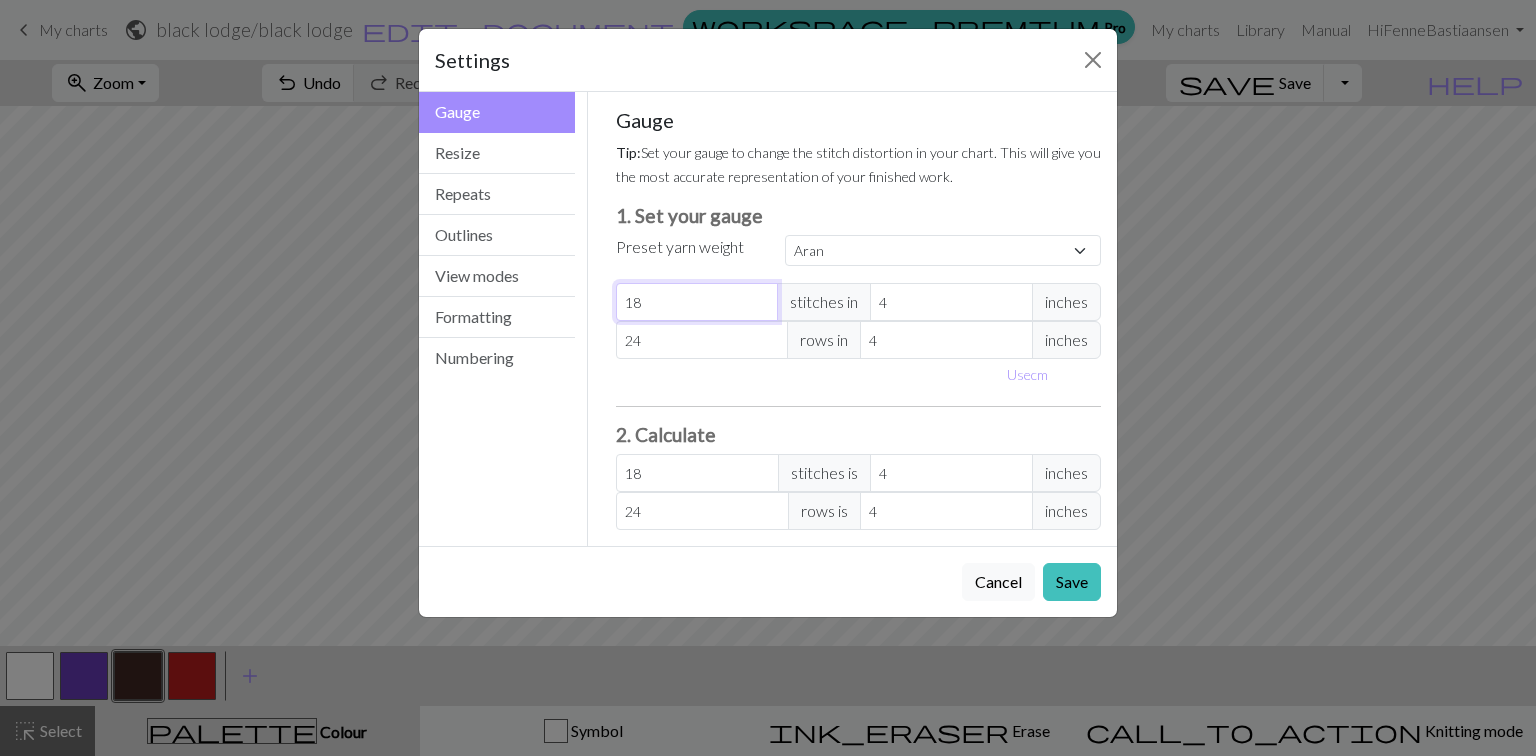 click on "18" at bounding box center [697, 302] 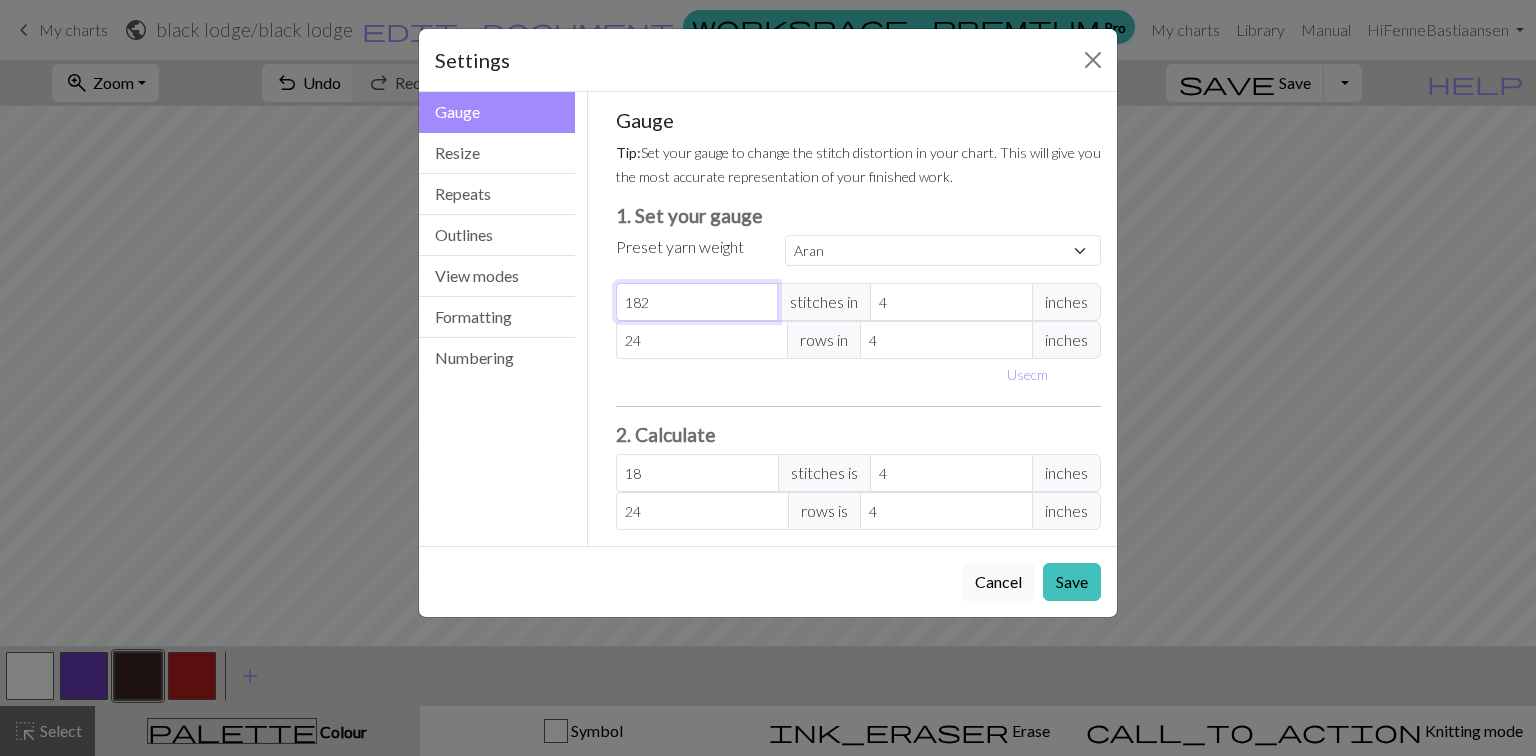 select on "custom" 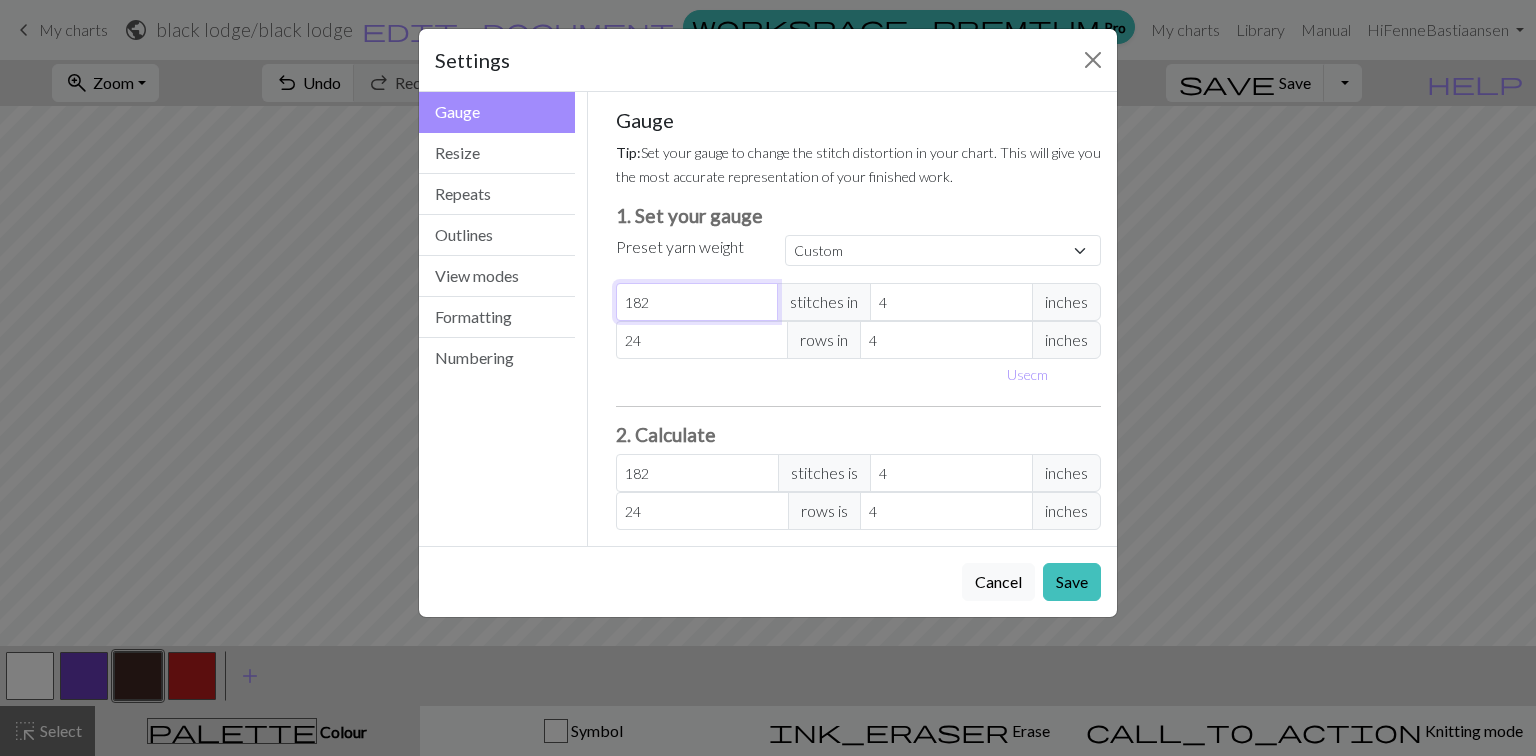type on "1822" 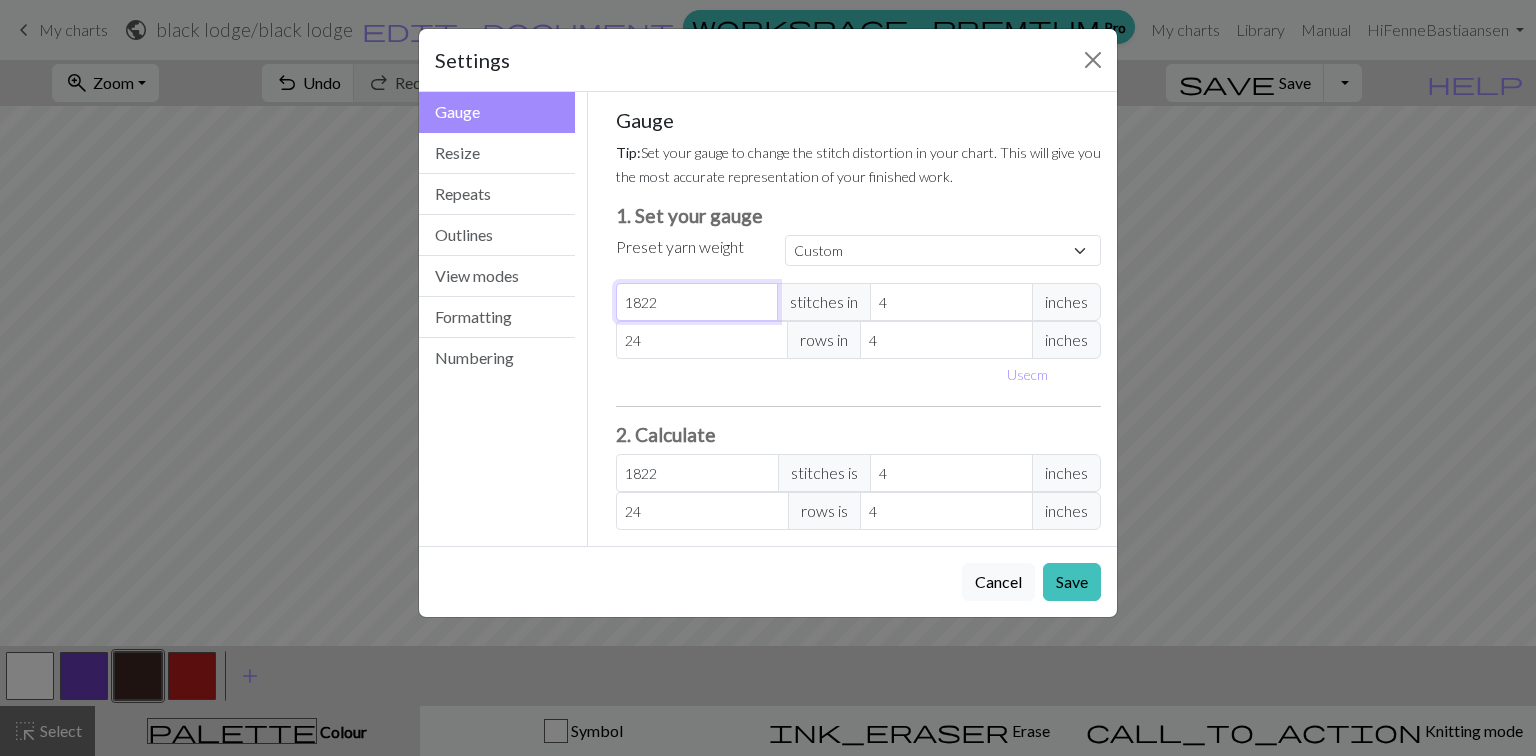 type on "182" 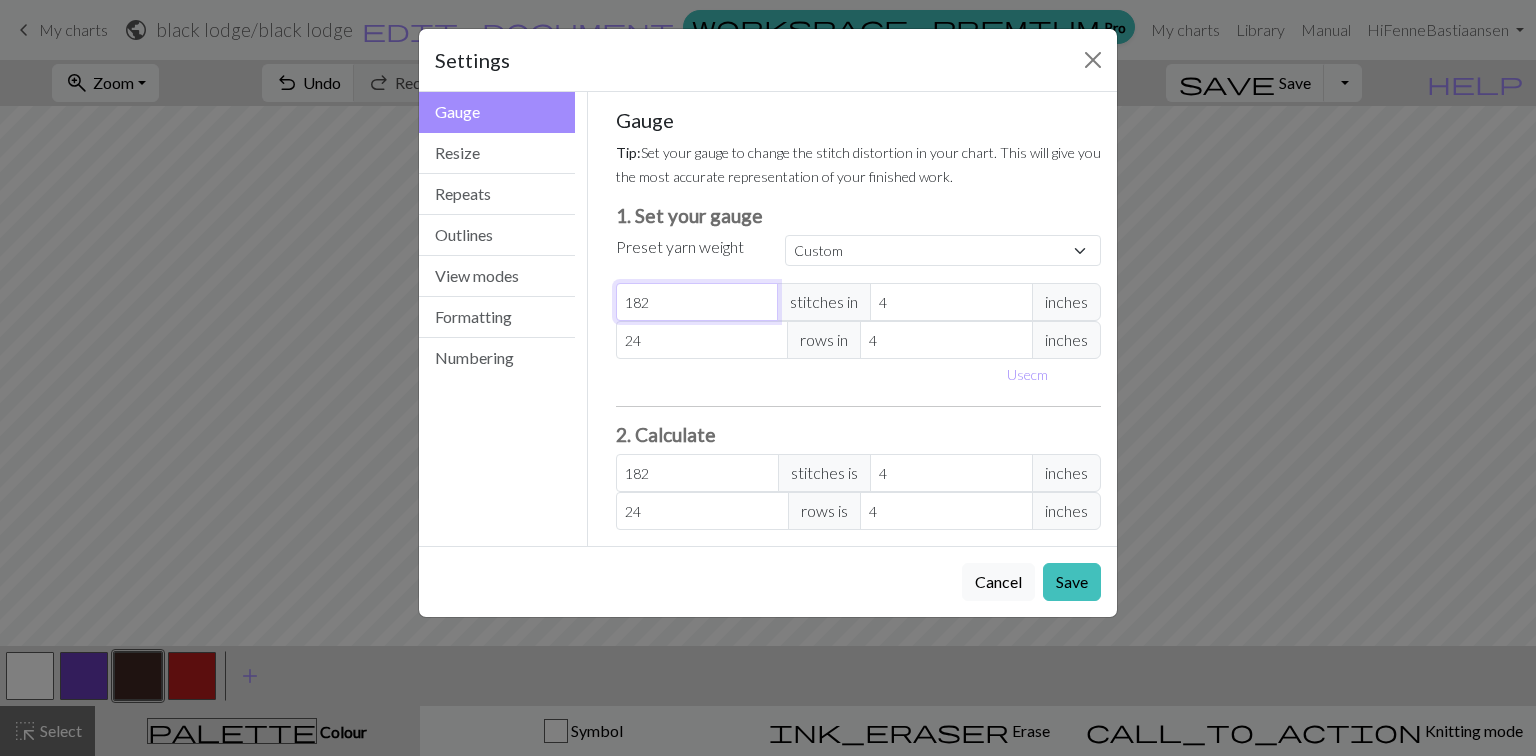 type on "18" 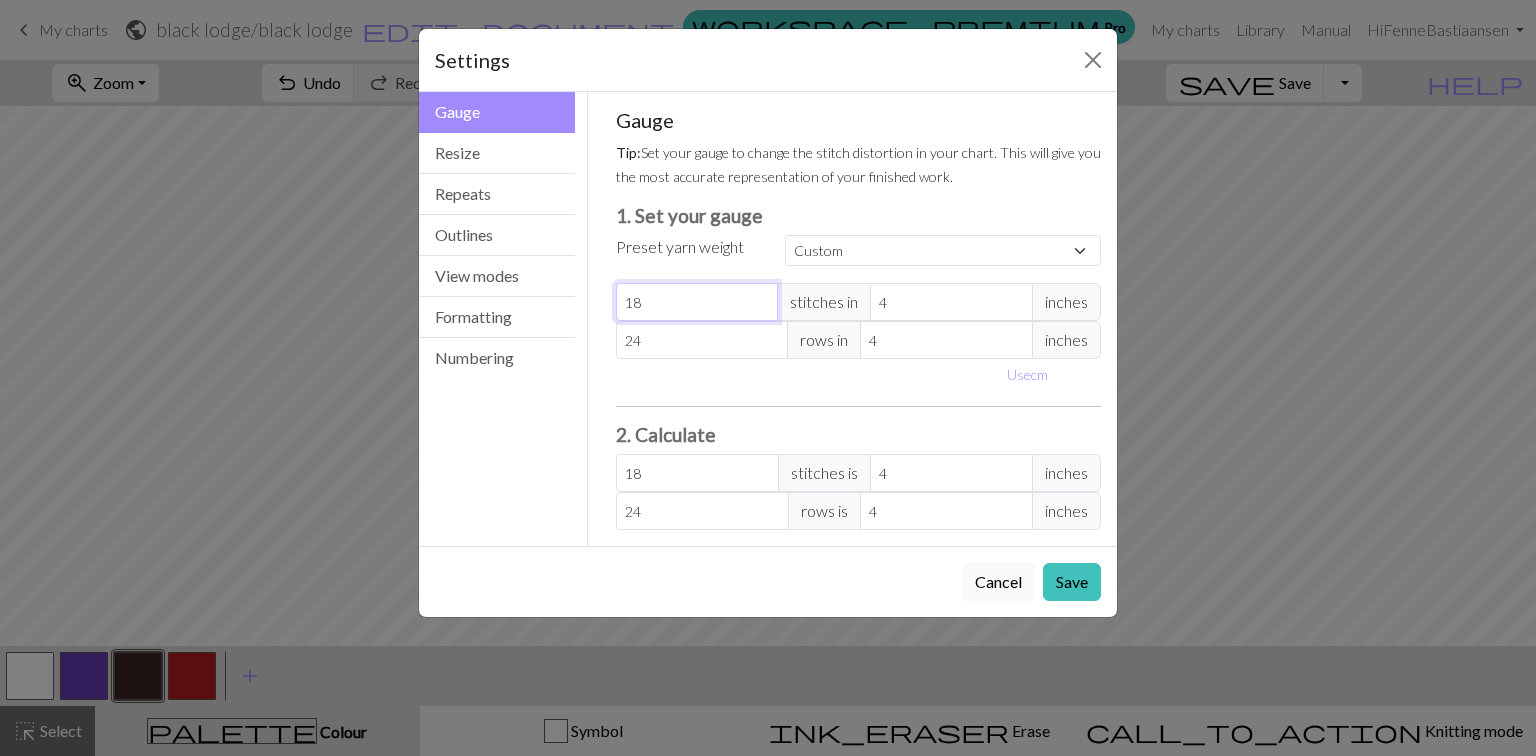 type on "1" 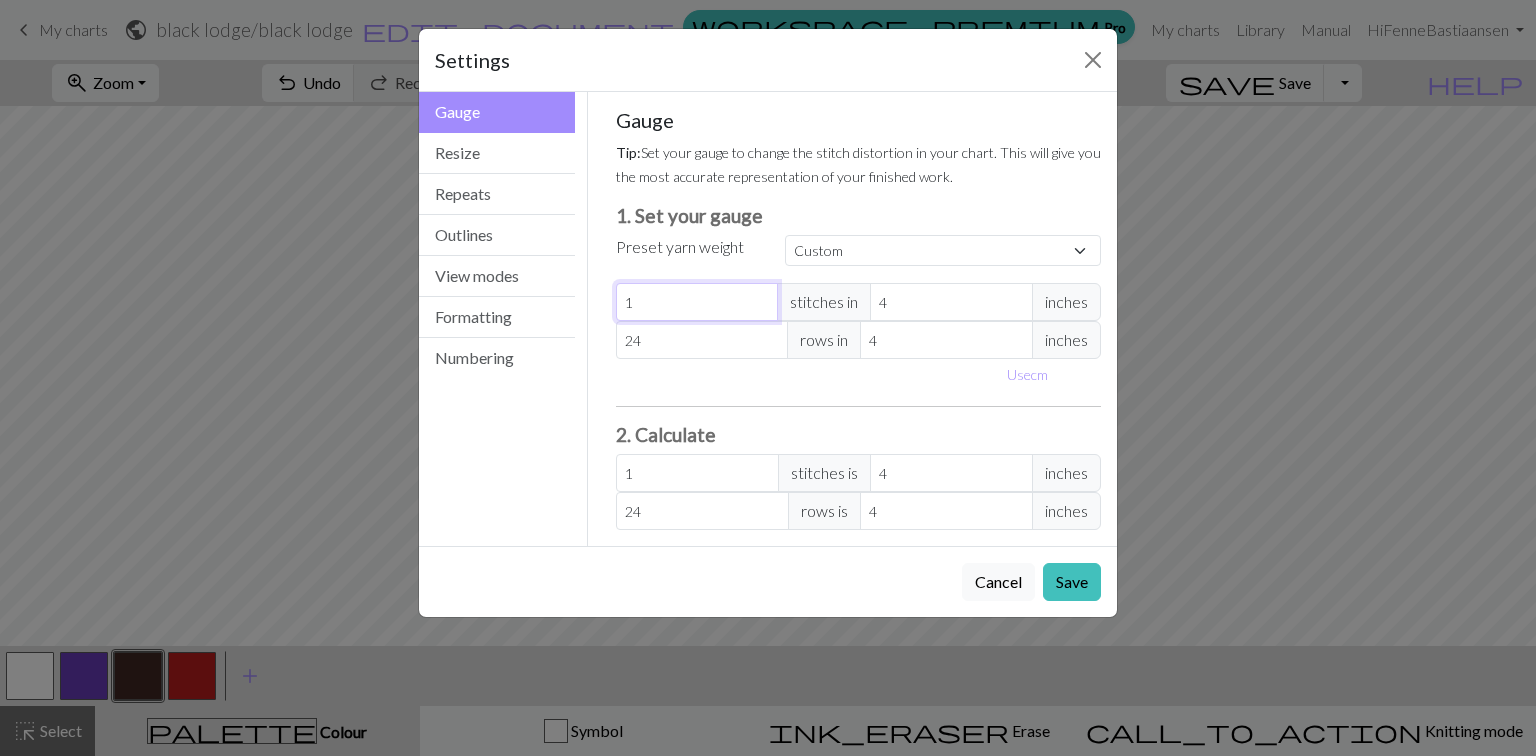 type 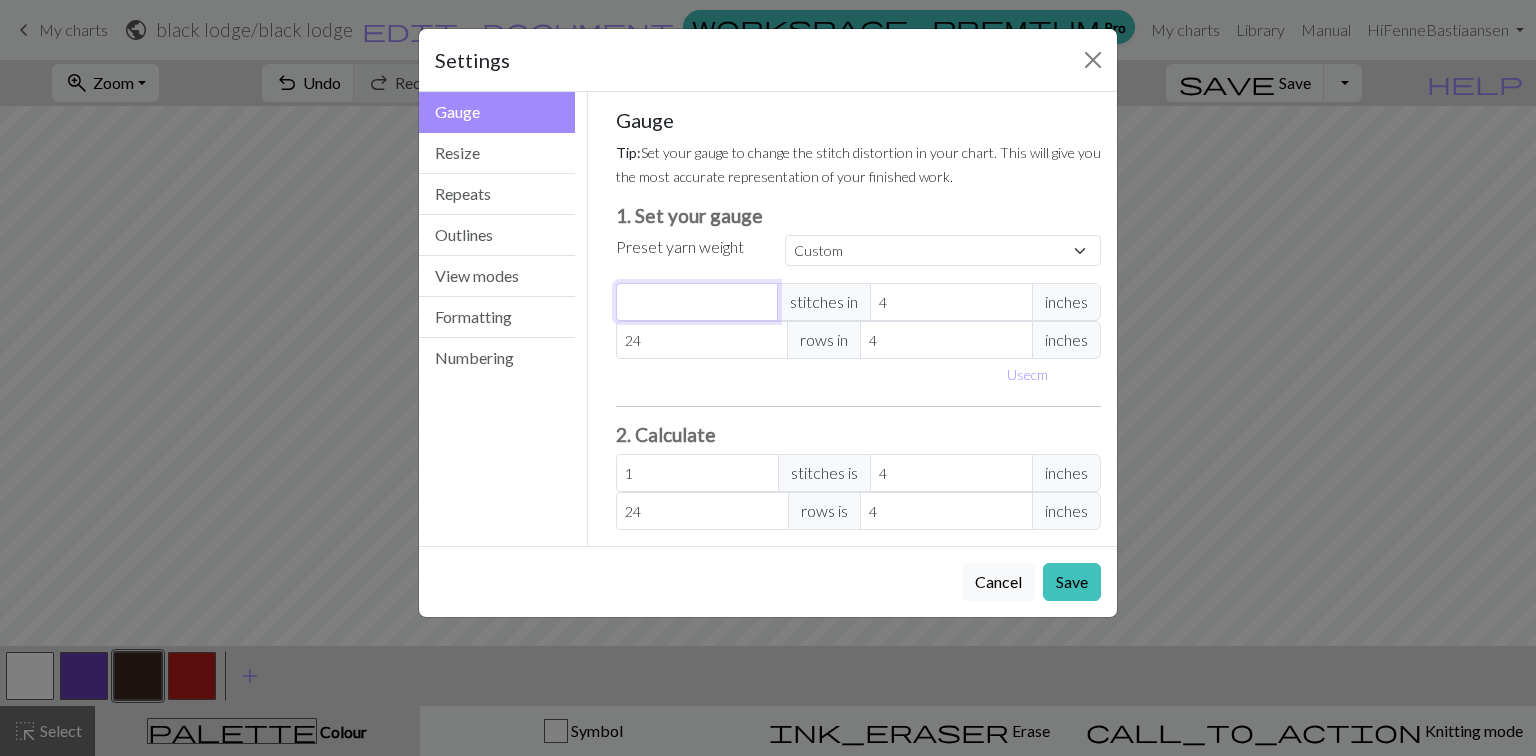 type on "0" 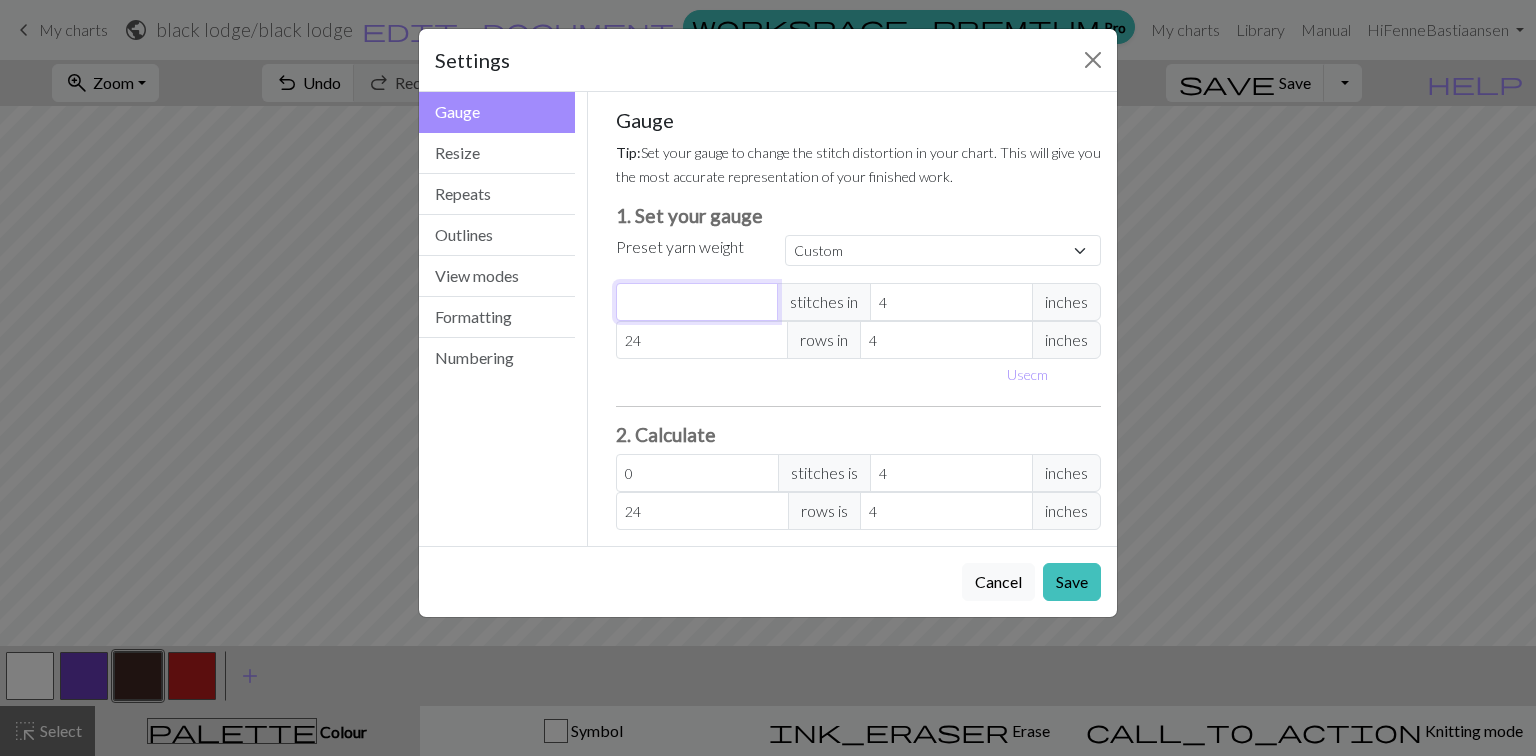 type on "2" 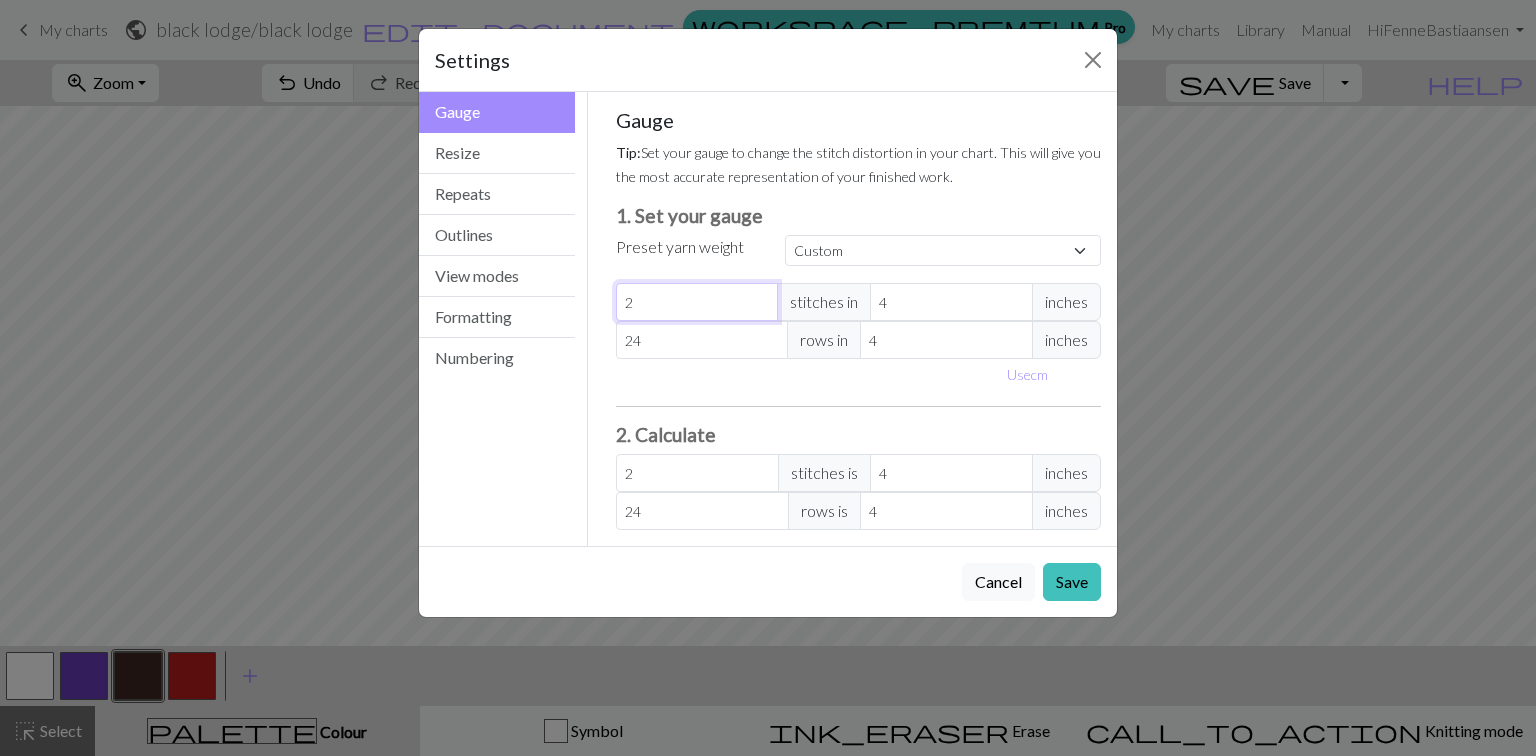 type on "22" 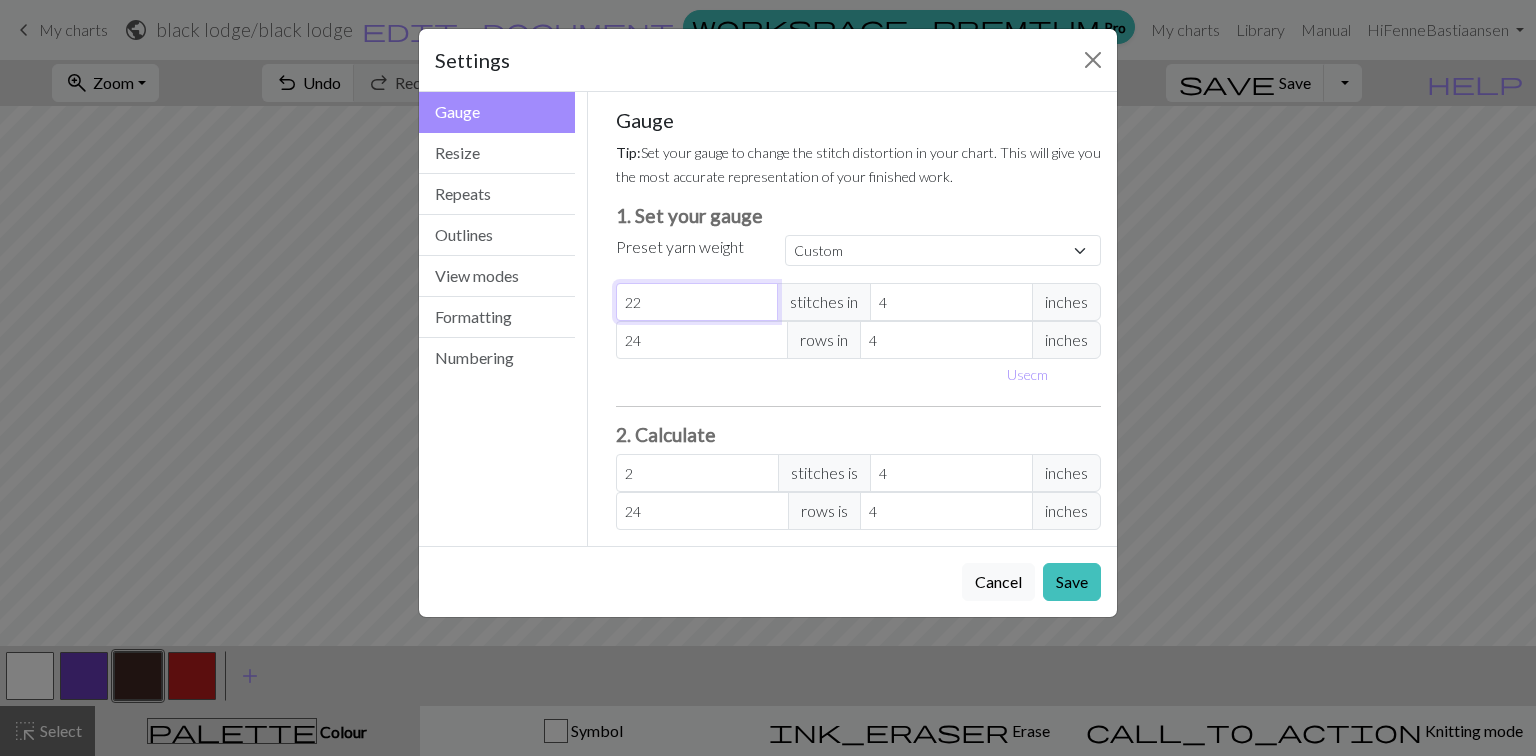 type on "22" 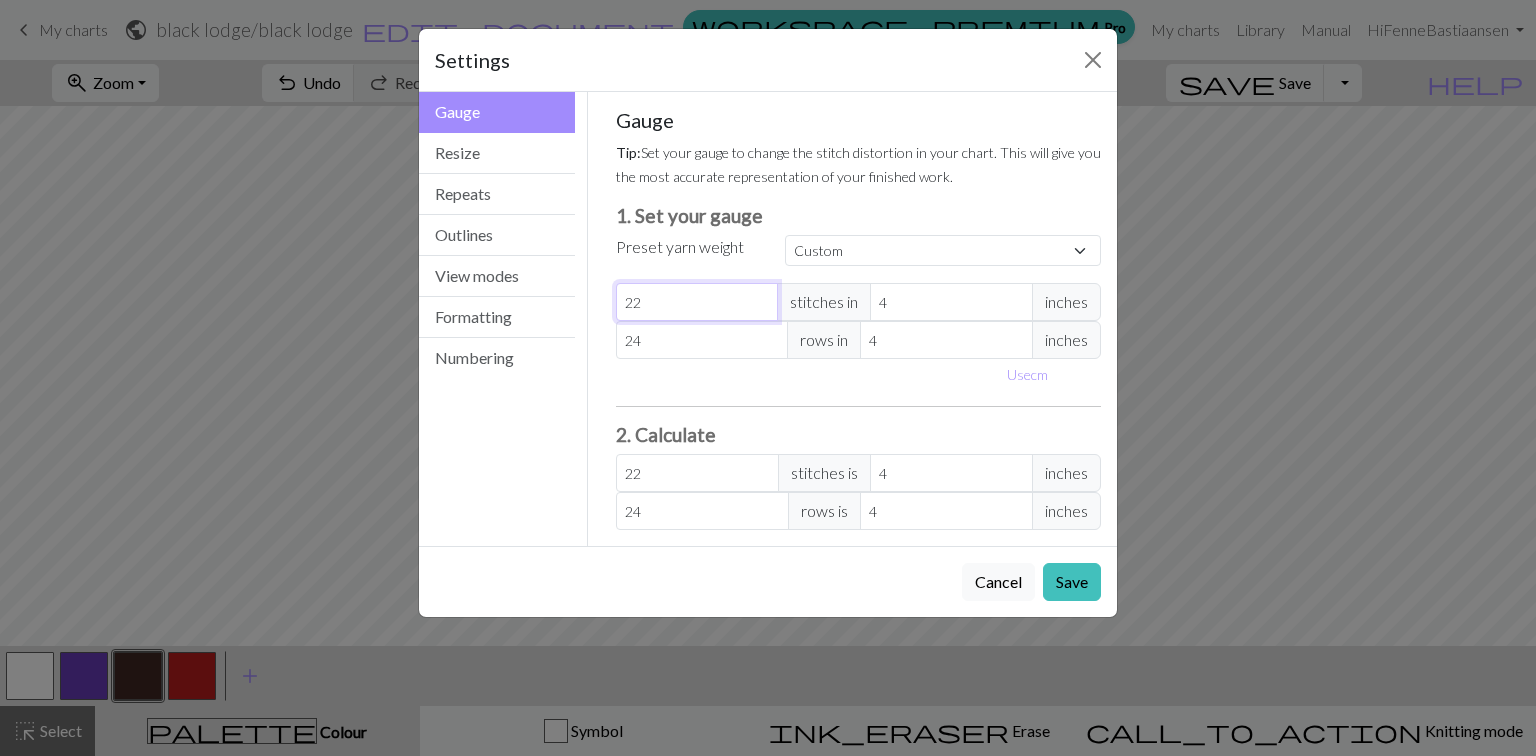 type on "22" 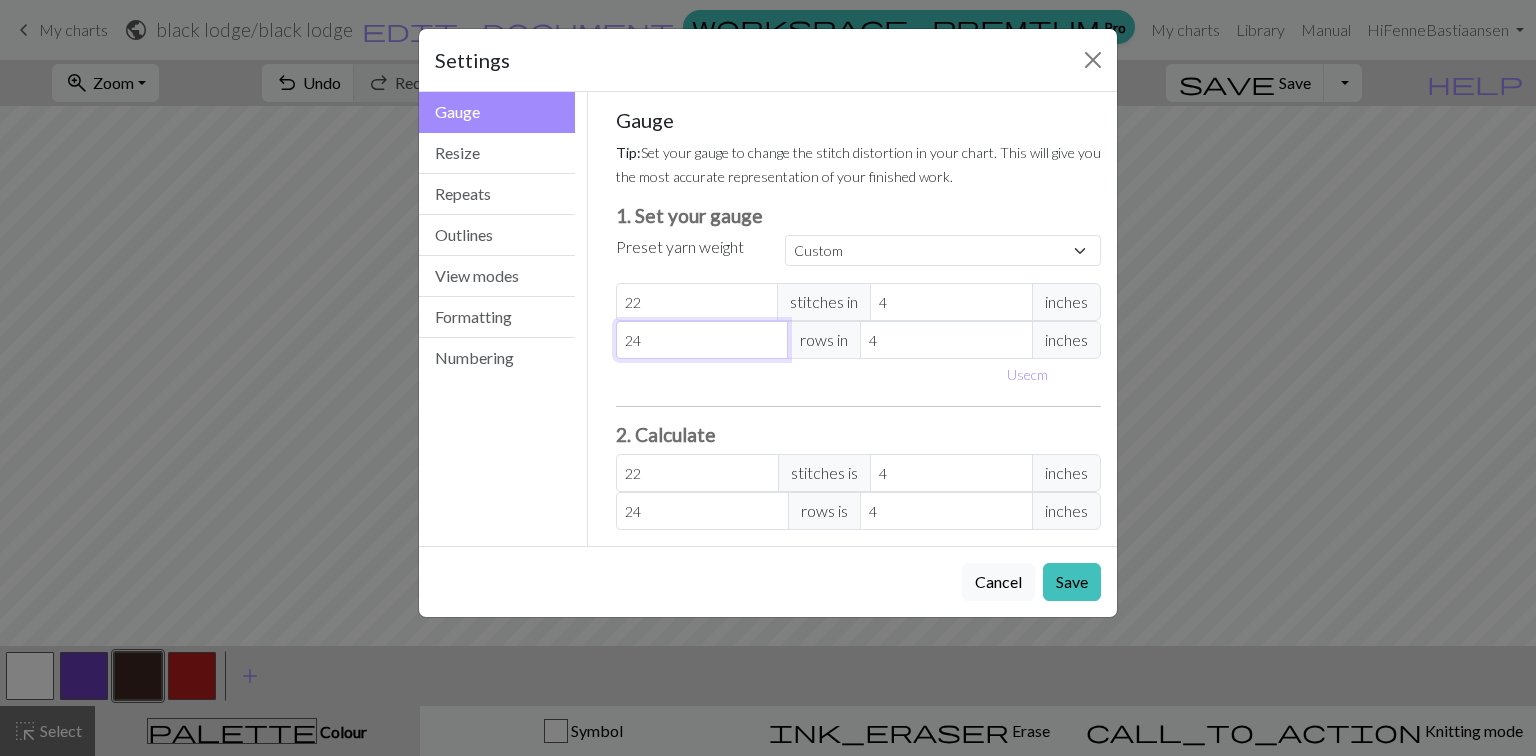 click on "24" at bounding box center [702, 340] 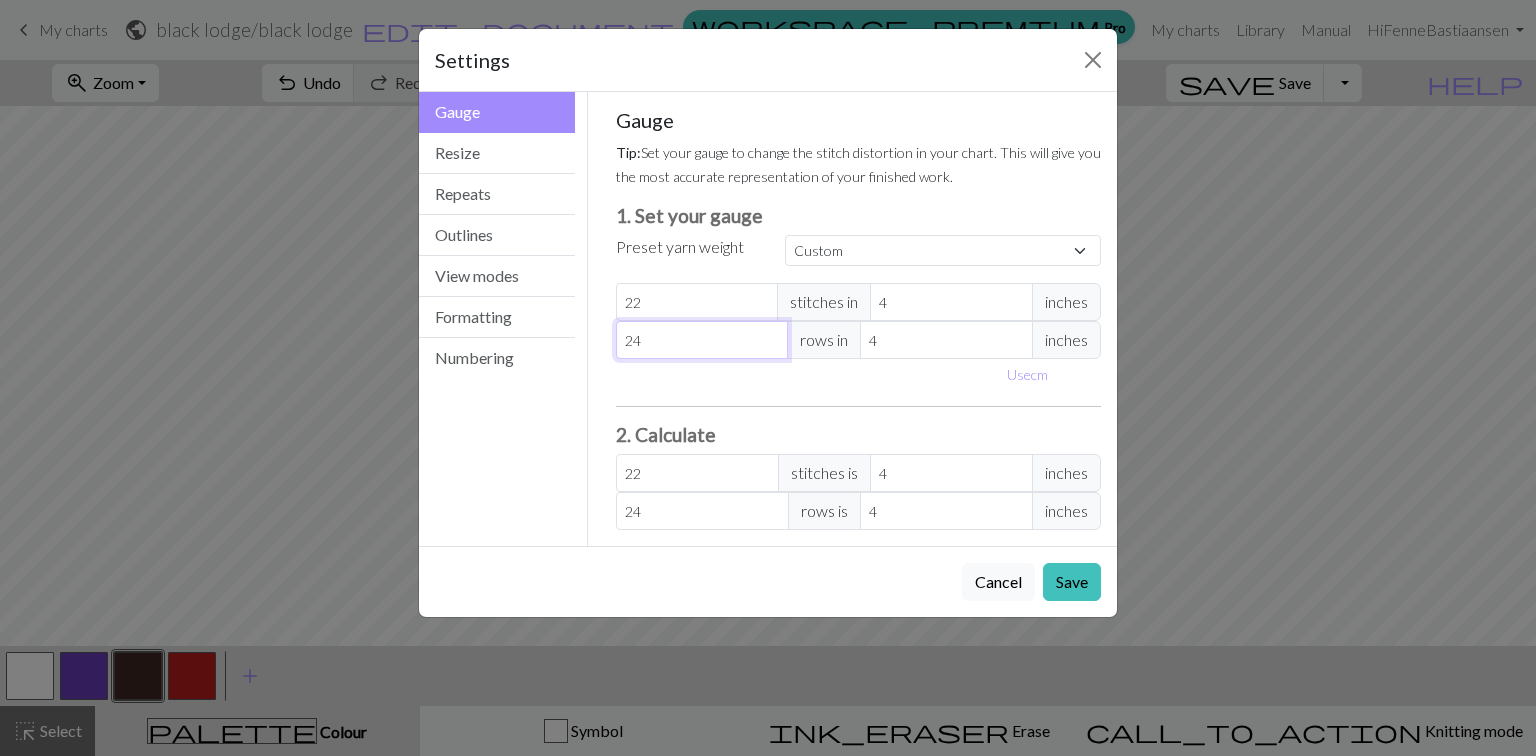 type on "2" 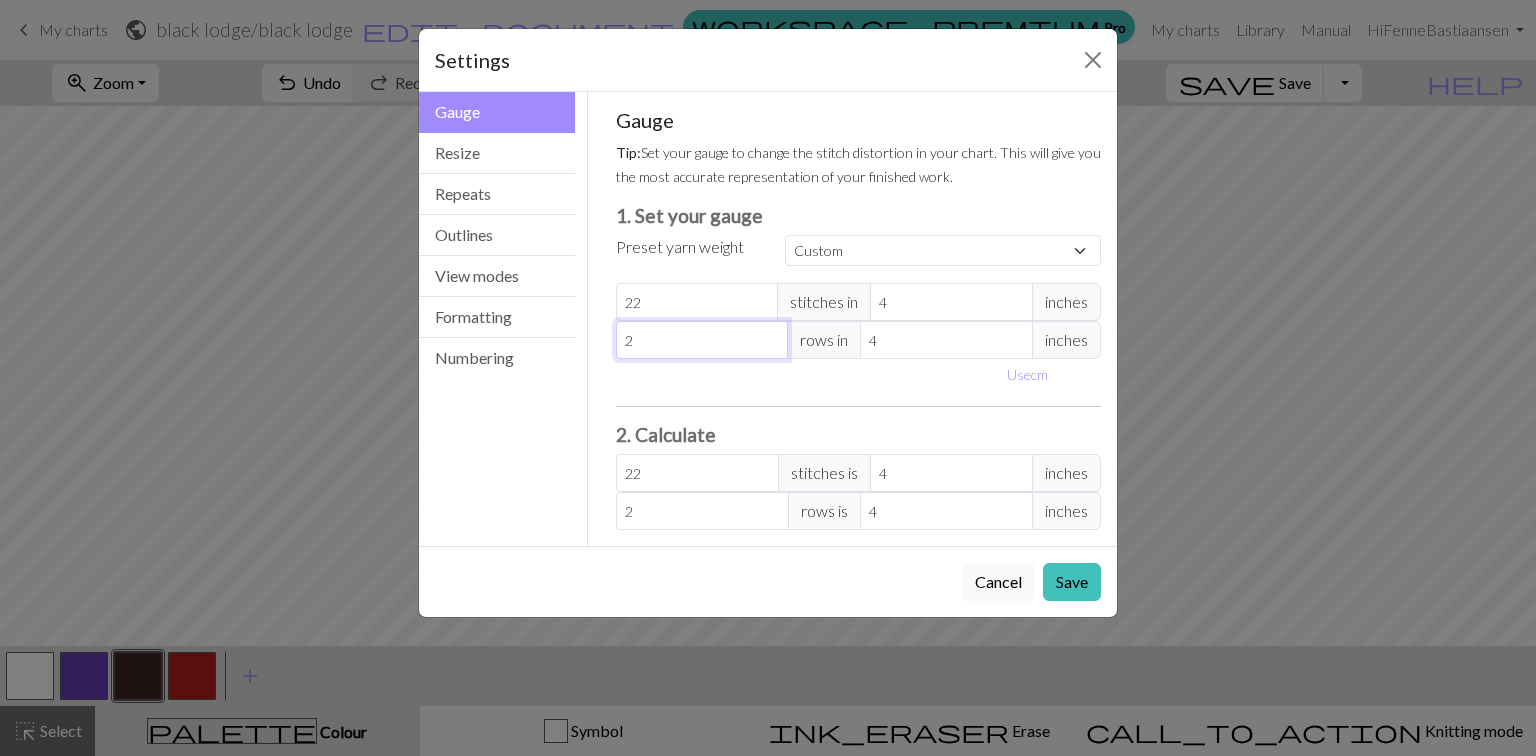 type 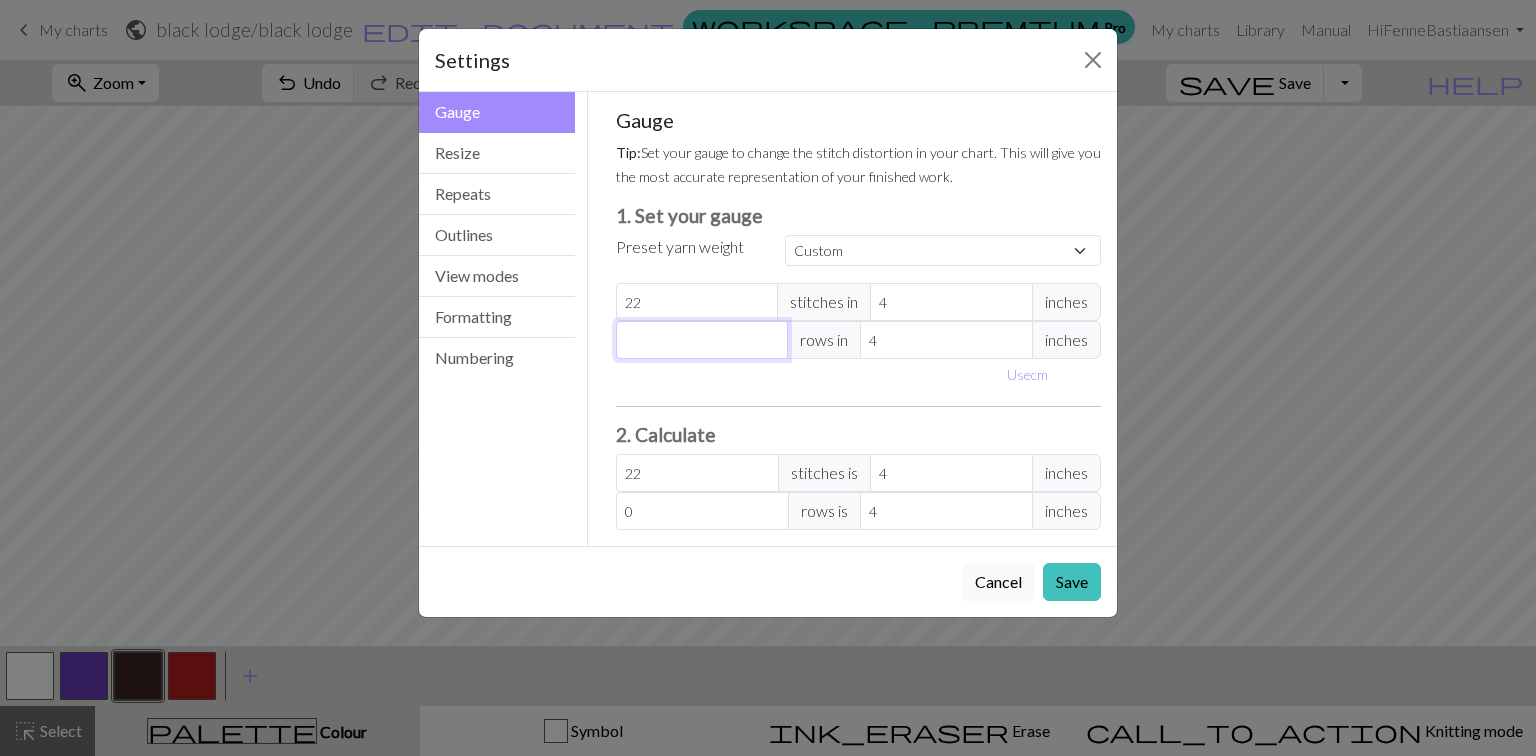 type on "2" 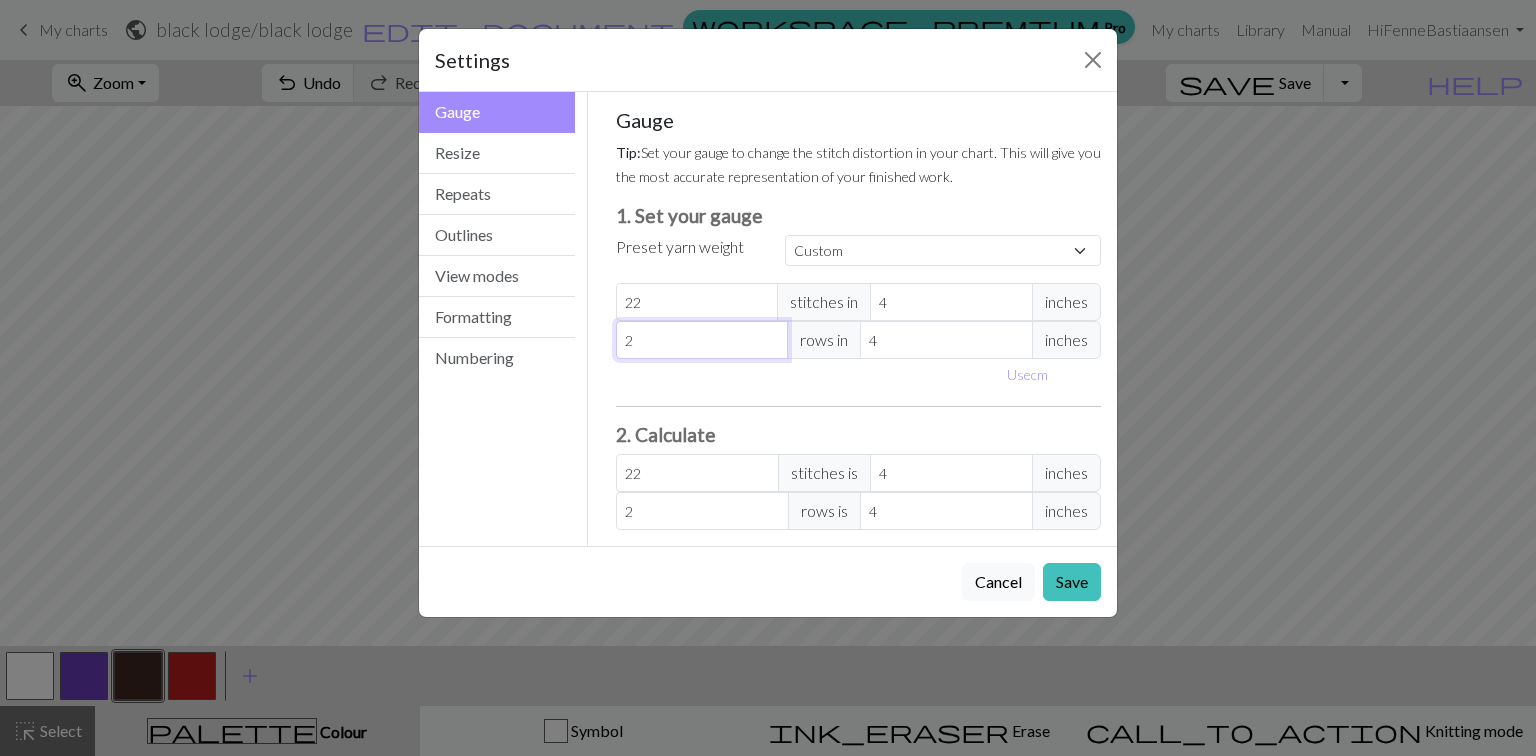 type 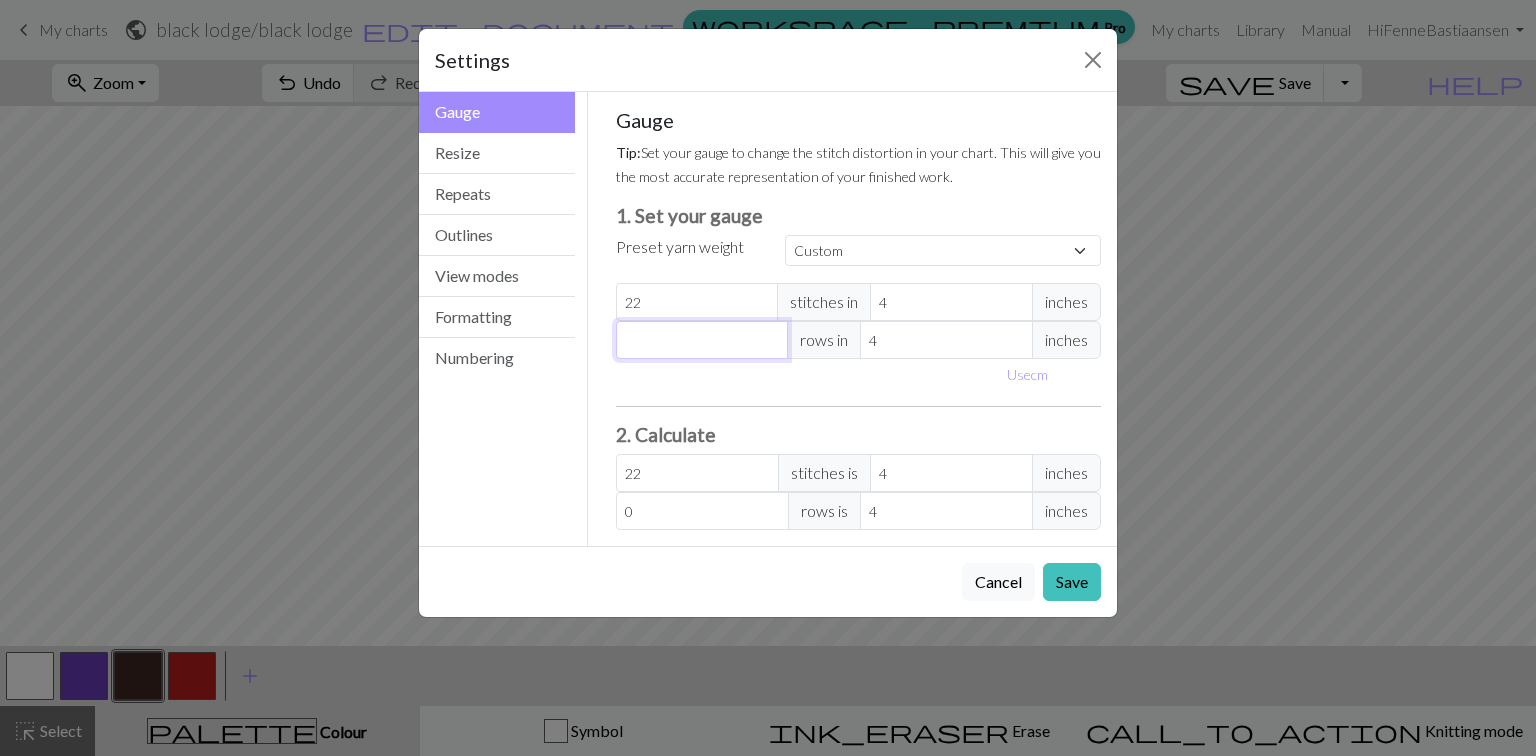 type on "3" 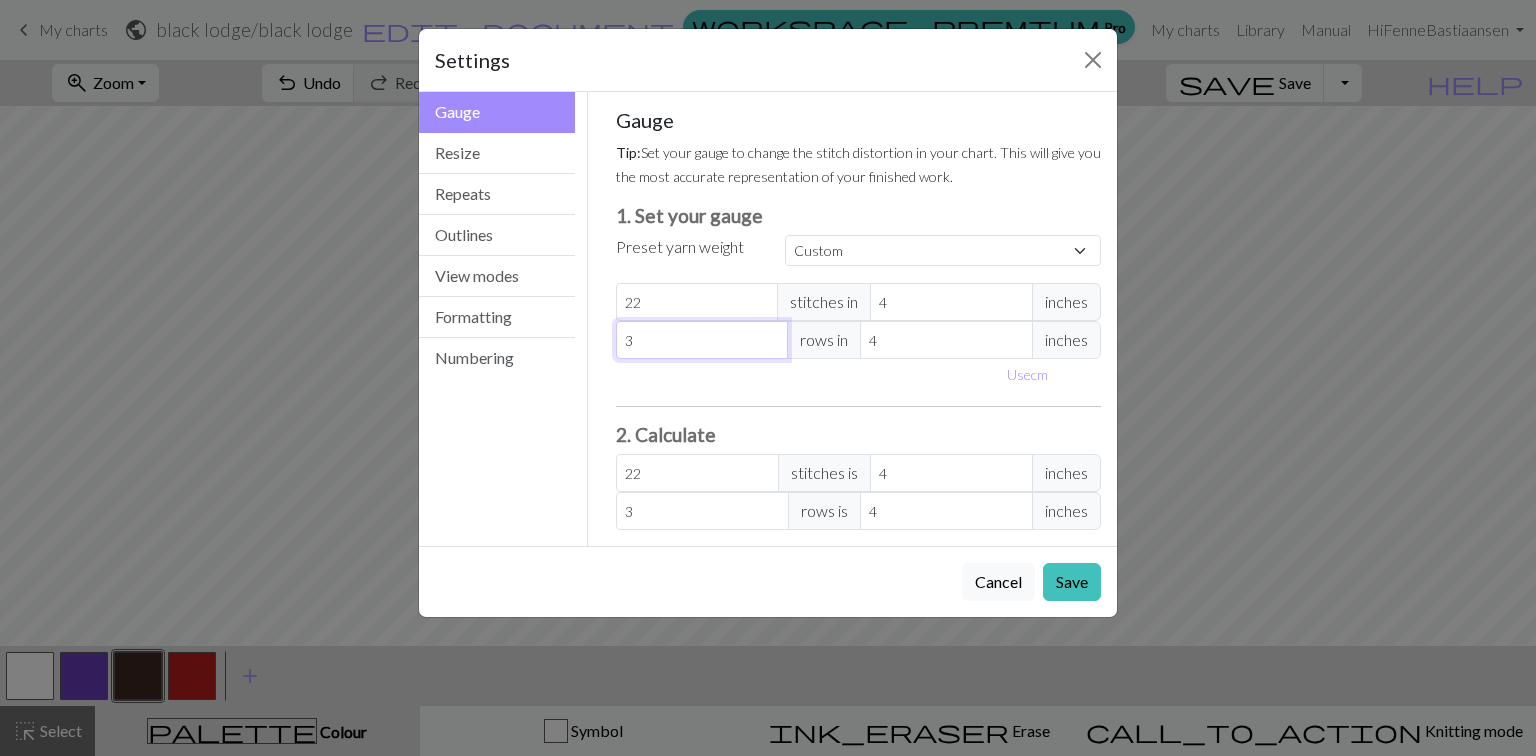 type on "30" 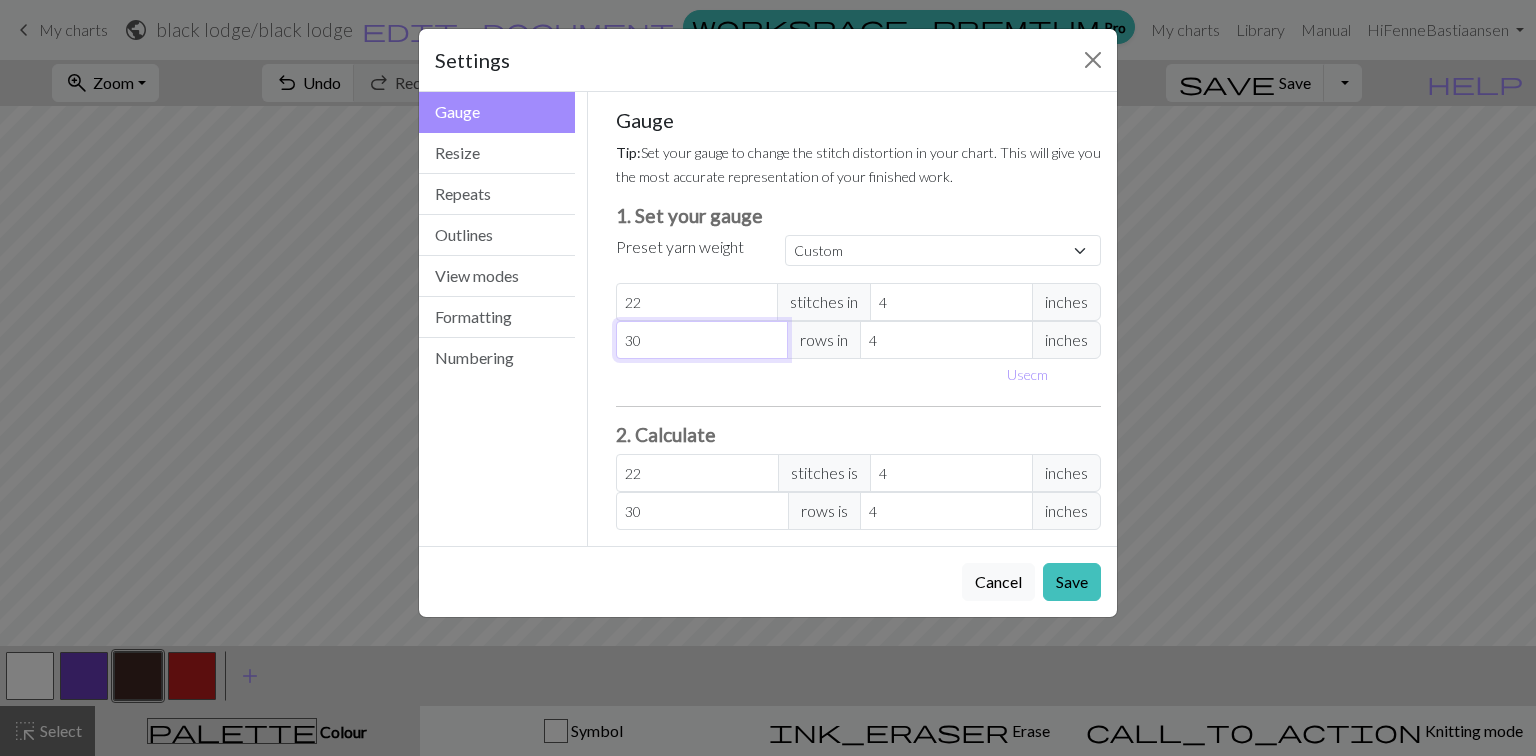 type on "30" 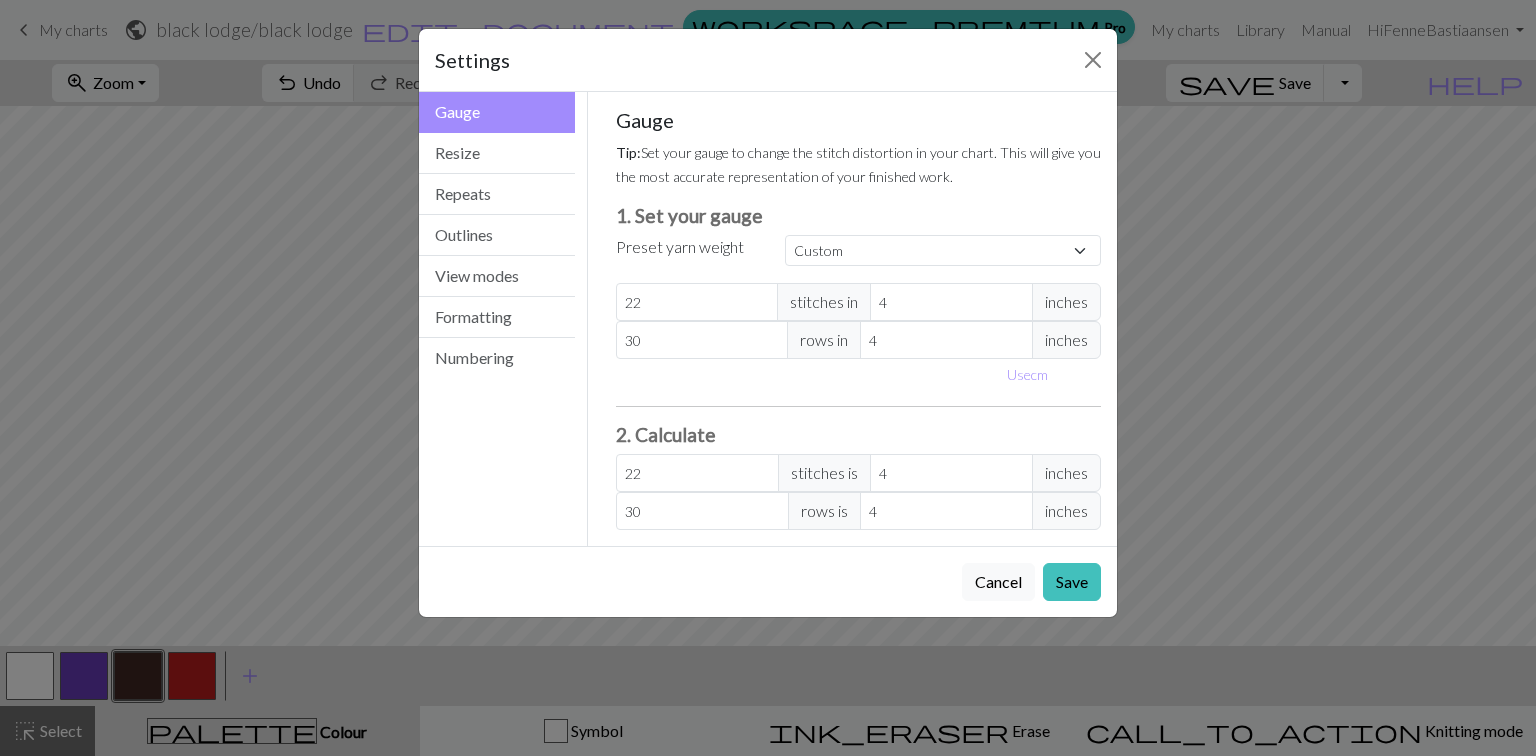 click on "Use  cm" at bounding box center [859, 374] 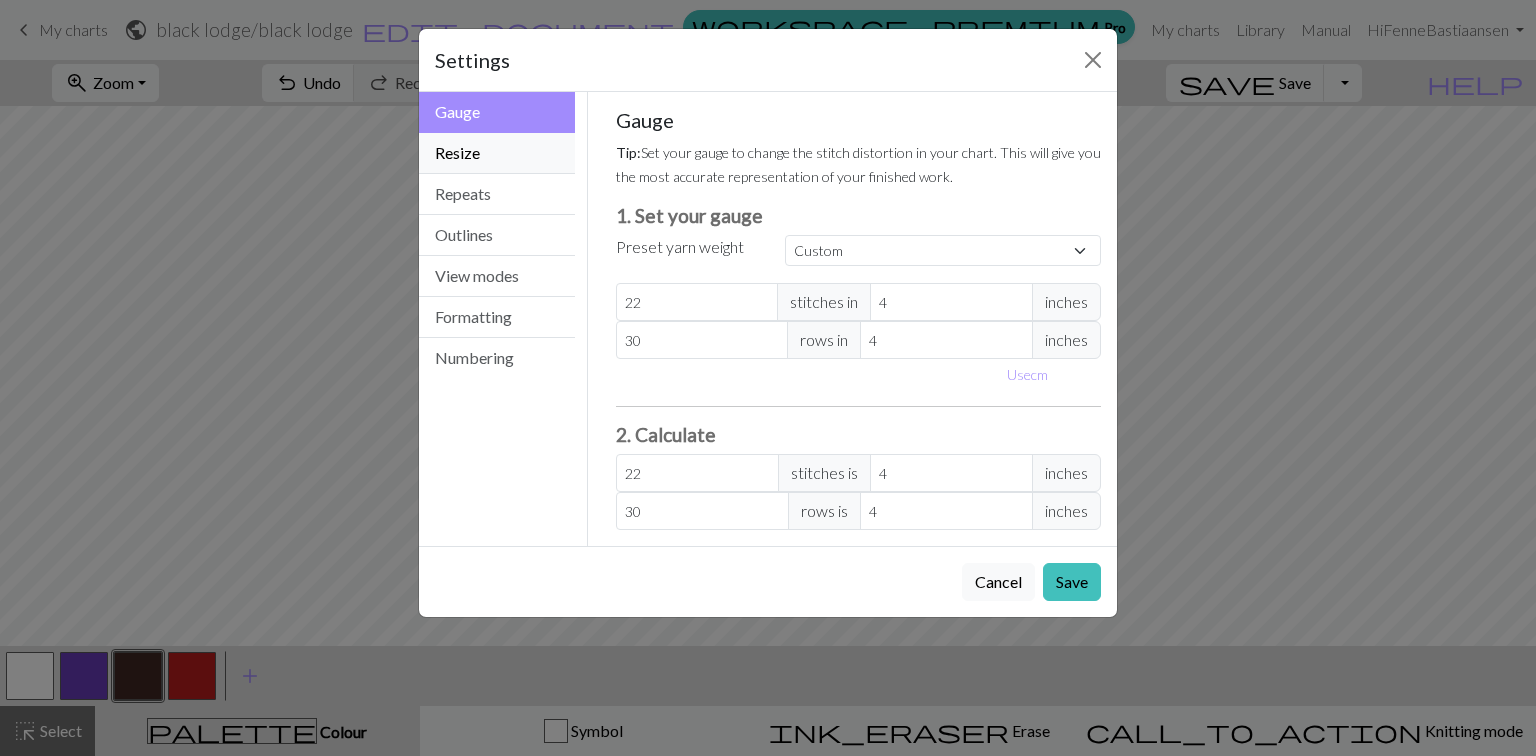 click on "Resize" at bounding box center (497, 153) 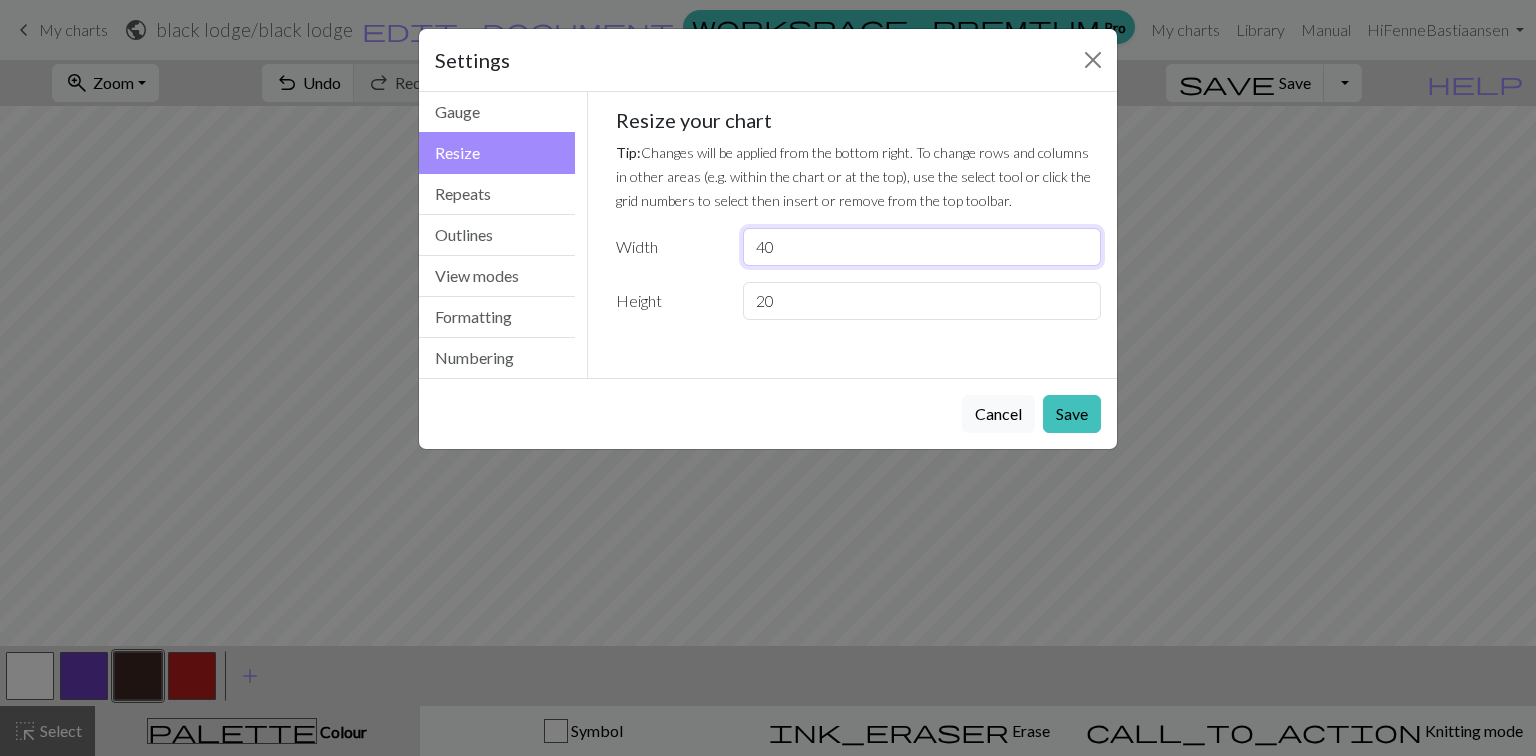 click on "40" at bounding box center [922, 247] 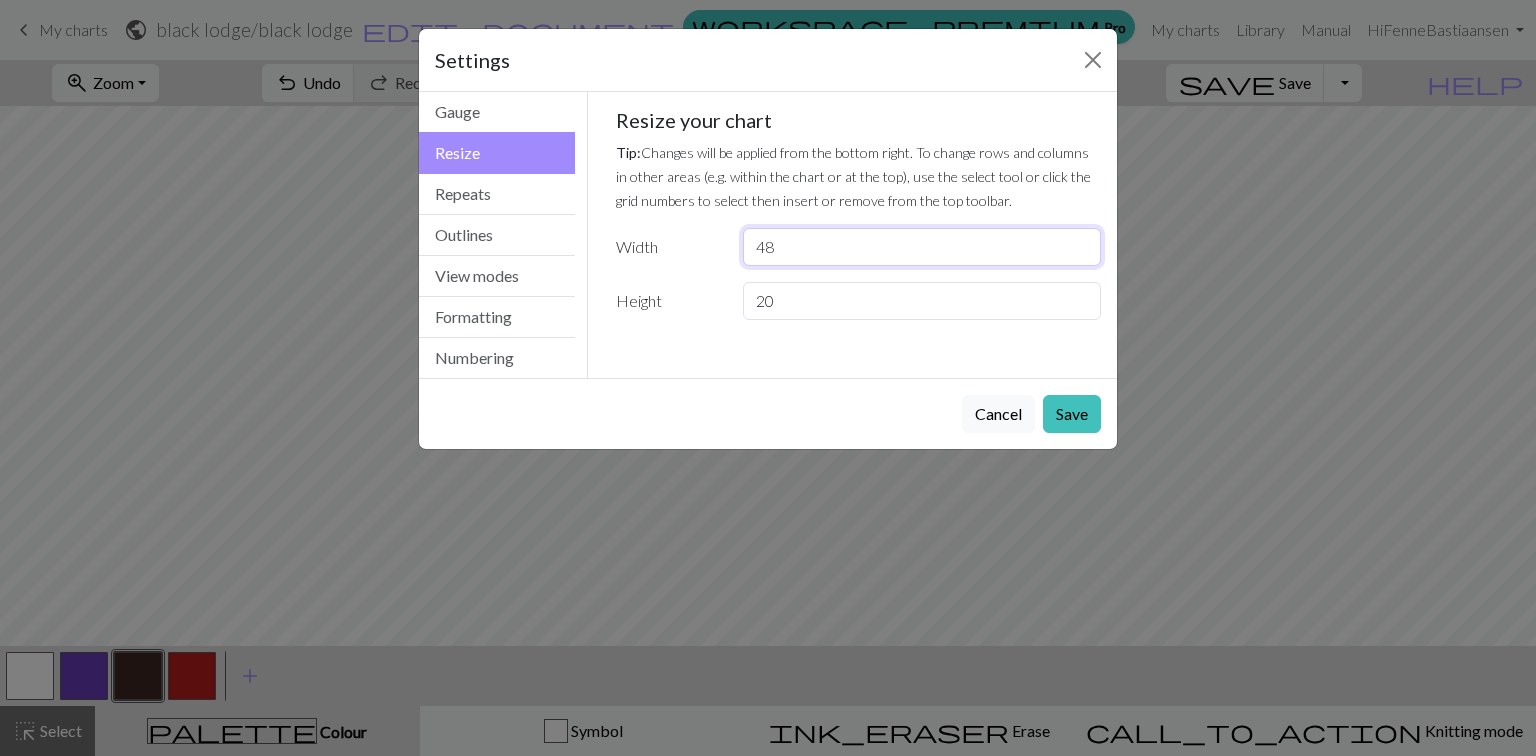 type on "48" 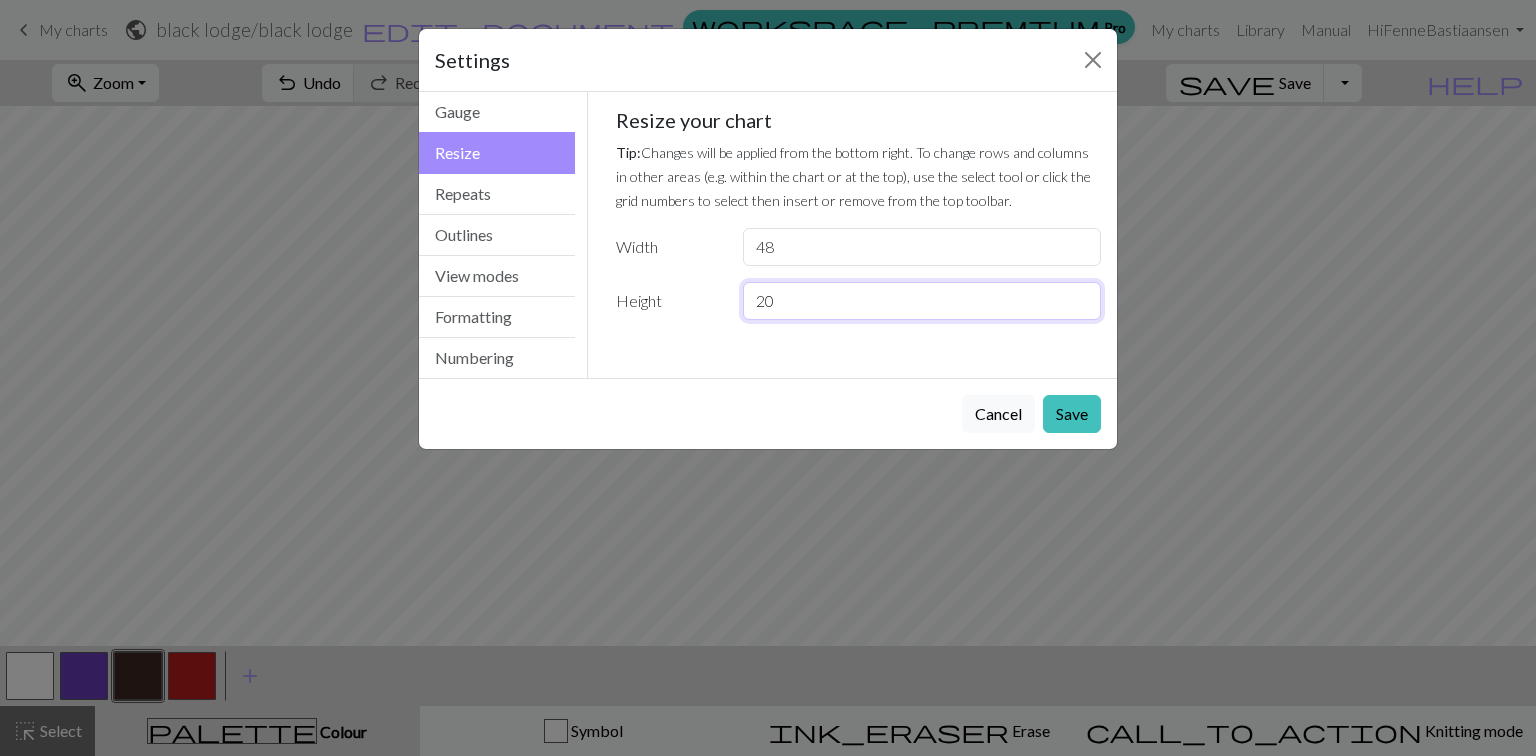 click on "20" at bounding box center [922, 301] 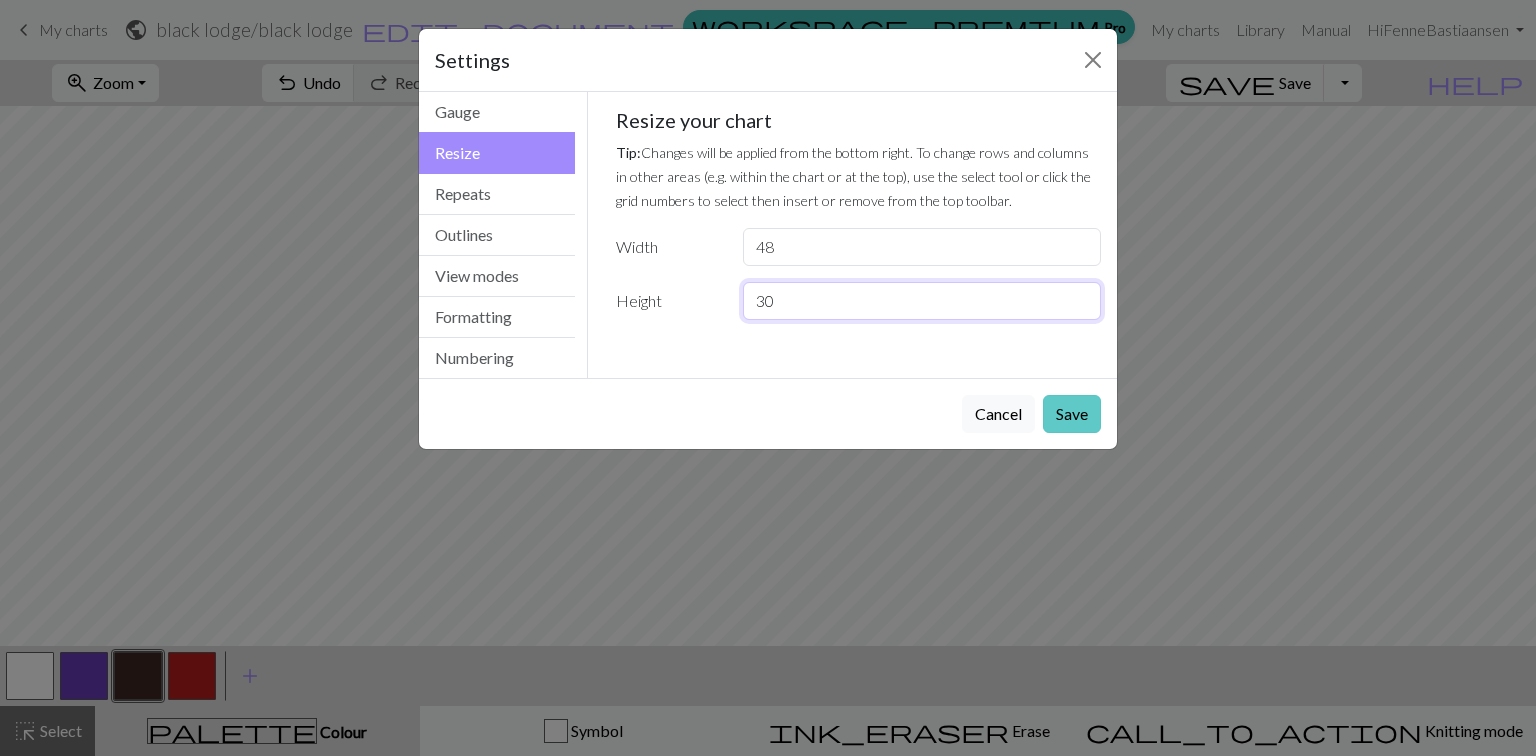 type on "30" 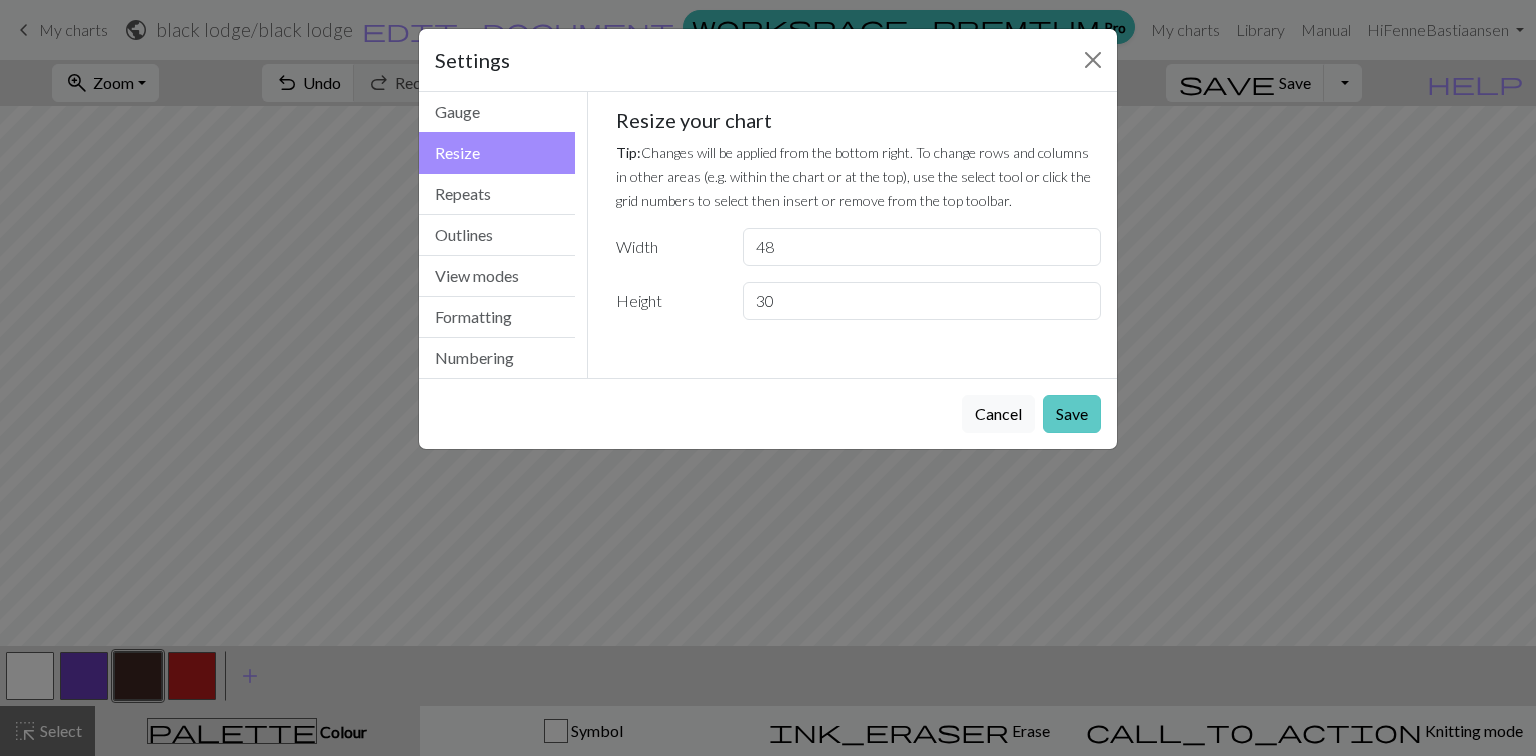 click on "Save" at bounding box center [1072, 414] 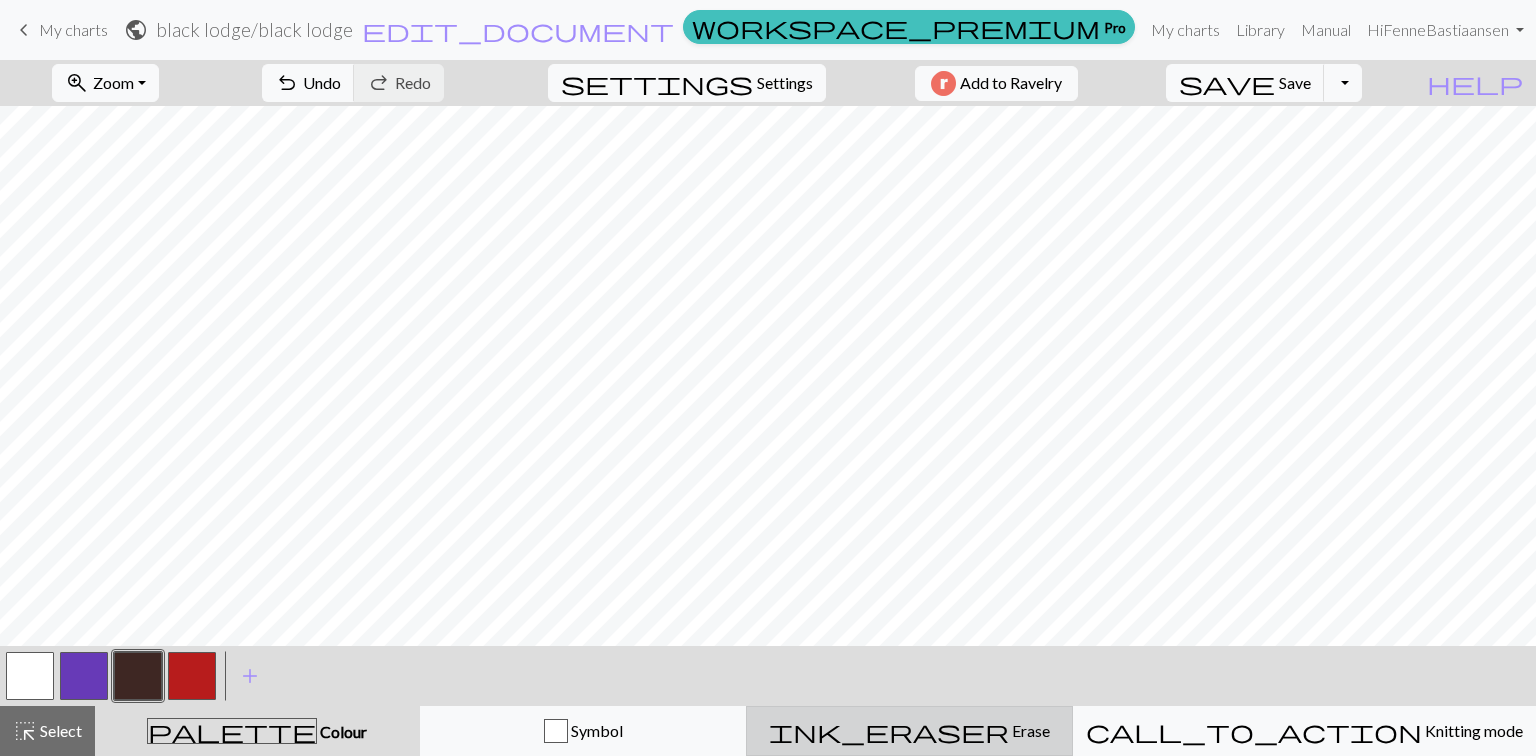 click on "Erase" at bounding box center [1029, 730] 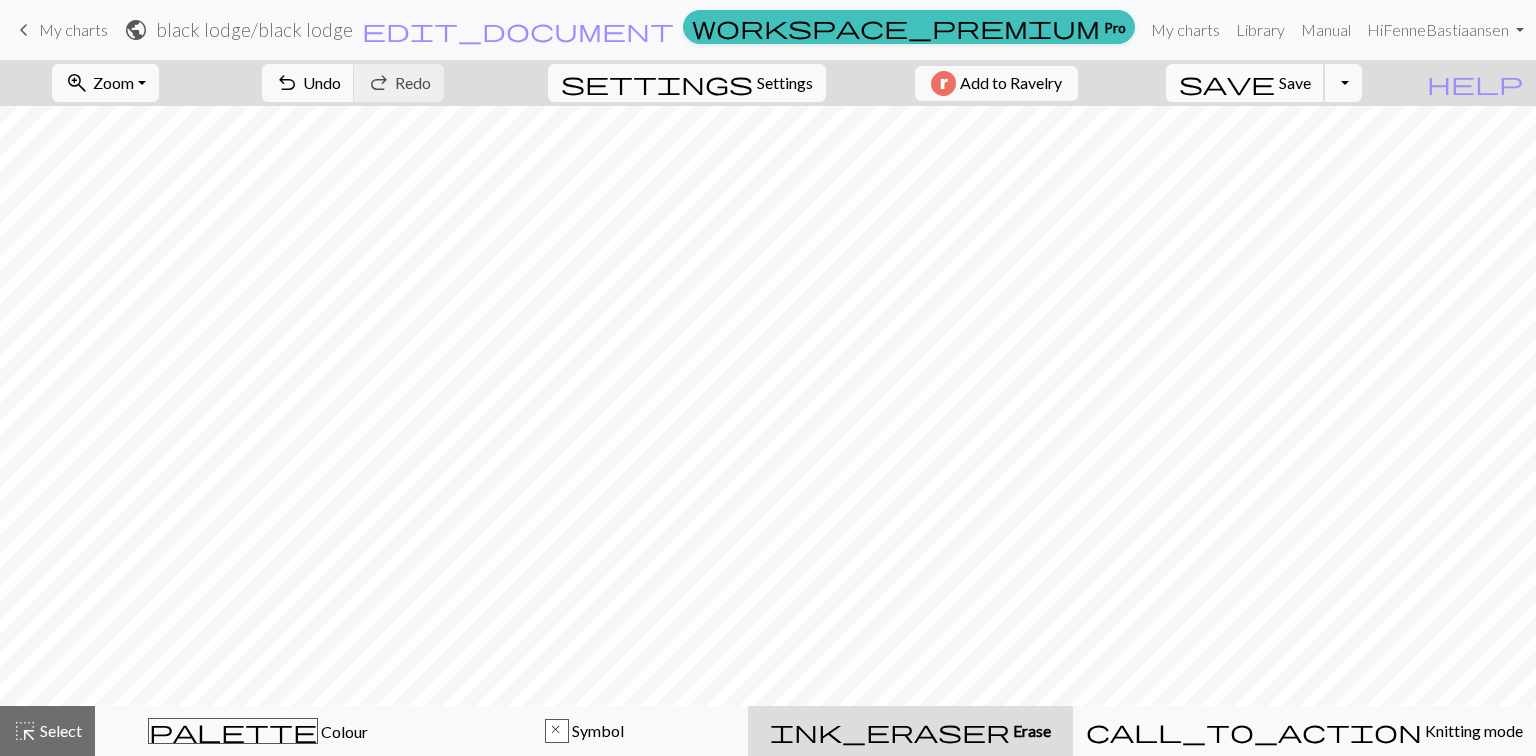 click on "Save" at bounding box center [1295, 82] 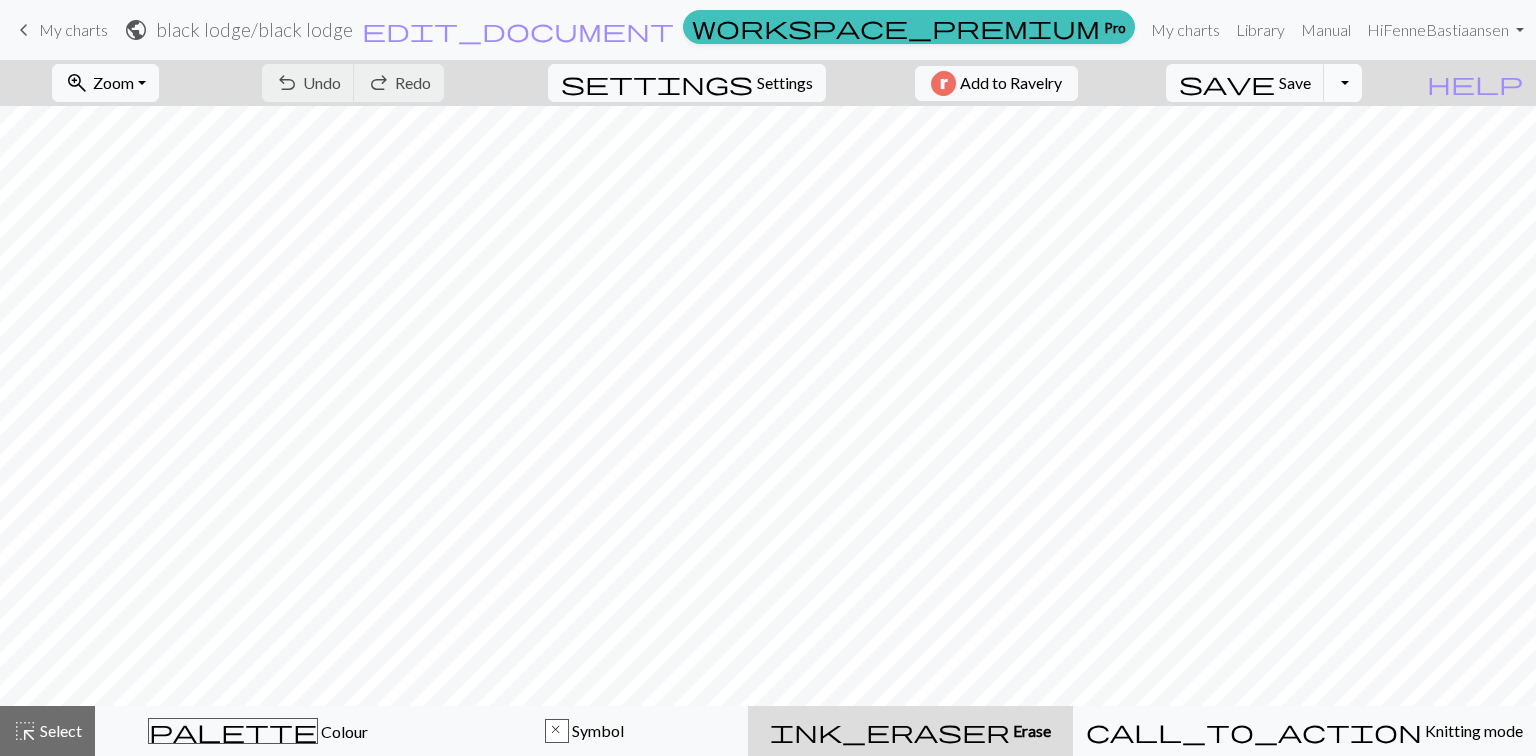 click on "Toggle Dropdown" at bounding box center [1343, 83] 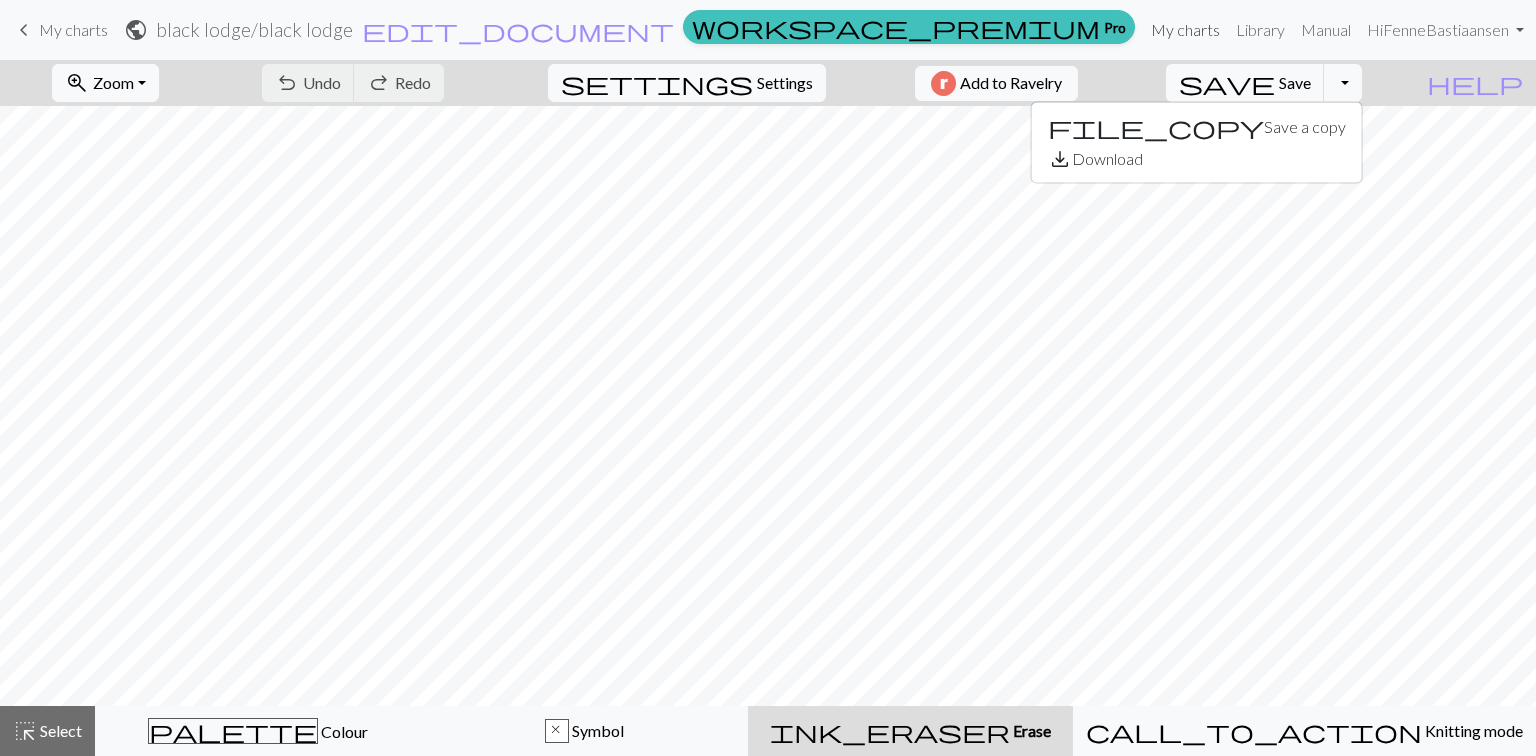 click on "My charts" at bounding box center [1185, 30] 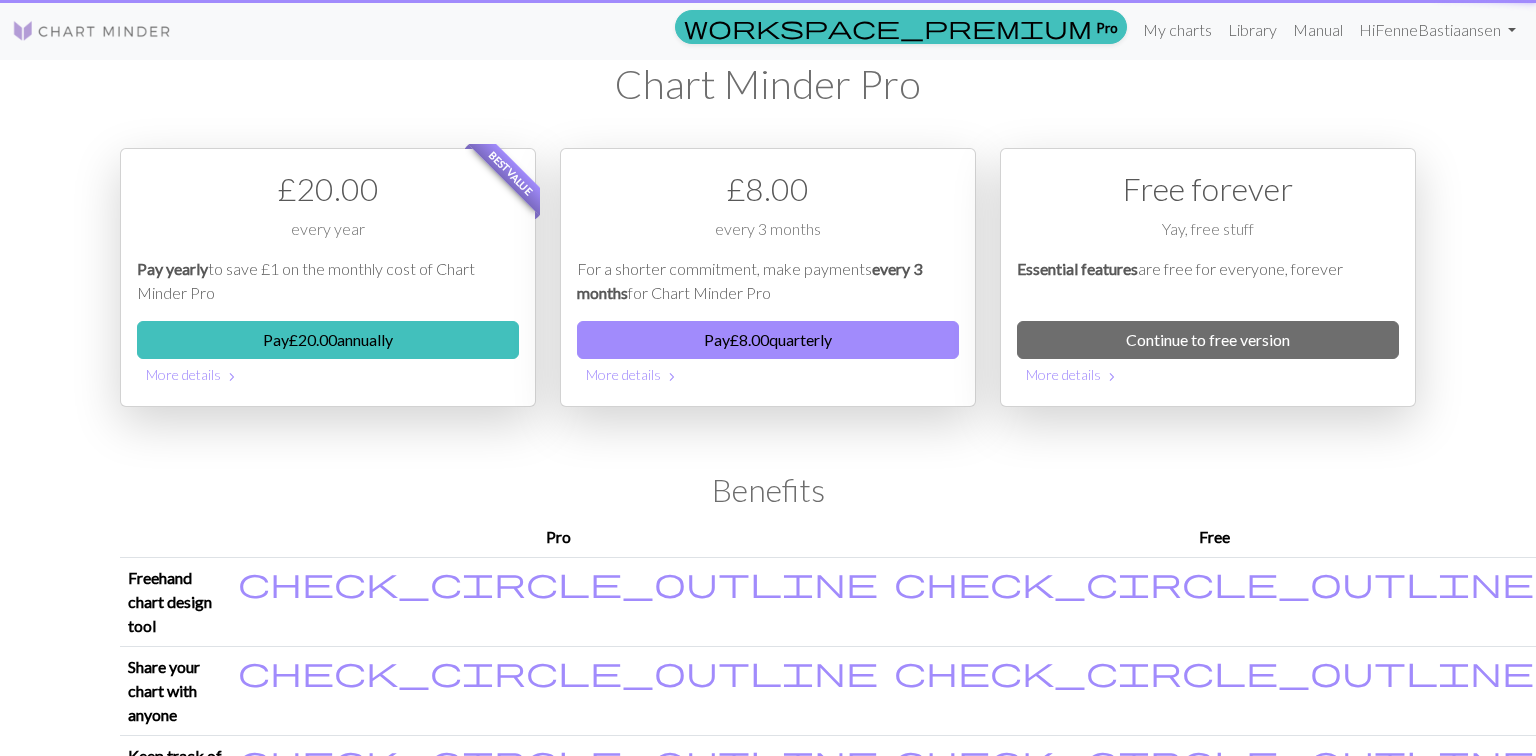 click on "Freehand chart design tool" at bounding box center (175, 602) 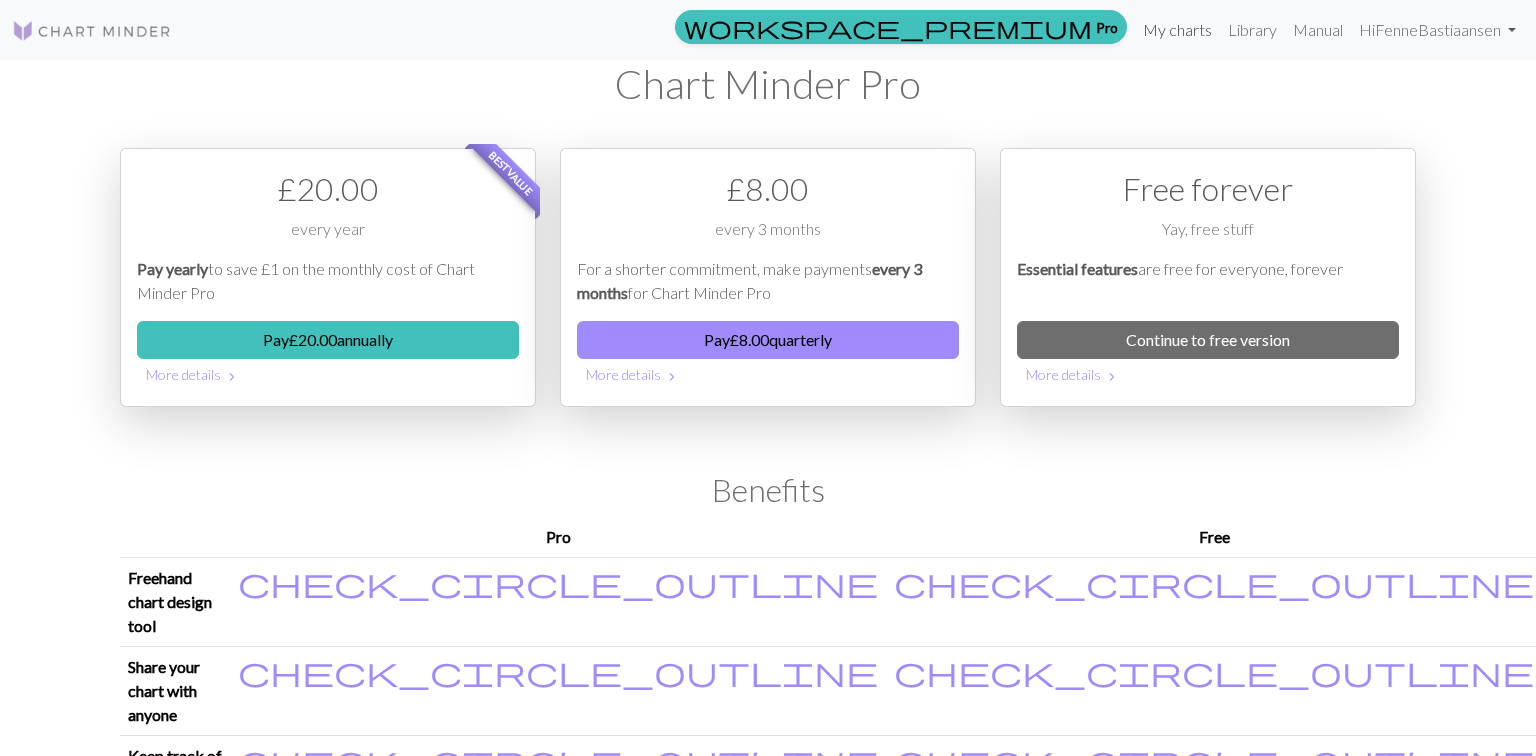 click on "My charts" at bounding box center [1177, 30] 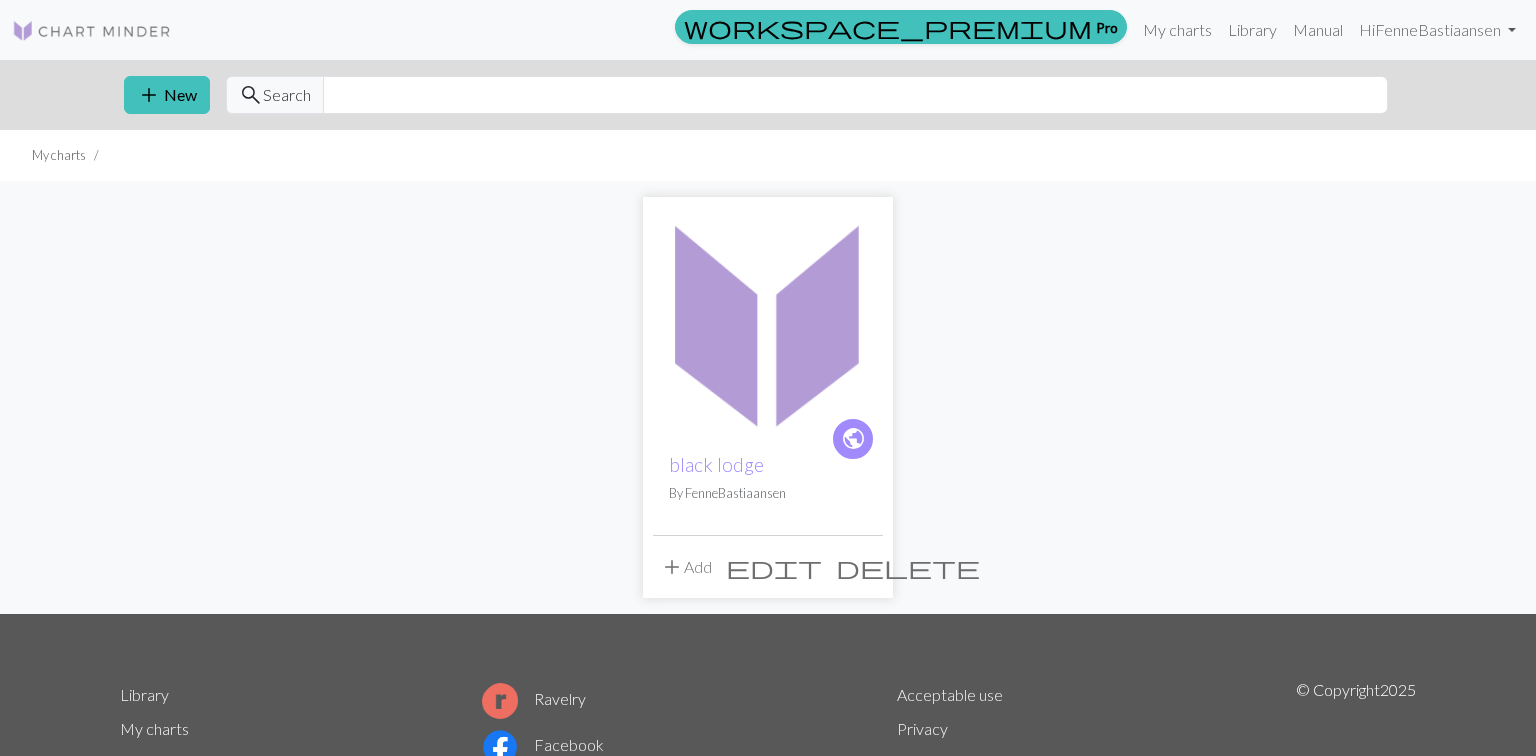 click on "delete" at bounding box center (908, 567) 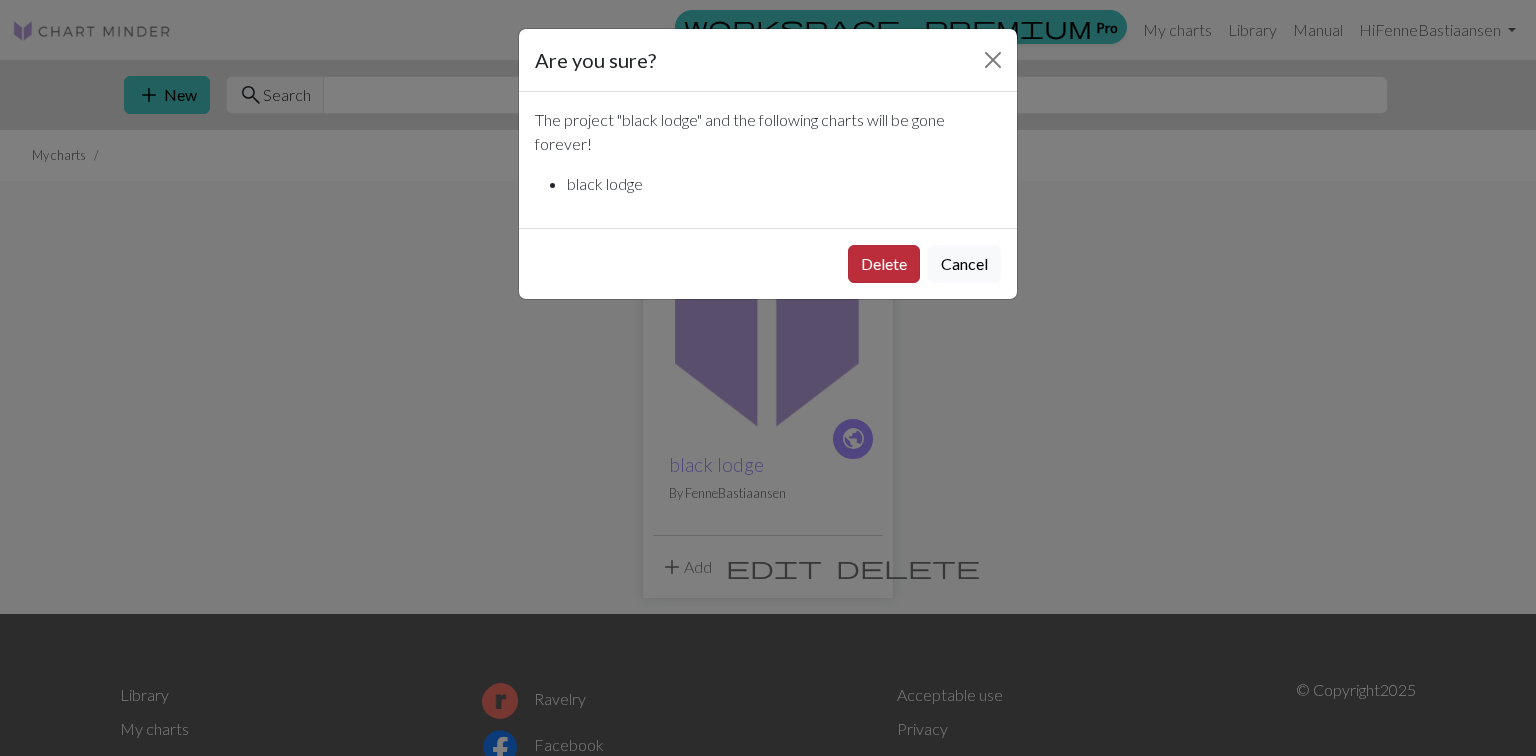 click on "Delete" at bounding box center (884, 264) 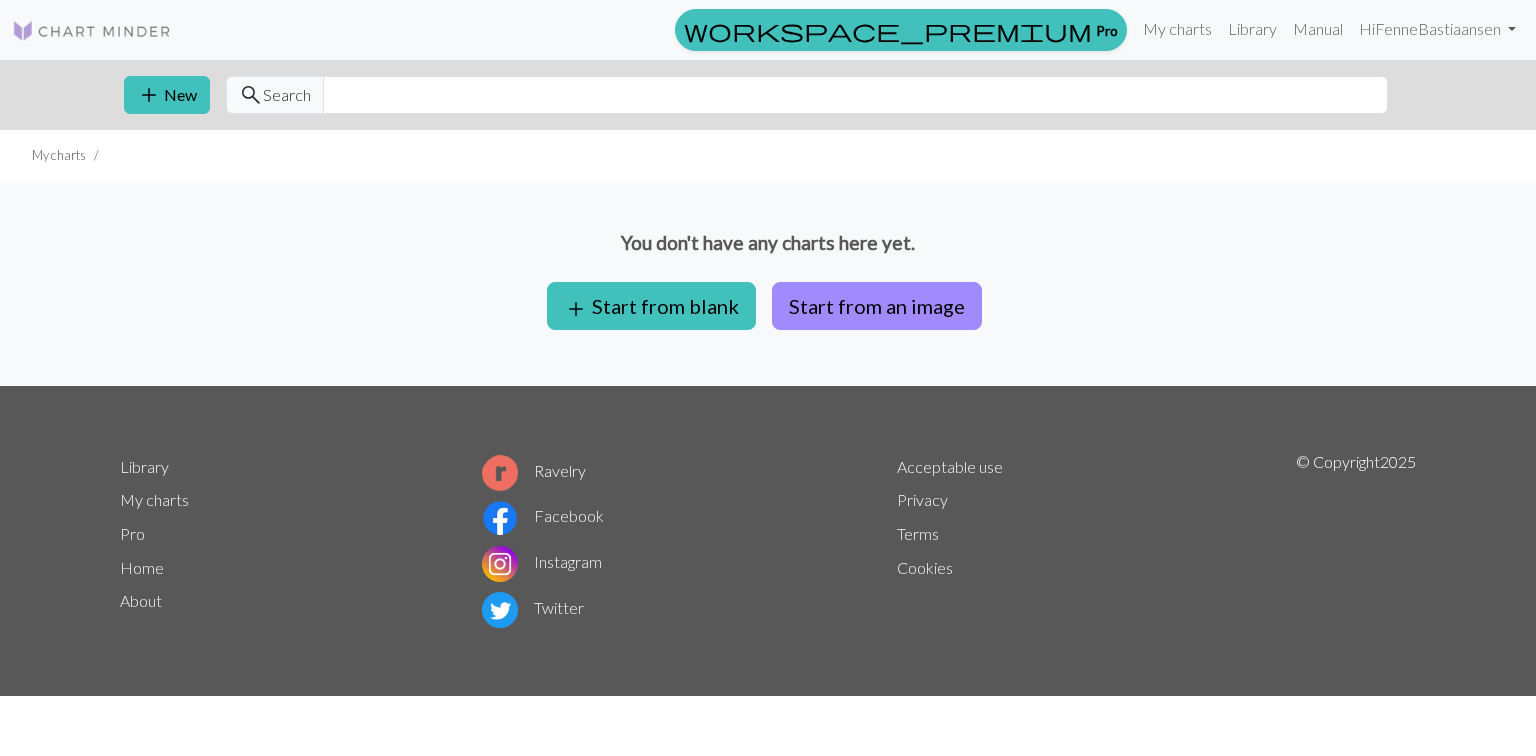 scroll, scrollTop: 0, scrollLeft: 0, axis: both 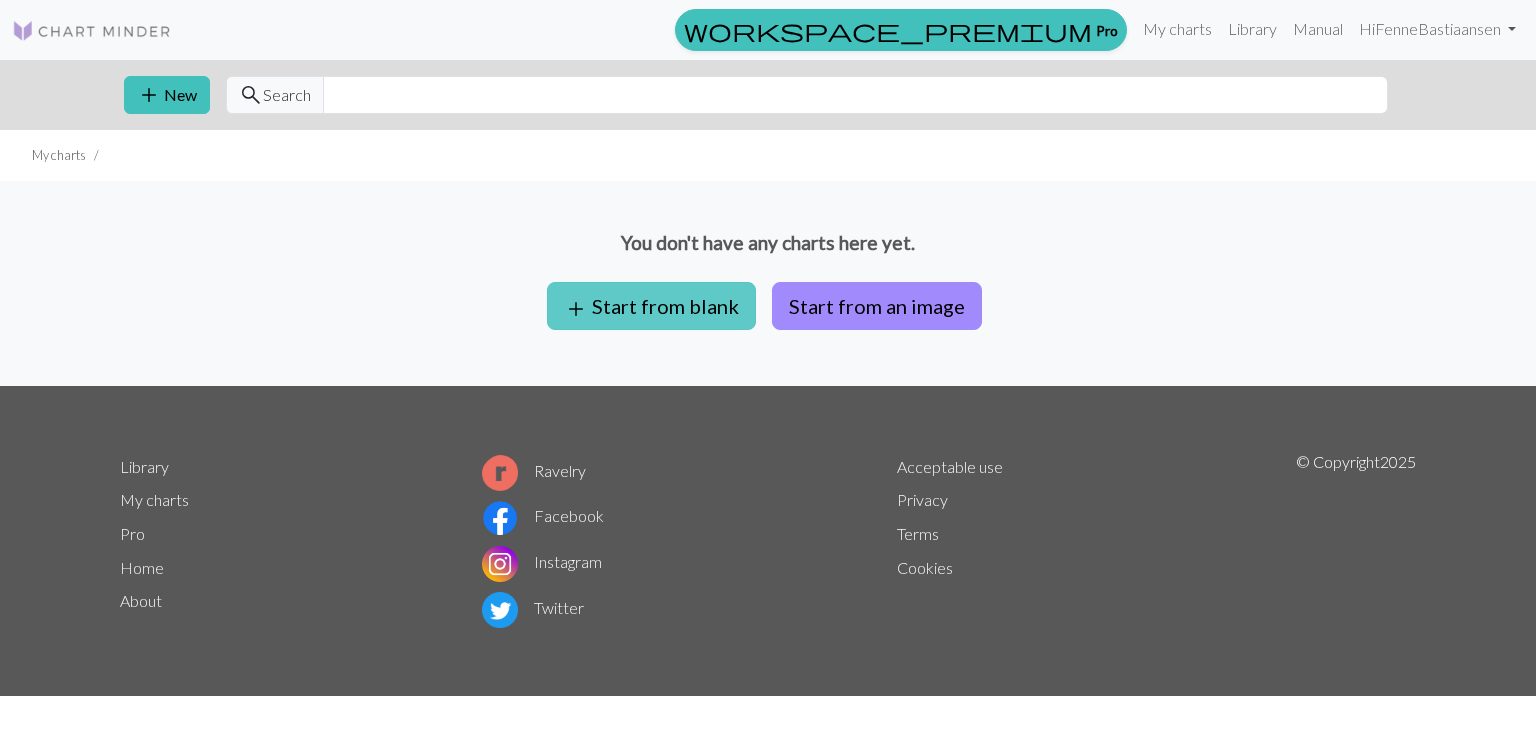 click on "add   Start from blank" at bounding box center [651, 306] 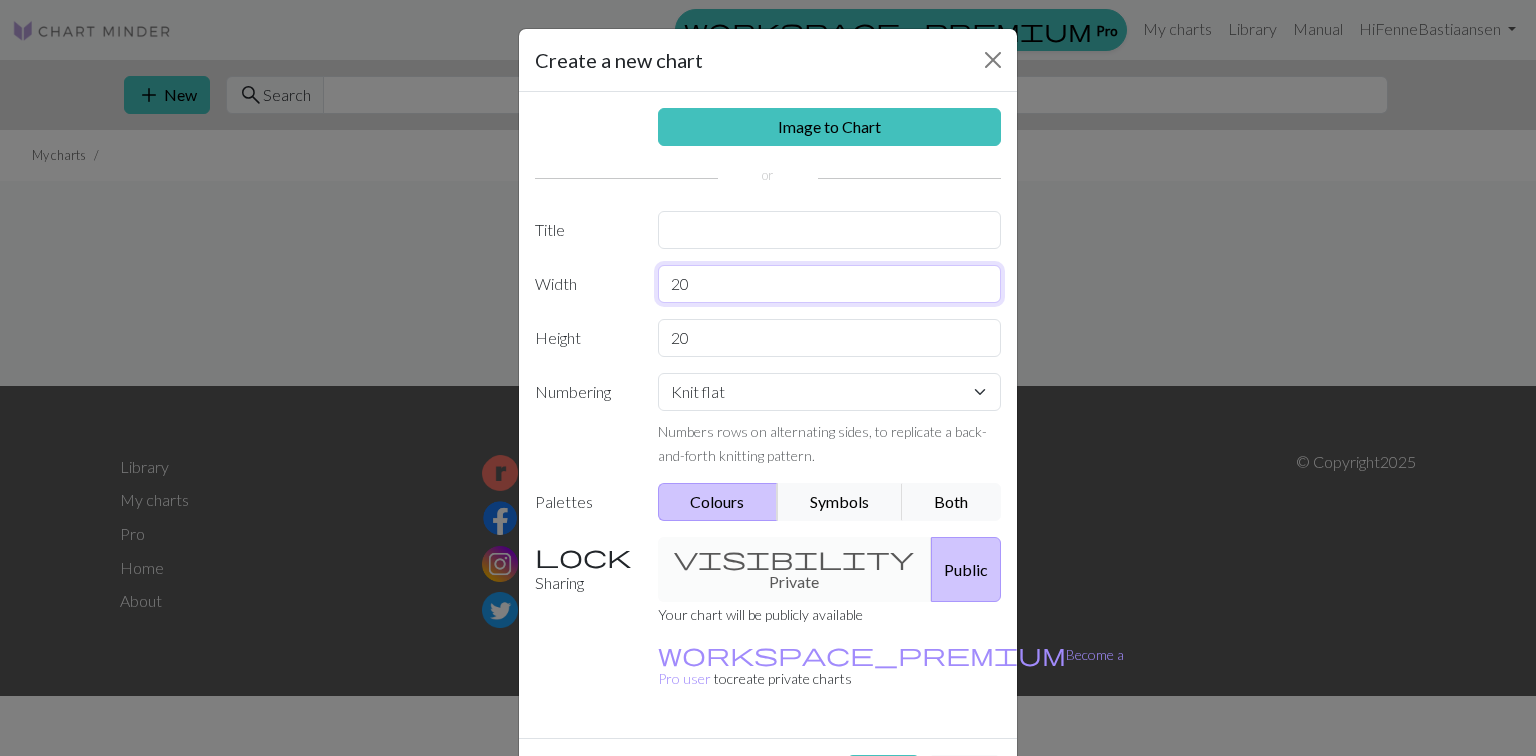click on "20" at bounding box center (830, 284) 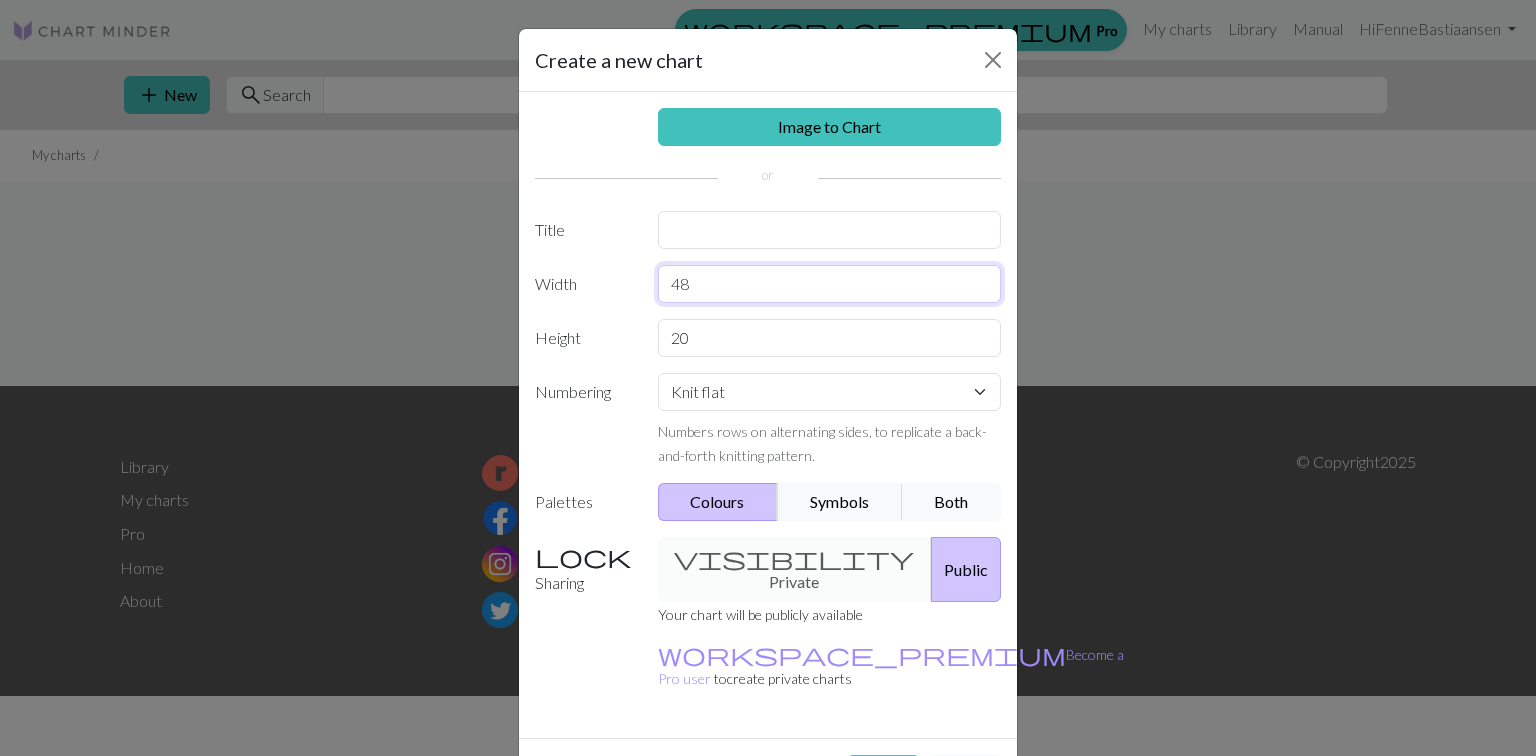 type on "48" 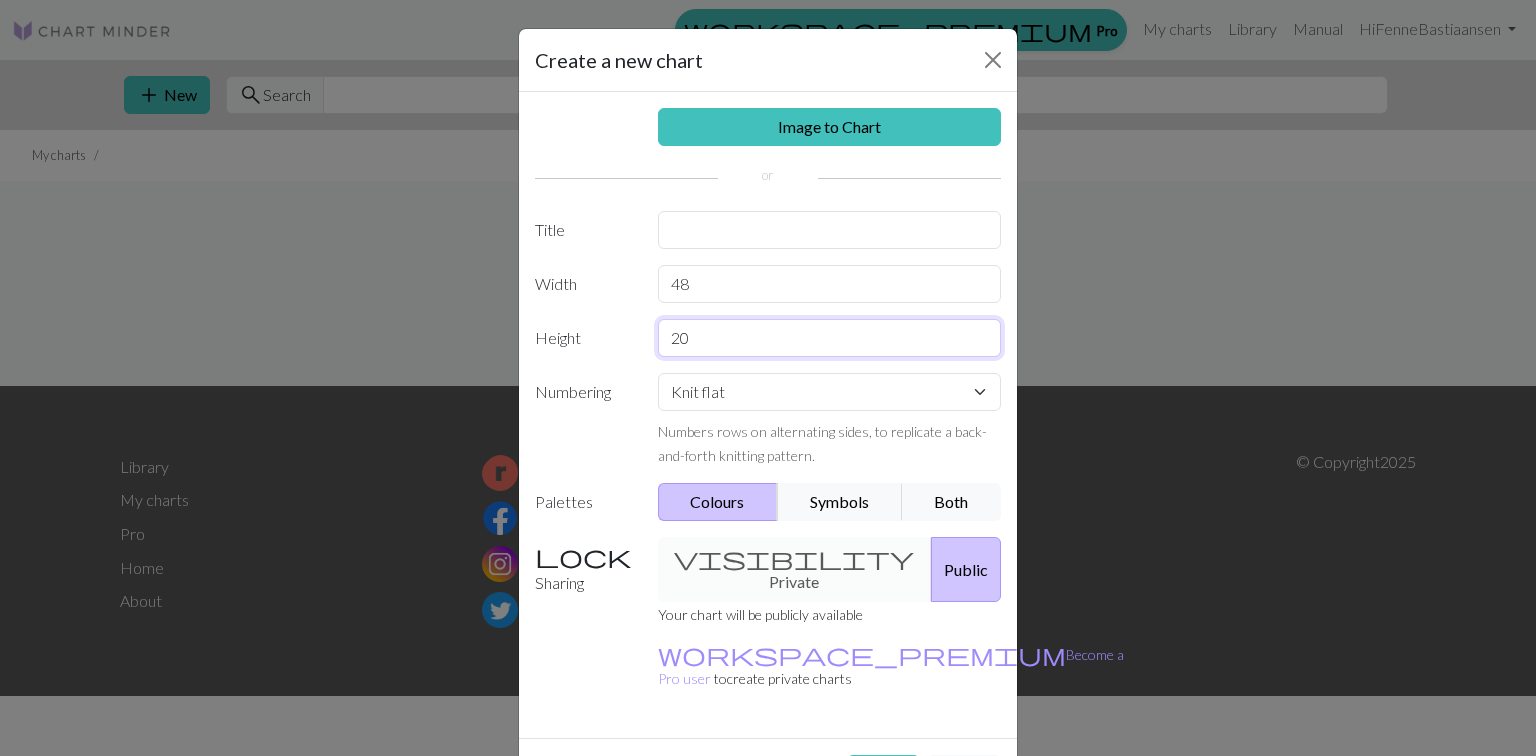 click on "20" at bounding box center [830, 338] 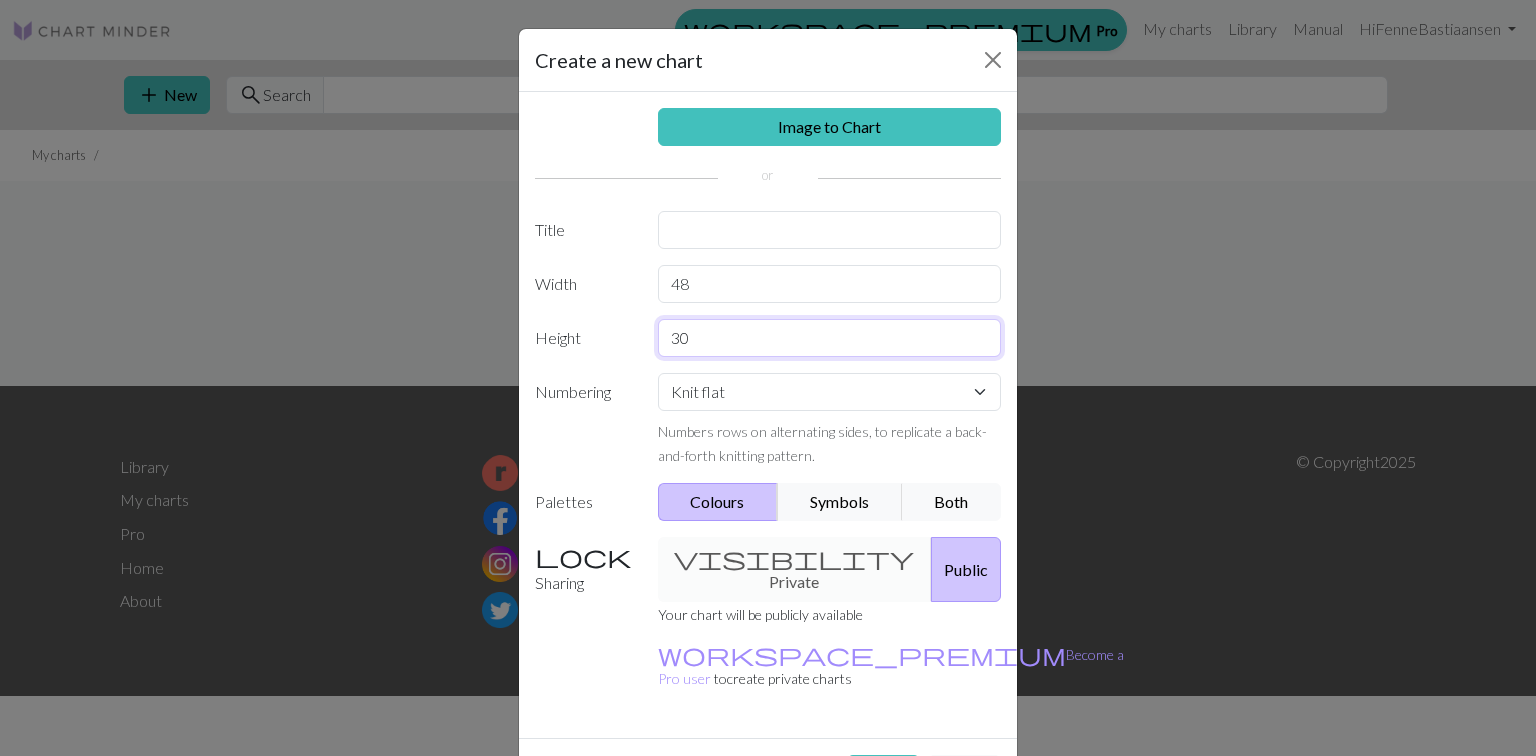 type on "30" 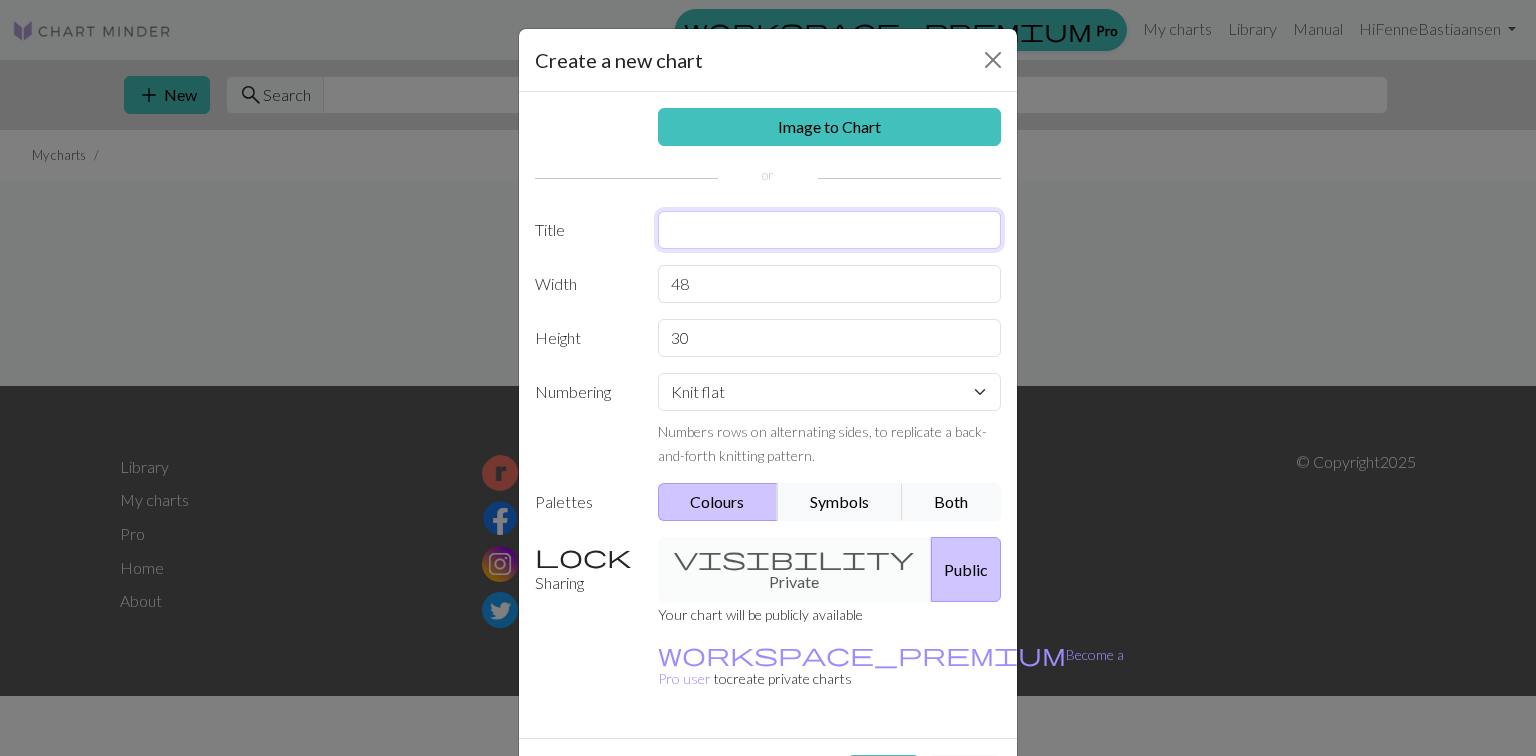 click at bounding box center [830, 230] 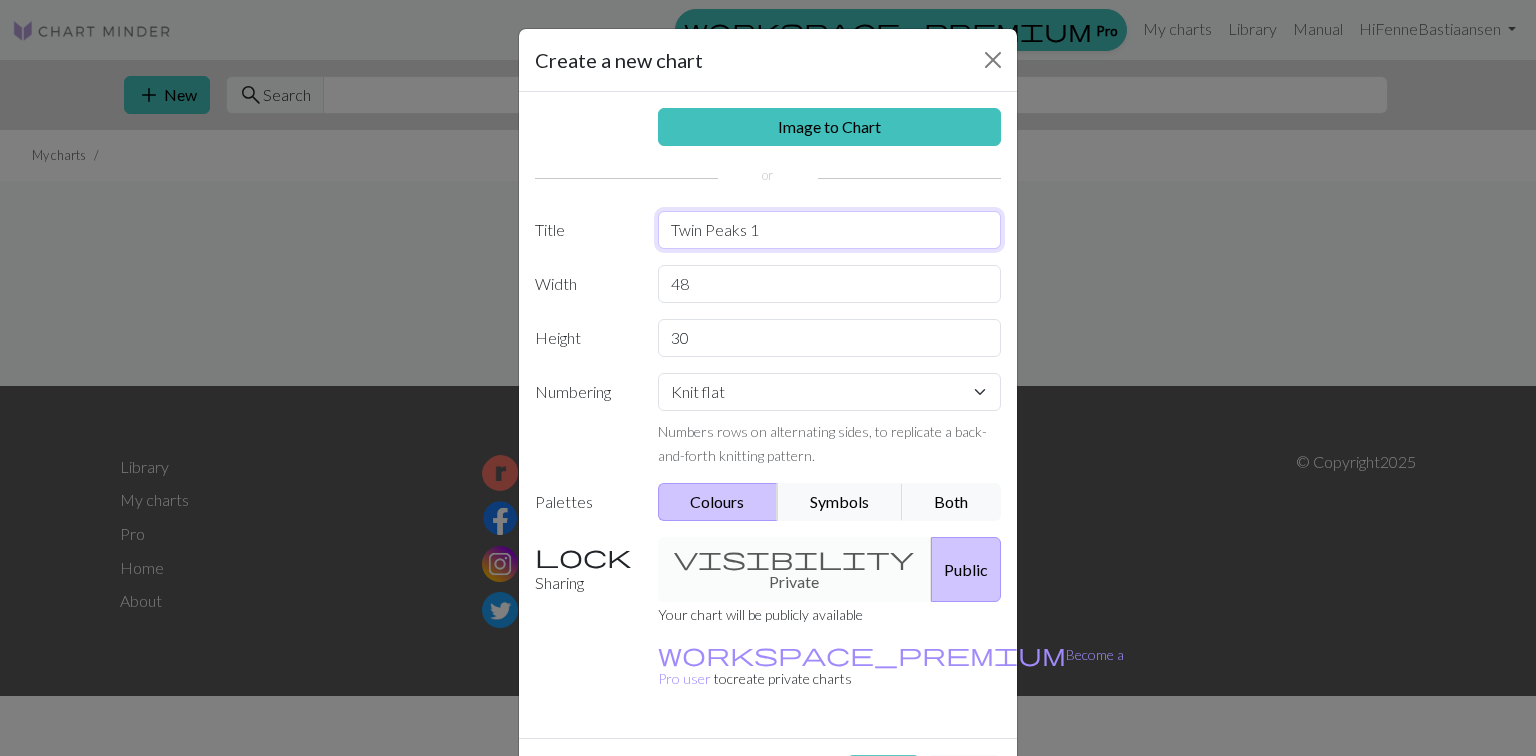 type on "Twin Peaks 1" 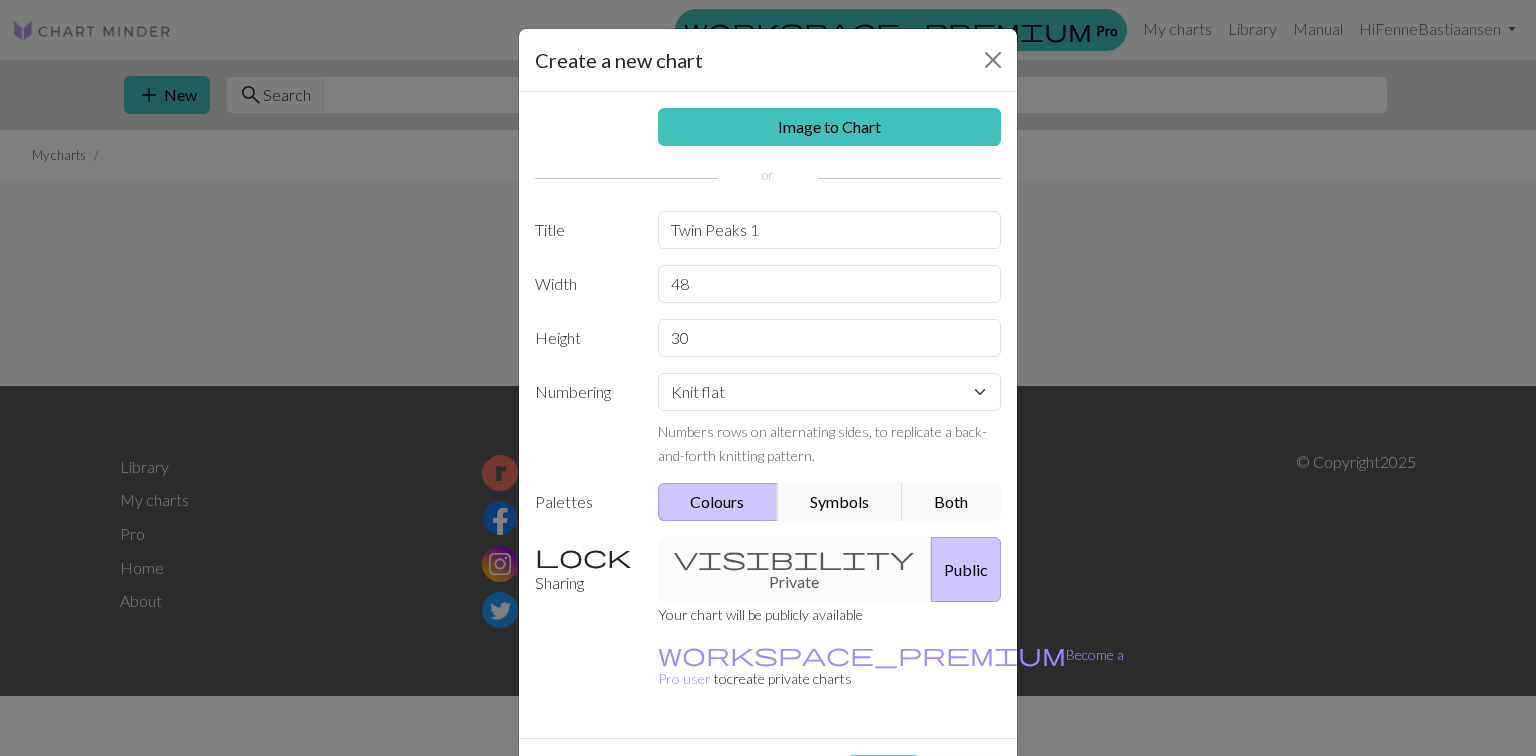 click on "Create" at bounding box center [883, 774] 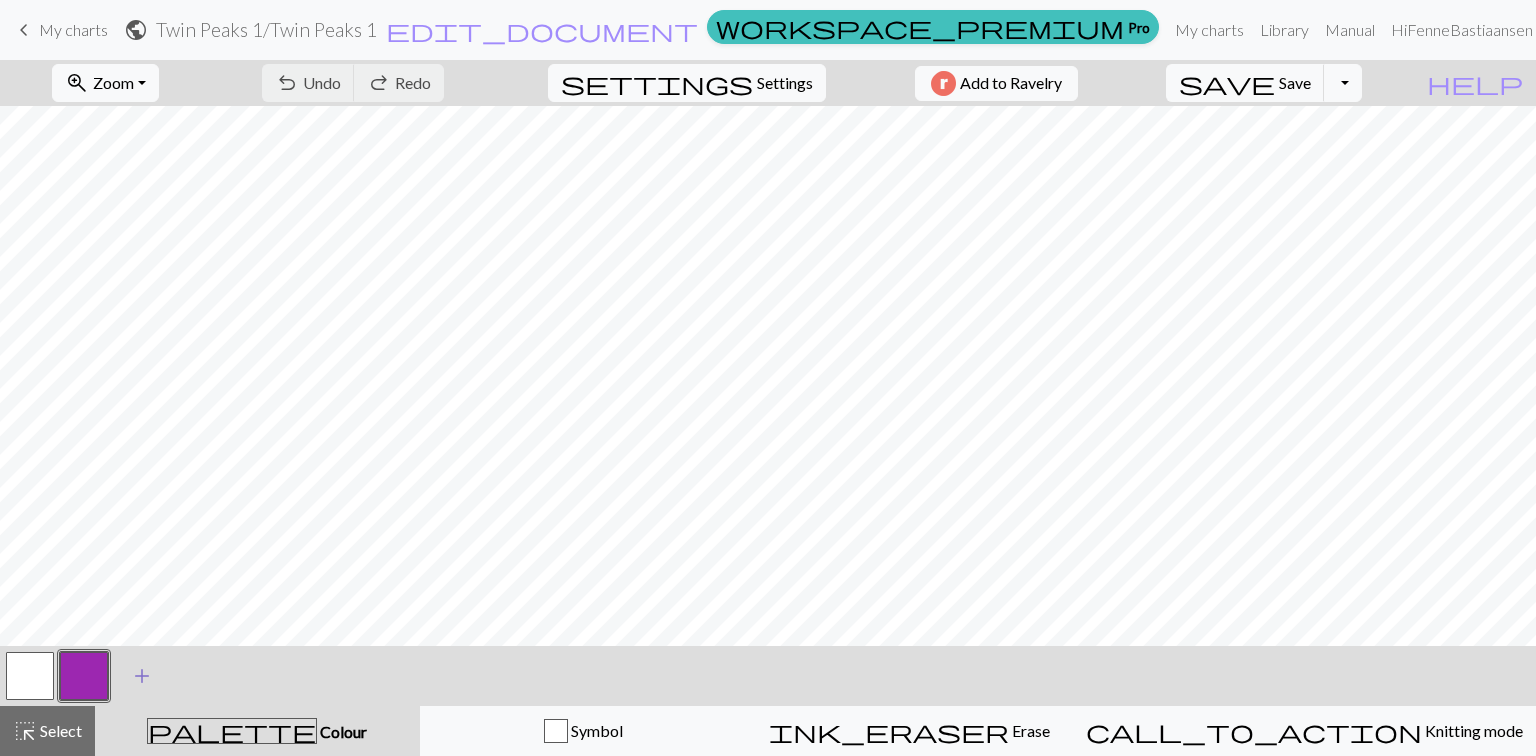 click on "add" at bounding box center (142, 676) 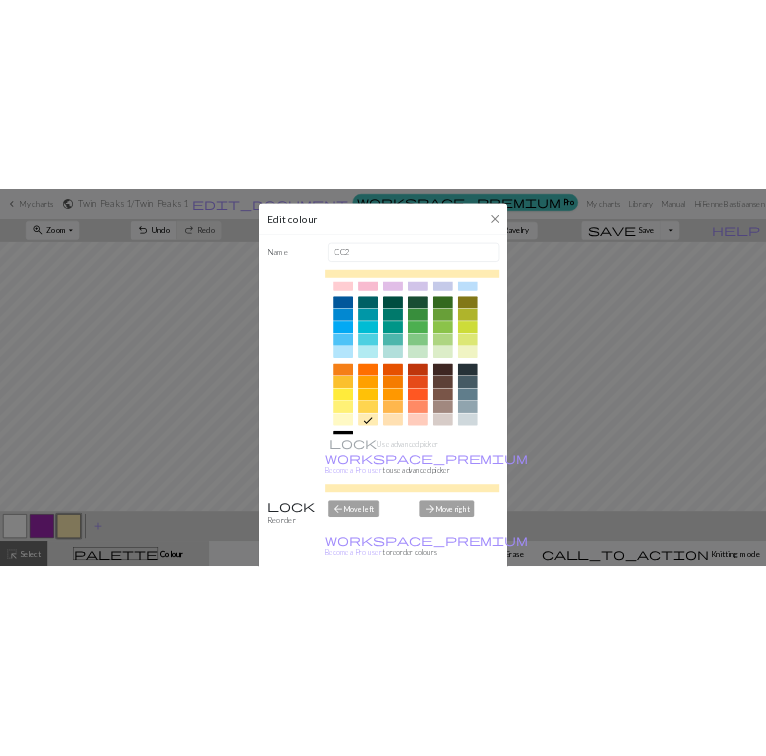 scroll, scrollTop: 125, scrollLeft: 0, axis: vertical 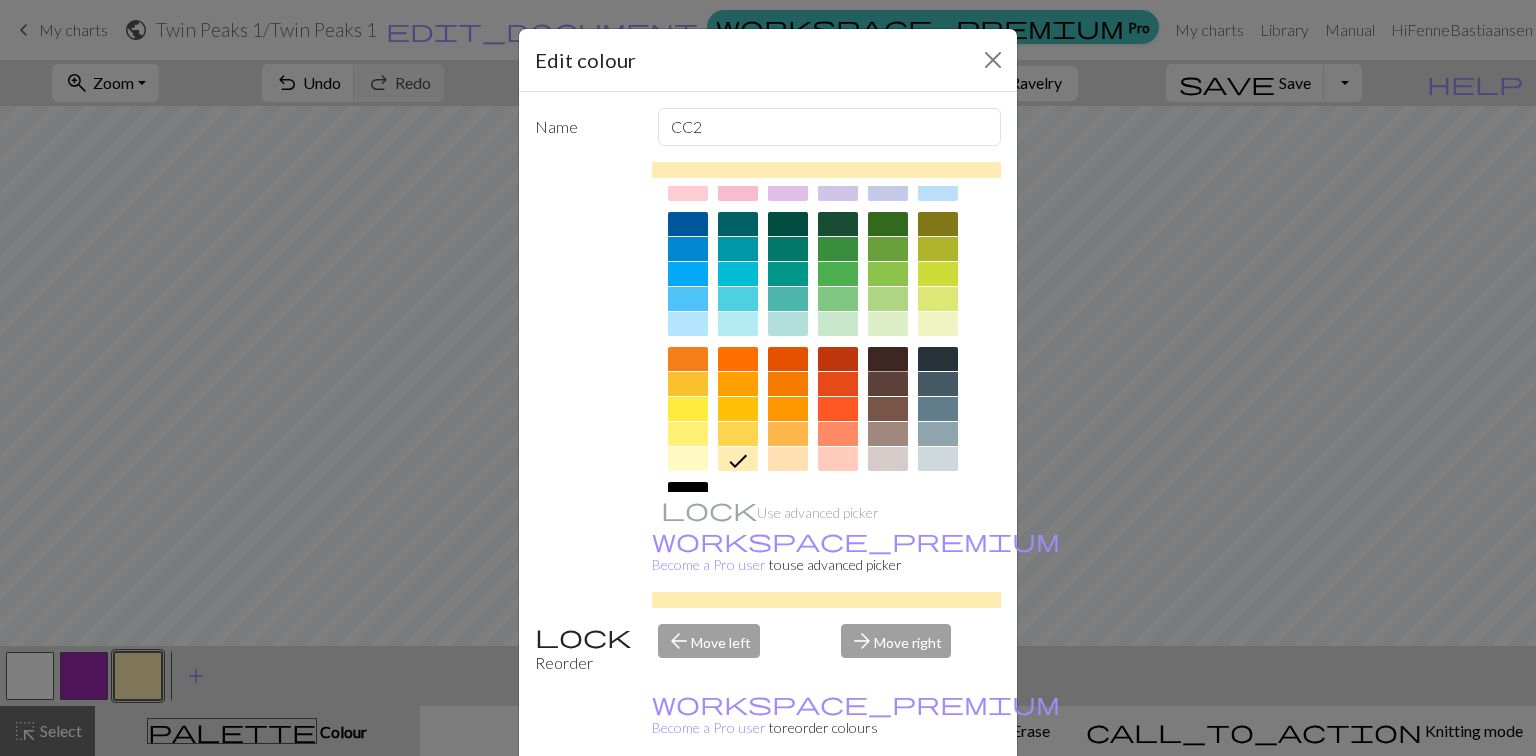 click at bounding box center [888, 359] 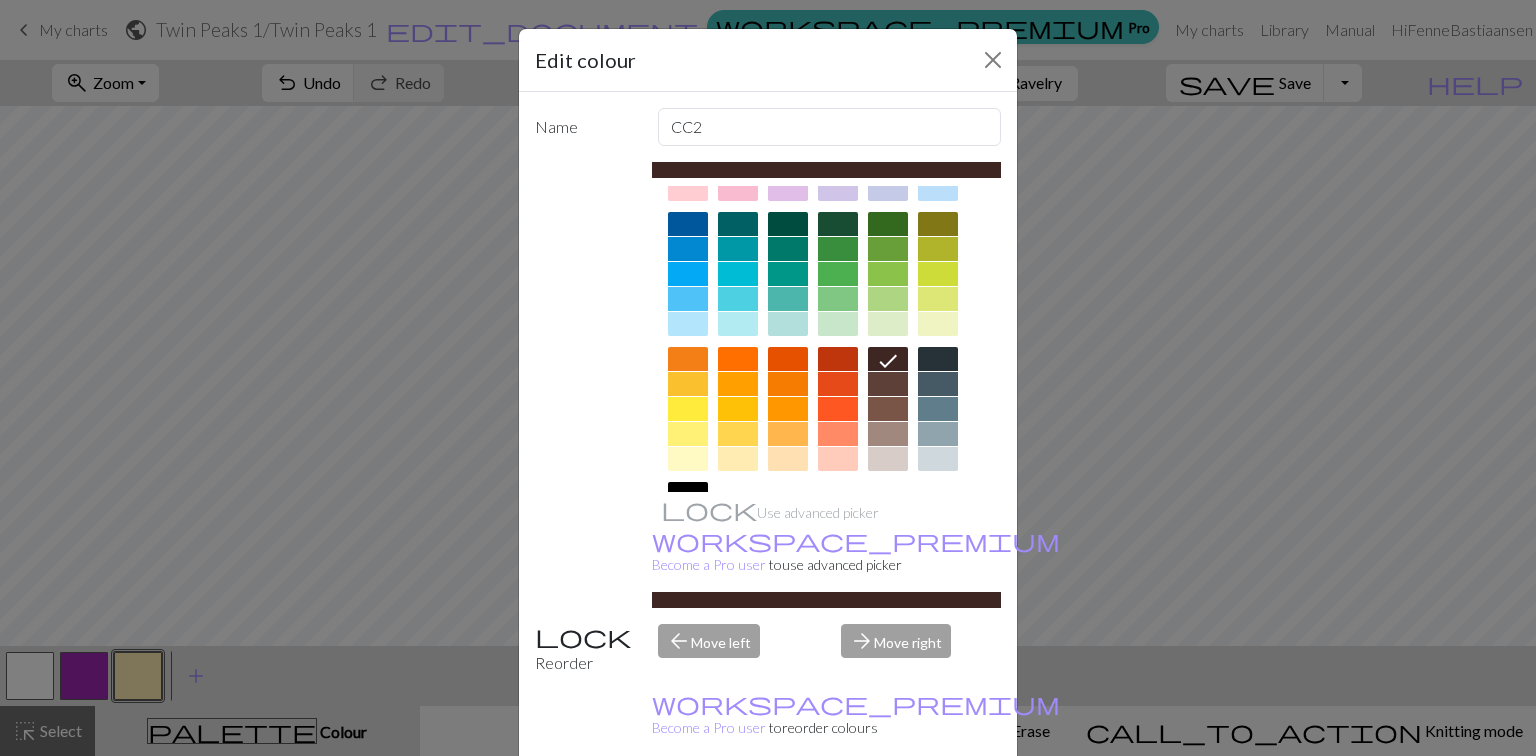 click on "Done" at bounding box center (888, 807) 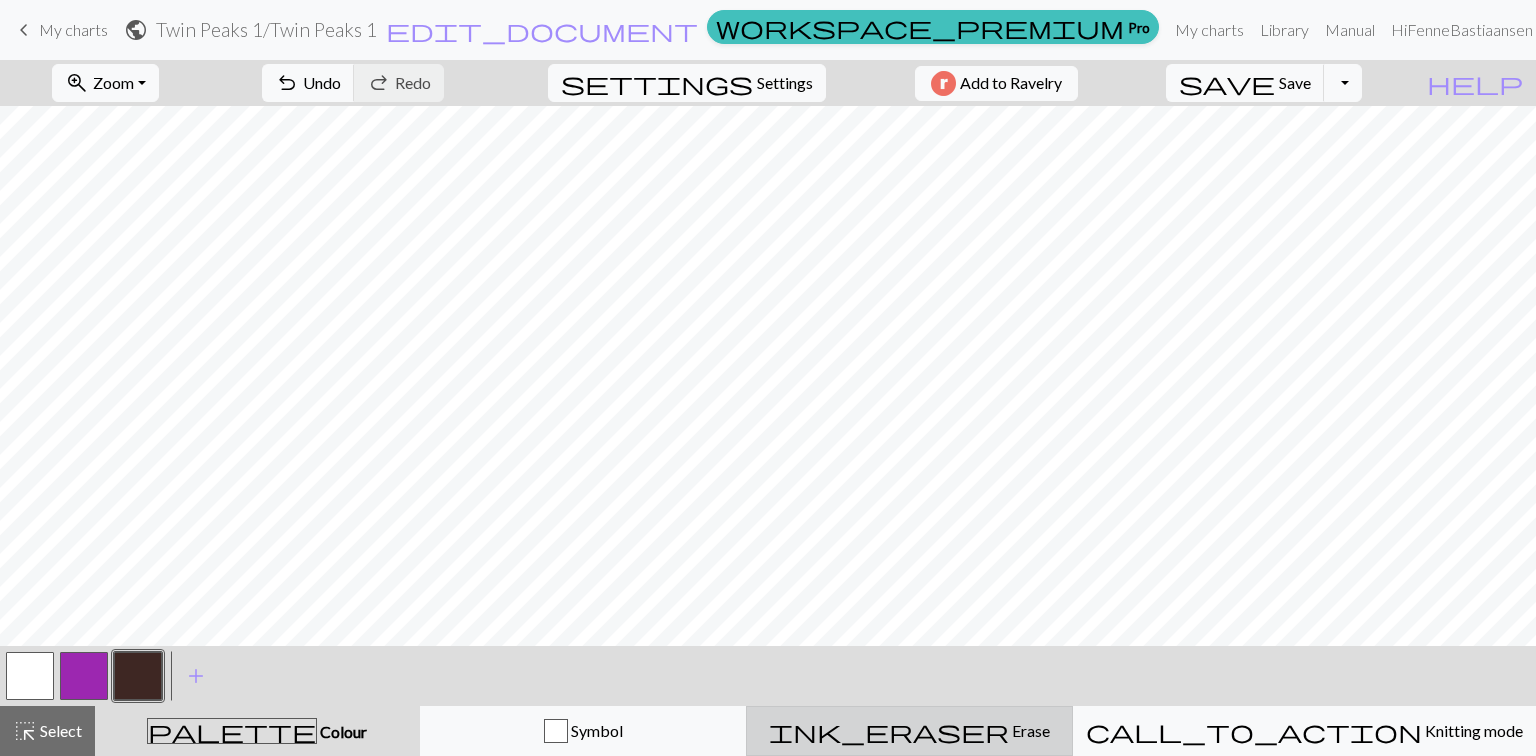 click on "ink_eraser" at bounding box center (889, 731) 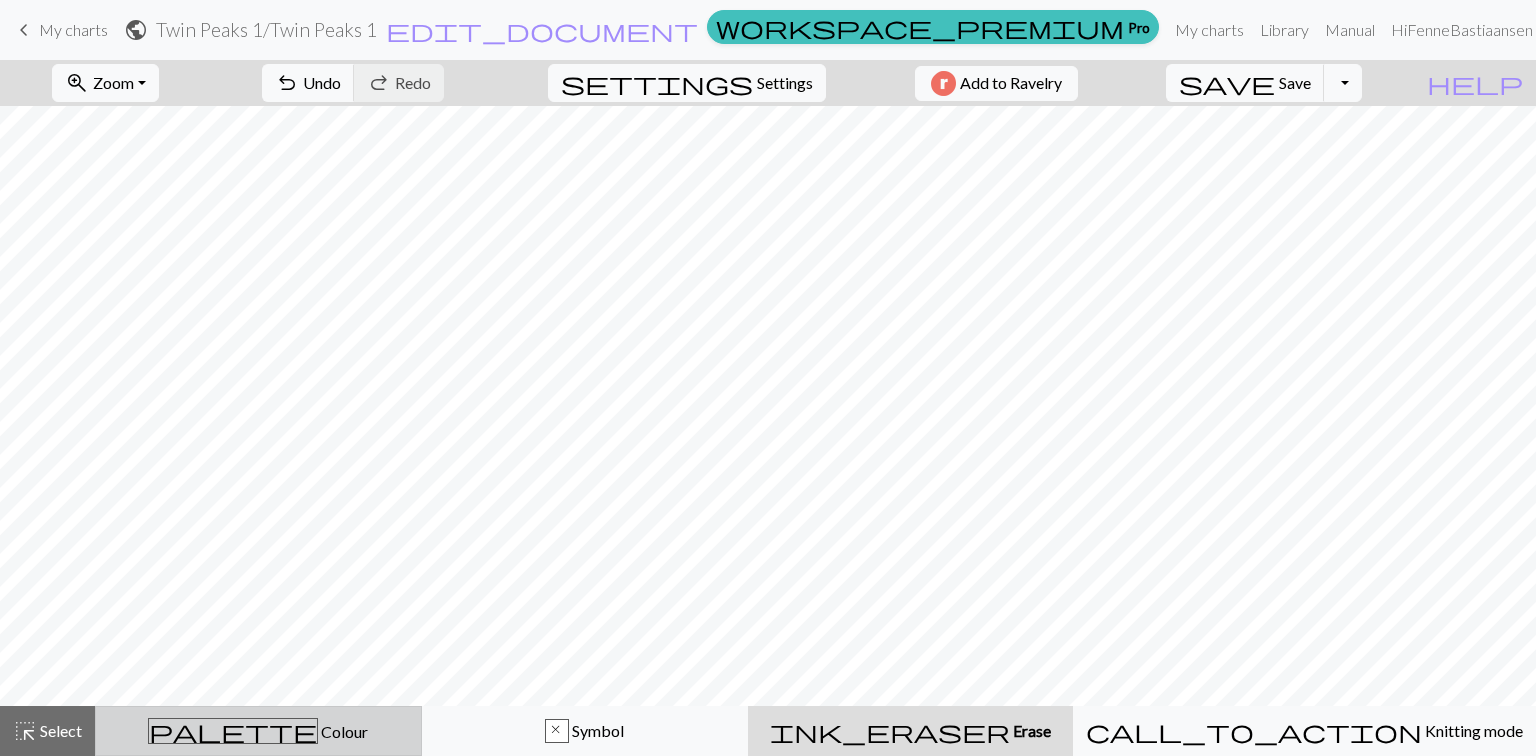 click on "palette   Colour   Colour" at bounding box center [258, 731] 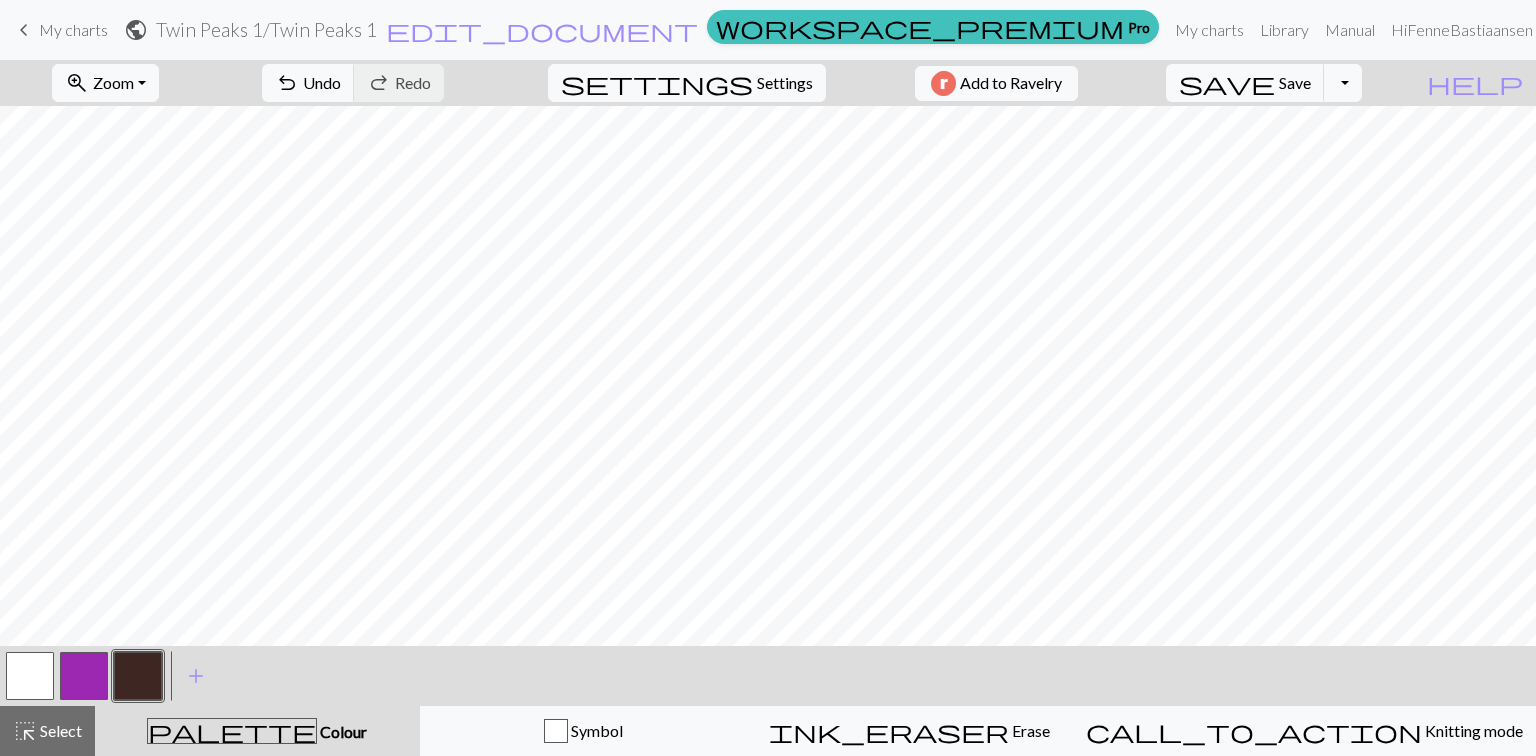 click at bounding box center (30, 676) 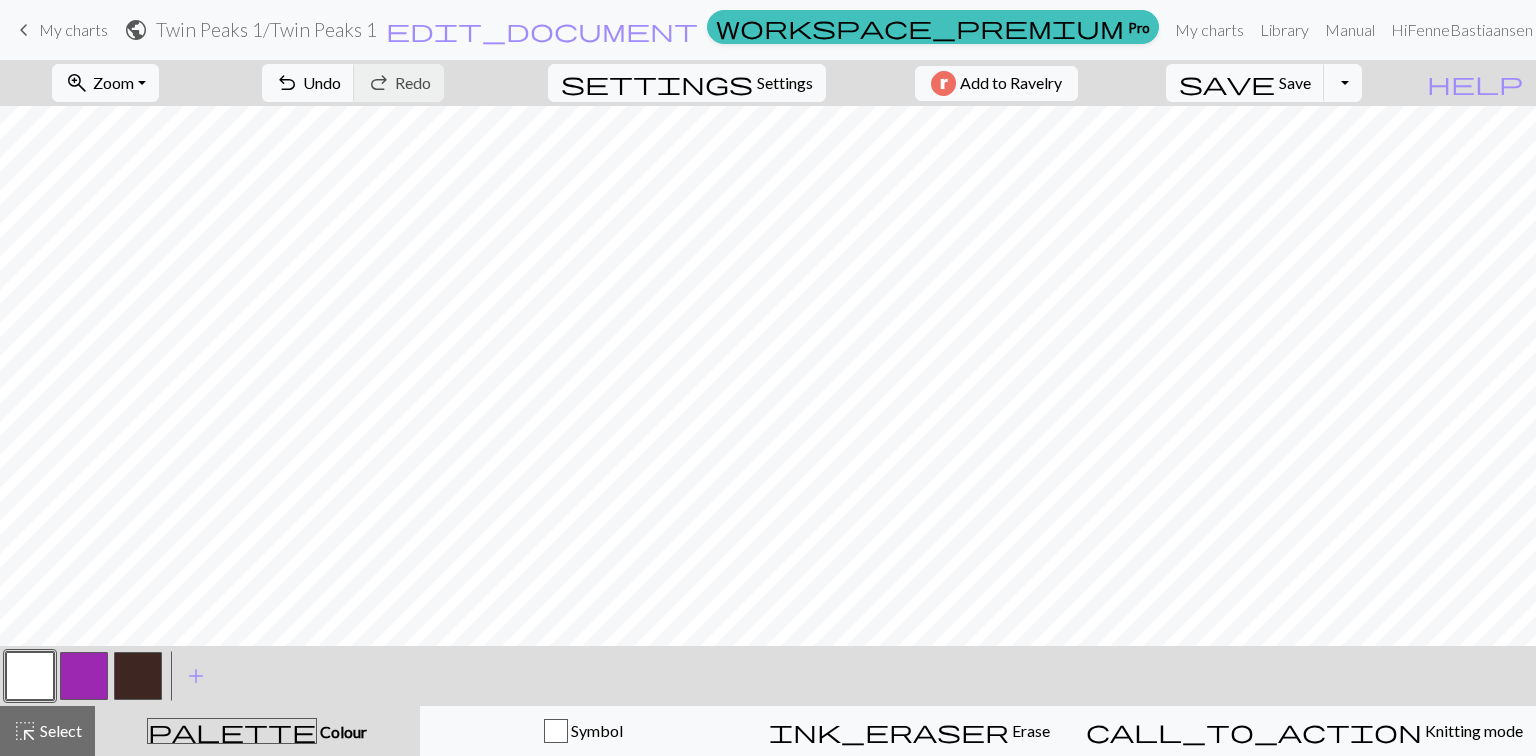 click at bounding box center [138, 676] 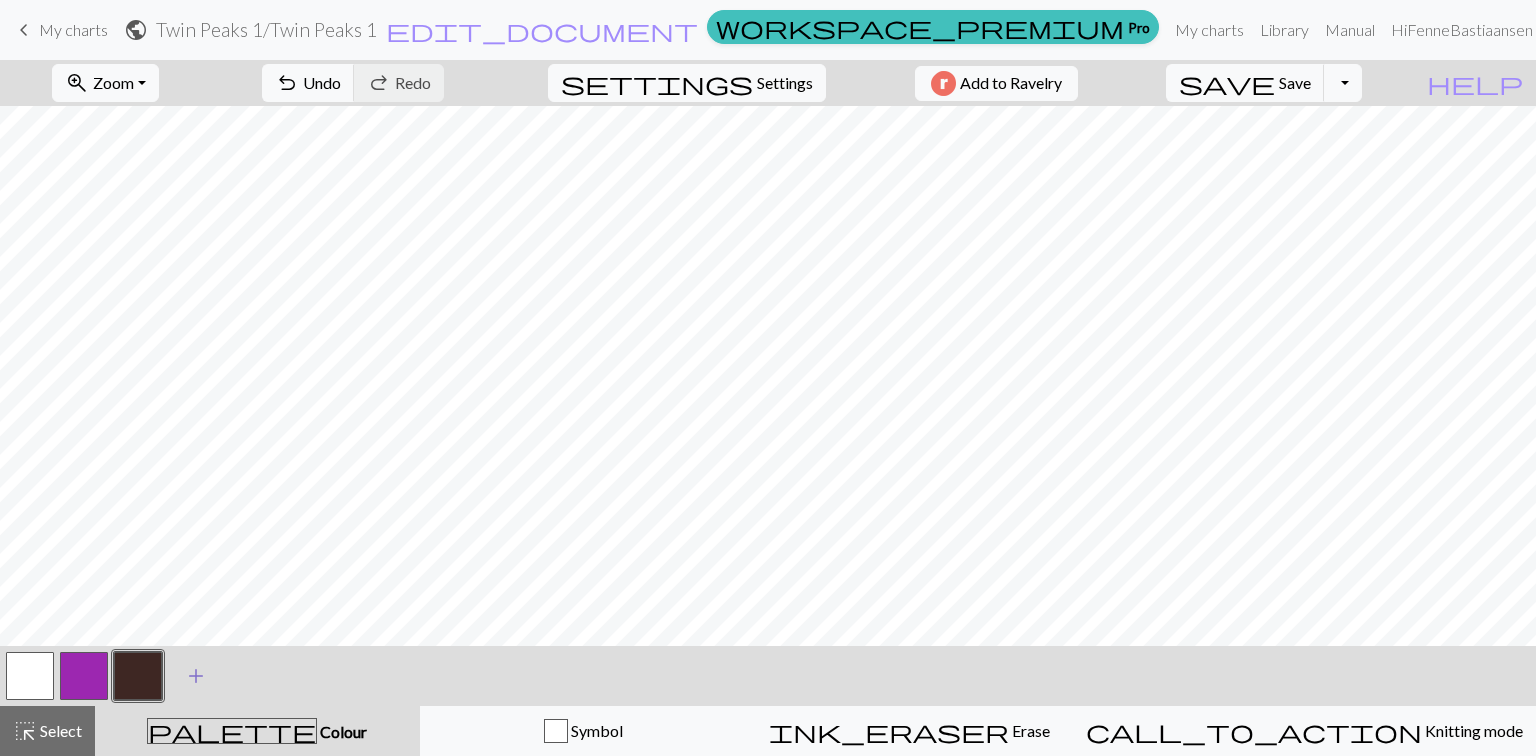 click on "add" at bounding box center [196, 676] 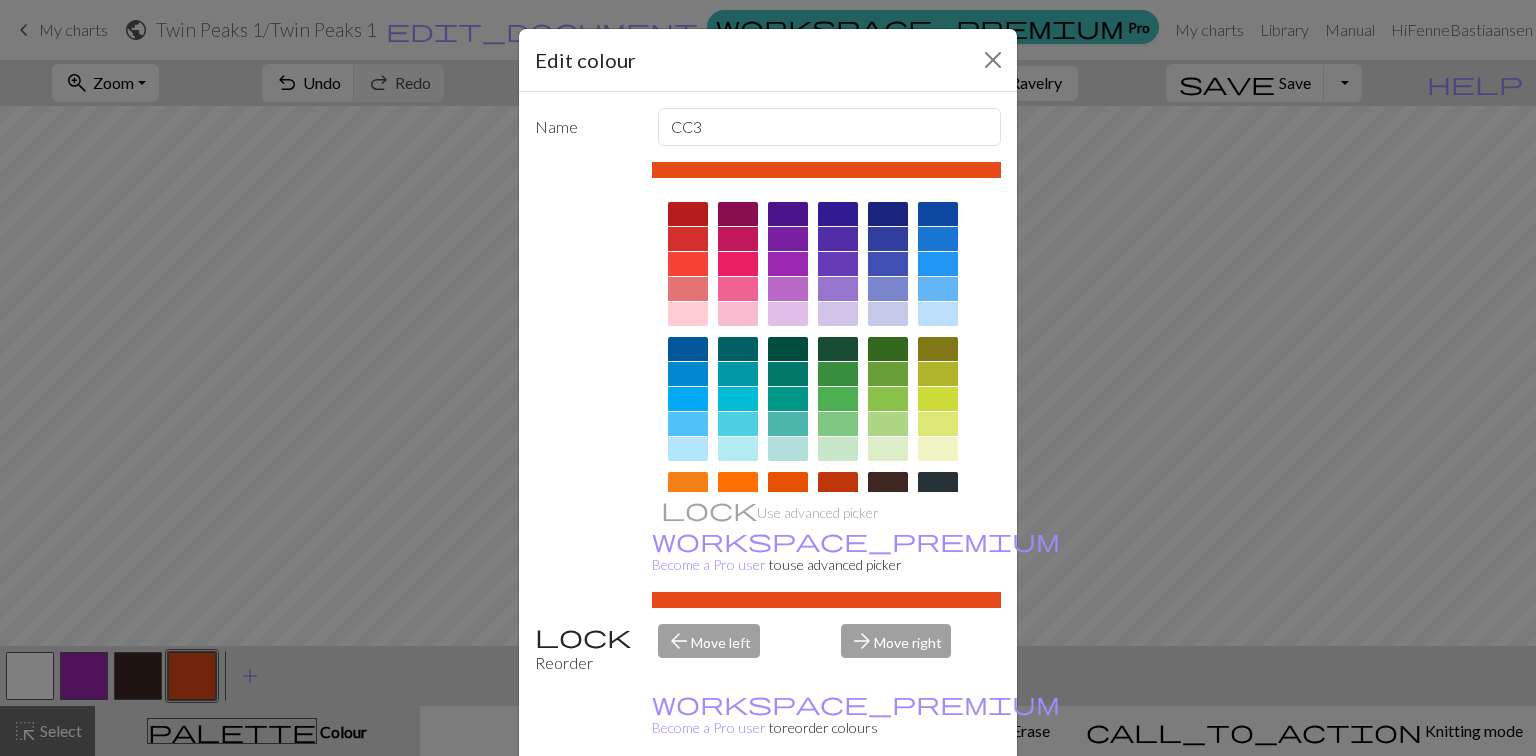 click at bounding box center [688, 214] 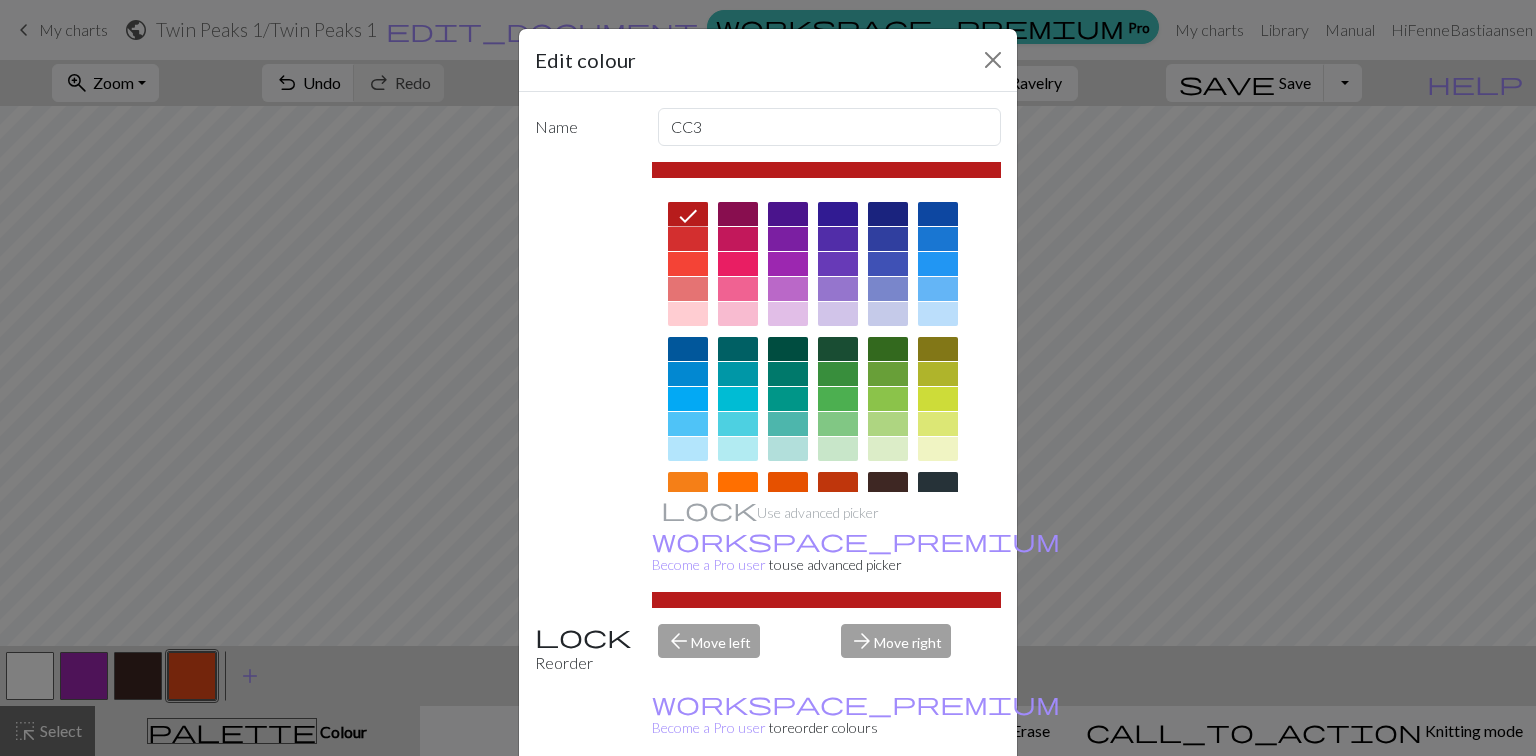 click on "Done" at bounding box center (888, 807) 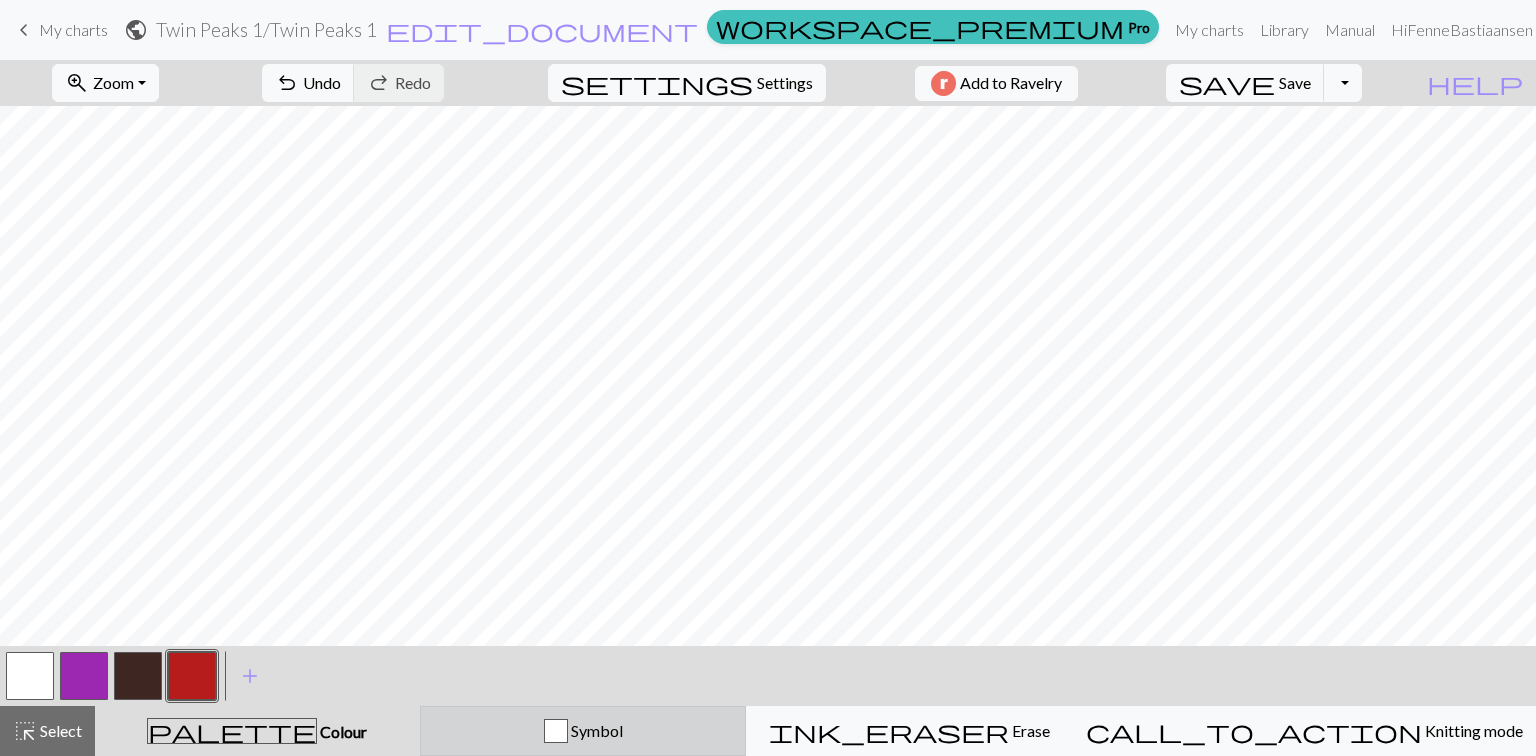click on "Symbol" at bounding box center [595, 730] 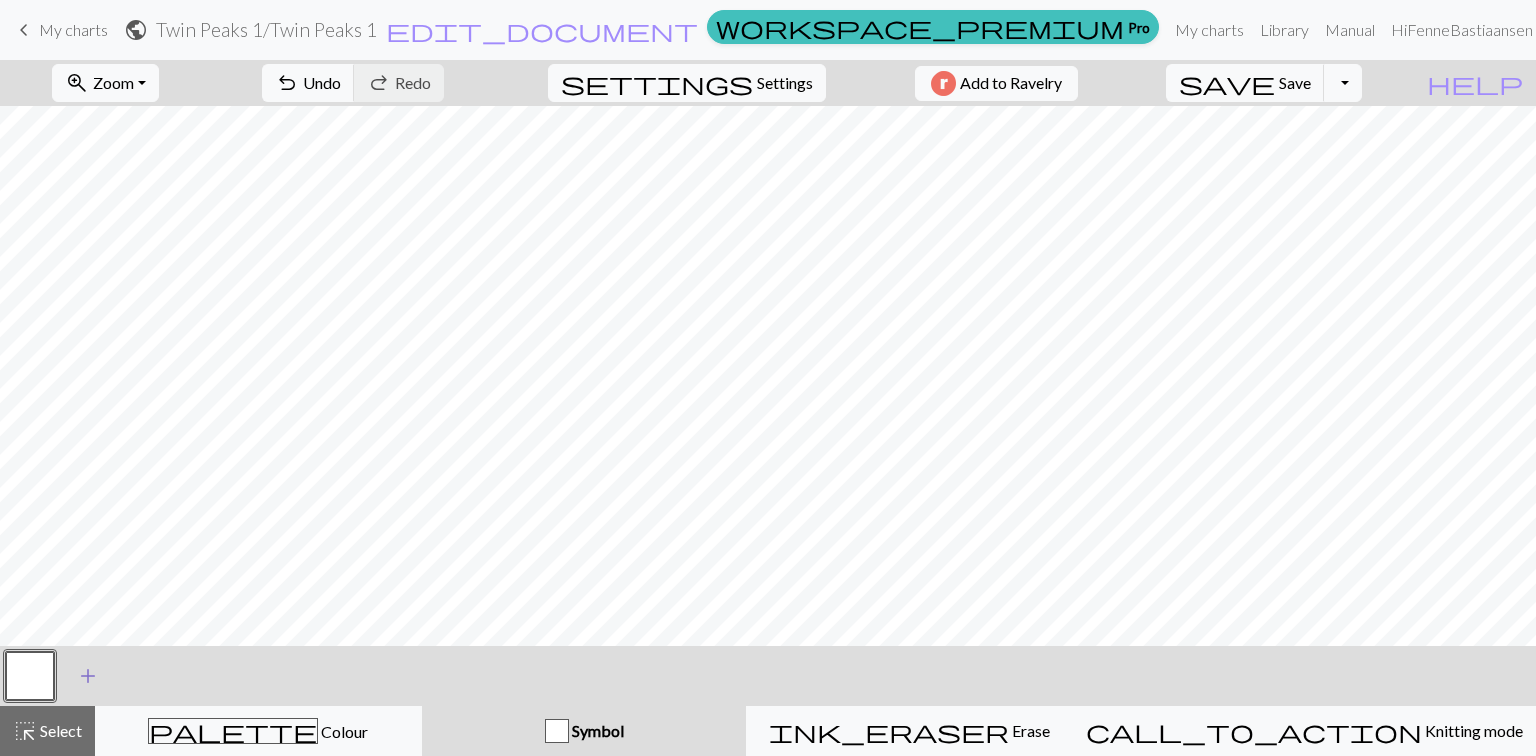 click on "add" at bounding box center [88, 676] 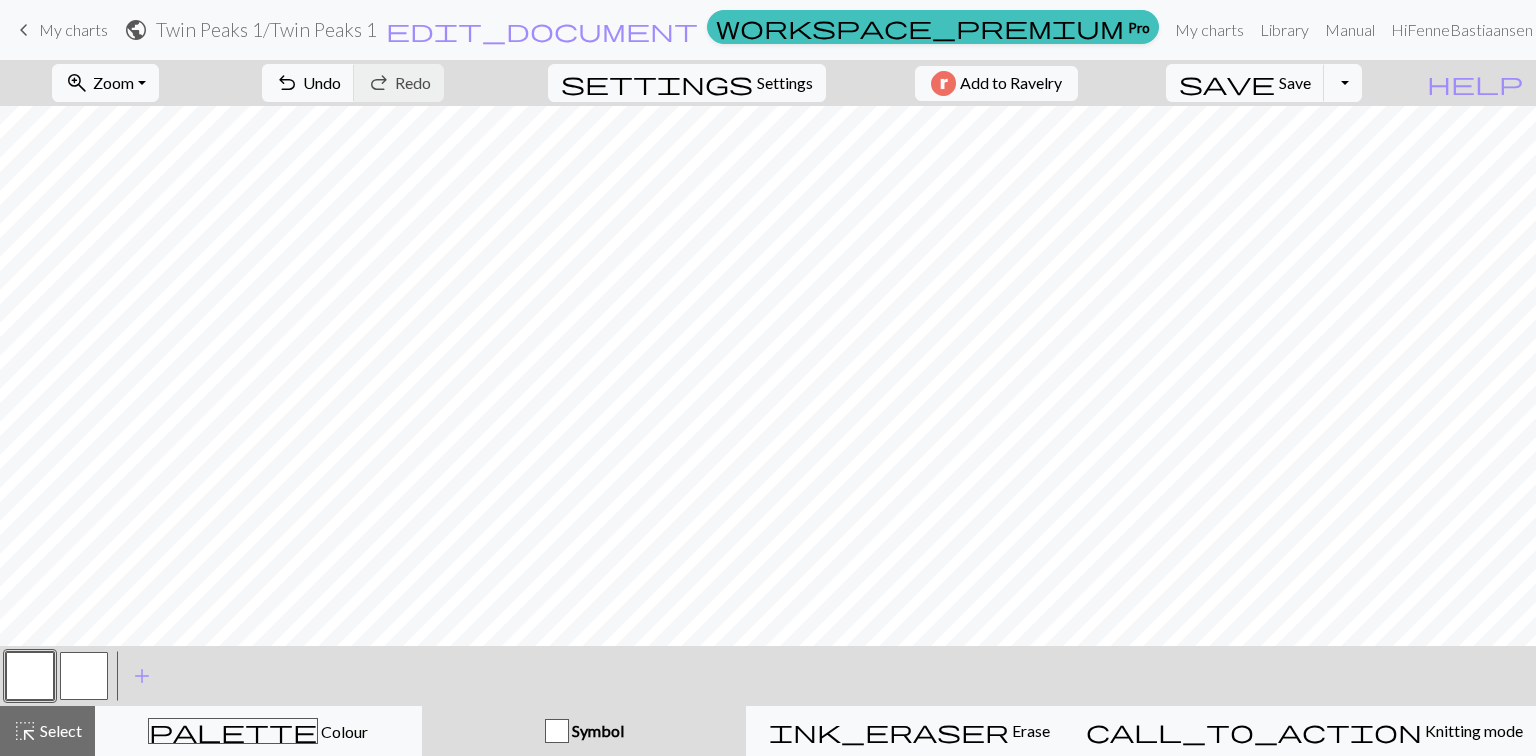 click at bounding box center [84, 676] 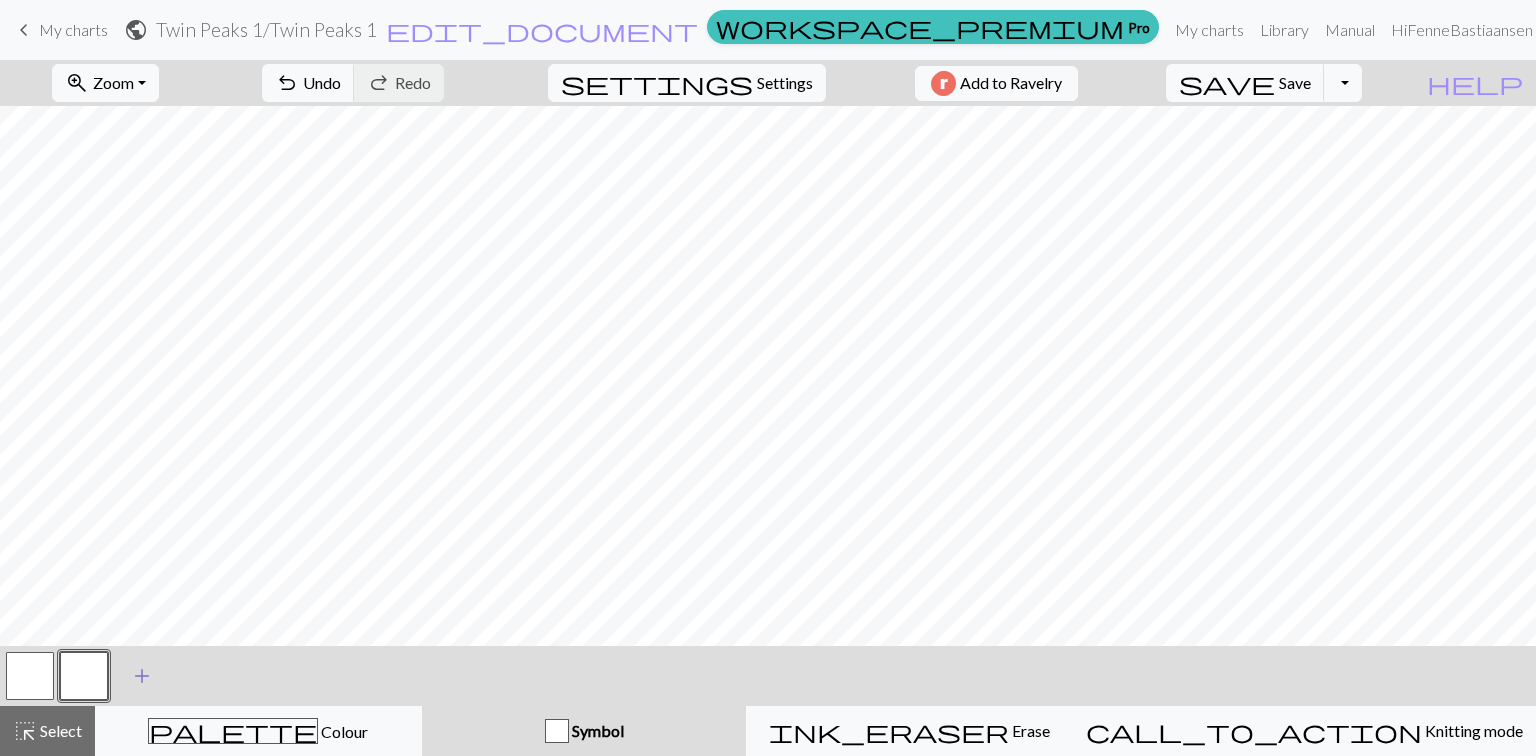 click on "add" at bounding box center (142, 676) 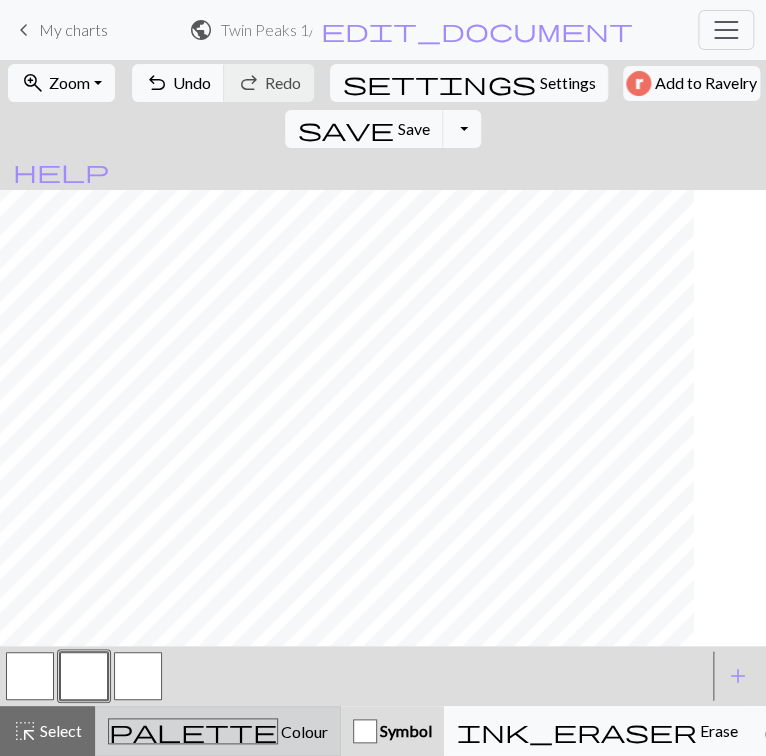 scroll, scrollTop: 0, scrollLeft: 0, axis: both 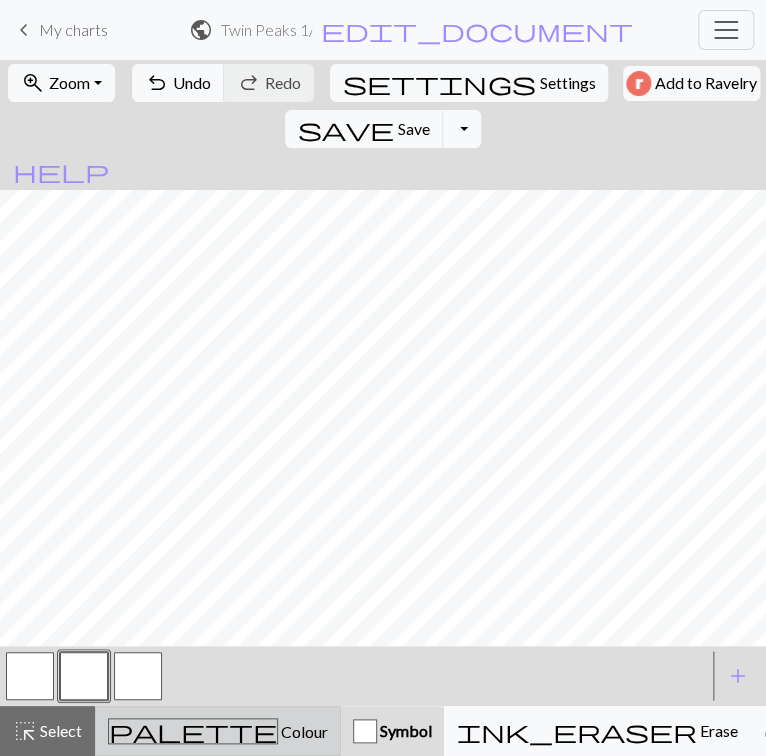 click on "Colour" at bounding box center [303, 731] 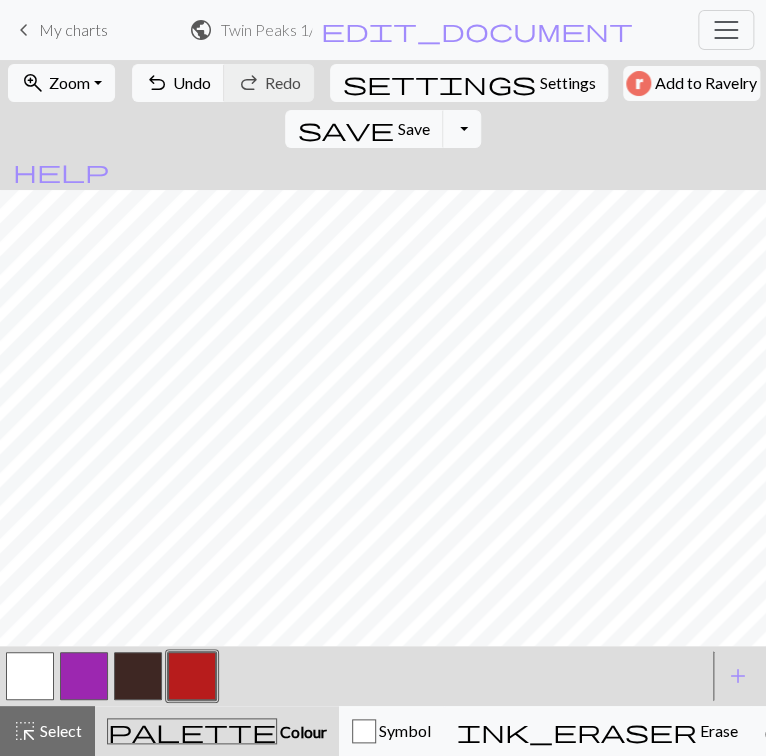 click at bounding box center (138, 676) 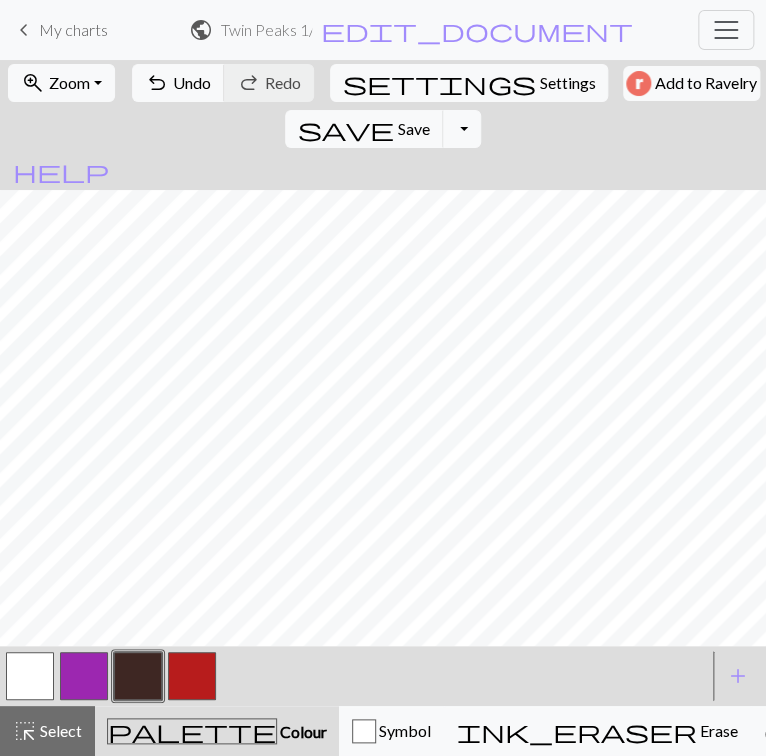 click at bounding box center [30, 676] 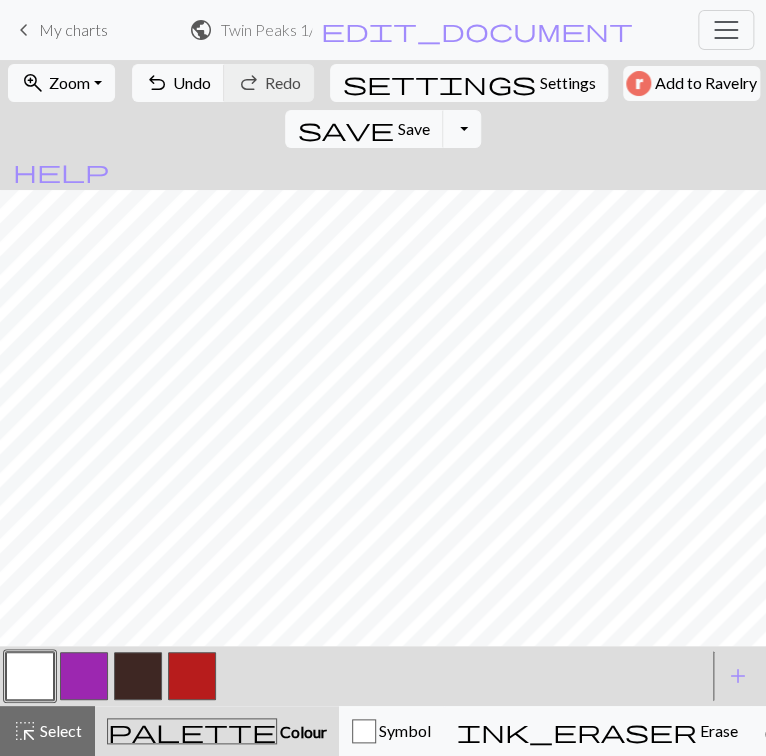 click at bounding box center (138, 676) 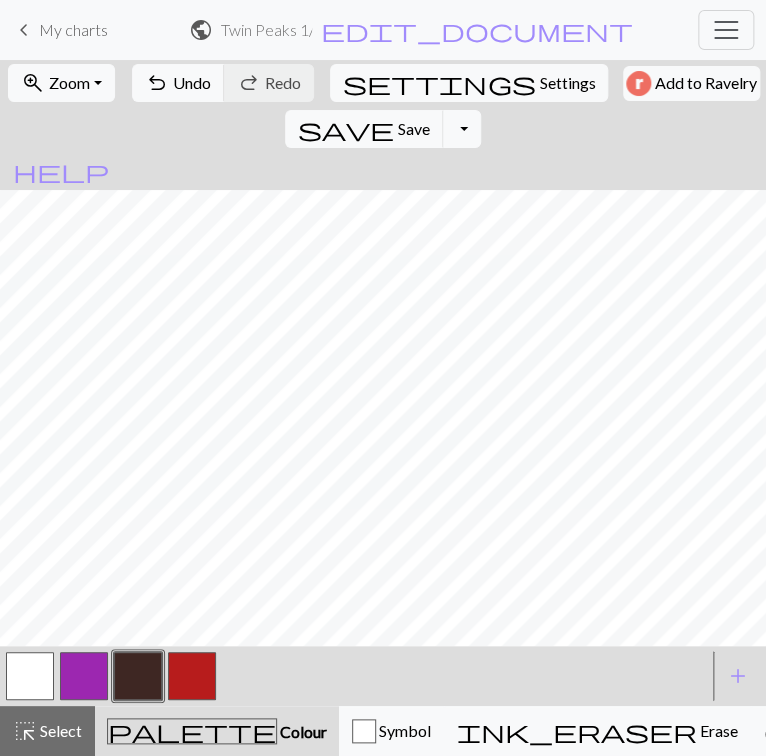 click at bounding box center [30, 676] 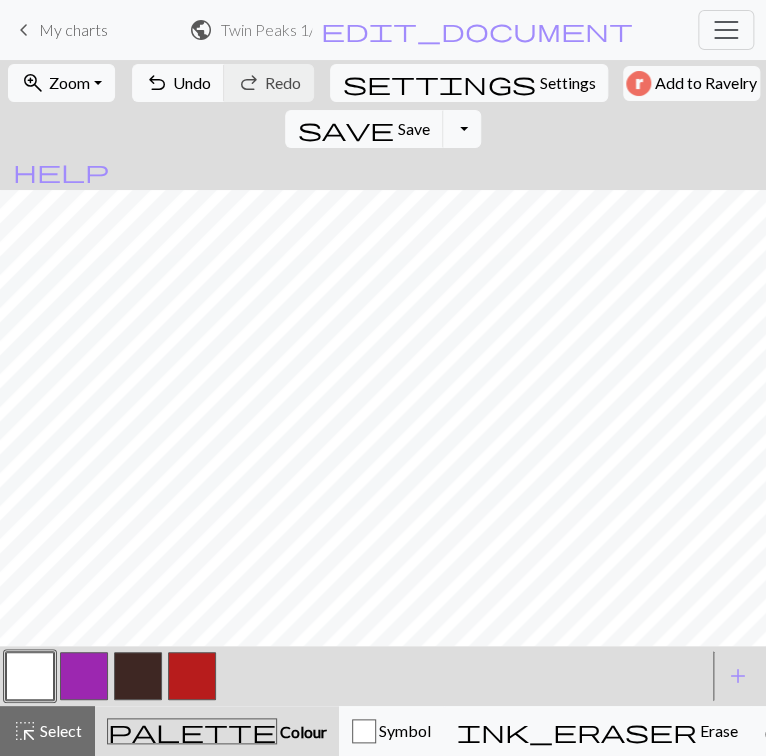 click at bounding box center (138, 676) 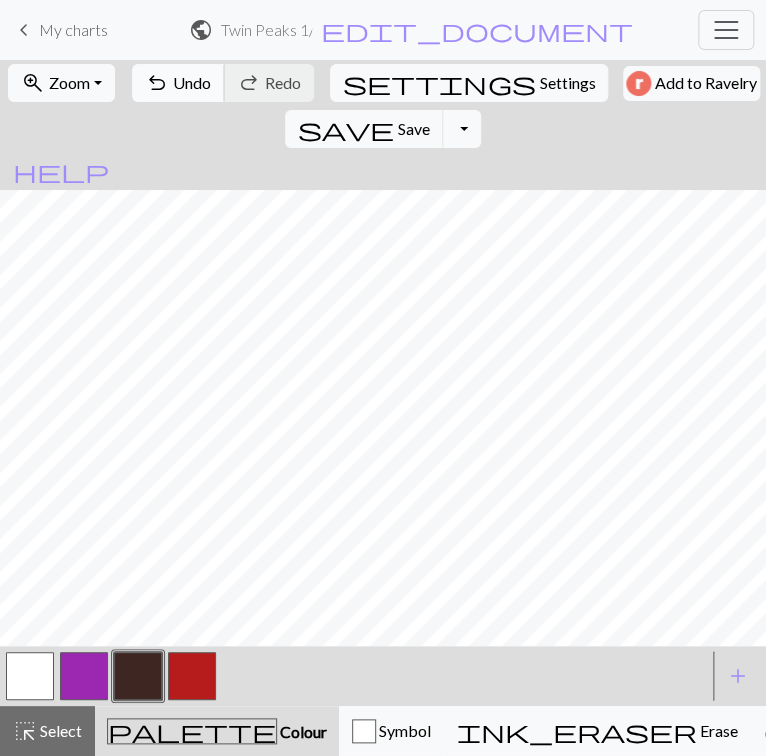 click on "Undo" at bounding box center (192, 82) 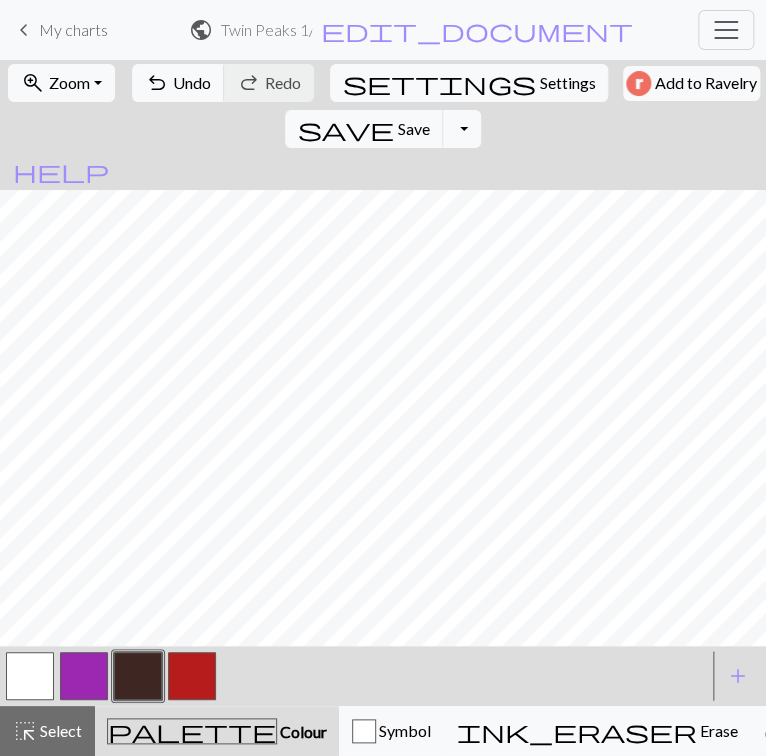 click at bounding box center [30, 676] 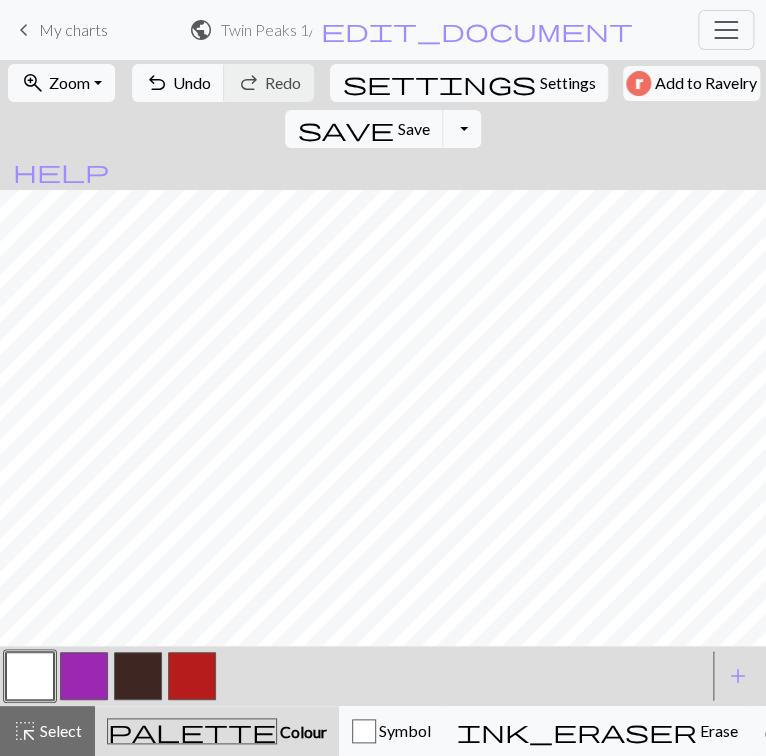 click at bounding box center [138, 676] 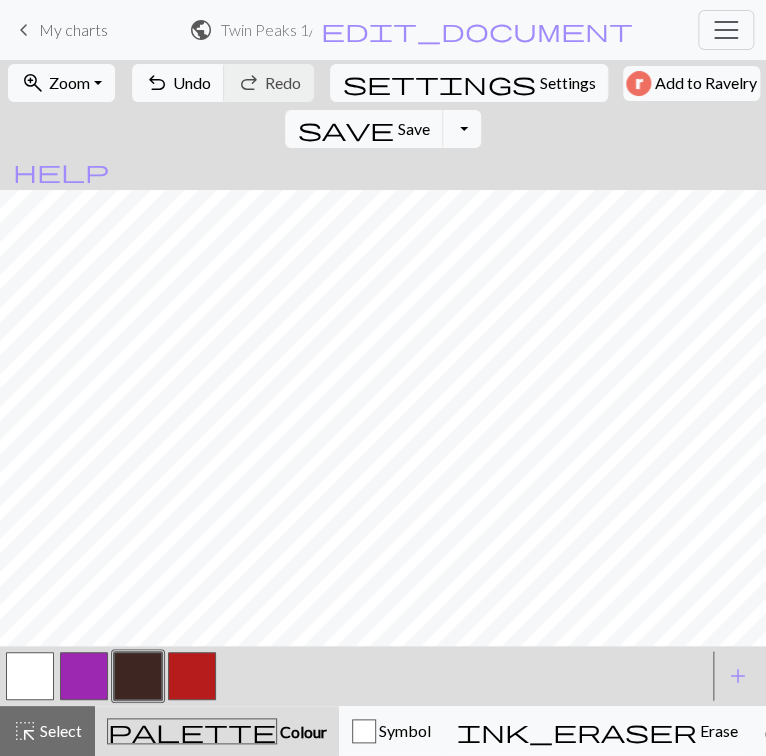 click at bounding box center [30, 676] 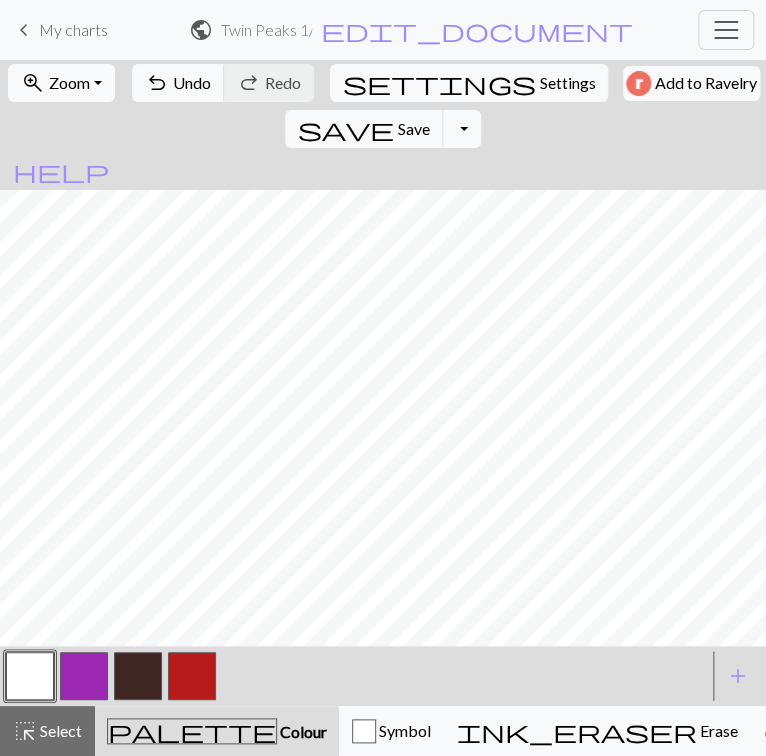 click at bounding box center (30, 676) 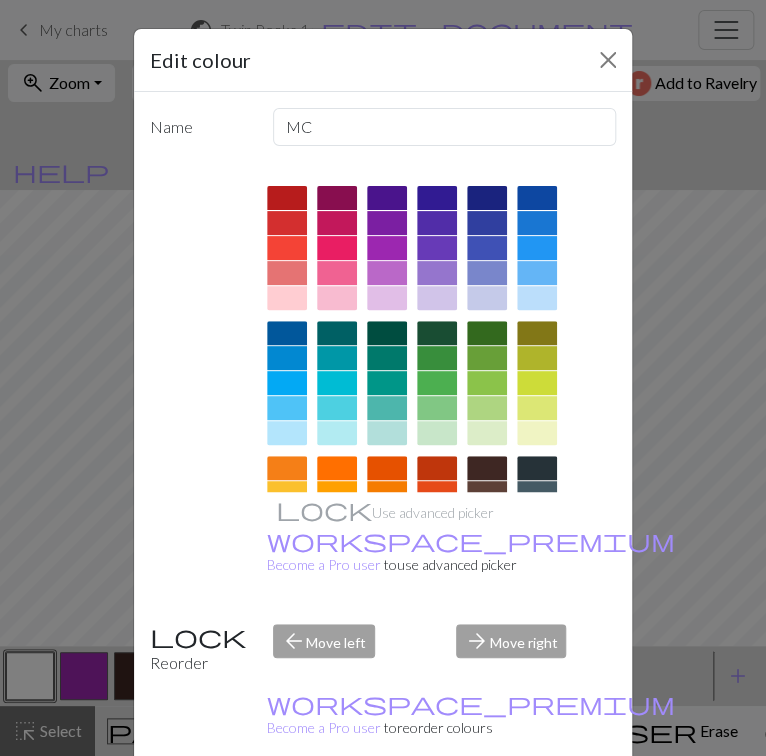 click on "Edit colour Name MC Use advanced picker workspace_premium Become a Pro user   to  use advanced picker Reorder arrow_back Move left arrow_forward Move right workspace_premium Become a Pro user   to  reorder colours Delete Done Cancel" at bounding box center (383, 378) 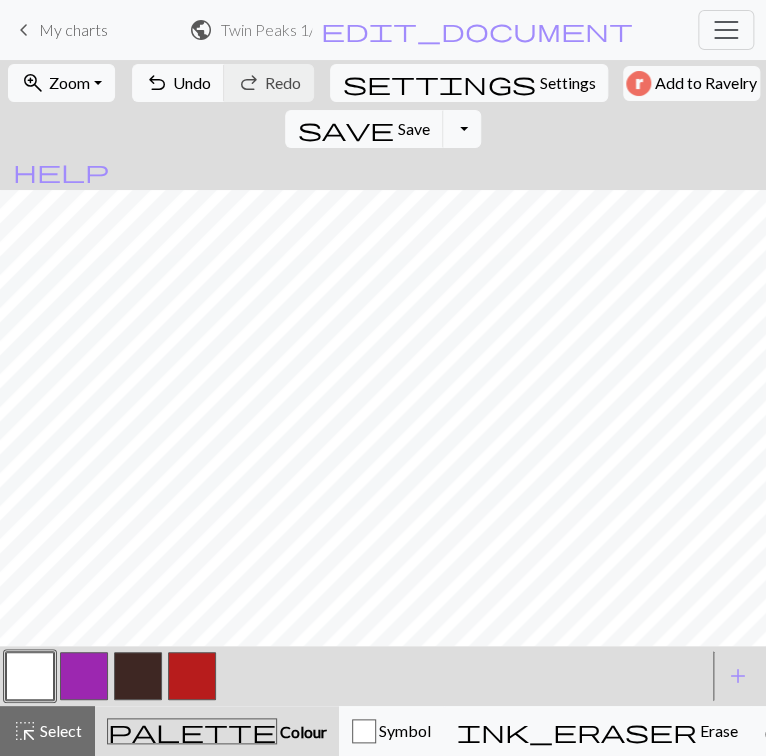 click at bounding box center (30, 676) 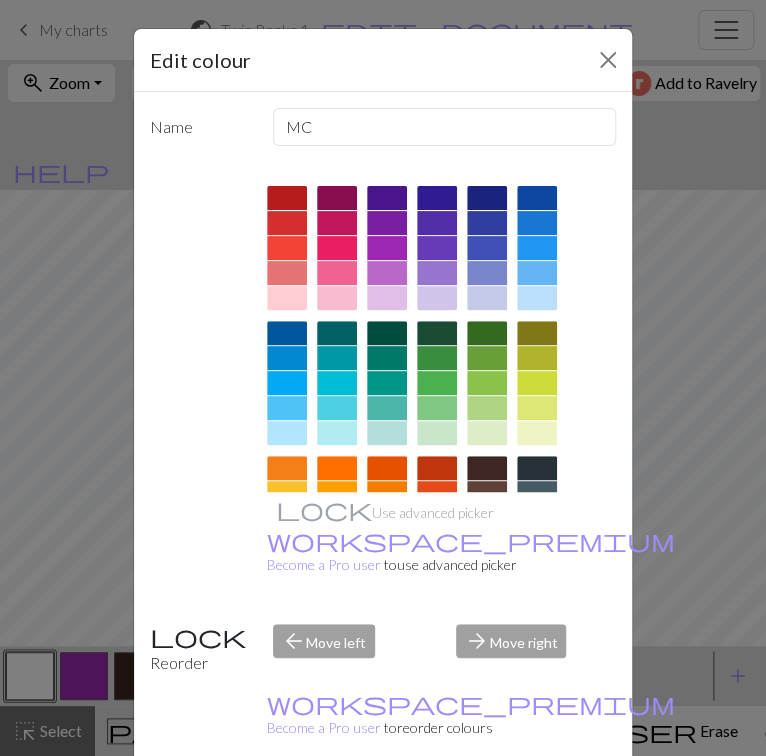 click on "Edit colour Name MC Use advanced picker workspace_premium Become a Pro user   to  use advanced picker Reorder arrow_back Move left arrow_forward Move right workspace_premium Become a Pro user   to  reorder colours Delete Done Cancel" at bounding box center (383, 378) 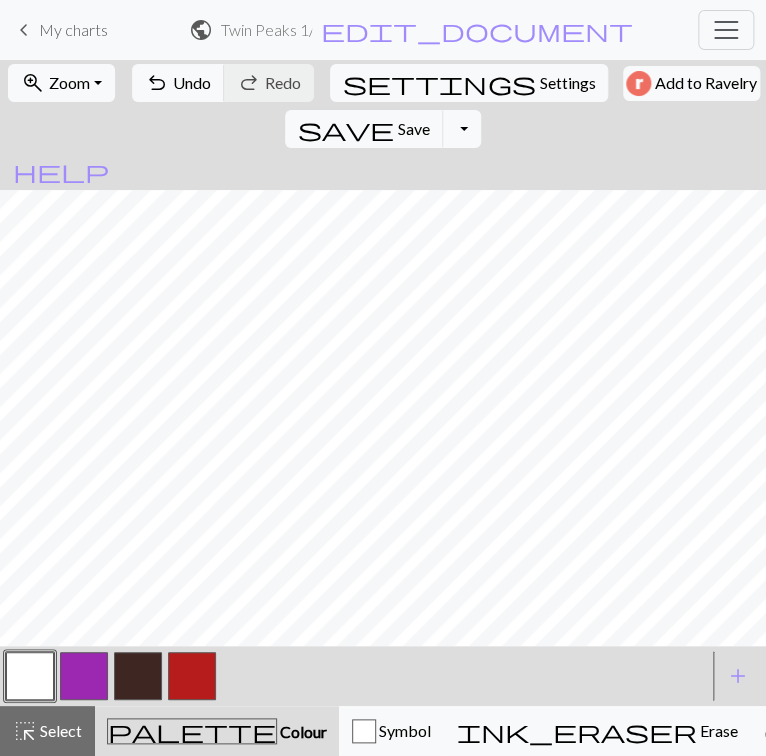 click at bounding box center [138, 676] 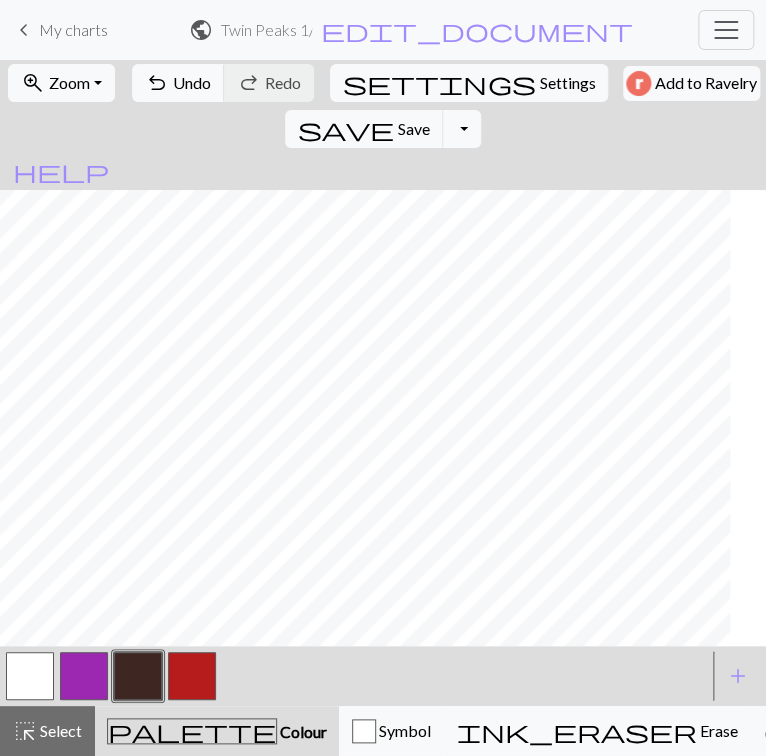 scroll, scrollTop: 0, scrollLeft: 0, axis: both 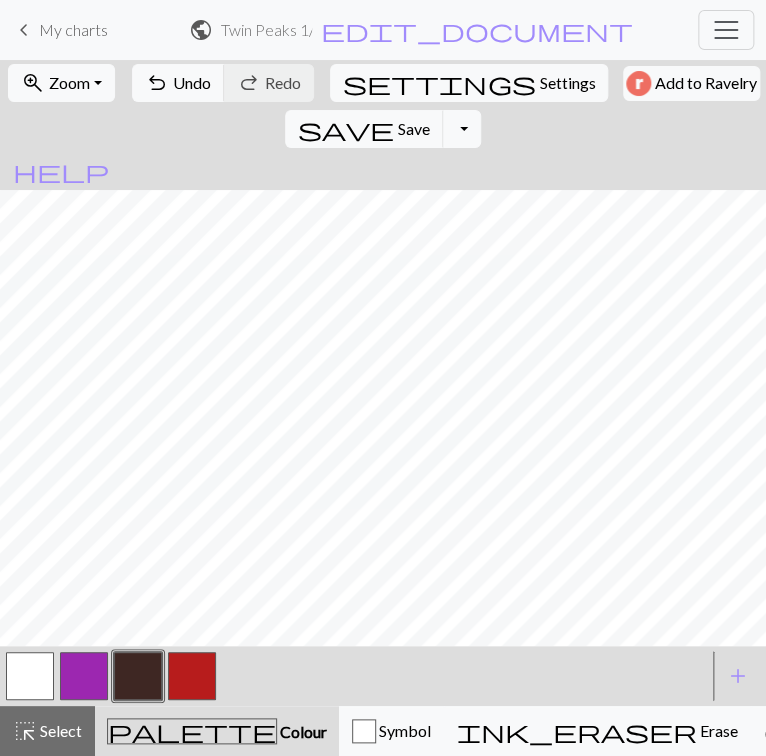 click at bounding box center (30, 676) 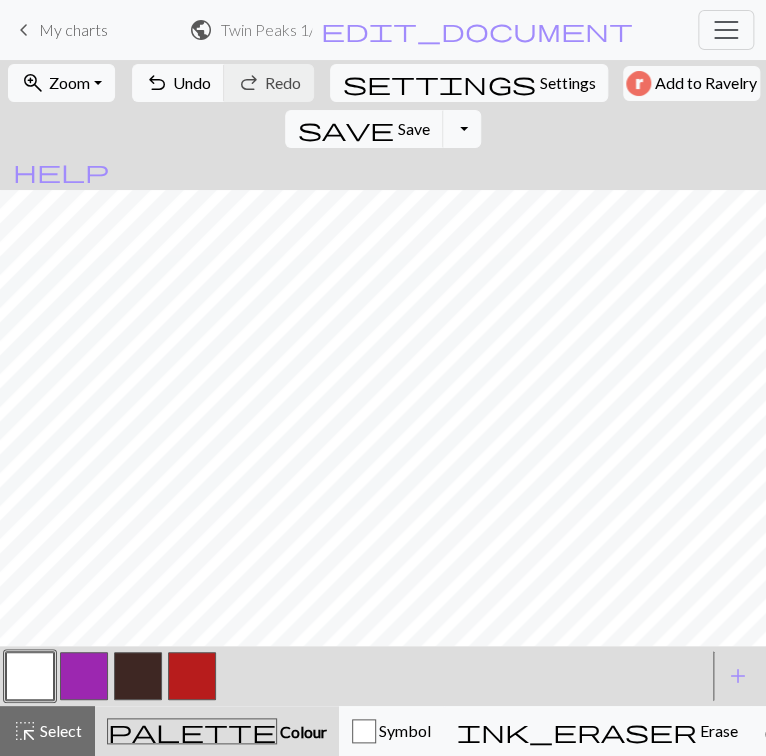 click at bounding box center [138, 676] 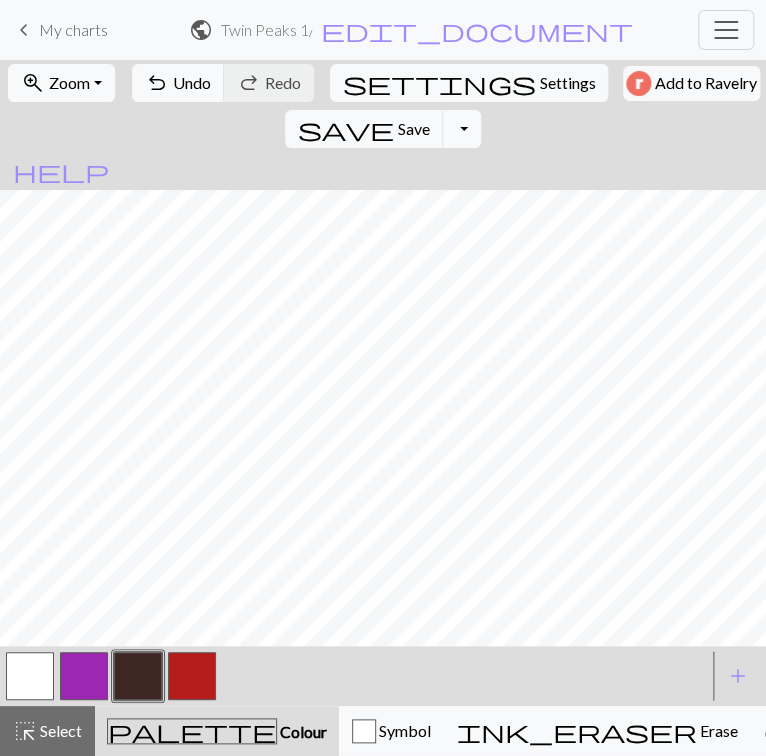 click at bounding box center (30, 676) 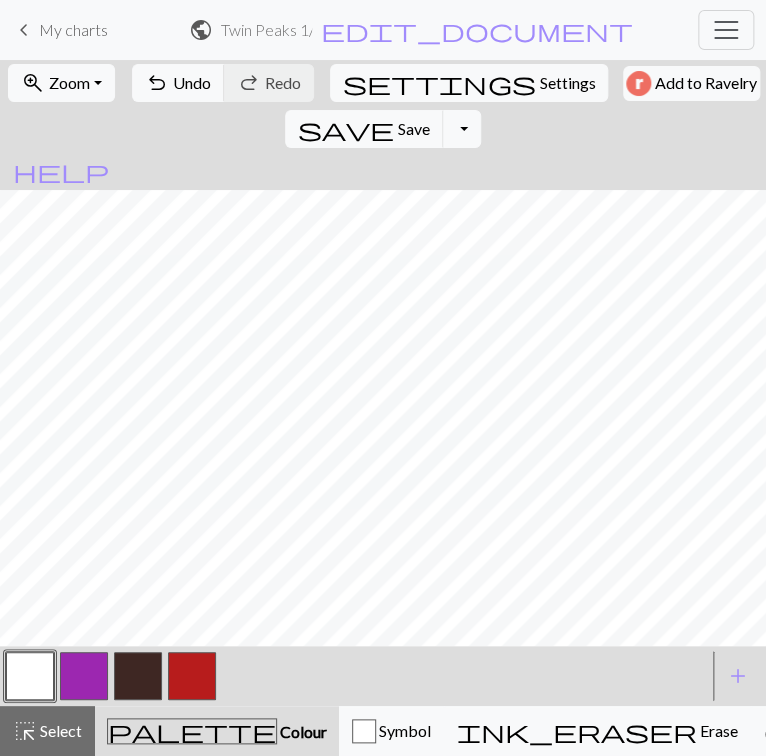 click at bounding box center [138, 676] 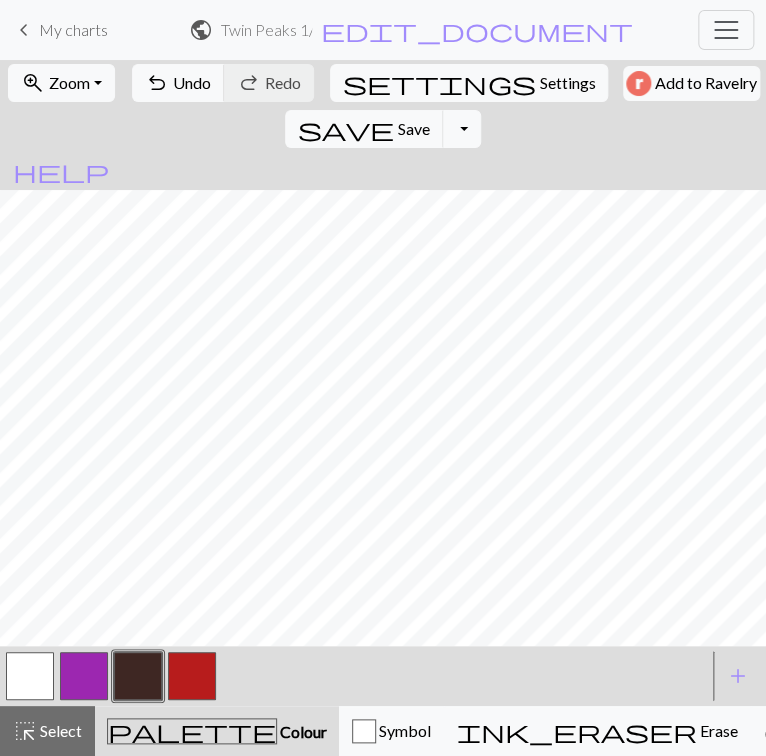 click at bounding box center [30, 676] 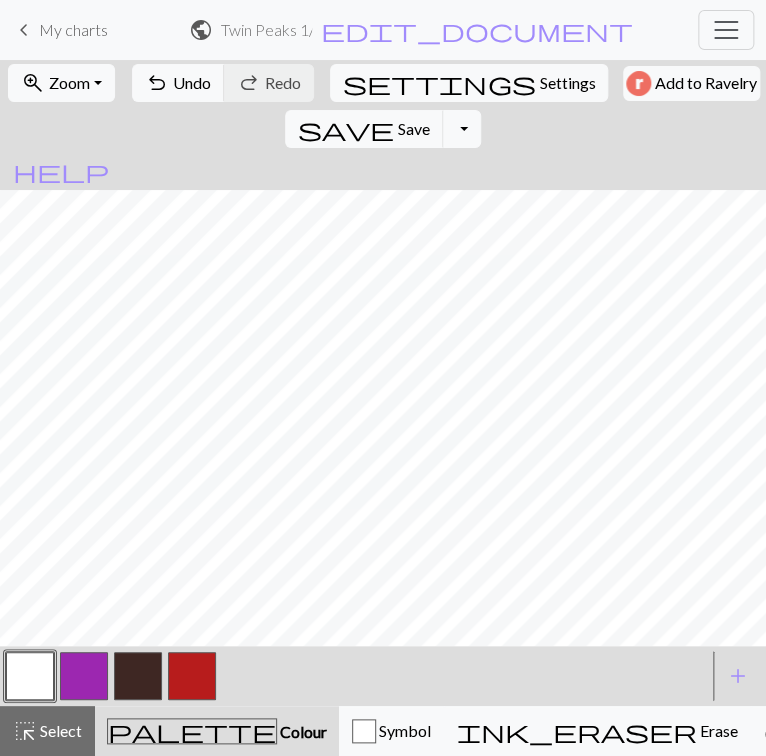 click at bounding box center (138, 676) 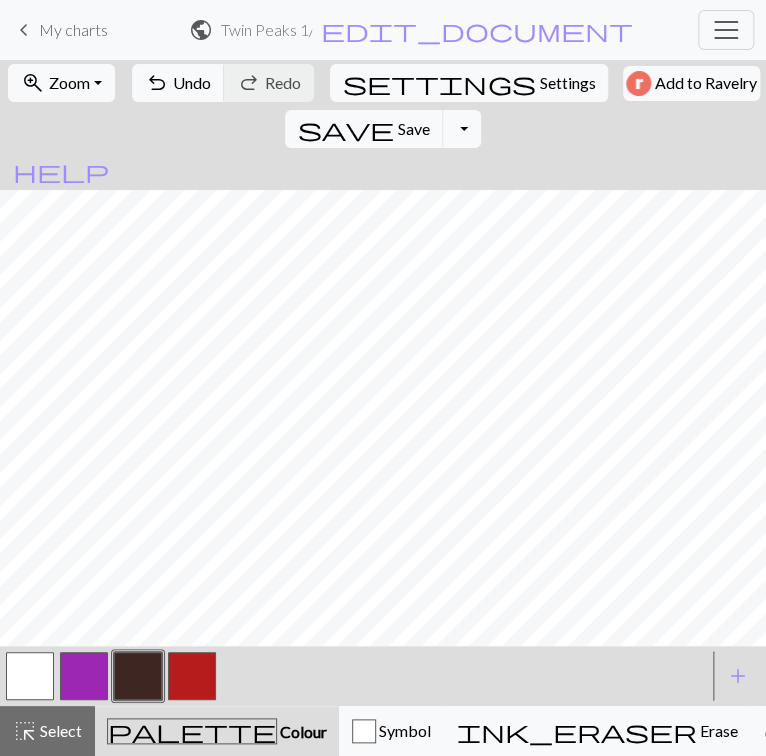 click at bounding box center [30, 676] 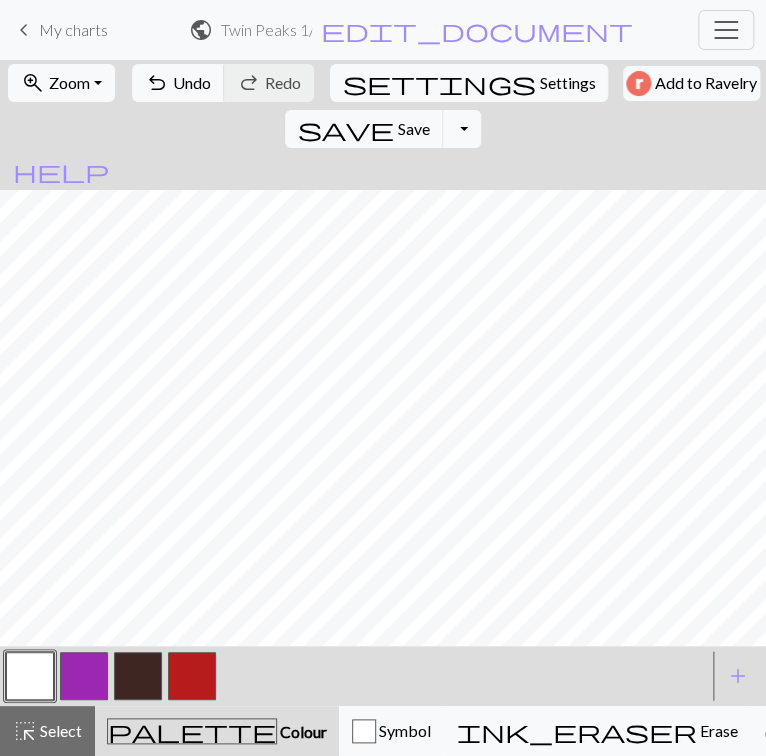 click at bounding box center (138, 676) 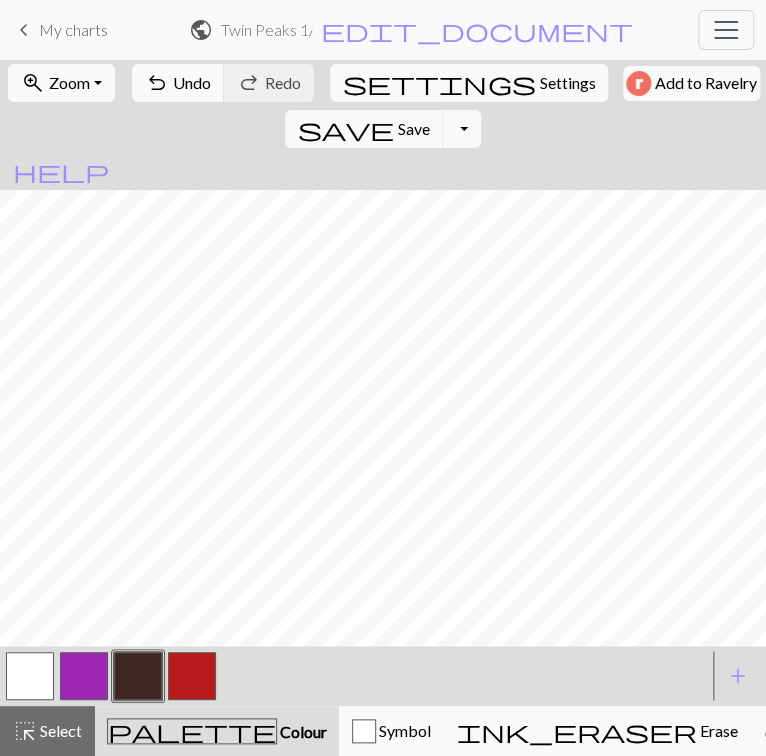 click at bounding box center (30, 676) 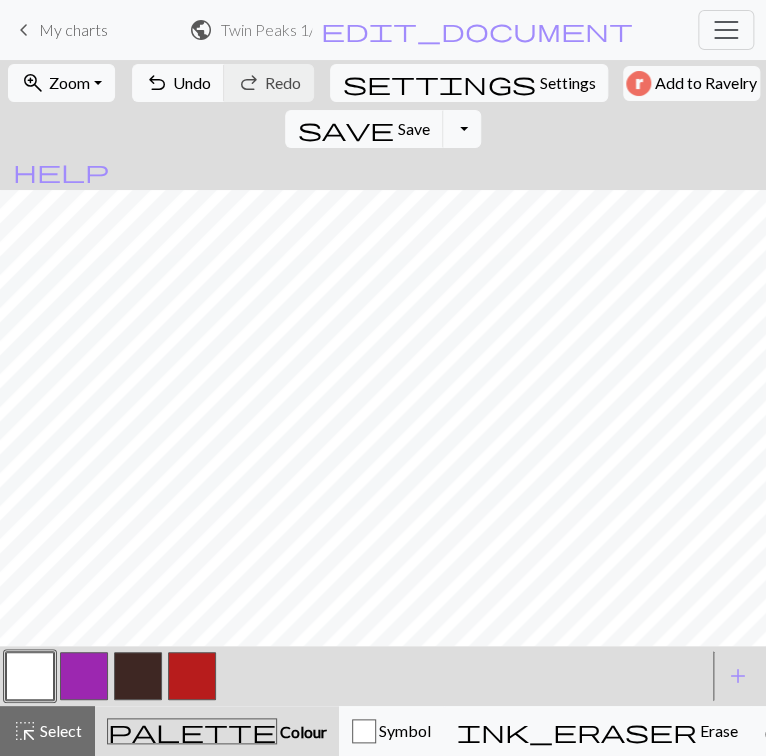 click at bounding box center [138, 676] 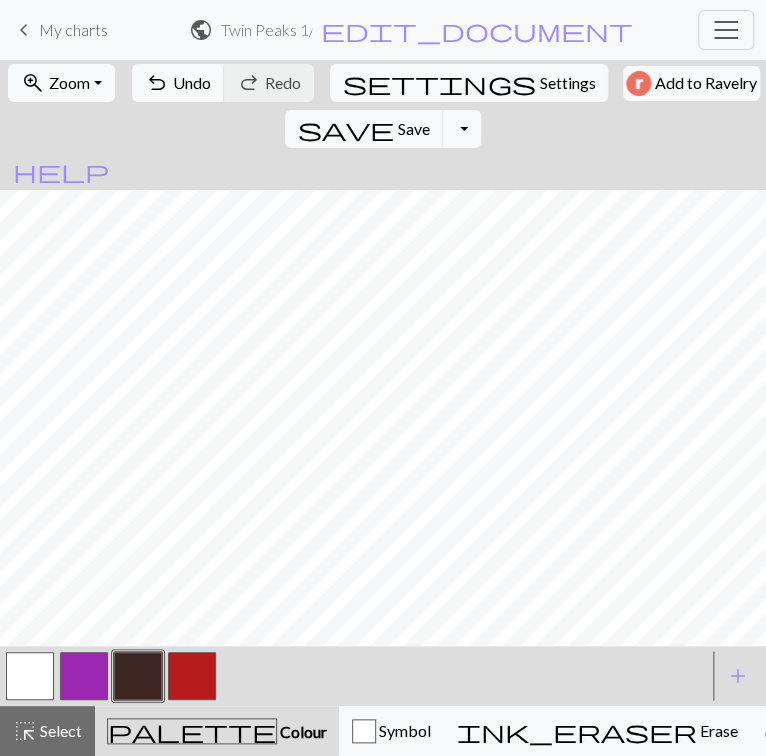 click at bounding box center [30, 676] 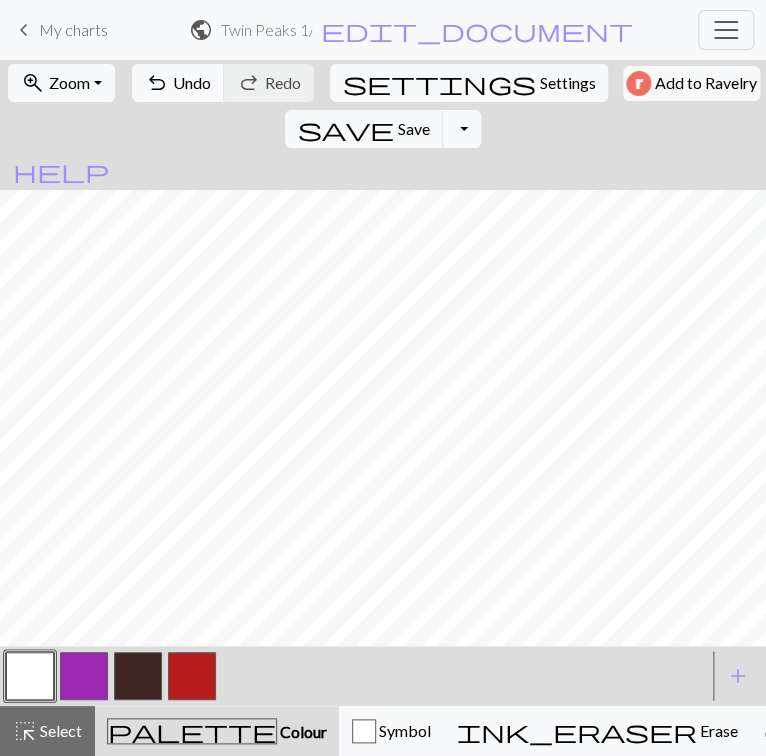 click at bounding box center (138, 676) 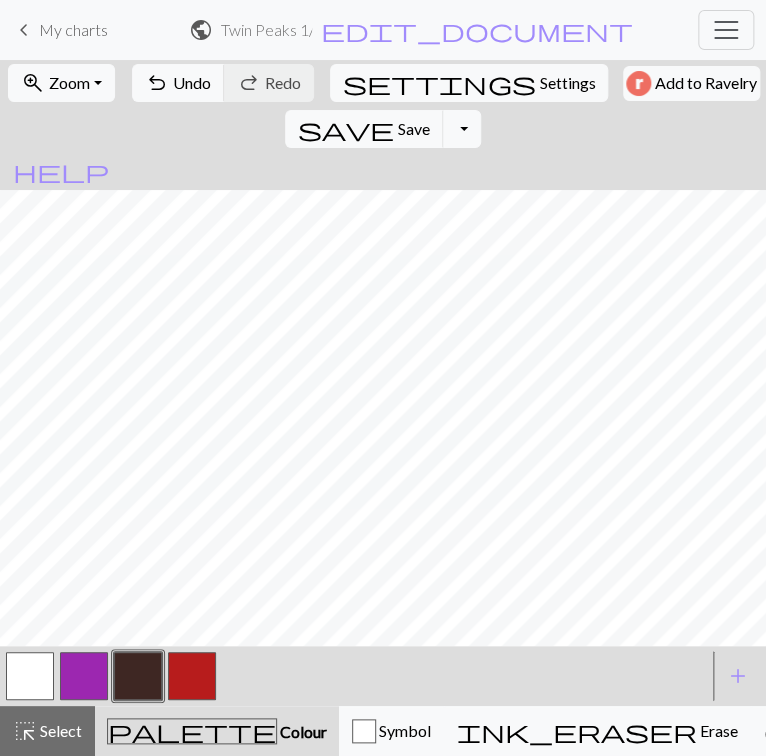 click at bounding box center (30, 676) 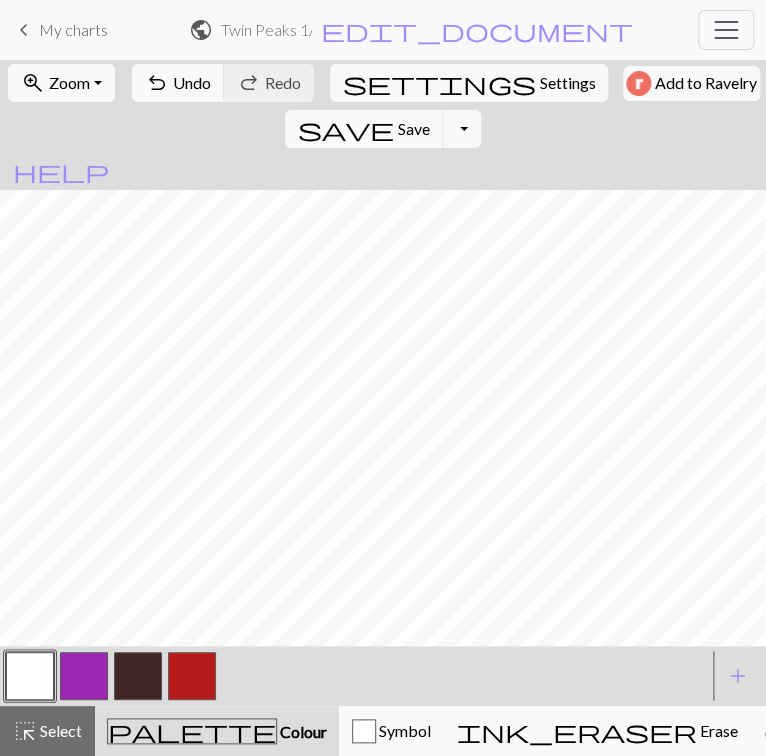 click at bounding box center (138, 676) 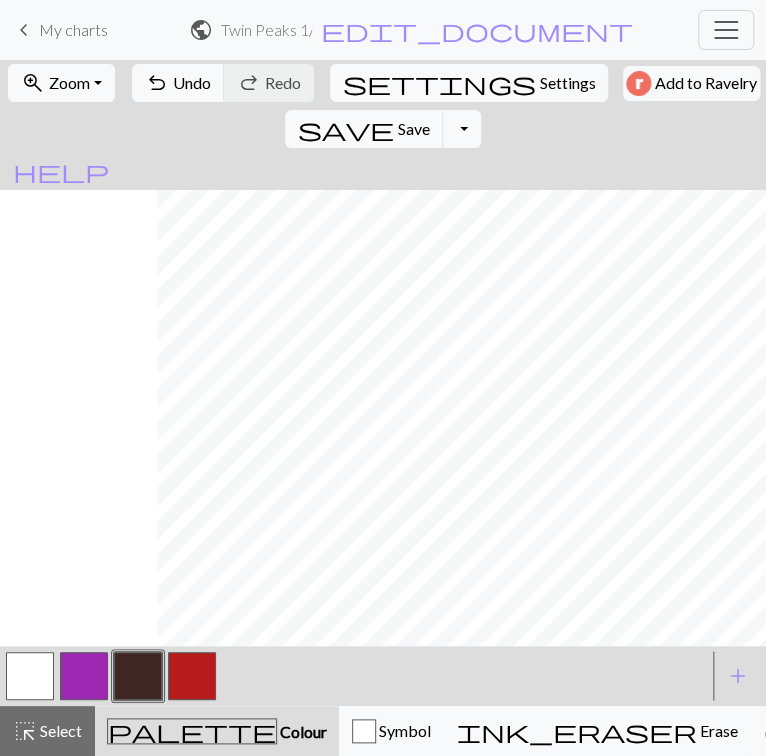 scroll, scrollTop: 0, scrollLeft: 157, axis: horizontal 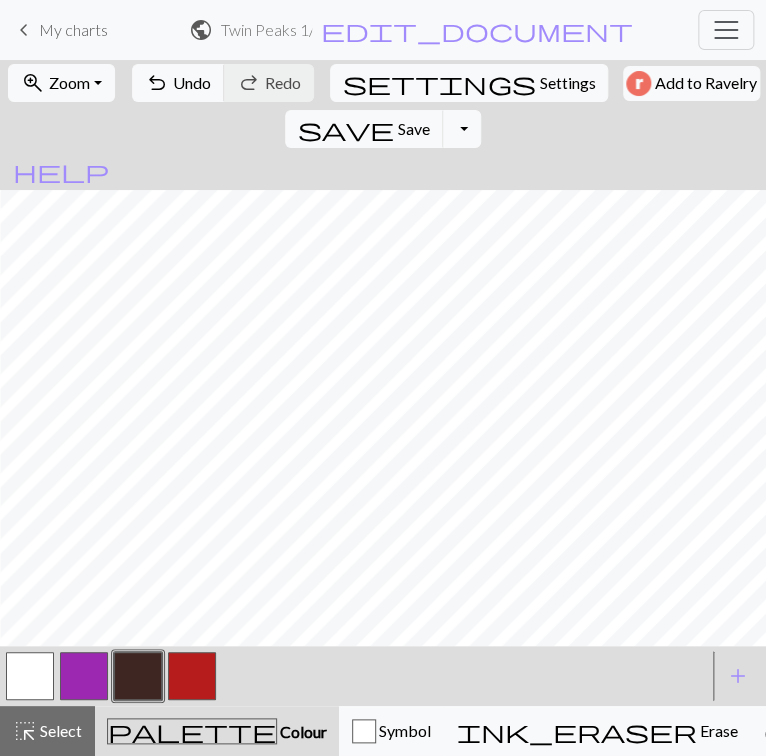 click at bounding box center [30, 676] 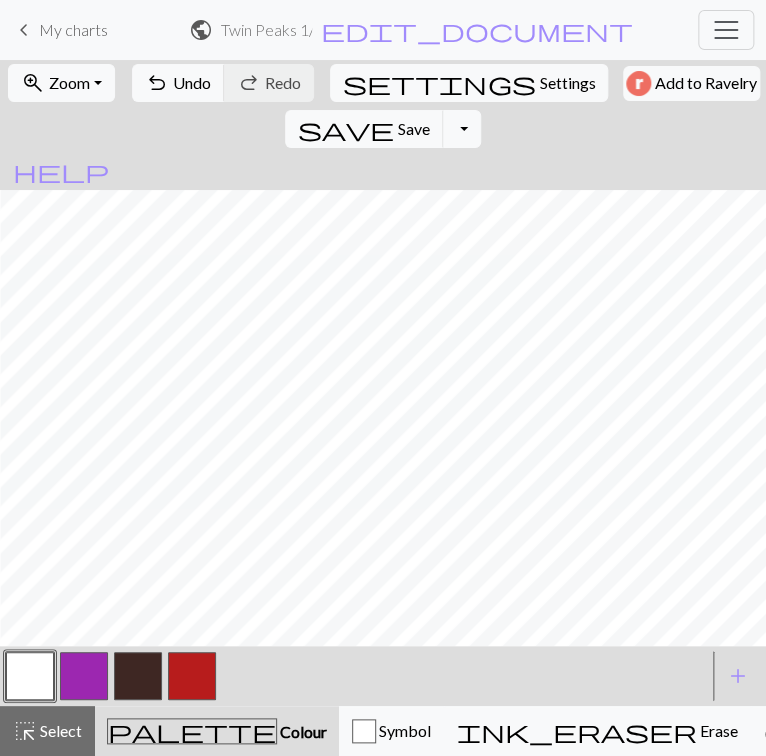 click at bounding box center [138, 676] 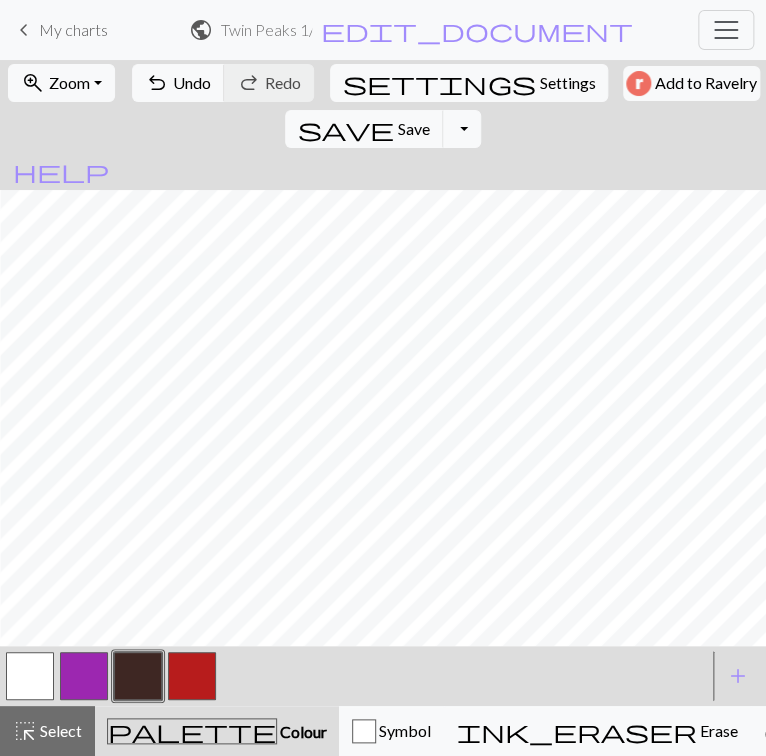 click at bounding box center (30, 676) 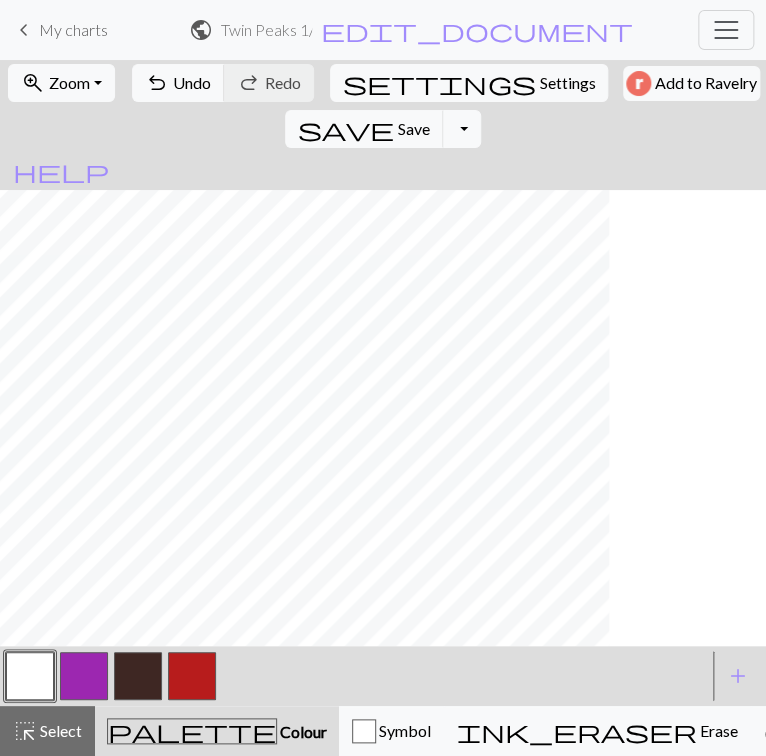 scroll, scrollTop: 0, scrollLeft: 0, axis: both 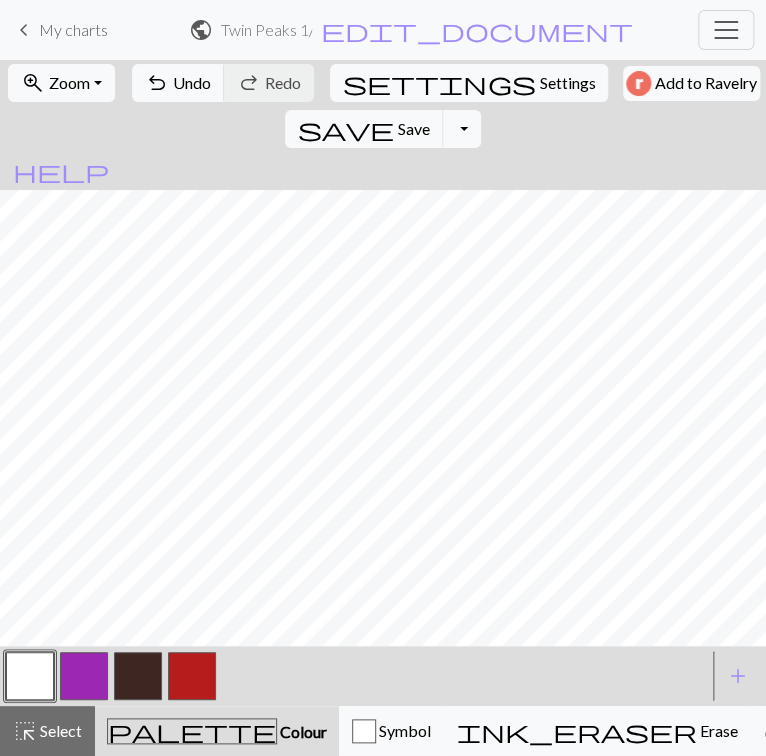 click at bounding box center [138, 676] 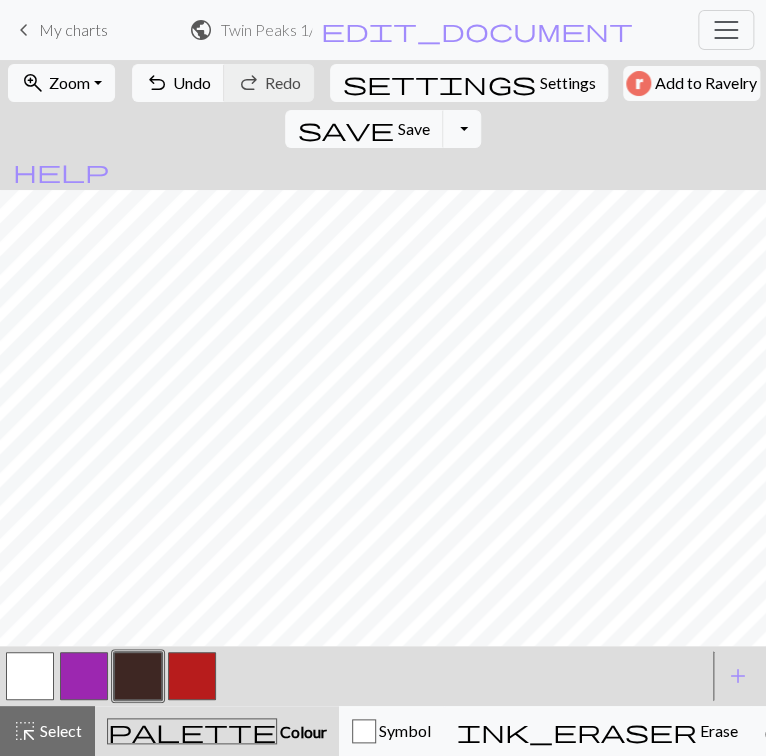 click at bounding box center [30, 676] 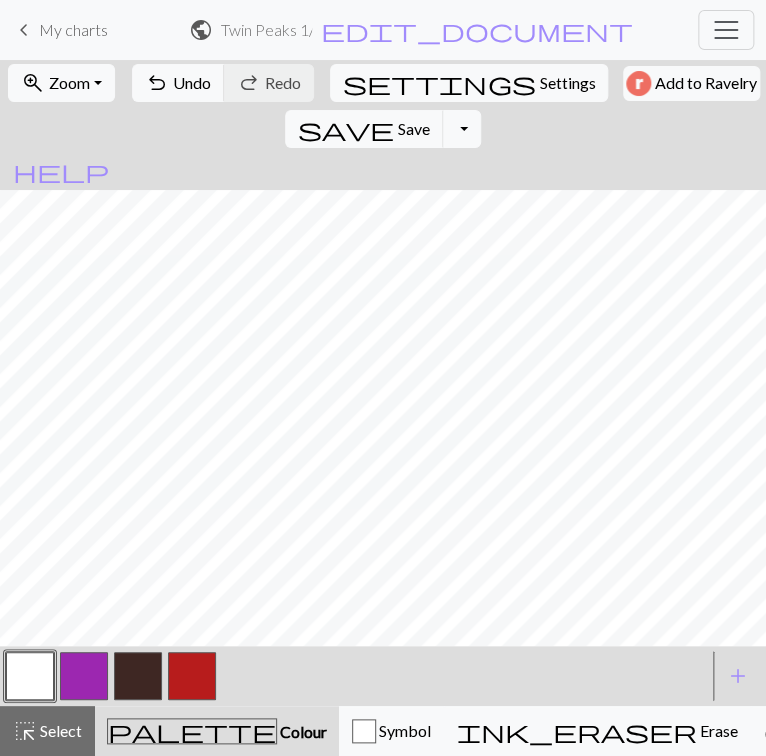 click at bounding box center (138, 676) 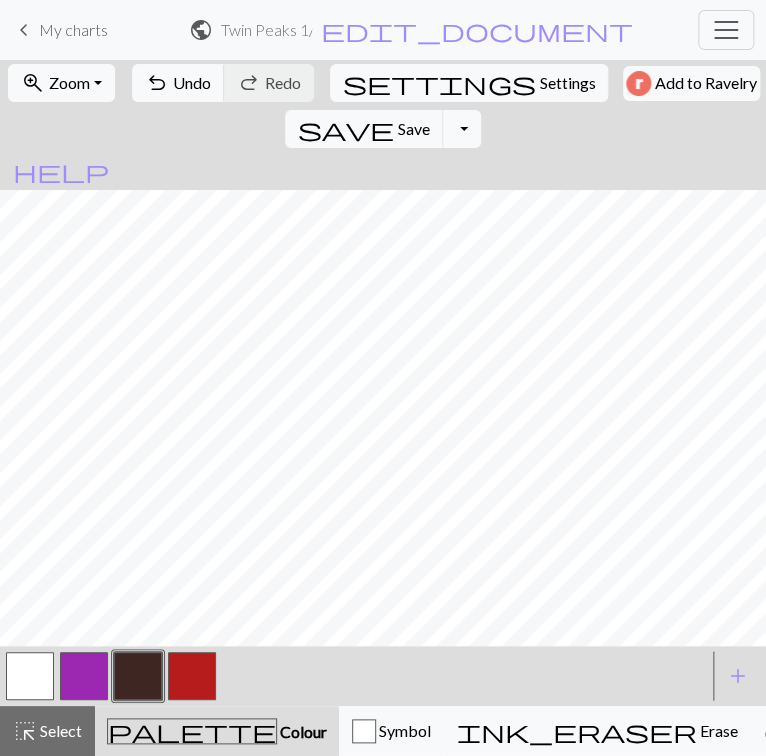 click at bounding box center (30, 676) 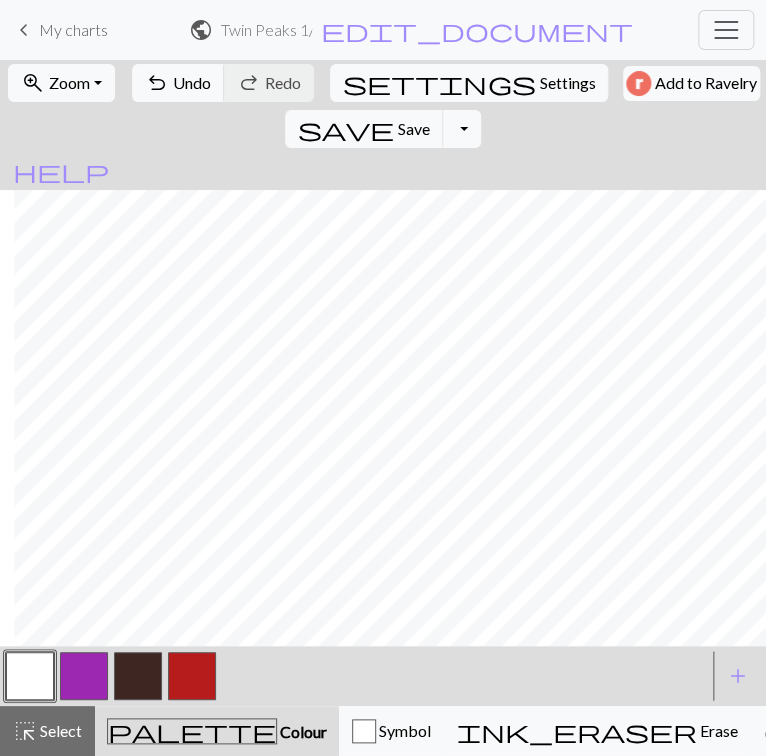 scroll, scrollTop: 4, scrollLeft: 142, axis: both 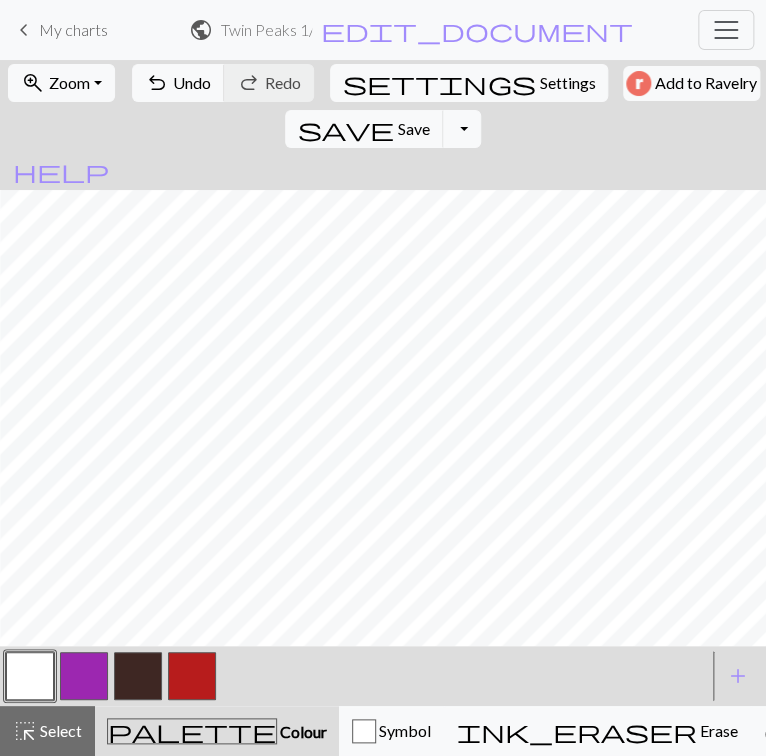 click at bounding box center [192, 676] 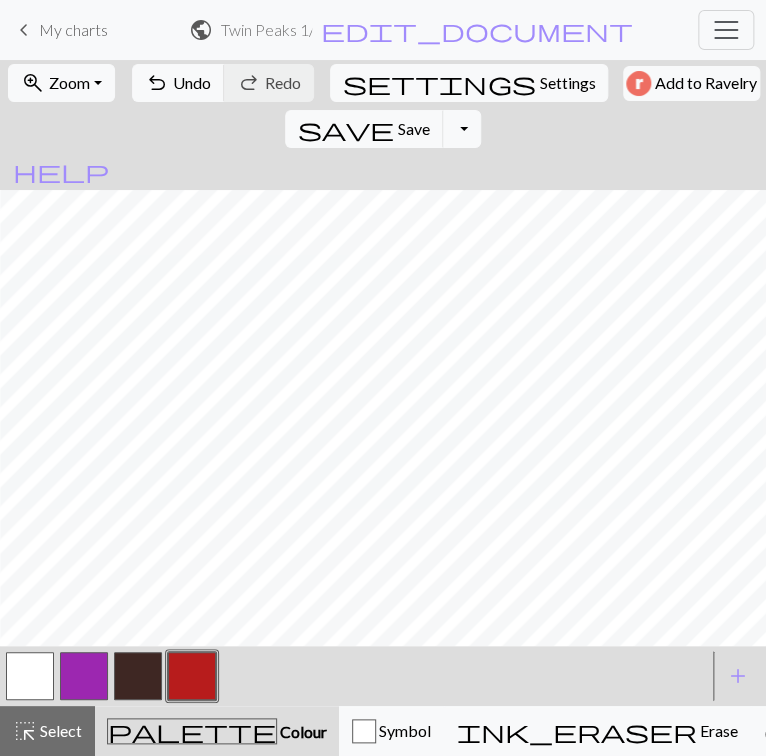 click at bounding box center (30, 676) 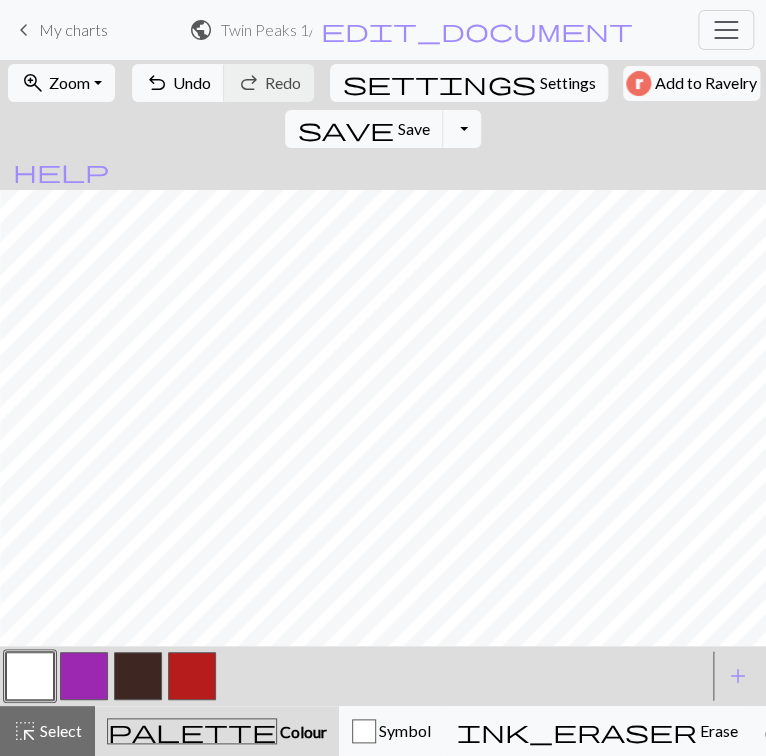 click at bounding box center [192, 676] 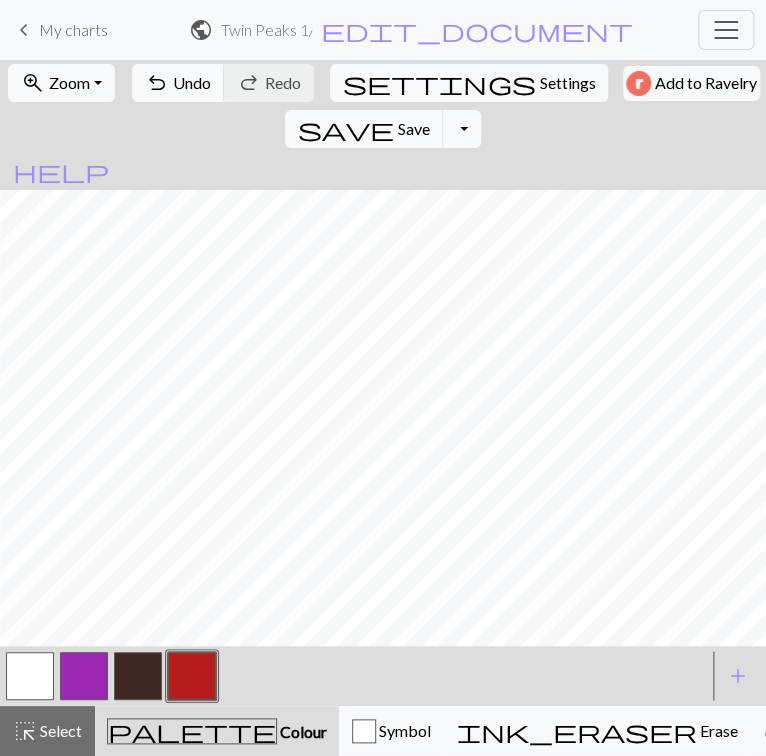 click at bounding box center (30, 676) 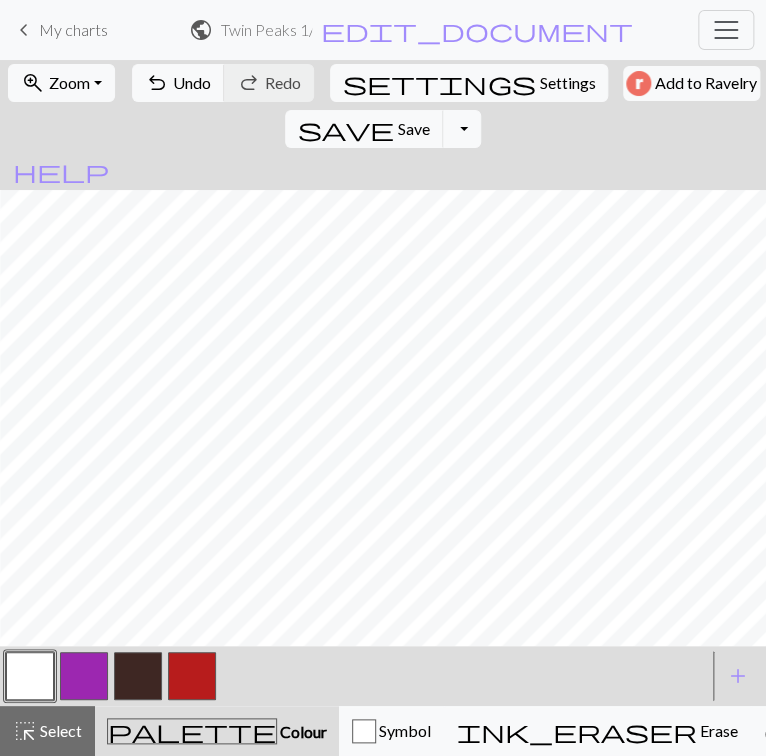 click at bounding box center [192, 676] 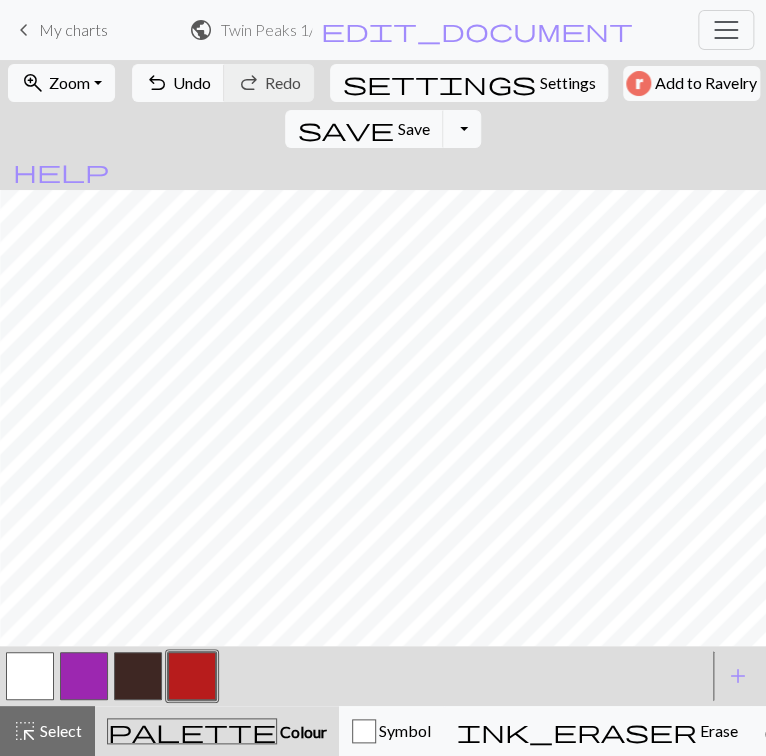 click at bounding box center [138, 676] 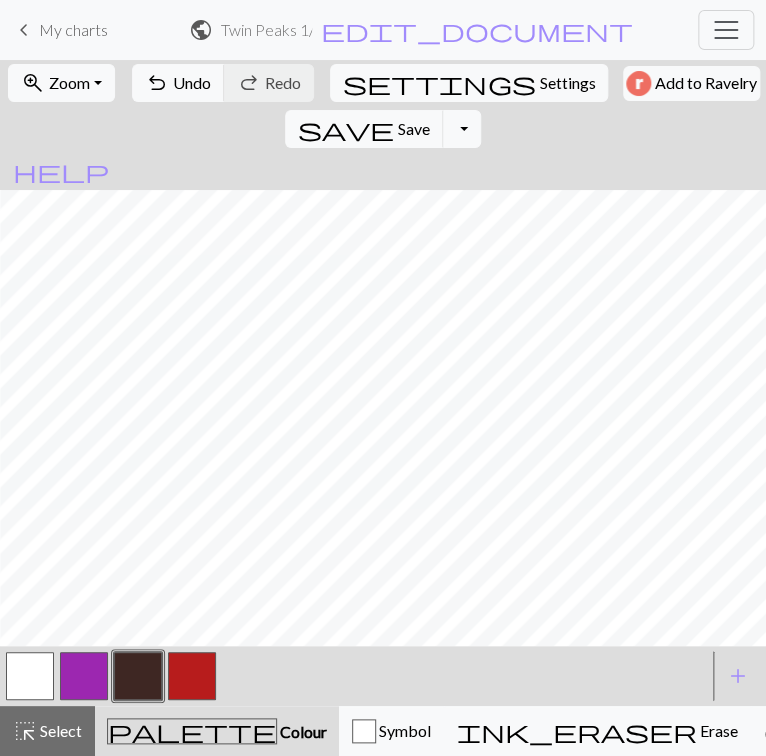 click at bounding box center [192, 676] 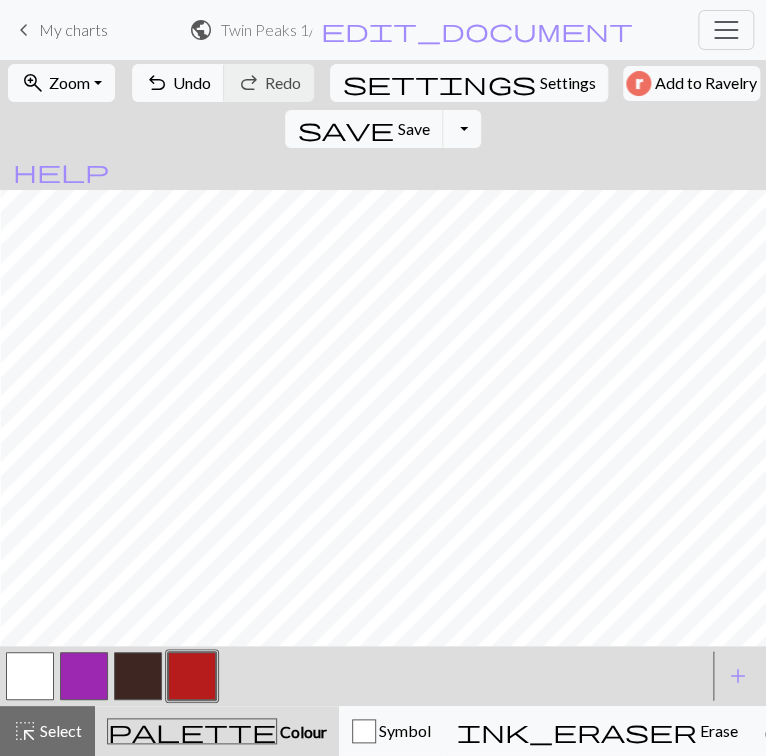 scroll, scrollTop: 0, scrollLeft: 168, axis: horizontal 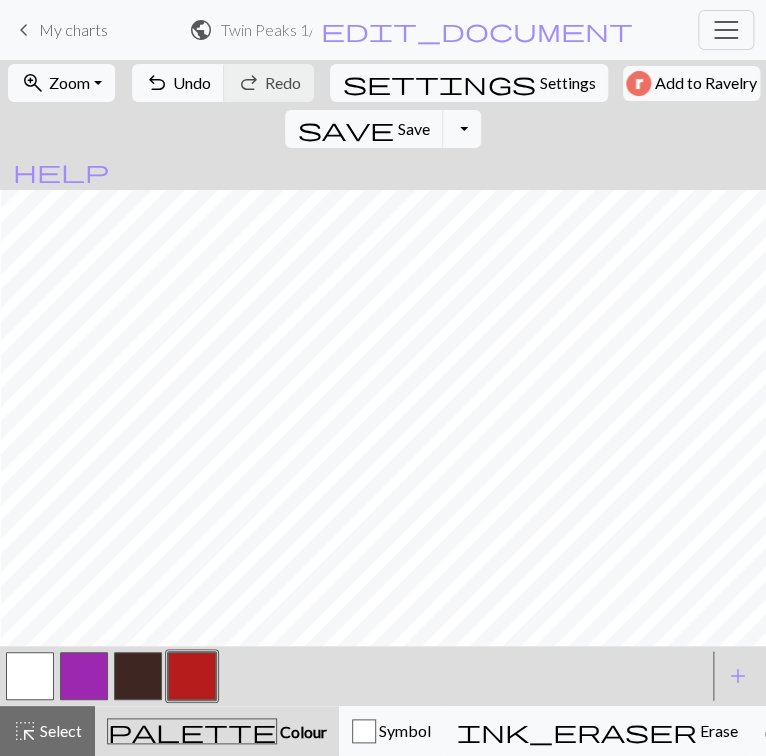 click on "zoom_in Zoom Zoom Fit all Fit width Fit height 50% 100% 150% 200% undo Undo Undo redo Redo Redo settings  Settings    Add to Ravelry save Save Save Toggle Dropdown file_copy  Save a copy save_alt  Download help Show me around < > add Add a  colour highlight_alt   Select   Select palette   Colour   Colour   Symbol ink_eraser   Erase   Erase call_to_action   Knitting mode   Knitting mode" at bounding box center (383, 408) 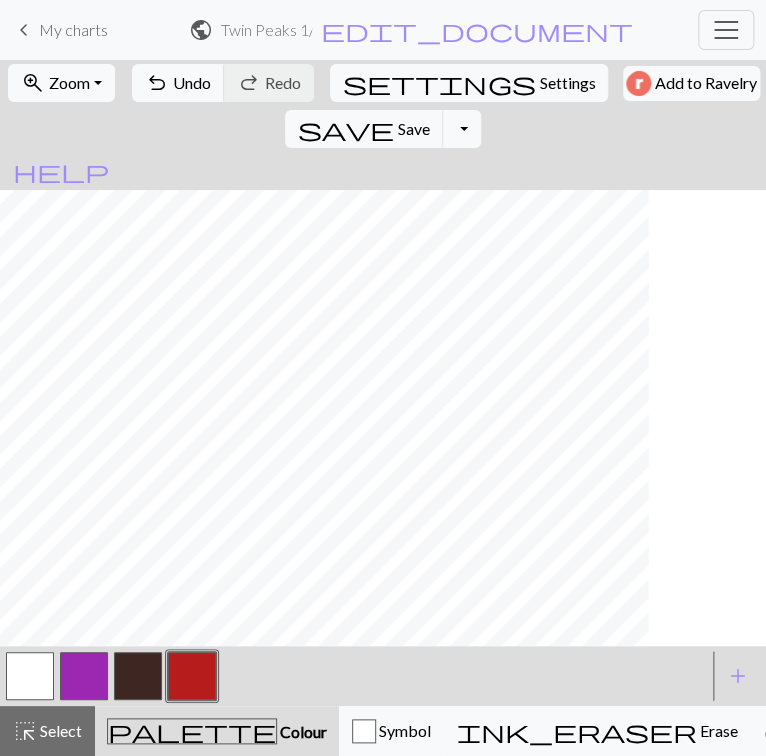 scroll, scrollTop: 0, scrollLeft: 50, axis: horizontal 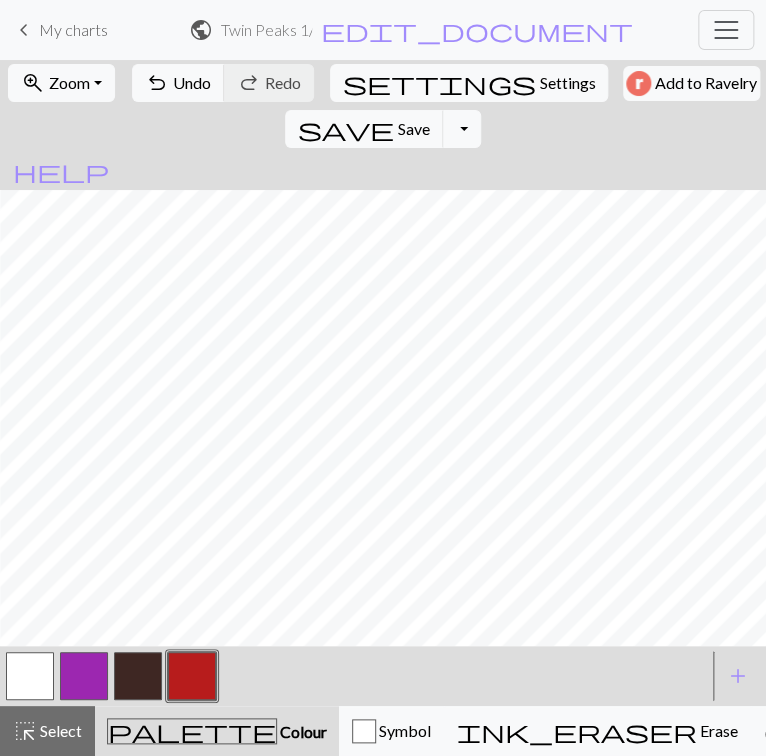 click at bounding box center [30, 676] 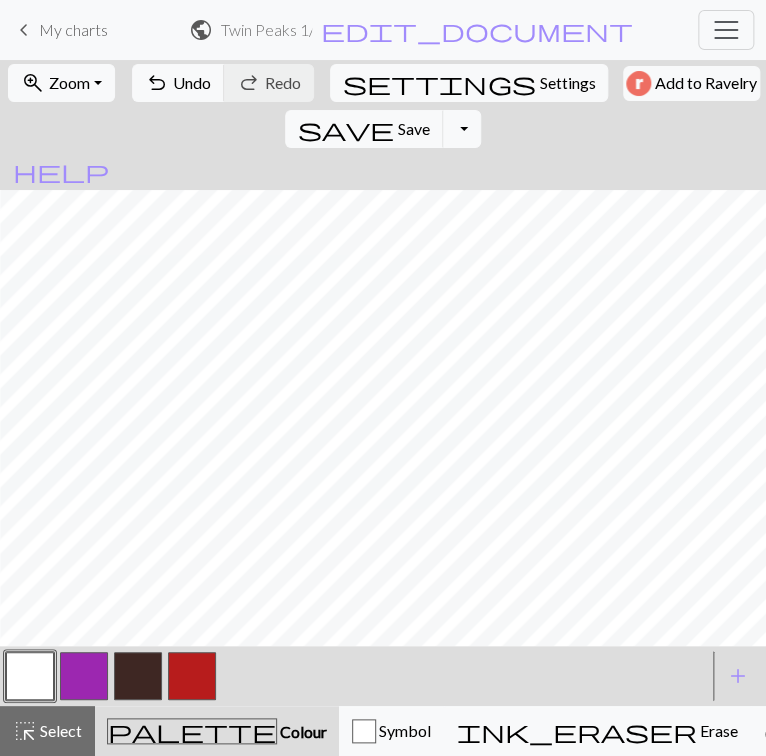 click at bounding box center (192, 676) 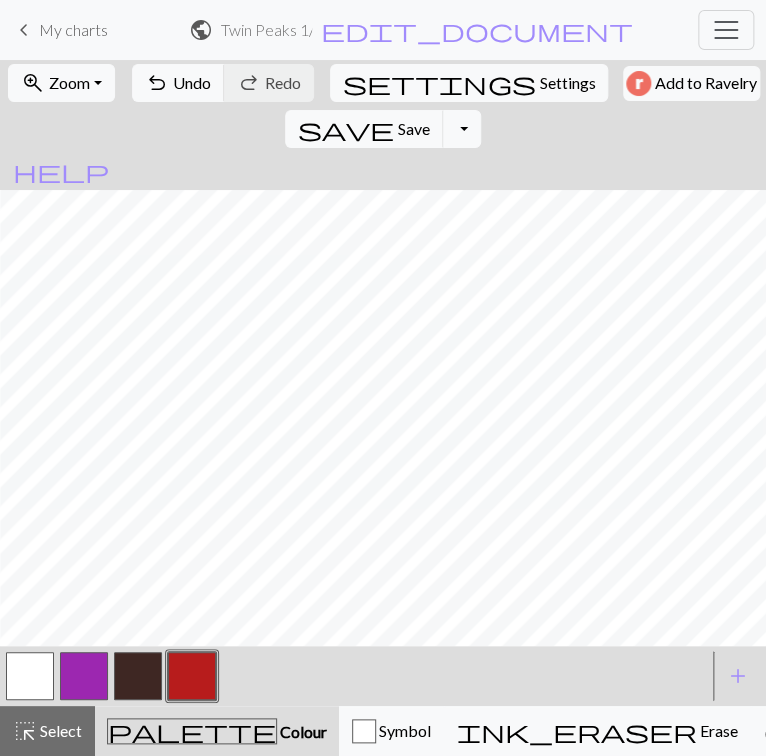 click at bounding box center (138, 676) 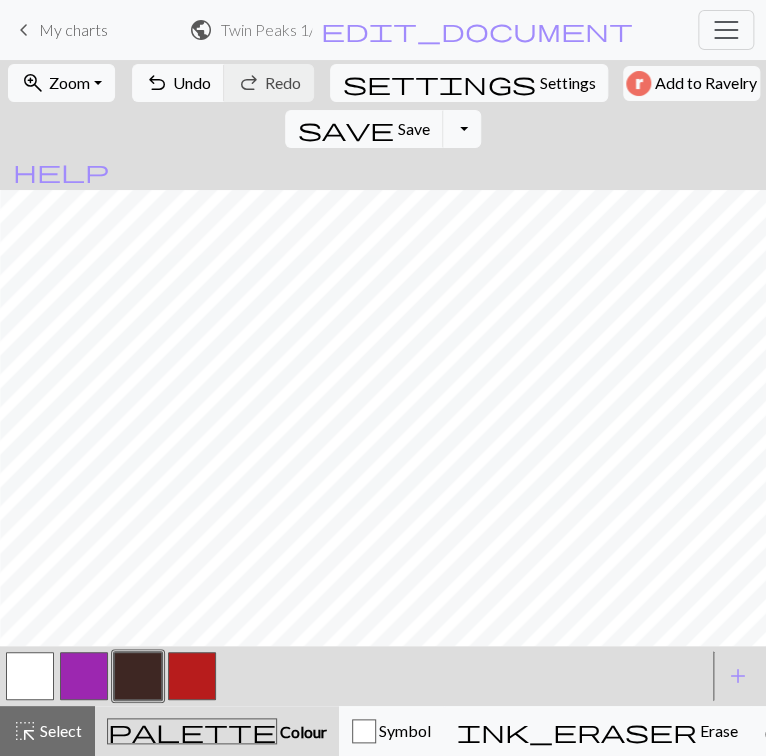 click at bounding box center [192, 676] 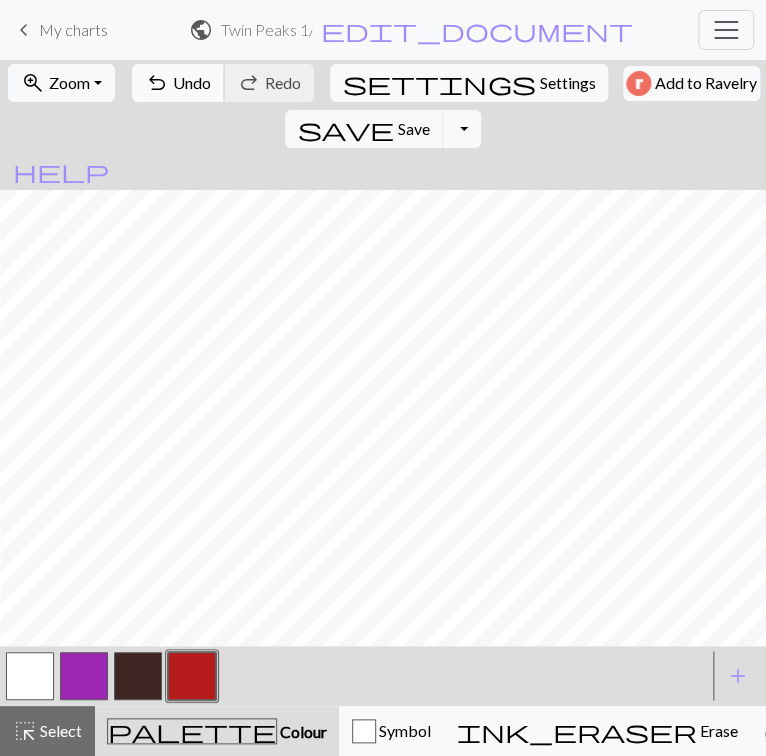 click on "undo Undo Undo" at bounding box center (178, 83) 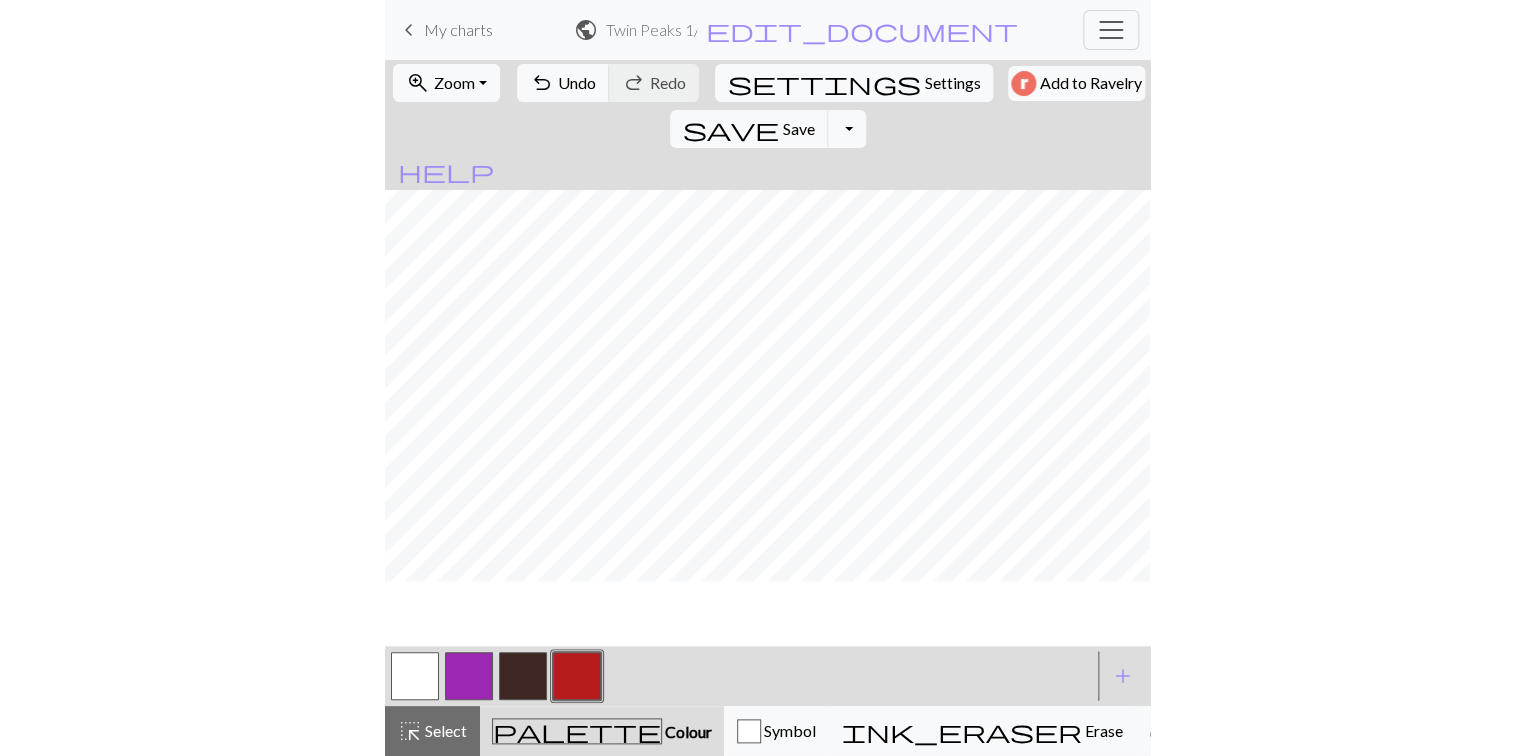 scroll, scrollTop: 0, scrollLeft: 102, axis: horizontal 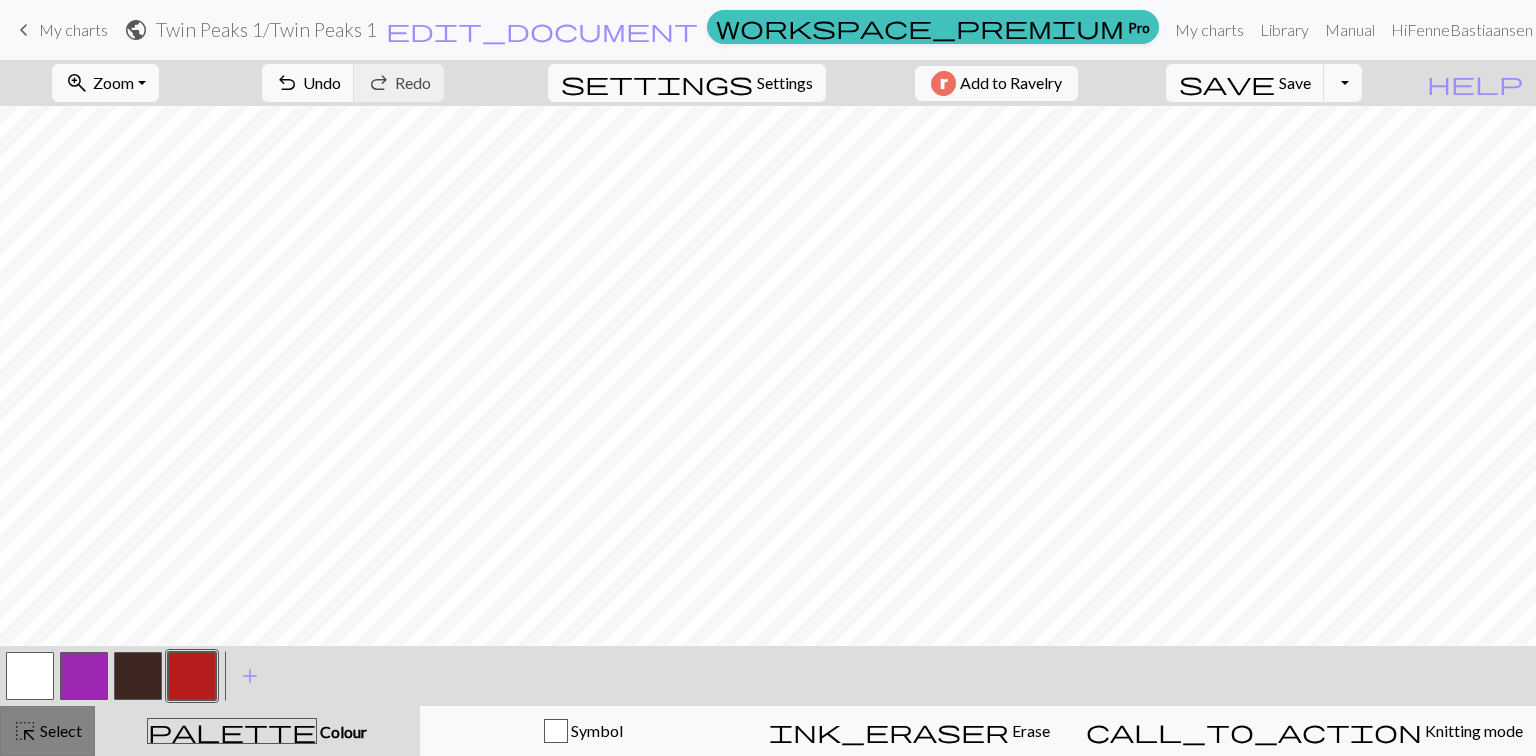 click on "highlight_alt   Select   Select" at bounding box center [47, 731] 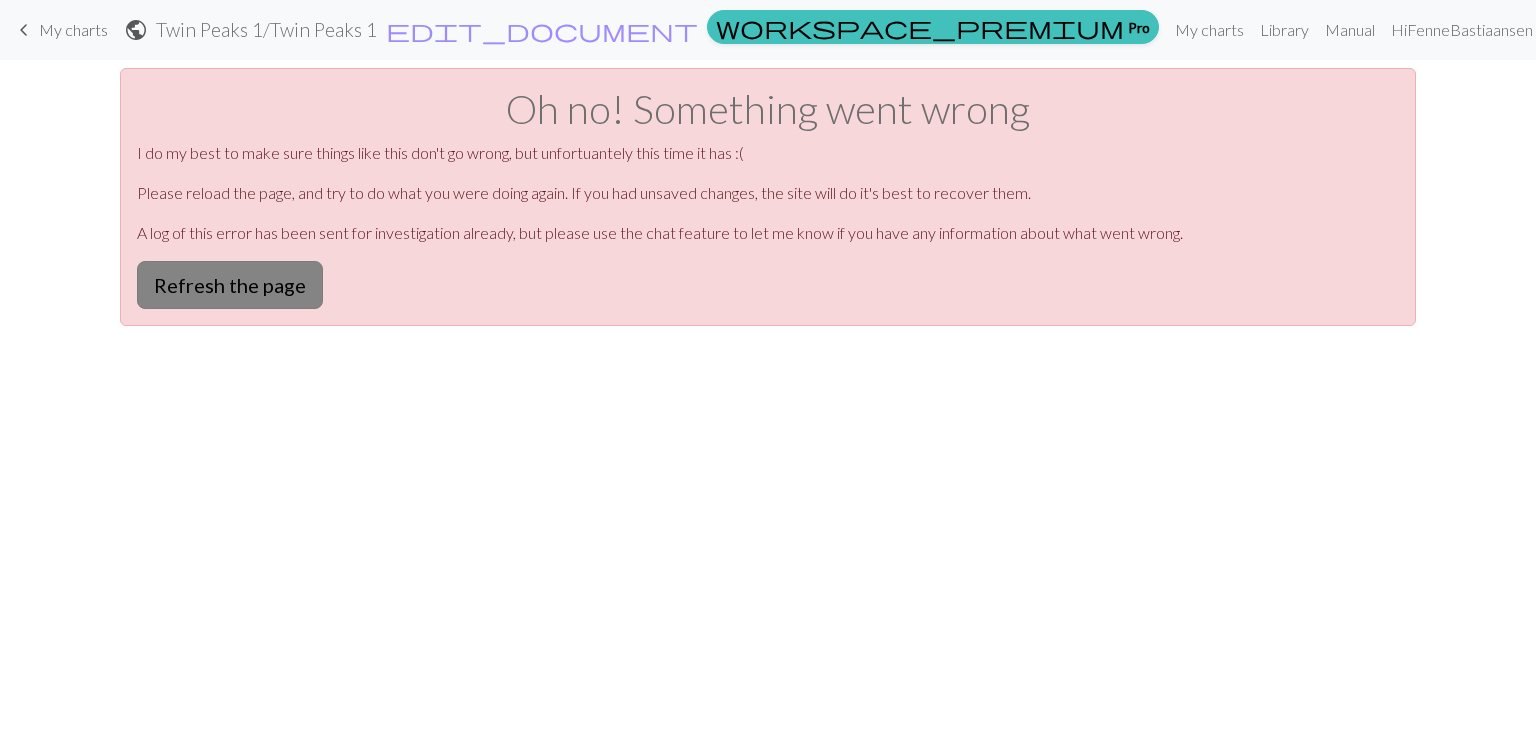 click on "Refresh the page" at bounding box center [230, 285] 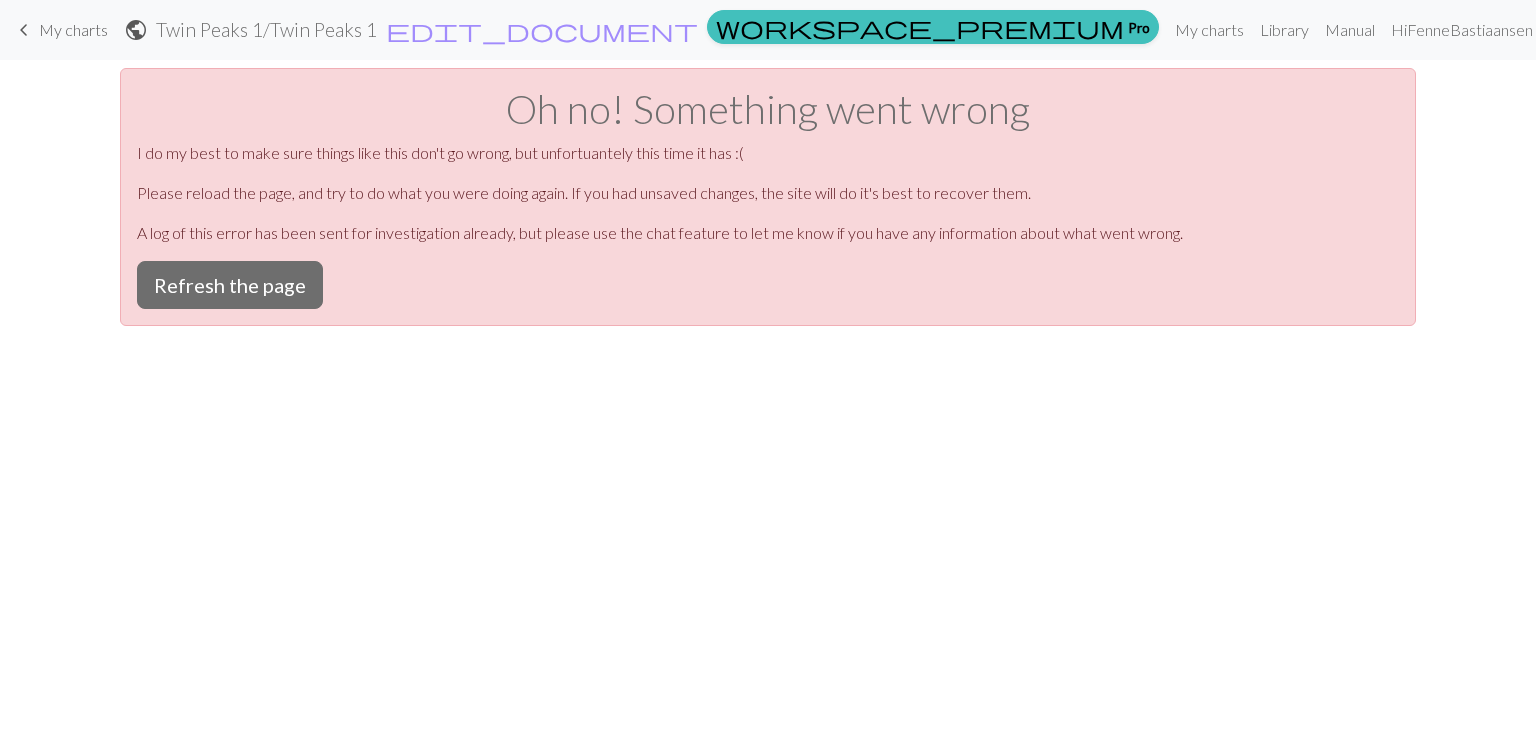 click on "keyboard_arrow_left   My charts public Twin Peaks 1  /  Twin Peaks 1 edit_document Edit settings workspace_premium  Pro My charts Library Manual Hi  [FIRST][LAST]   Account settings Logout Oh no! Something went wrong I do my best to make sure things like this don't go wrong, but unfortuantely this time it has :( Please reload the page, and try to do what you were doing again. If you had unsaved changes, the site will do it's best to recover them. A log of this error has been sent for investigation already, but please use the chat feature to let me know if you have any information about what went wrong. Refresh the page" at bounding box center [768, 378] 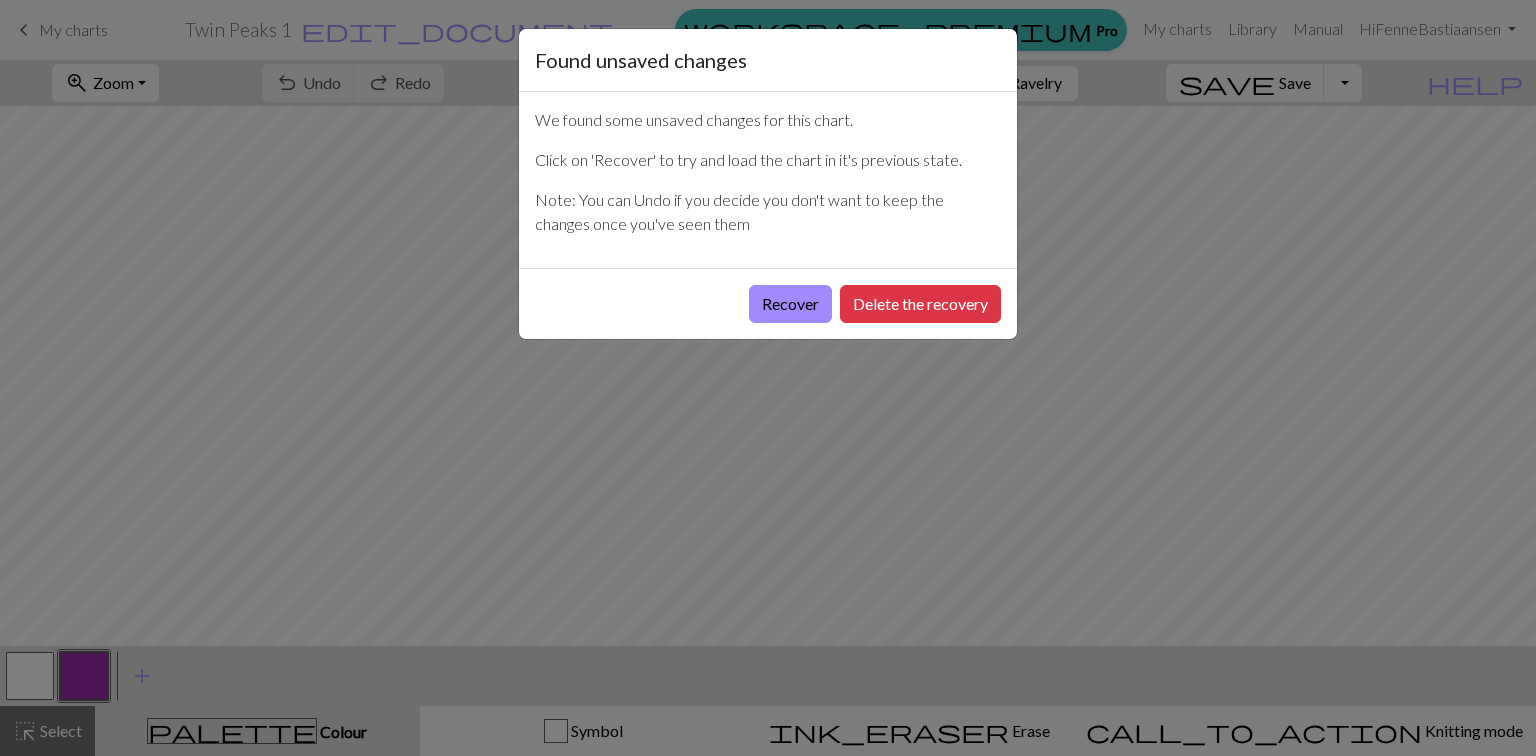 scroll, scrollTop: 0, scrollLeft: 0, axis: both 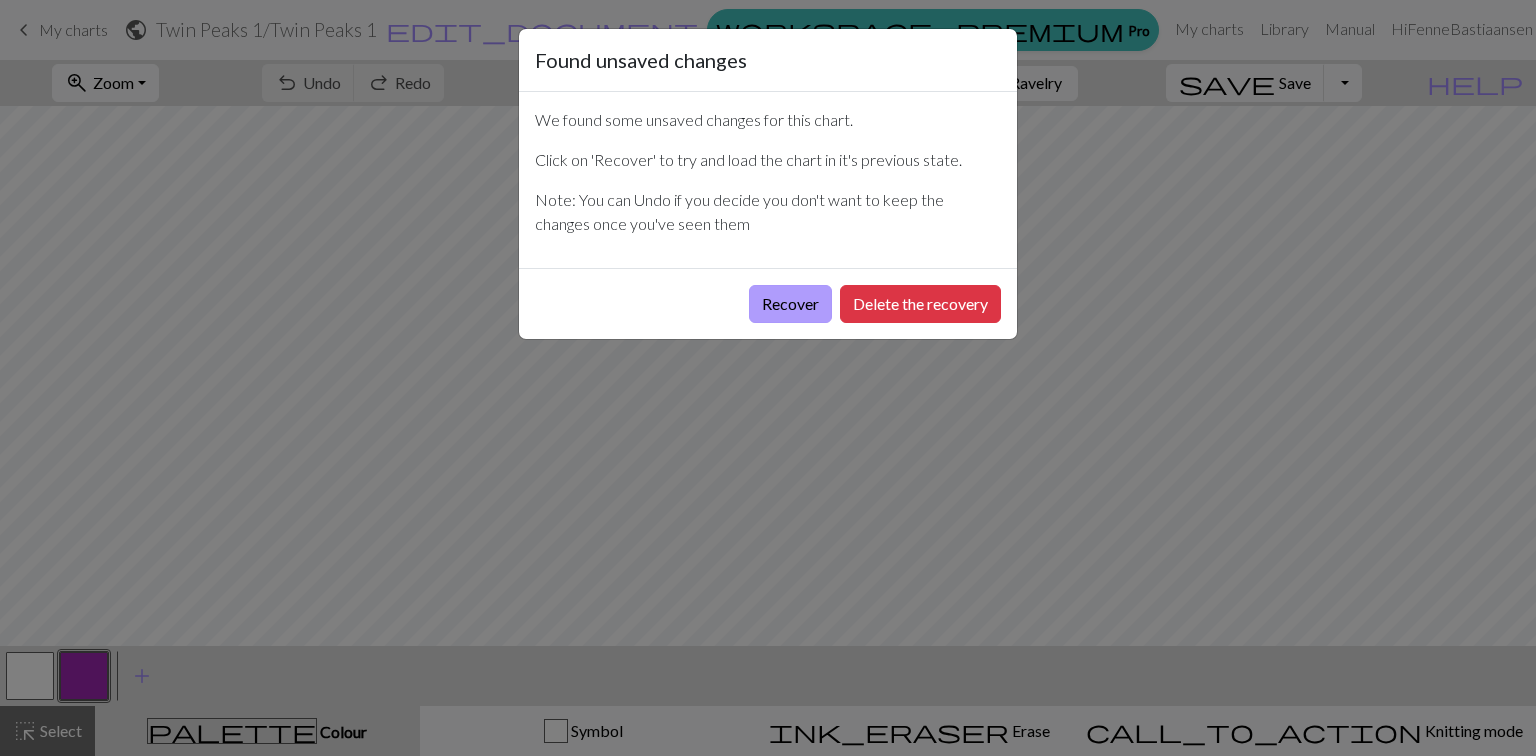 click on "Recover" at bounding box center (790, 304) 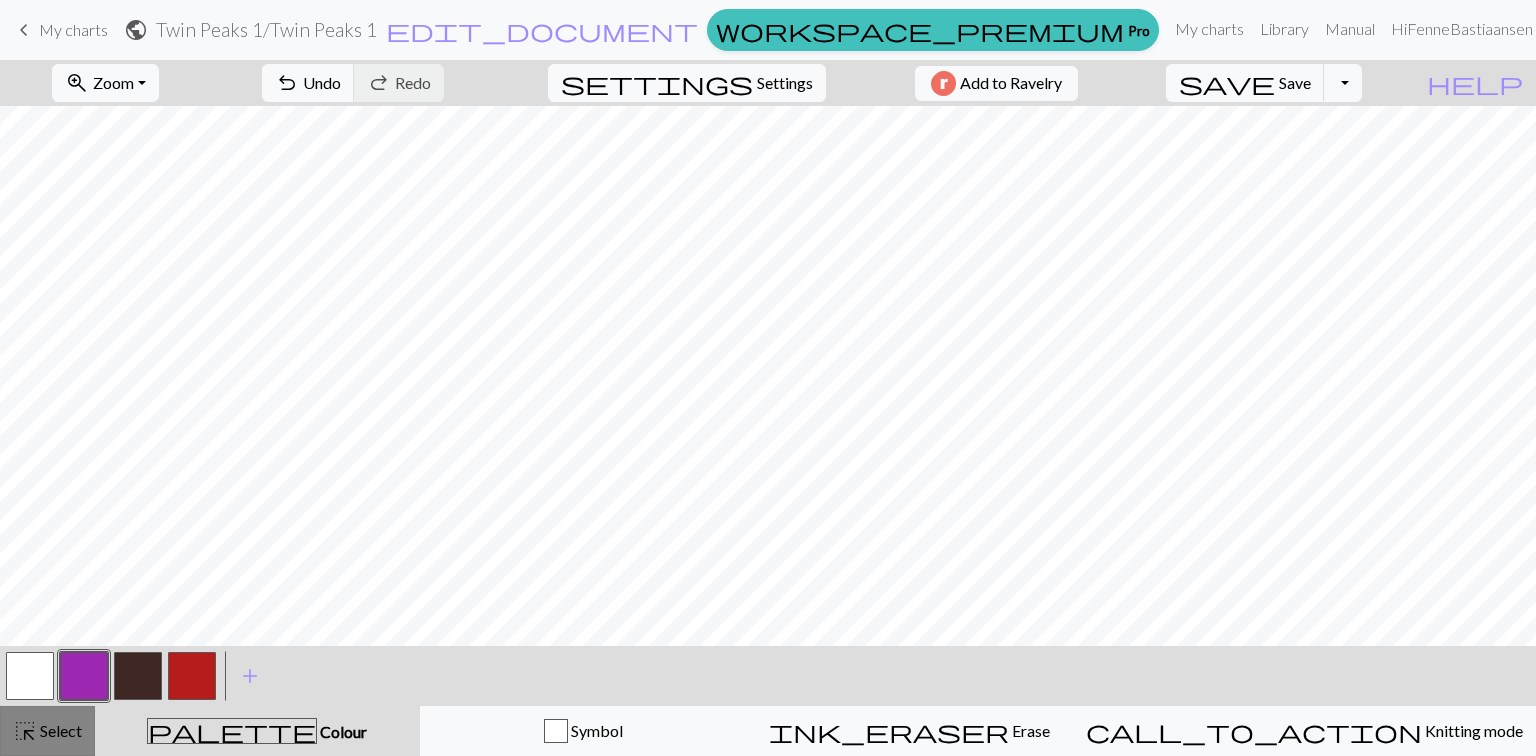 click on "Select" at bounding box center (59, 730) 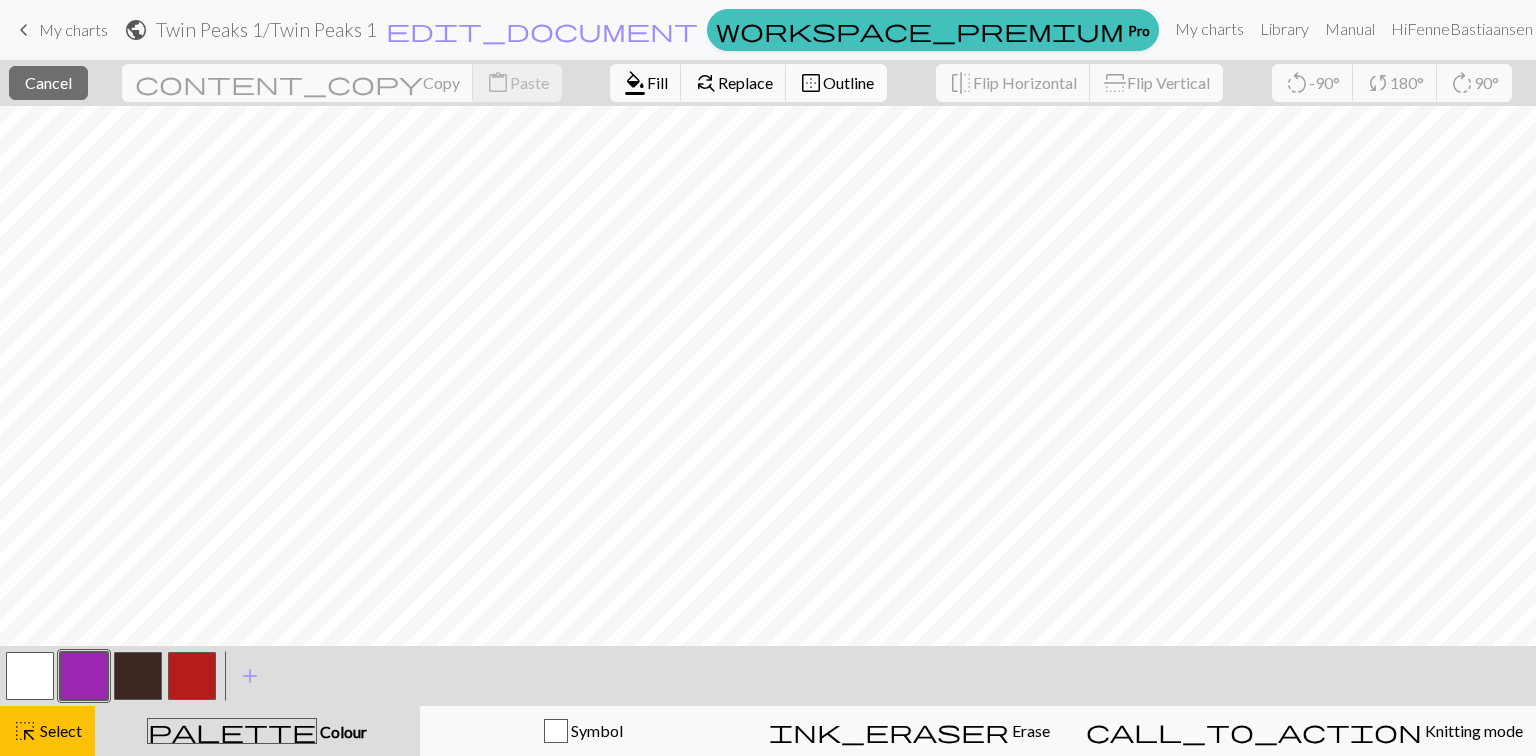 click on "Outline" at bounding box center [848, 82] 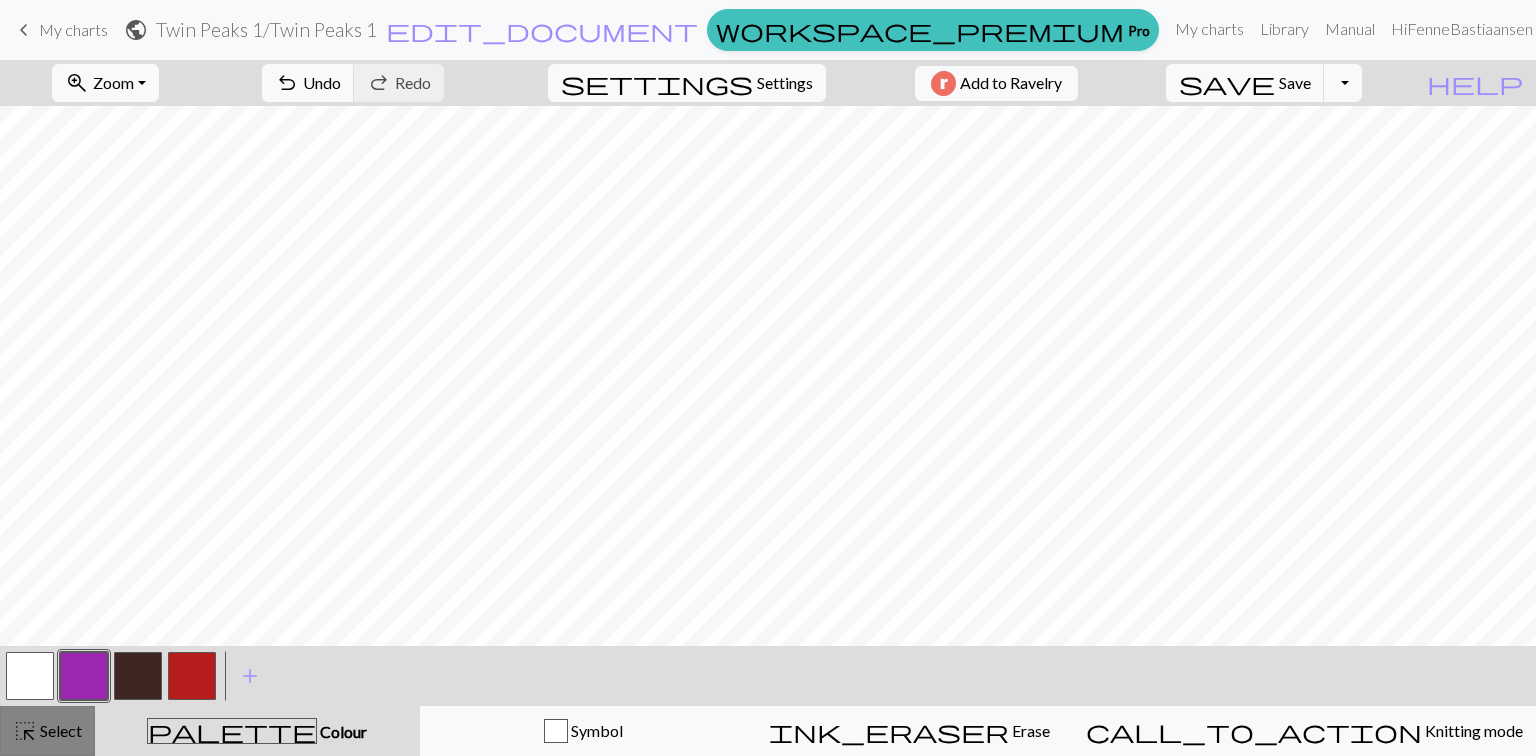 click on "Select" at bounding box center (59, 730) 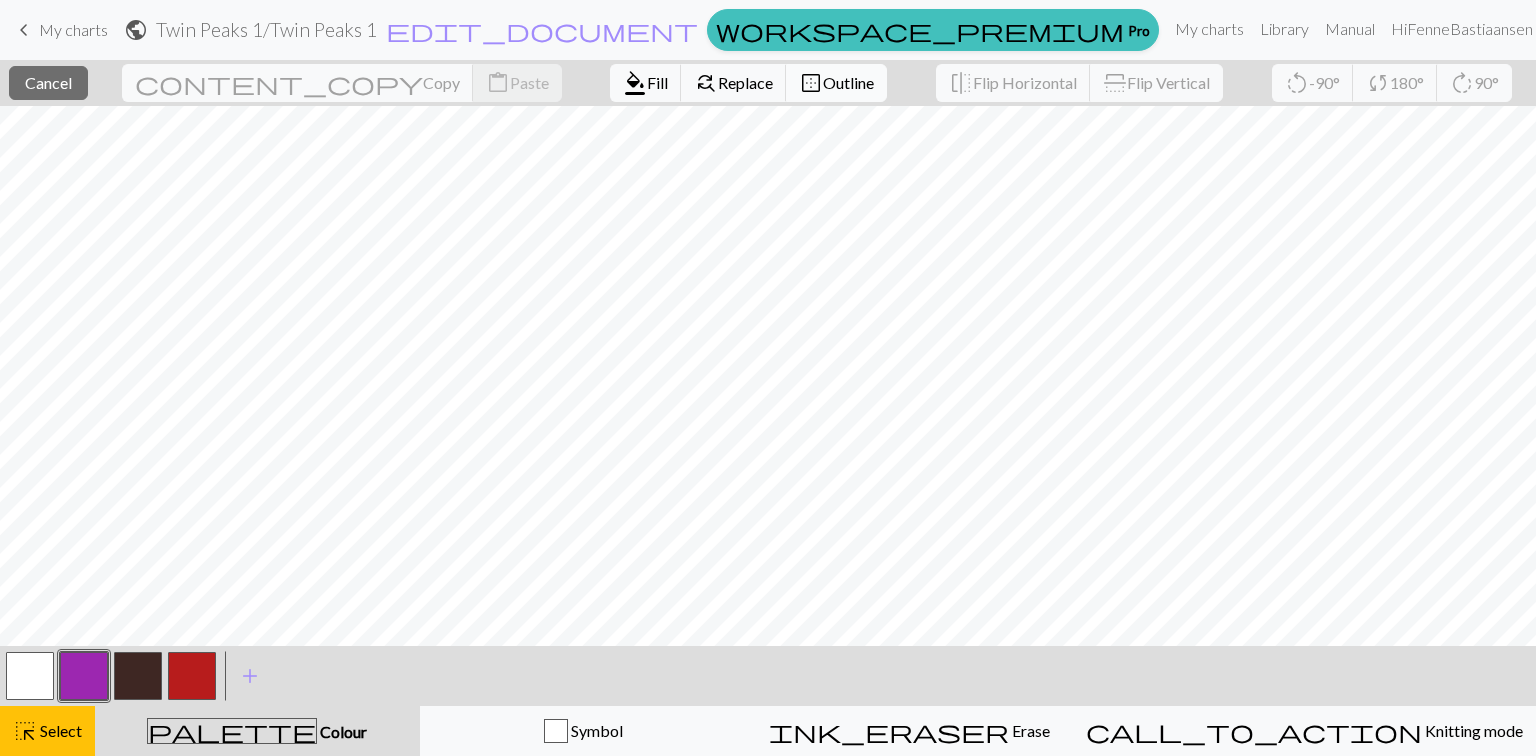 click on "Outline" at bounding box center [848, 82] 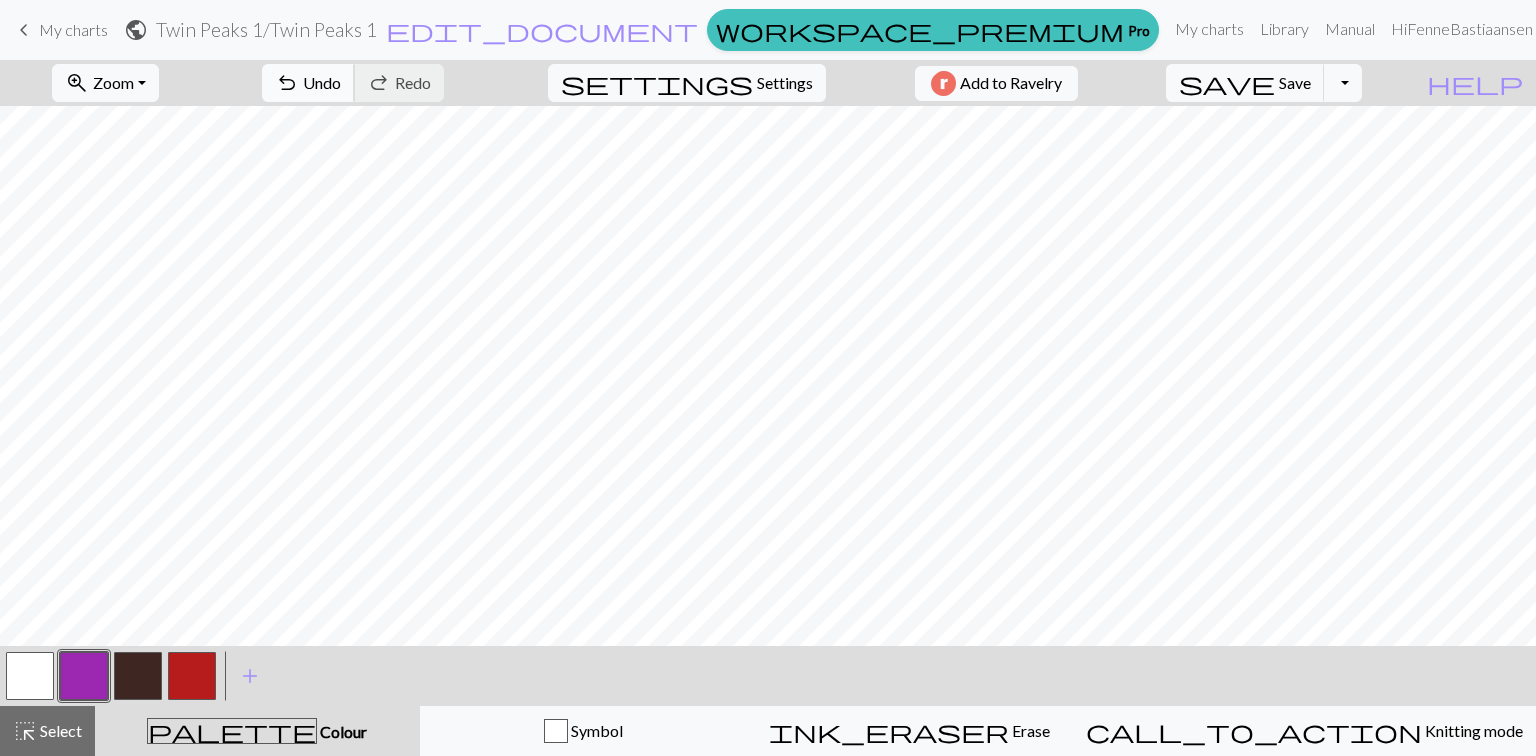 click on "undo" at bounding box center (287, 83) 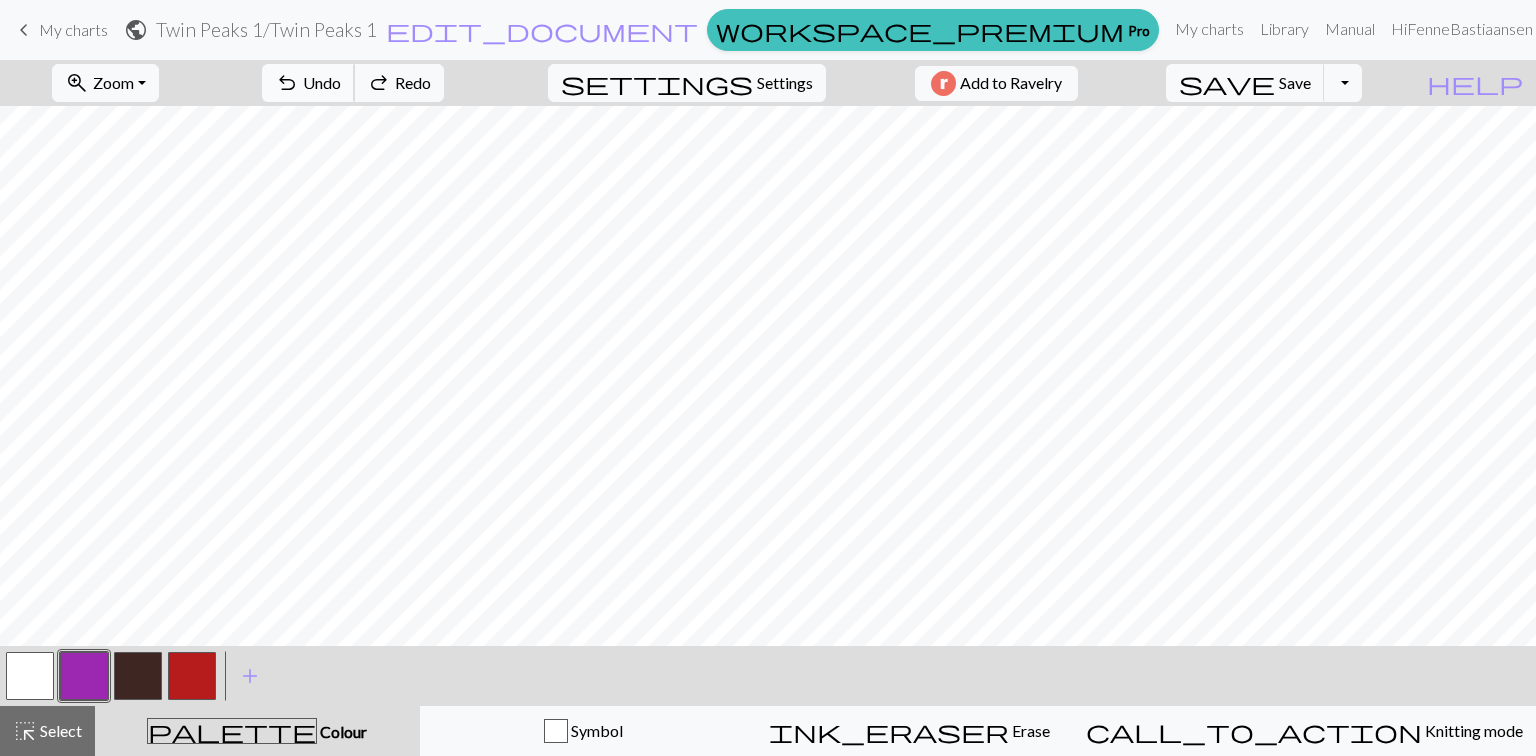 click on "undo" at bounding box center (287, 83) 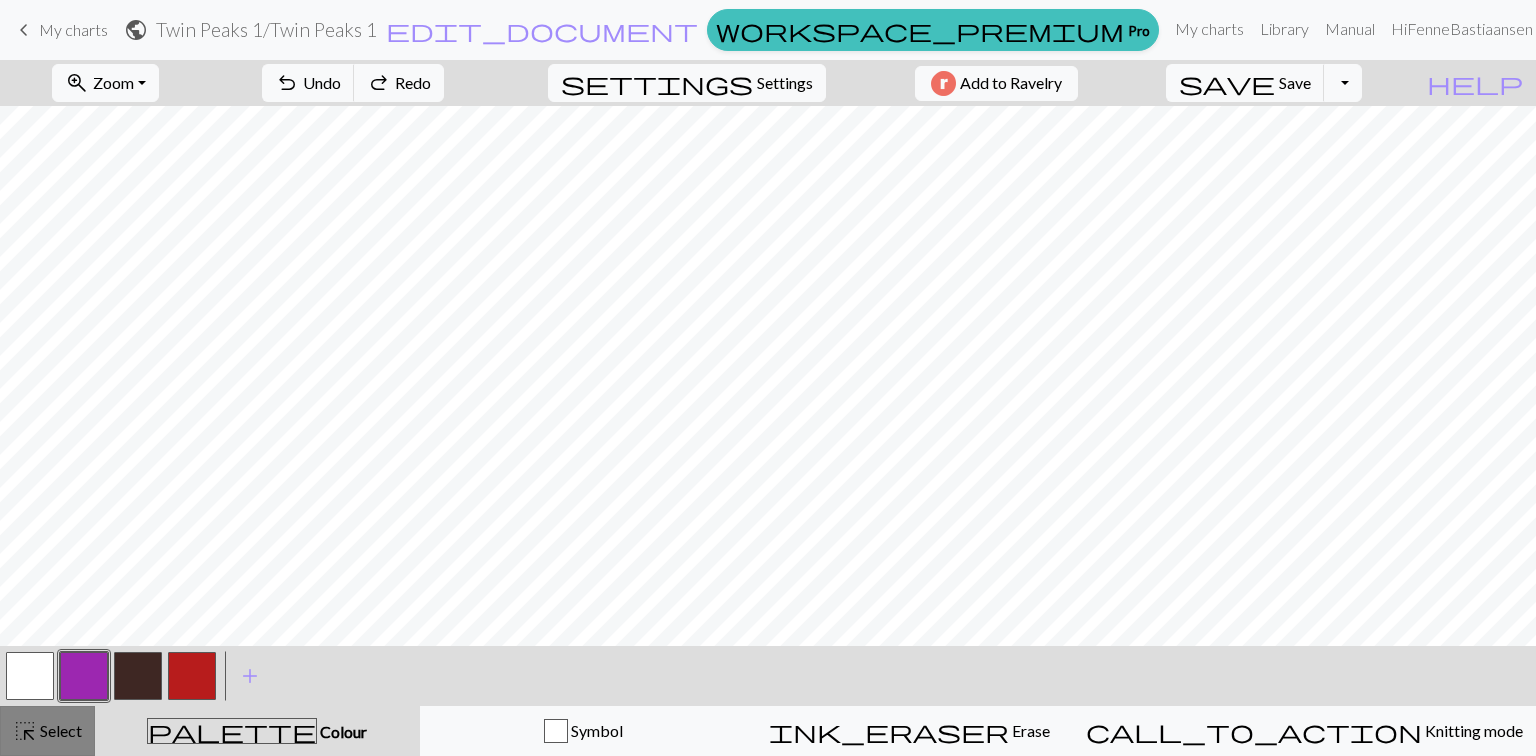 click on "Select" at bounding box center (59, 730) 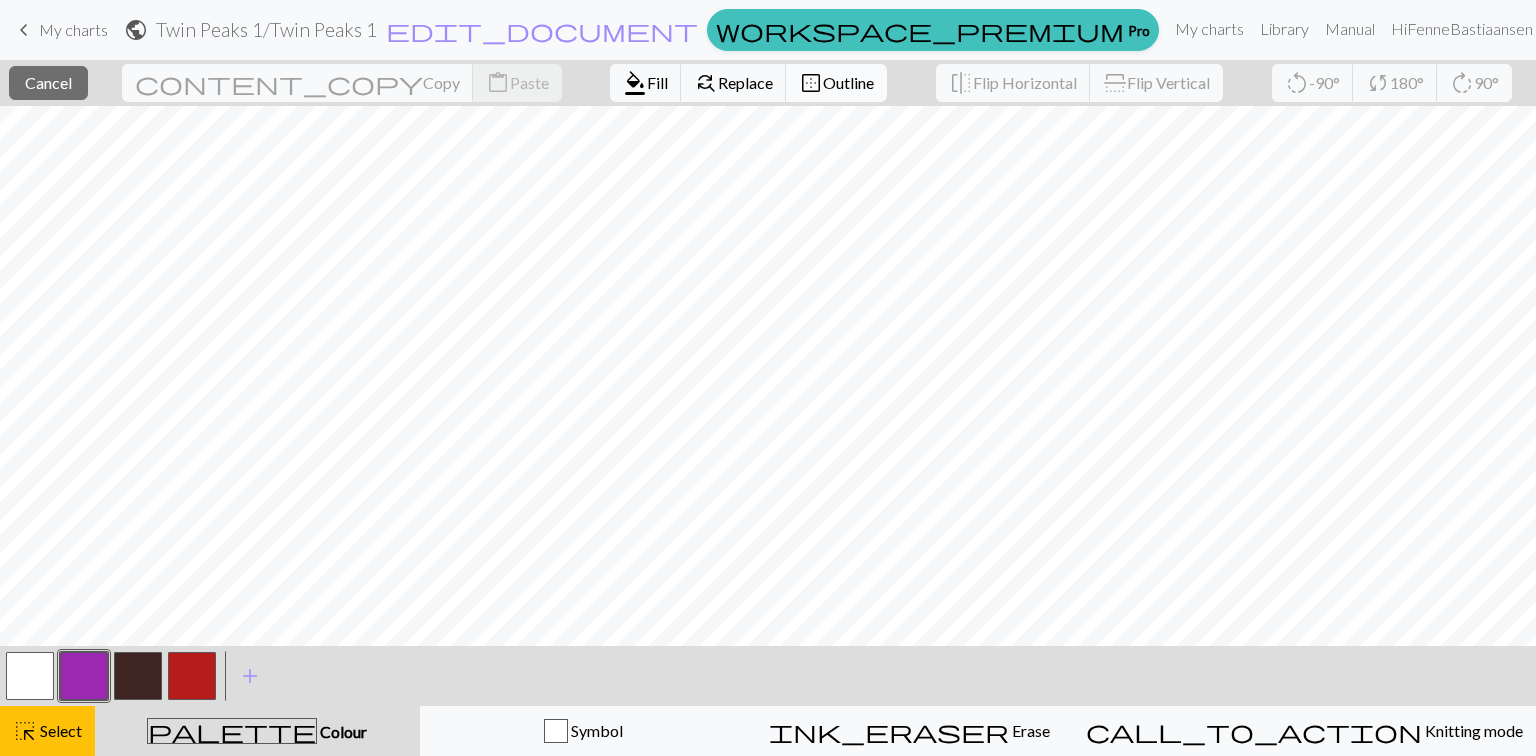 click on "Outline" at bounding box center (848, 82) 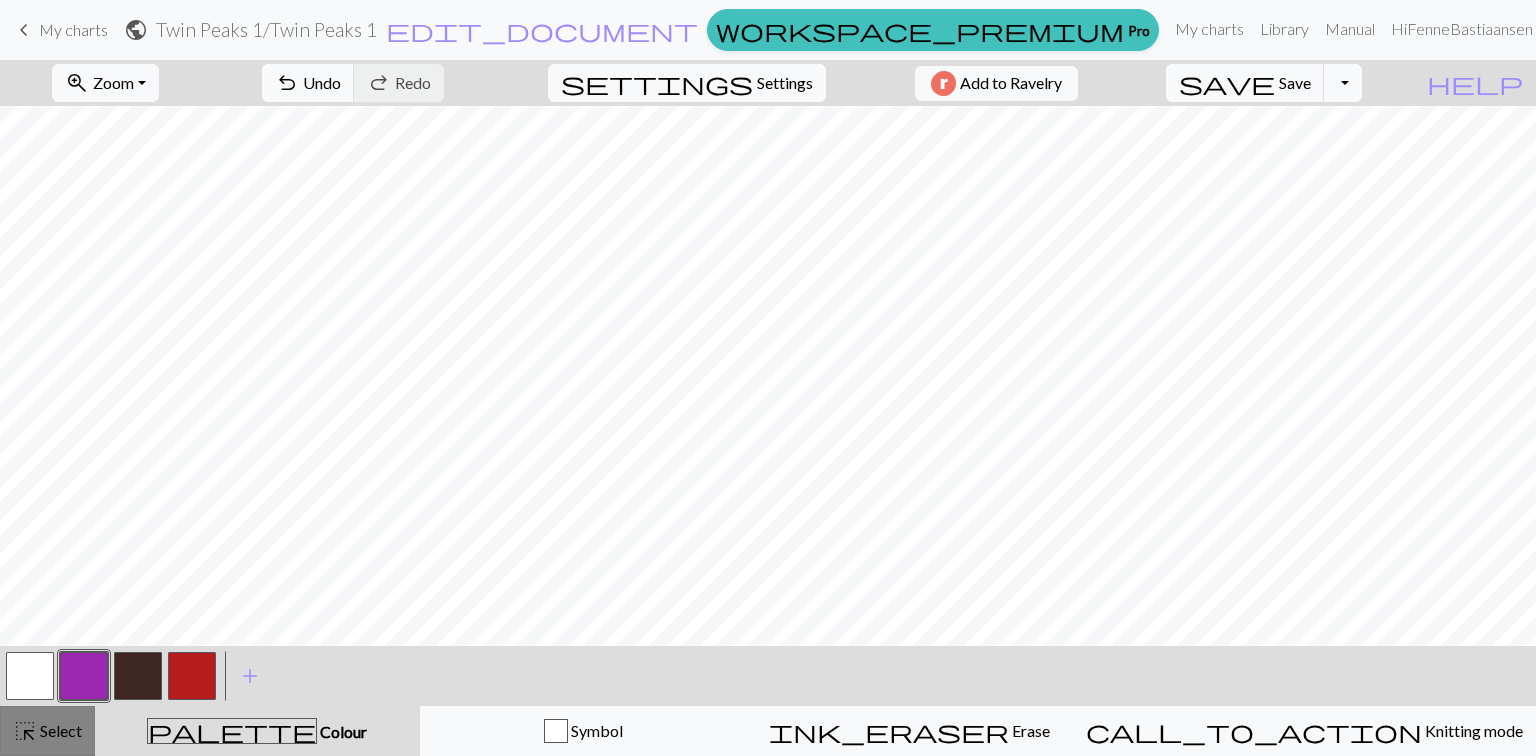 click on "highlight_alt   Select   Select" at bounding box center (47, 731) 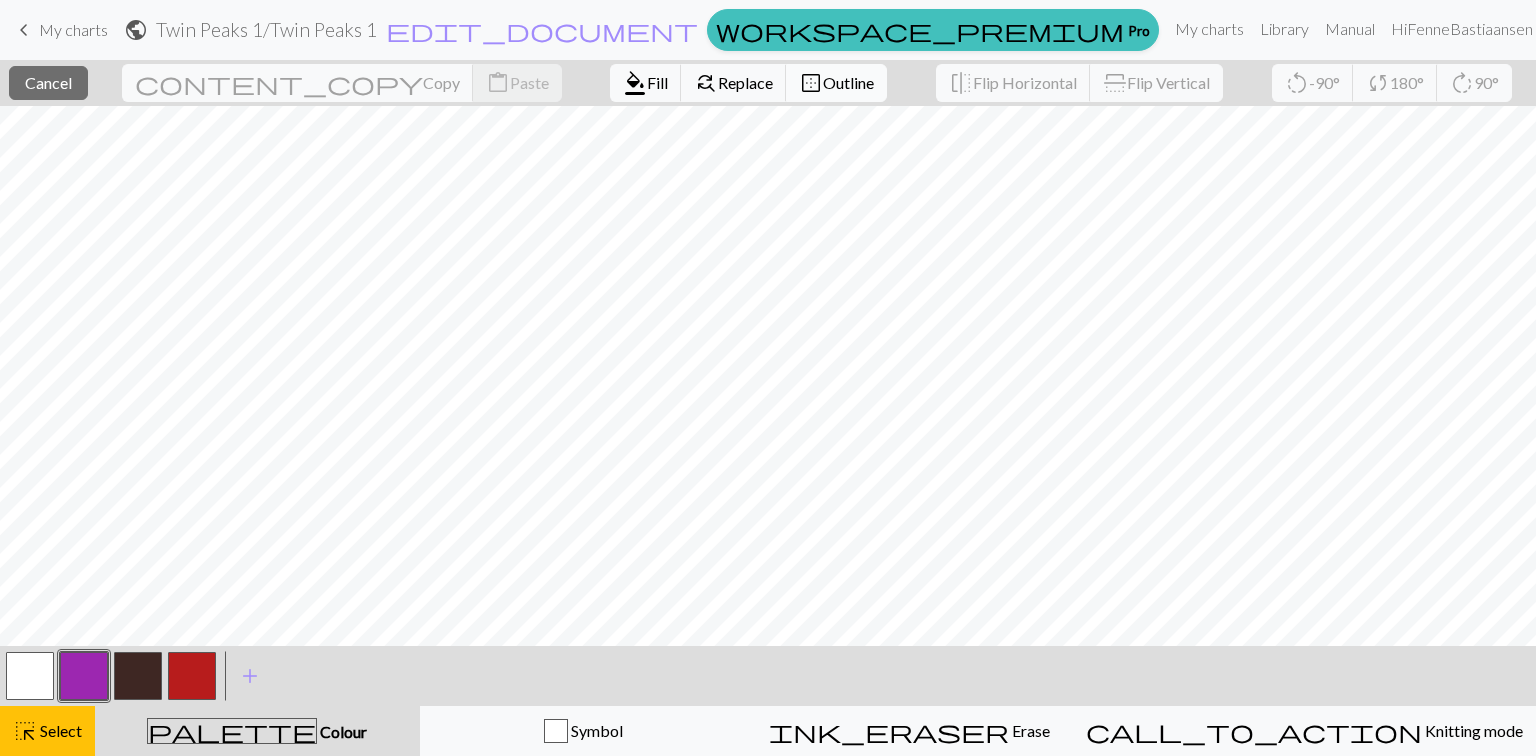 click on "Outline" at bounding box center (848, 82) 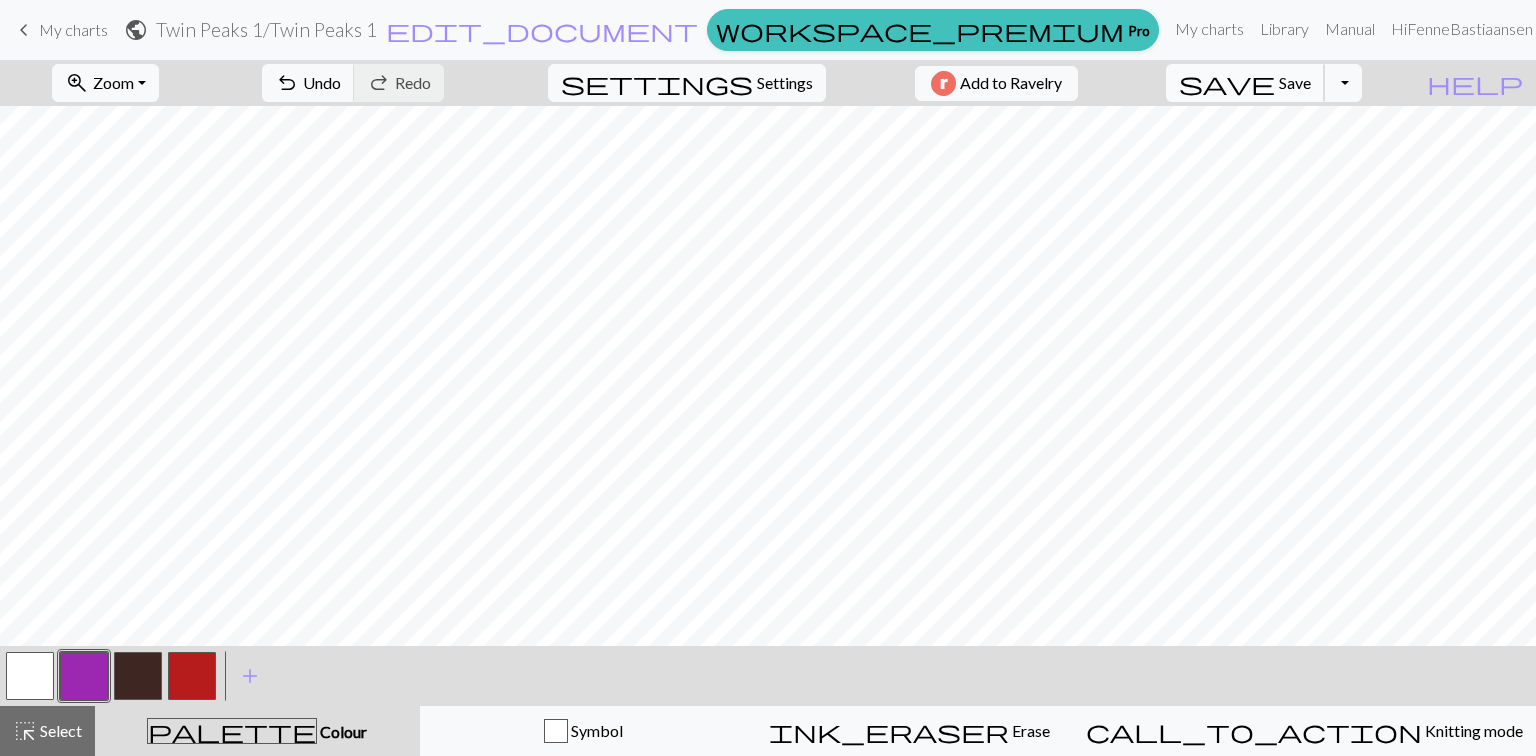 click on "Save" at bounding box center [1295, 82] 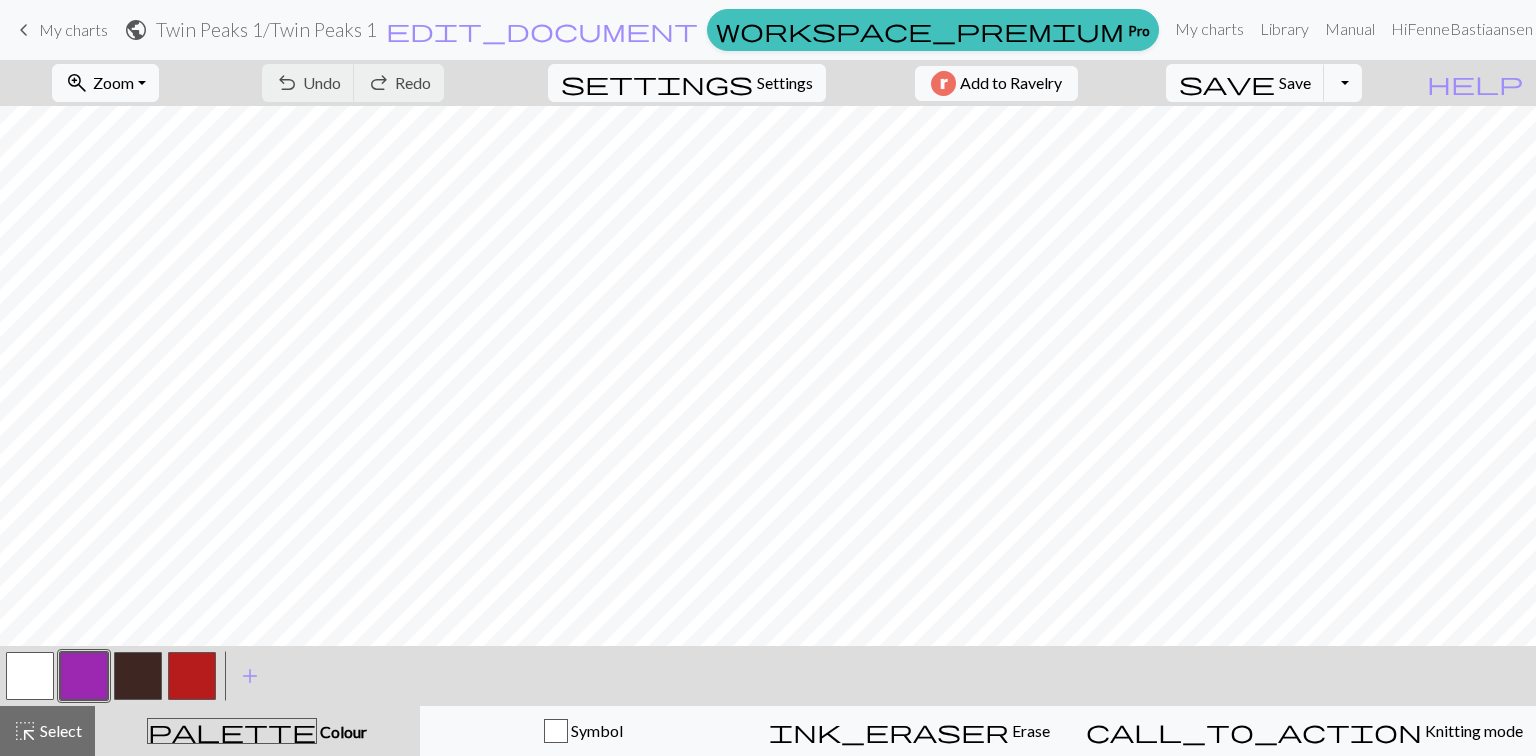 click on "My charts" at bounding box center (73, 29) 